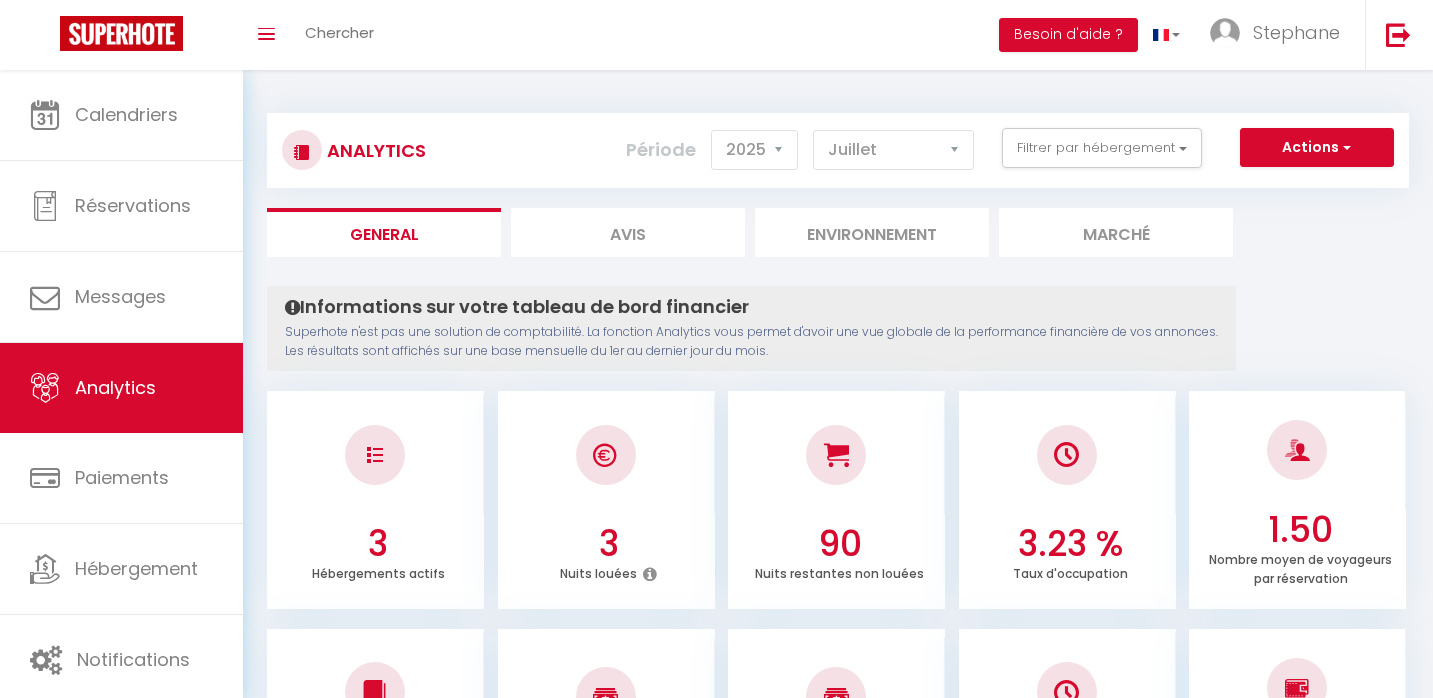 select on "2025" 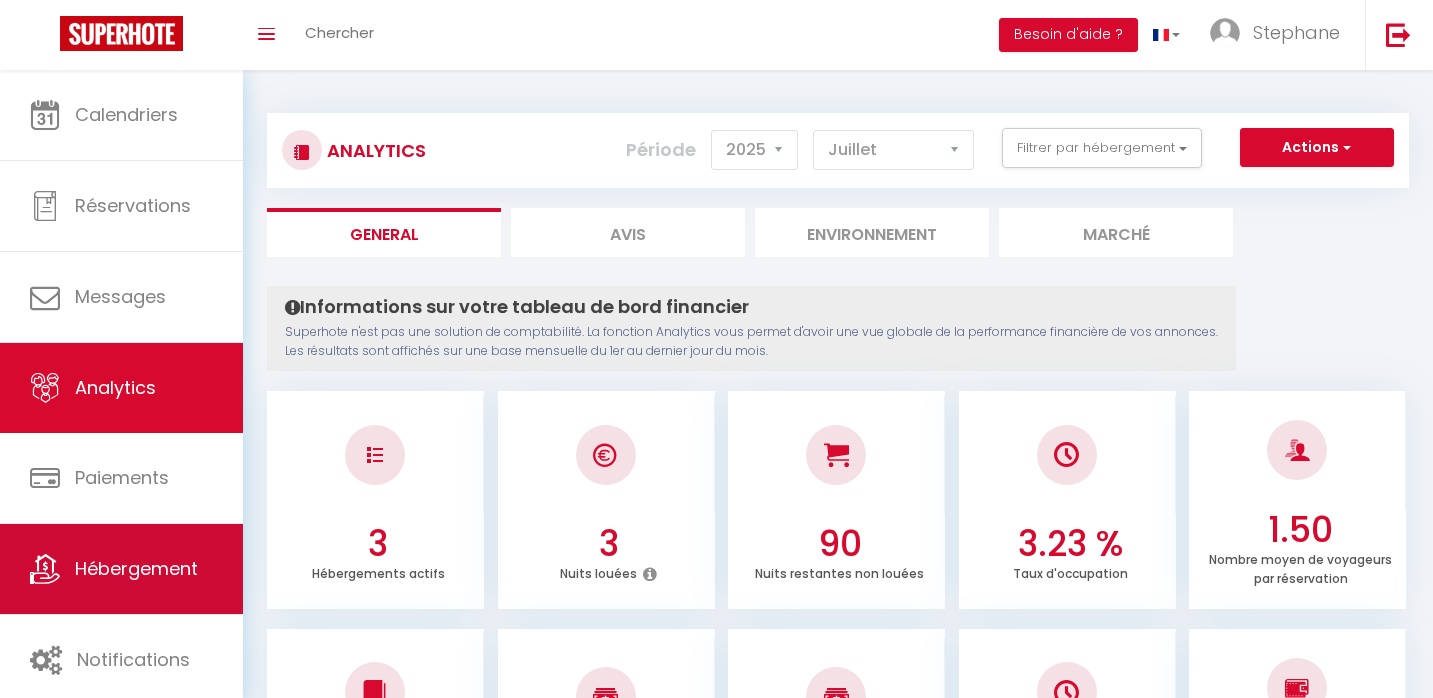 scroll, scrollTop: 0, scrollLeft: 0, axis: both 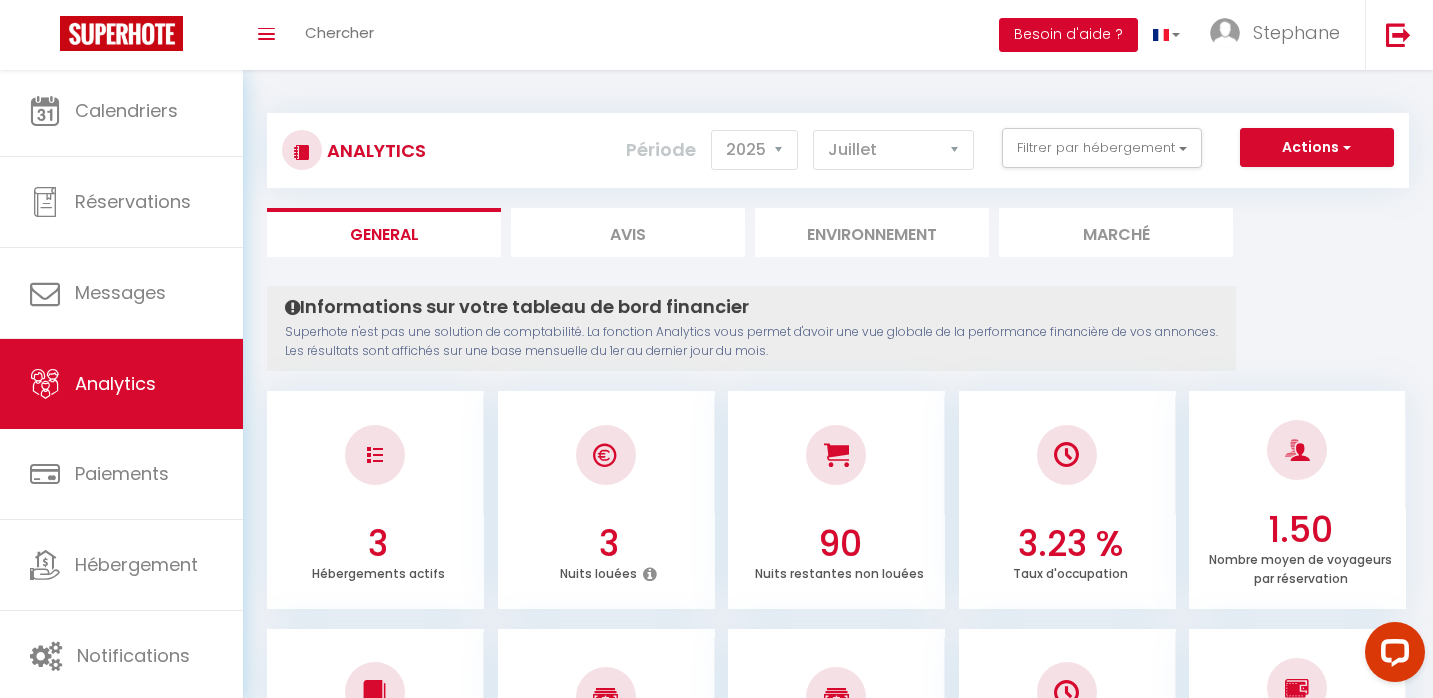 click on "Besoin d'aide ?" at bounding box center (1068, 35) 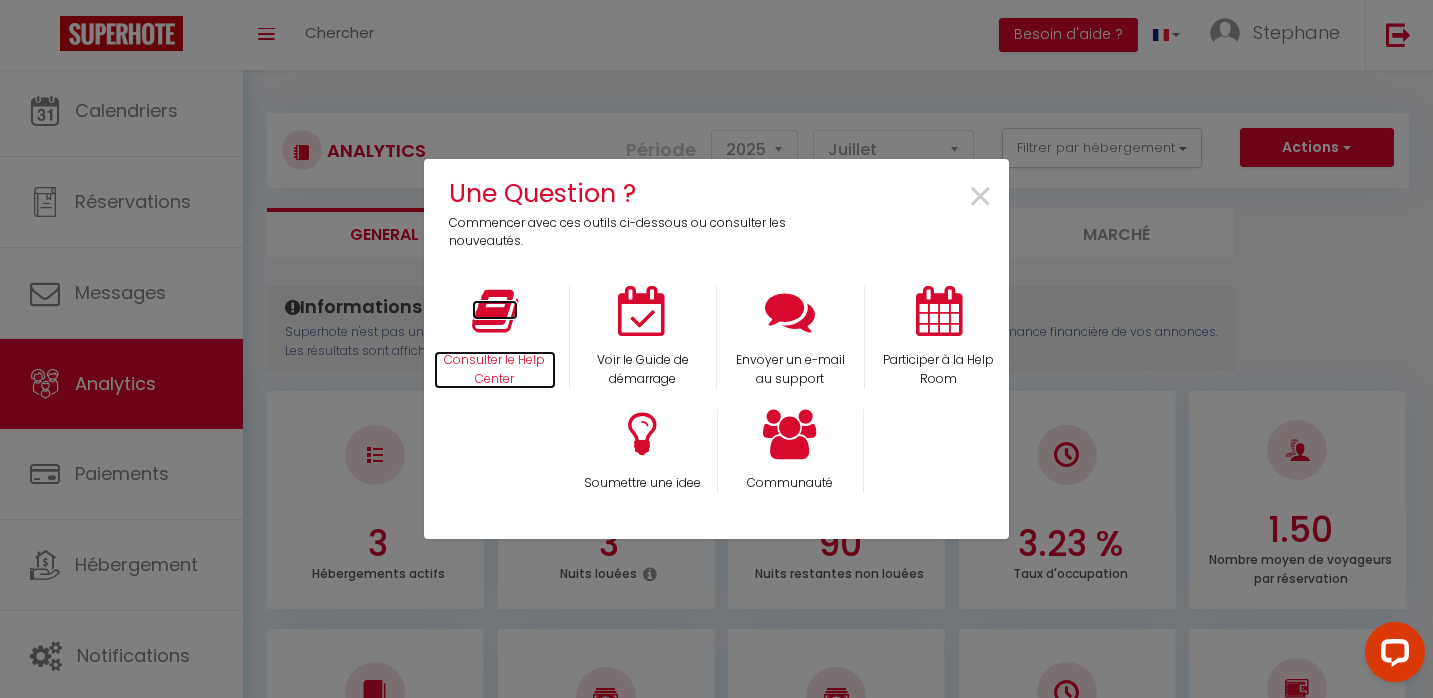click on "Consulter le Help Center" at bounding box center (495, 370) 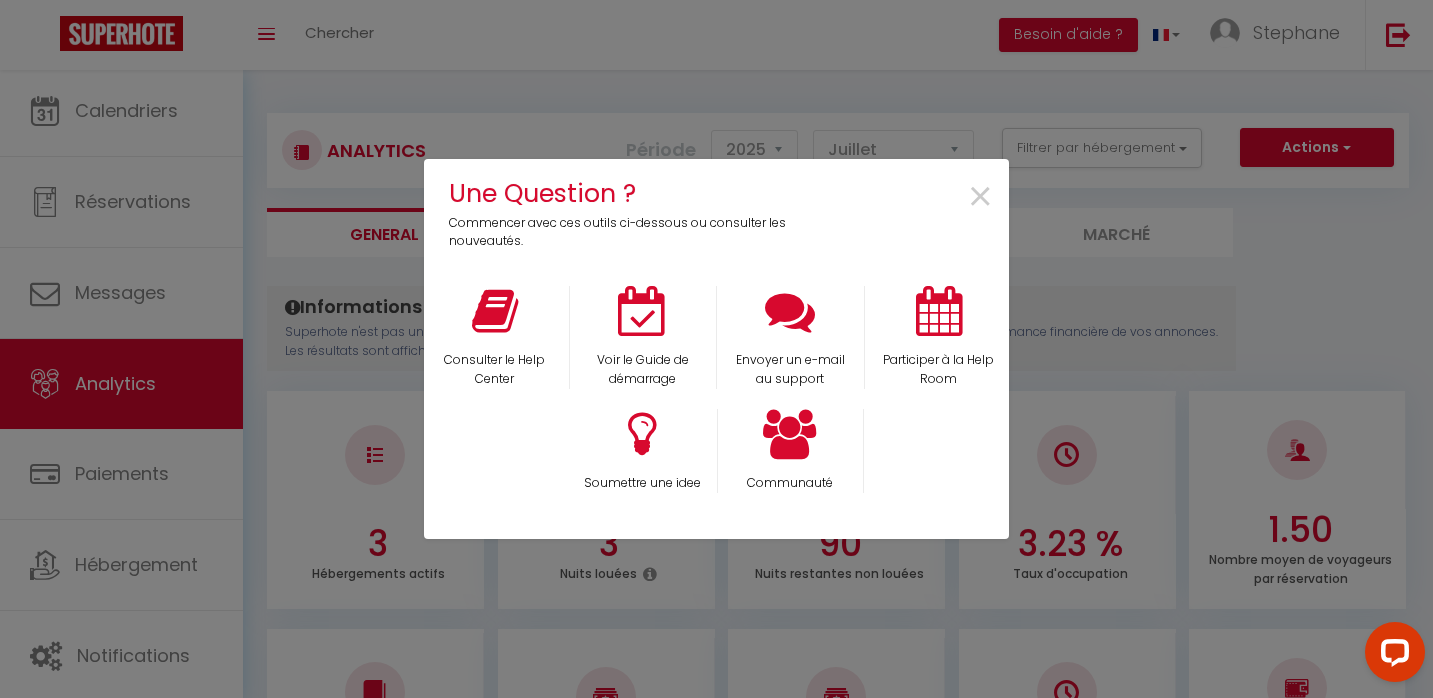 click on "×" at bounding box center [910, 212] 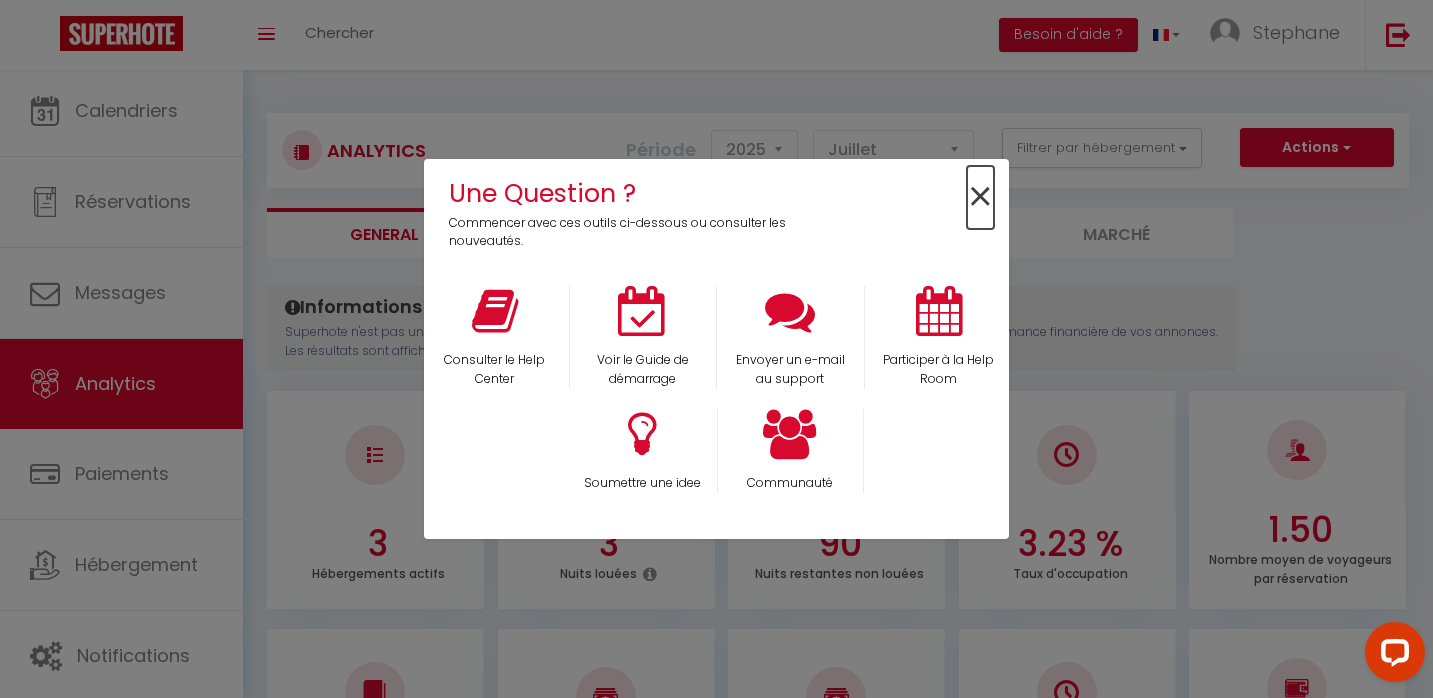 click on "×" at bounding box center [980, 197] 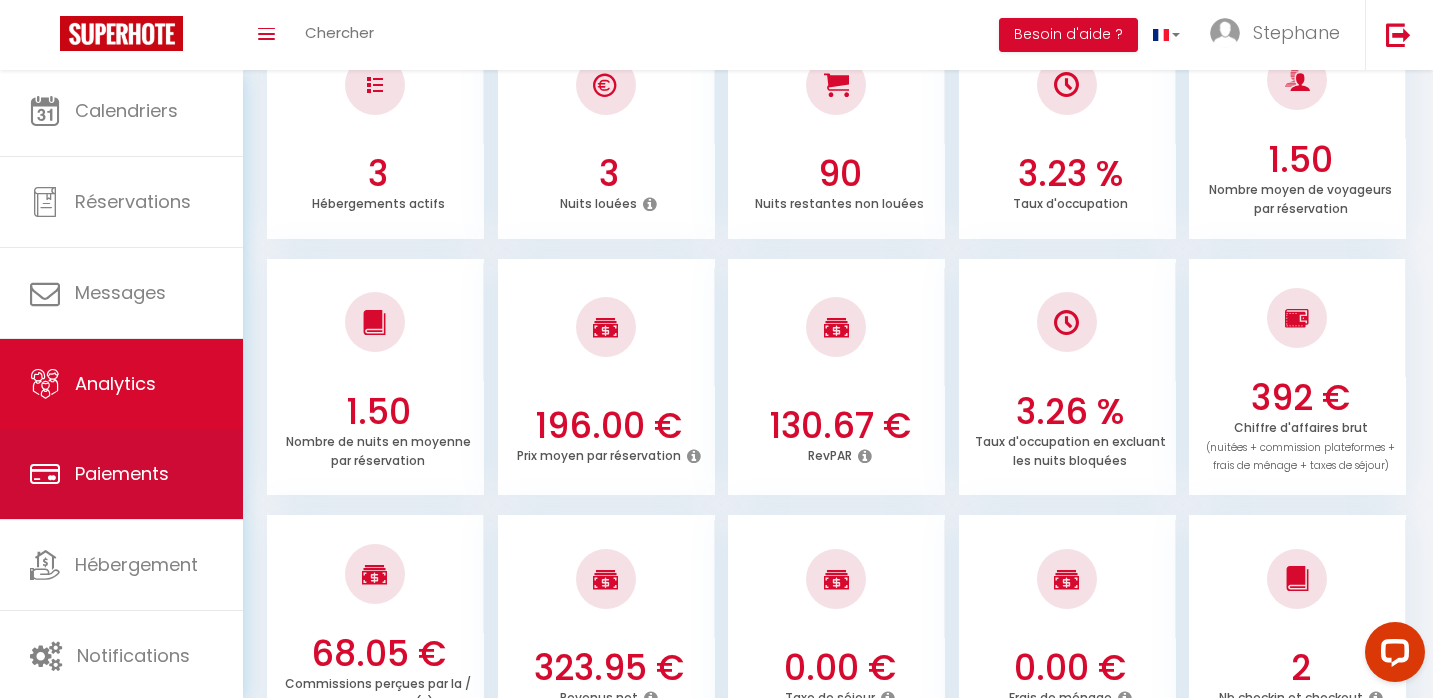 scroll, scrollTop: 464, scrollLeft: 0, axis: vertical 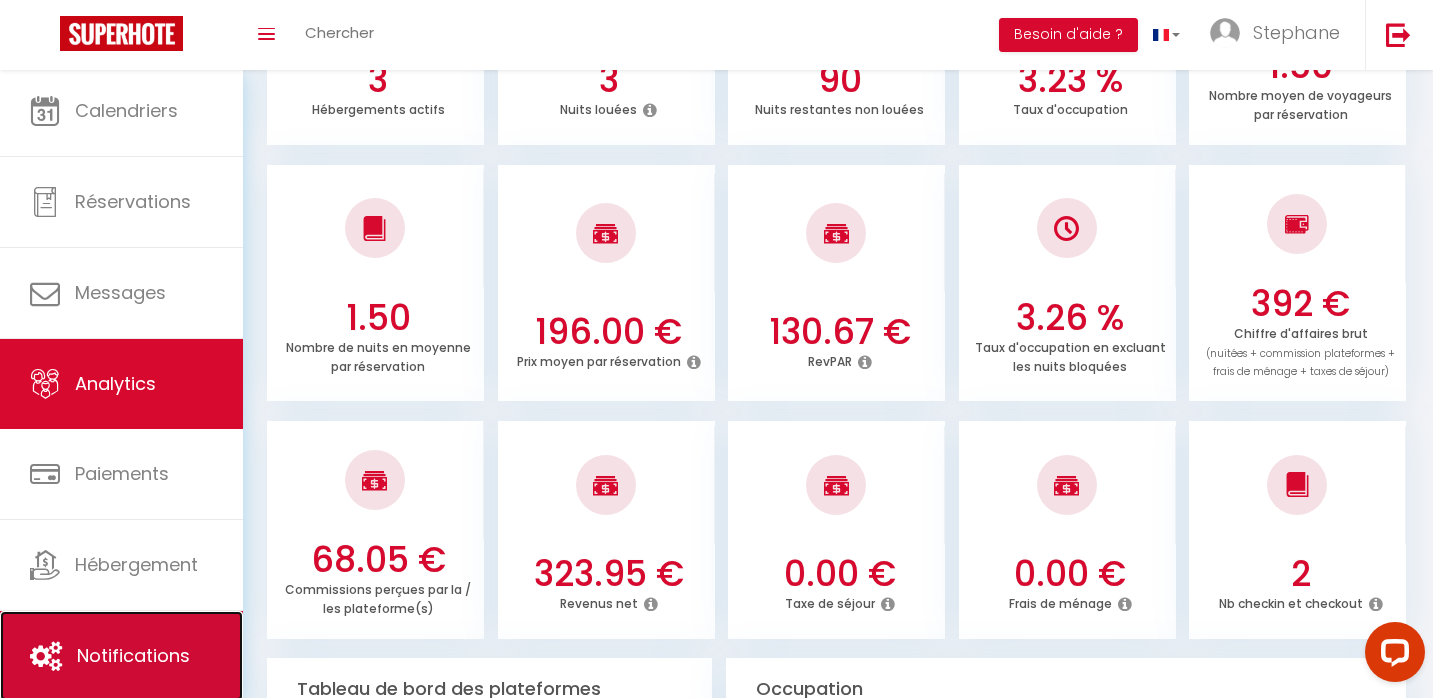 click on "Notifications" at bounding box center (121, 656) 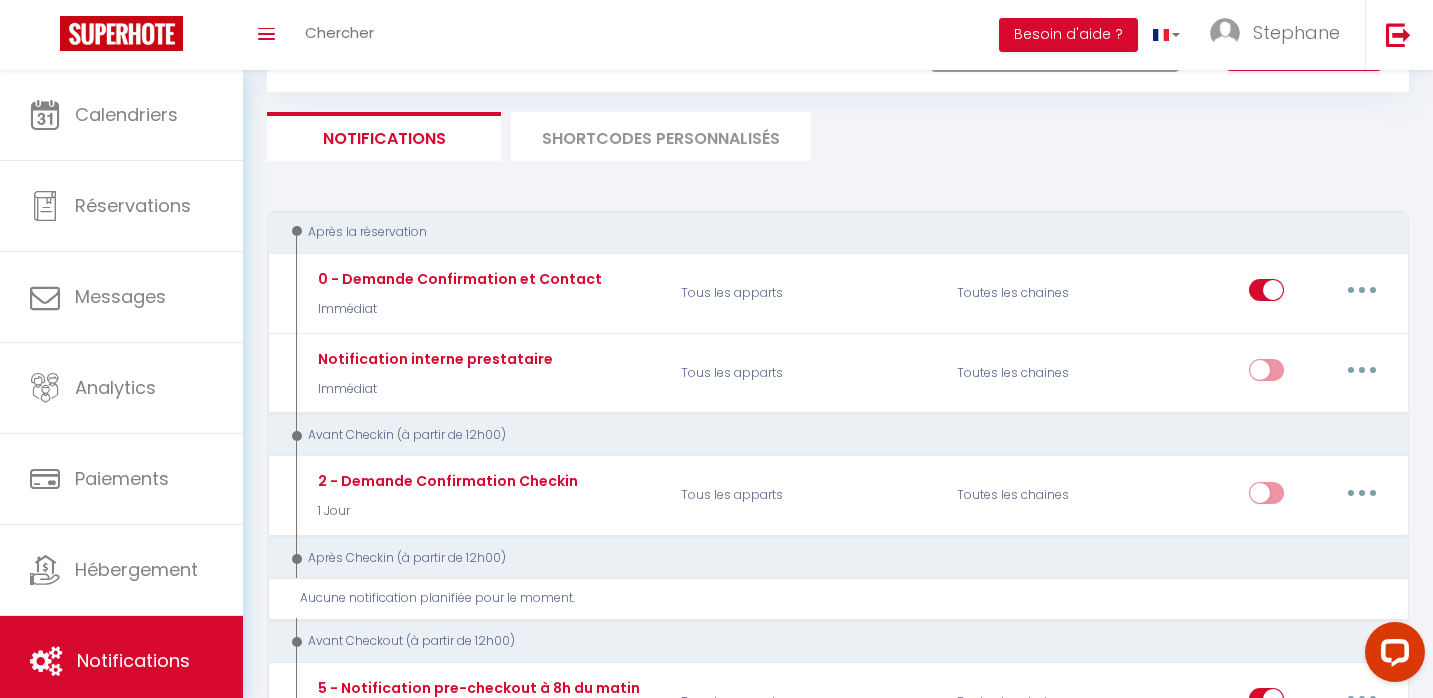 scroll, scrollTop: 0, scrollLeft: 0, axis: both 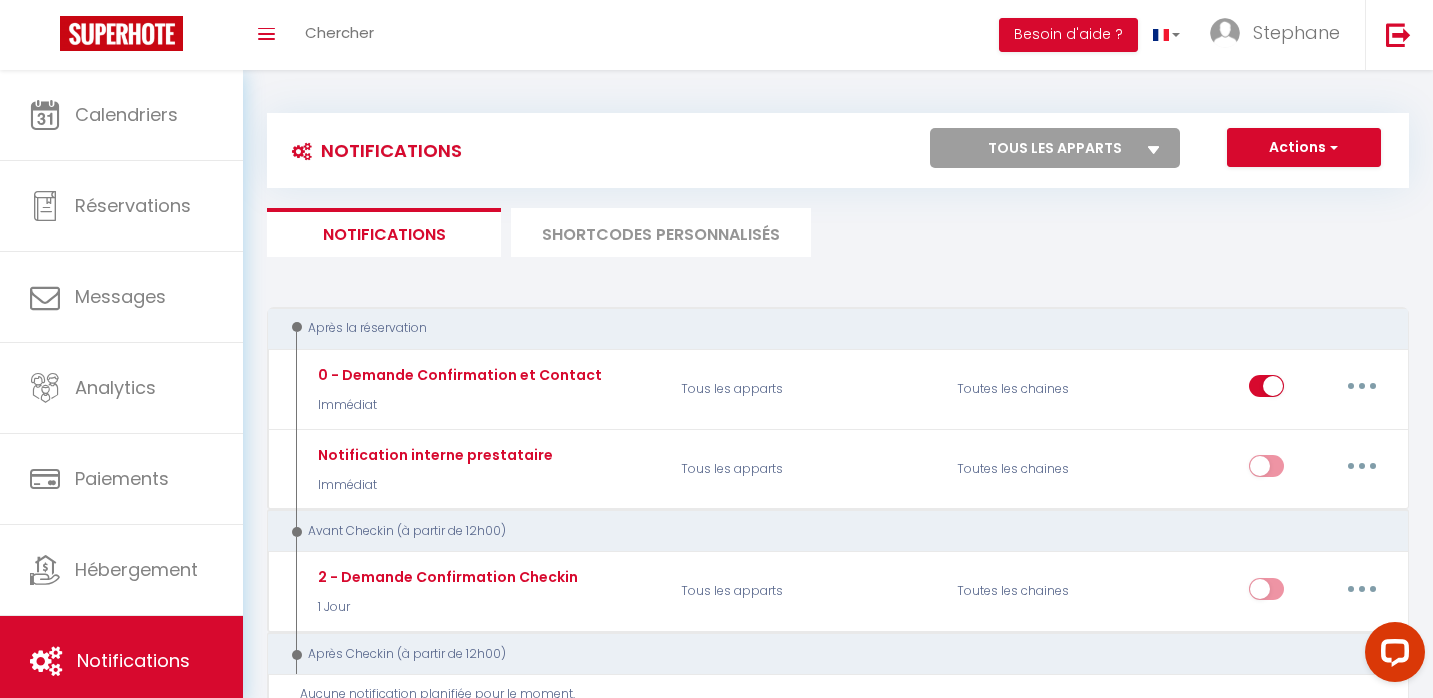 click on "SHORTCODES PERSONNALISÉS" at bounding box center (661, 232) 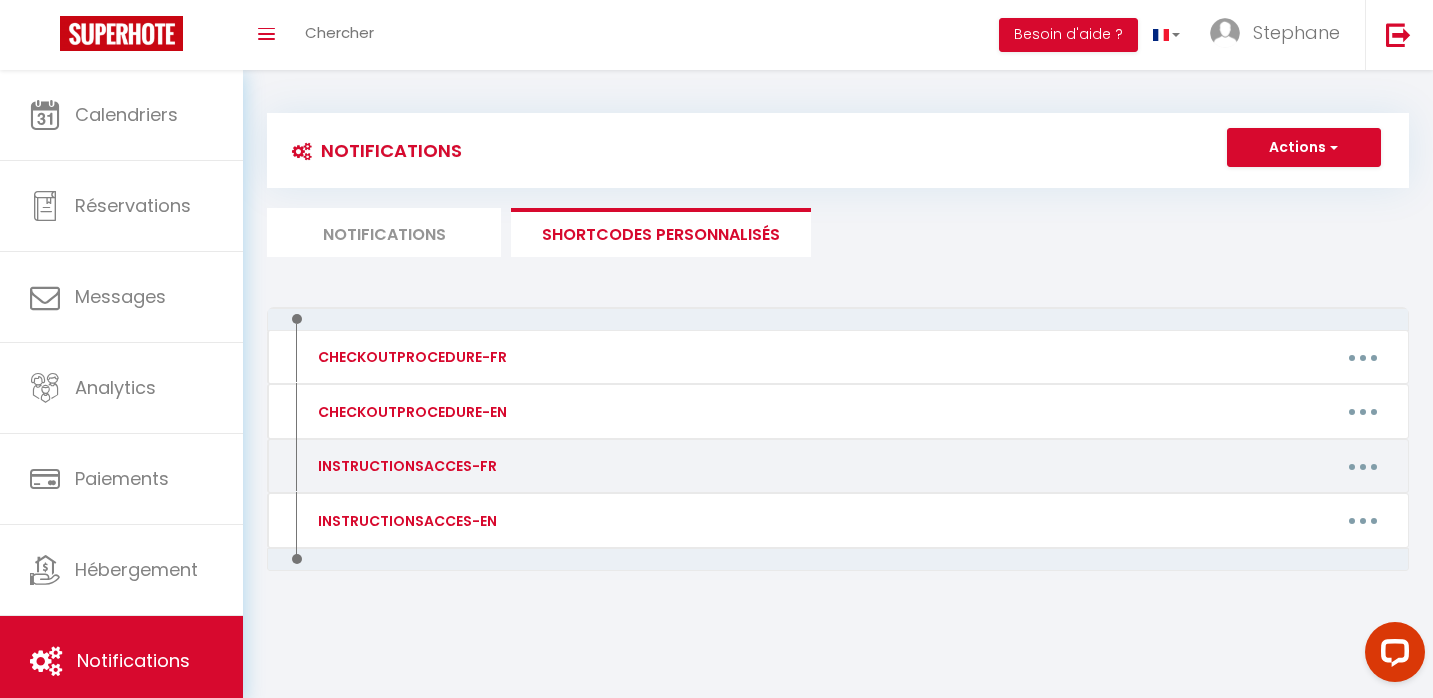 click on "INSTRUCTIONSACCES-FR" at bounding box center [405, 466] 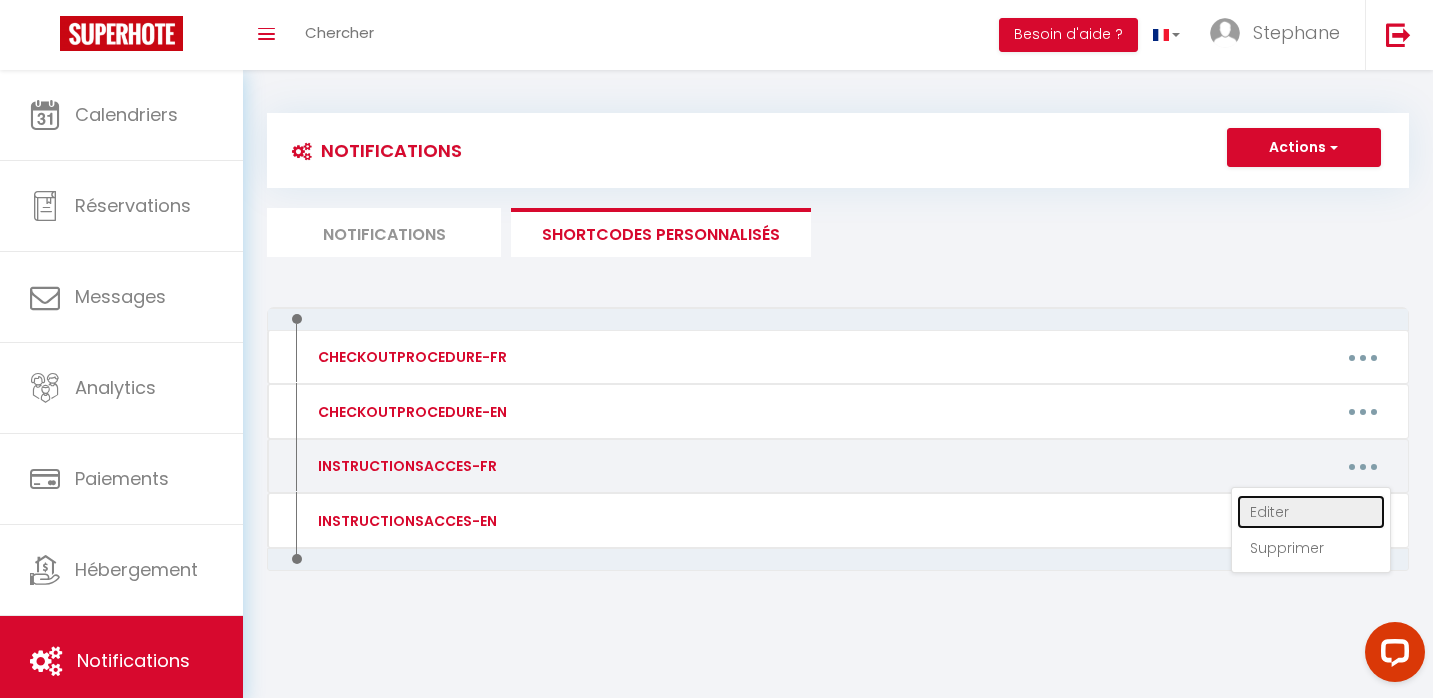 click on "Editer" at bounding box center (1311, 512) 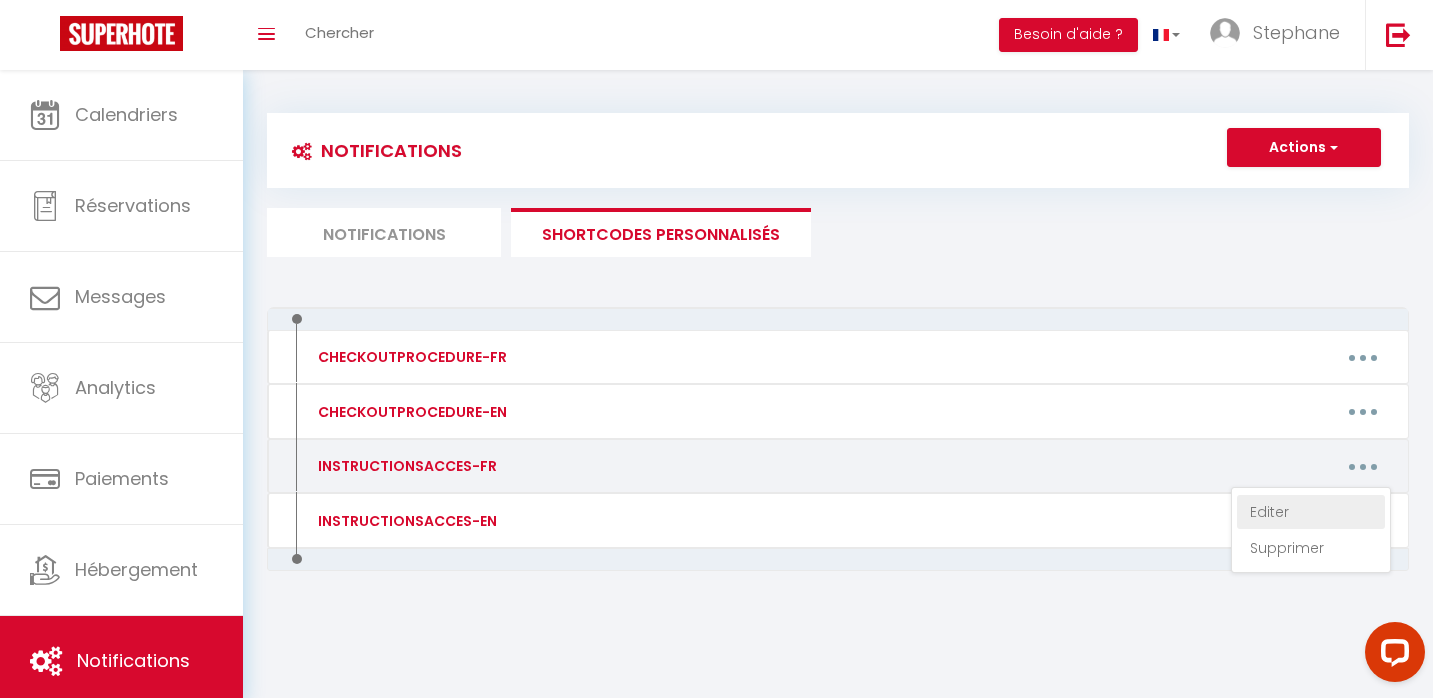 type on "INSTRUCTIONSACCES-FR" 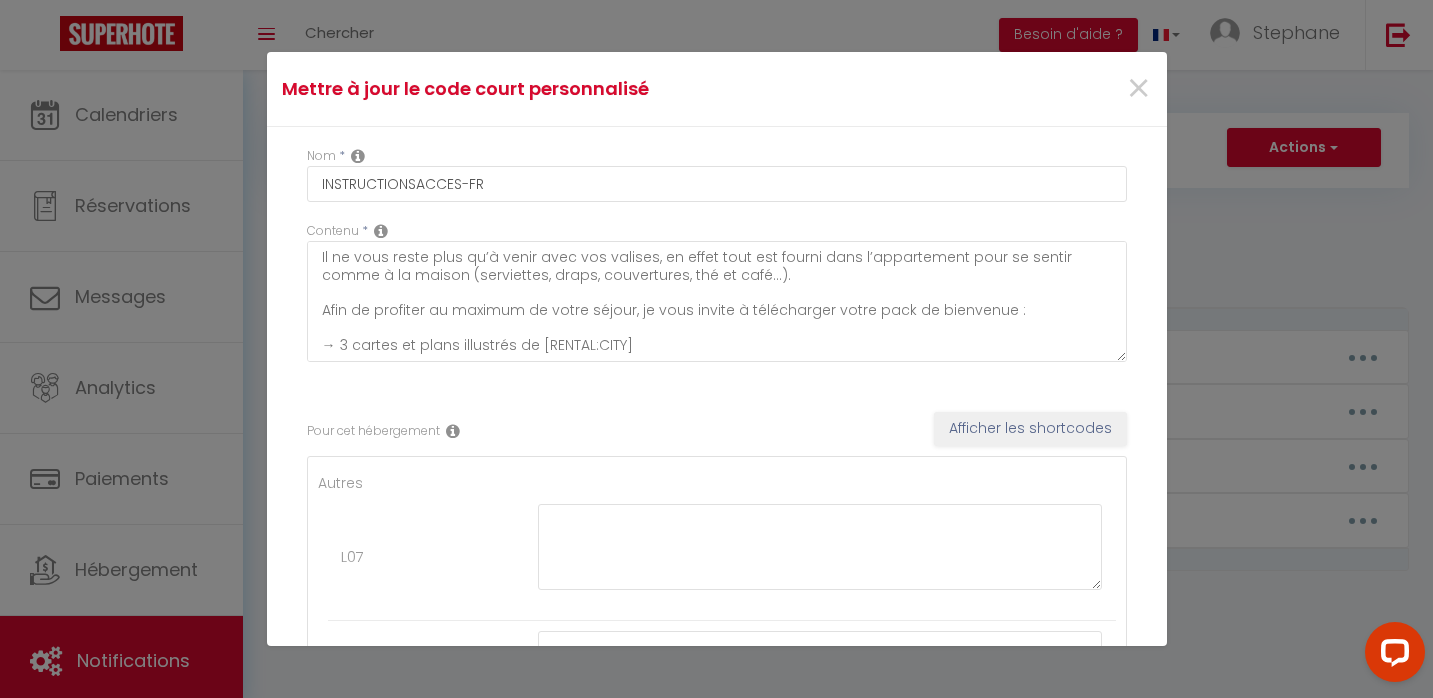 click at bounding box center (381, 231) 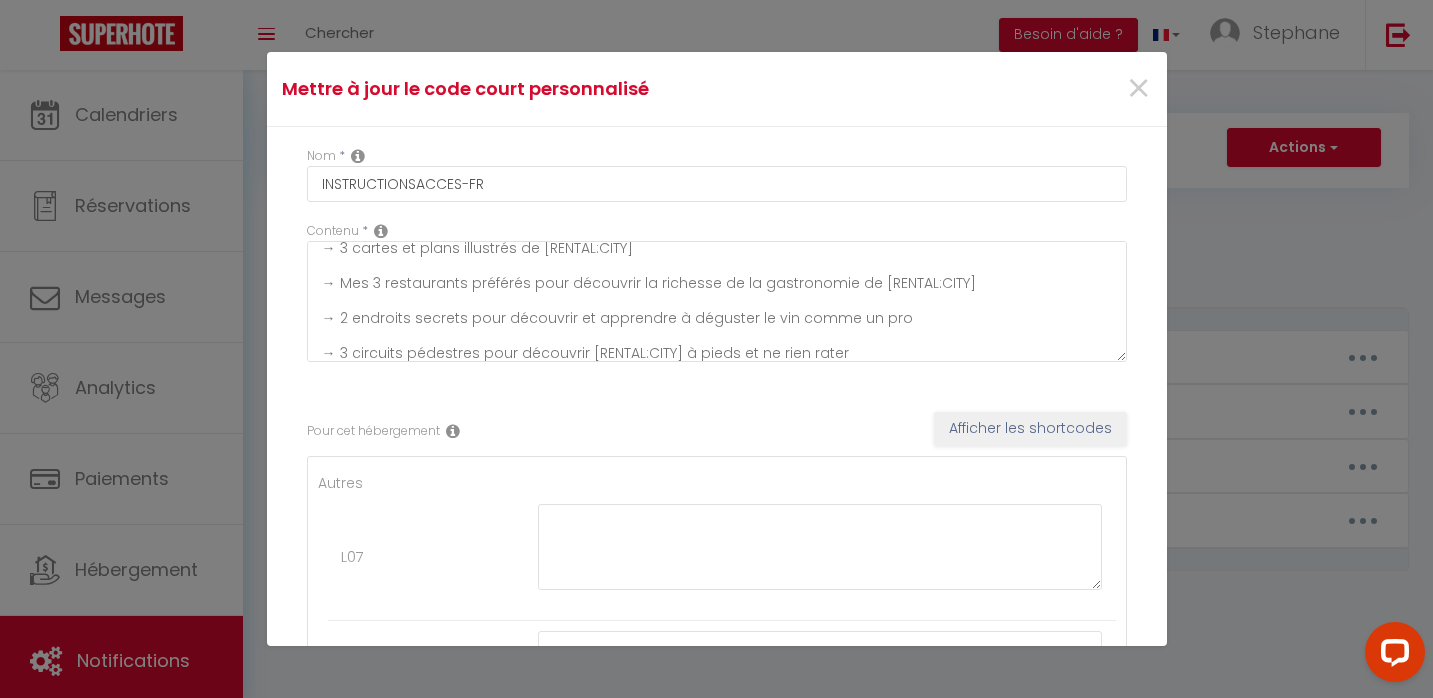 scroll, scrollTop: 140, scrollLeft: 0, axis: vertical 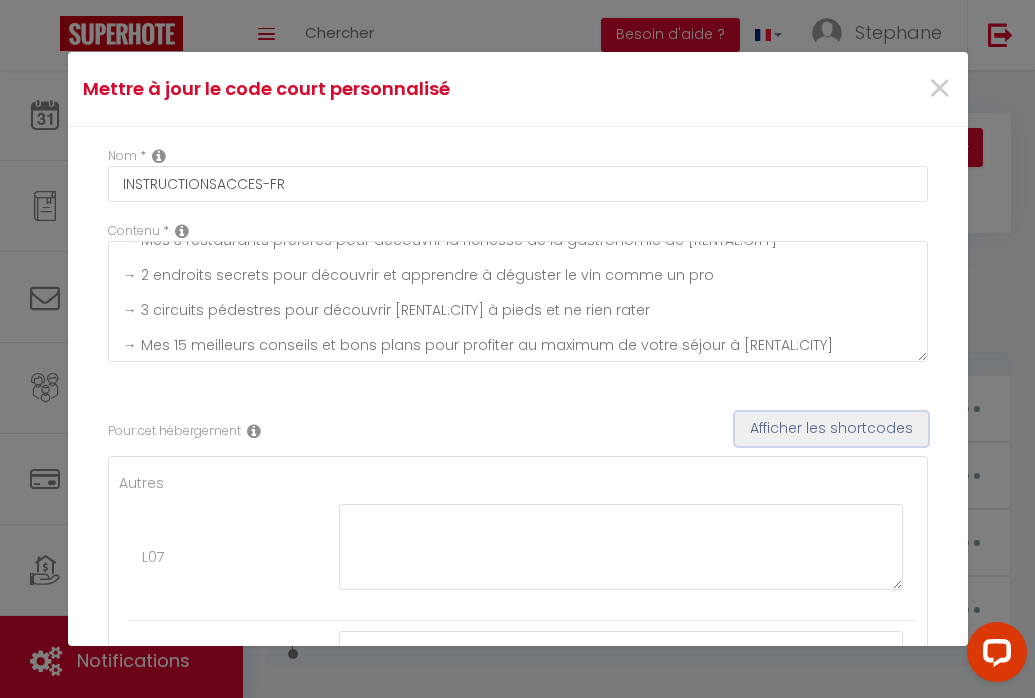 click on "Afficher les shortcodes" at bounding box center [831, 429] 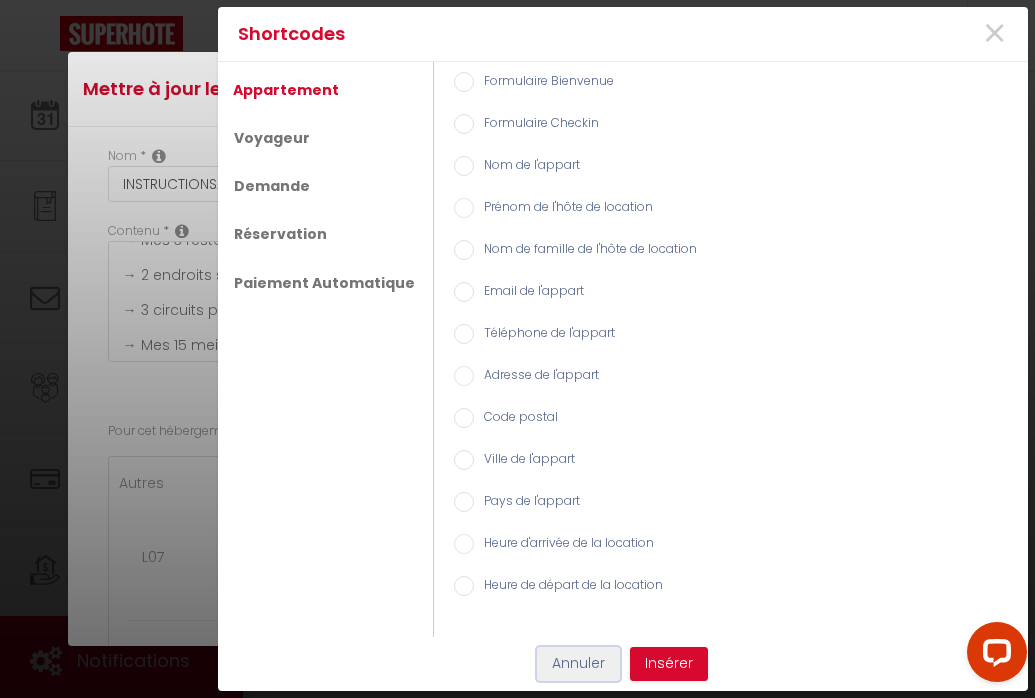 click on "Annuler" at bounding box center [578, 664] 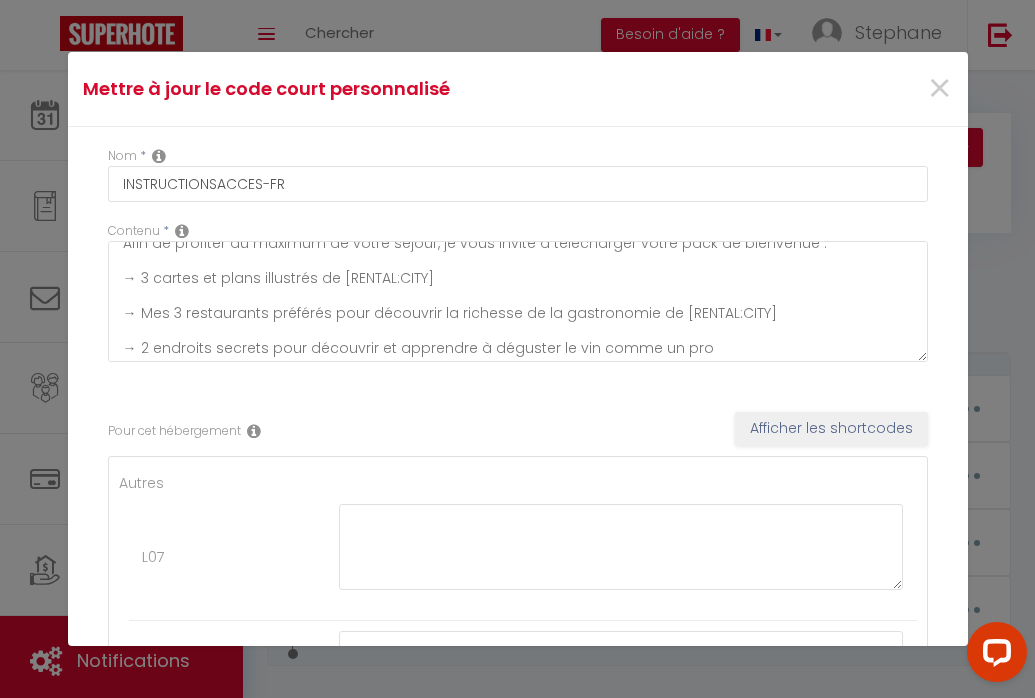 scroll, scrollTop: 0, scrollLeft: 0, axis: both 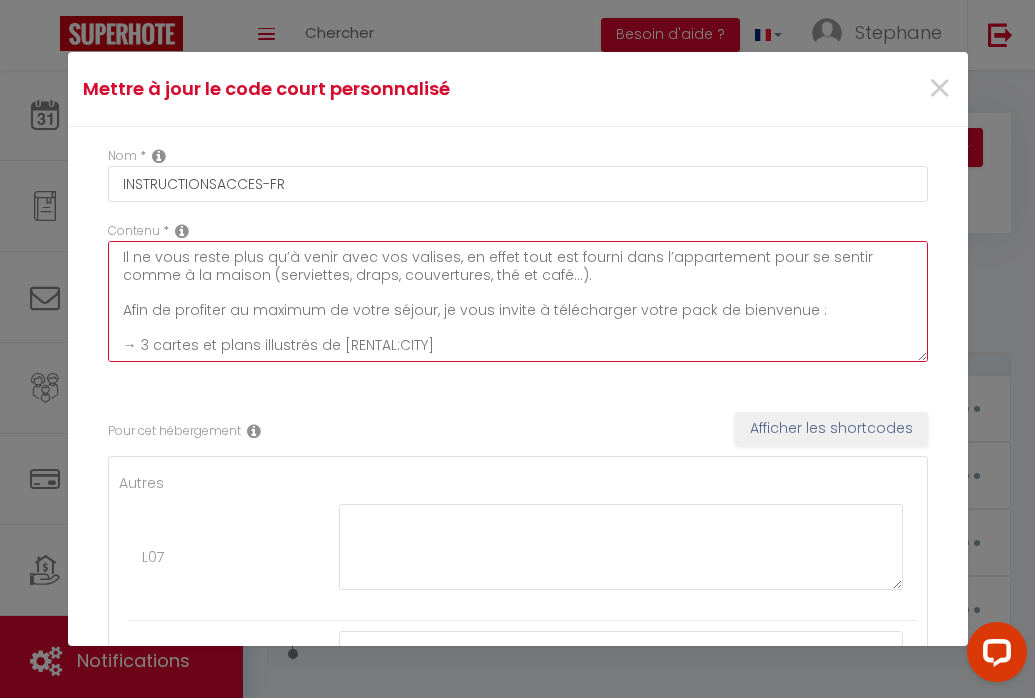click on "Il ne vous reste plus qu’à venir avec vos valises, en effet tout est fourni dans l’appartement pour se sentir comme à la maison (serviettes, draps, couvertures, thé et café…).
Afin de profiter au maximum de votre séjour, je vous invite à télécharger votre pack de bienvenue :
→ 3 cartes et plans illustrés de [RENTAL:CITY]
→ Mes 3 restaurants préférés pour découvrir la richesse de la gastronomie de [RENTAL:CITY]
→ 2 endroits secrets pour découvrir et apprendre à déguster le vin comme un pro
→ 3 circuits pédestres pour découvrir [RENTAL:CITY] à pieds et ne rien rater
→ Mes 15 meilleurs conseils et bons plans pour profiter au maximum de votre séjour à [RENTAL:CITY]" at bounding box center (518, 301) 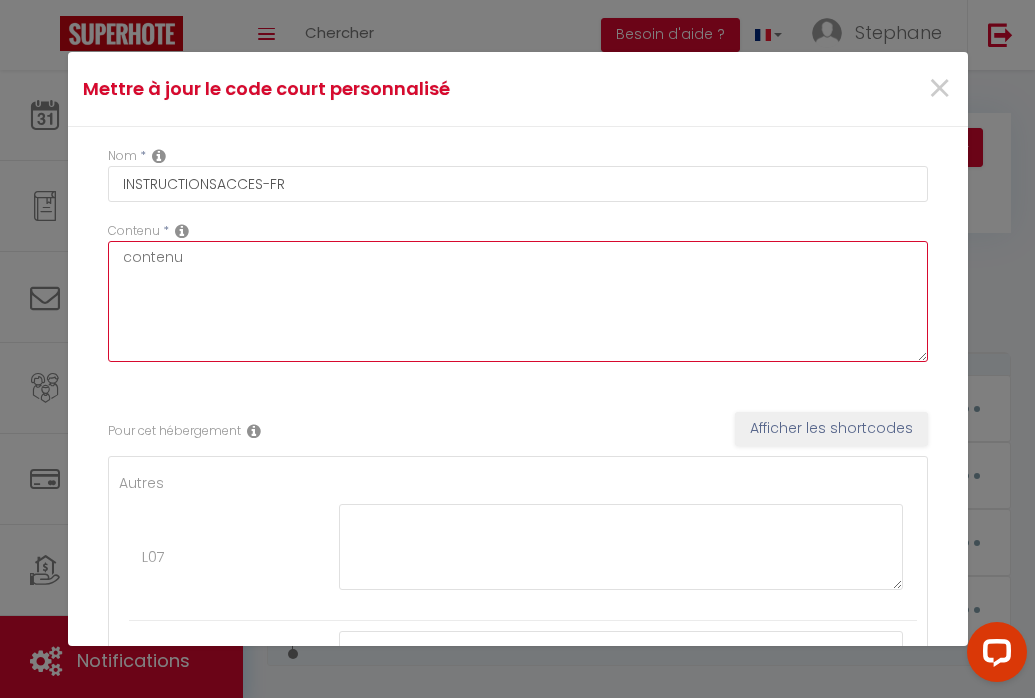 type on "contenu" 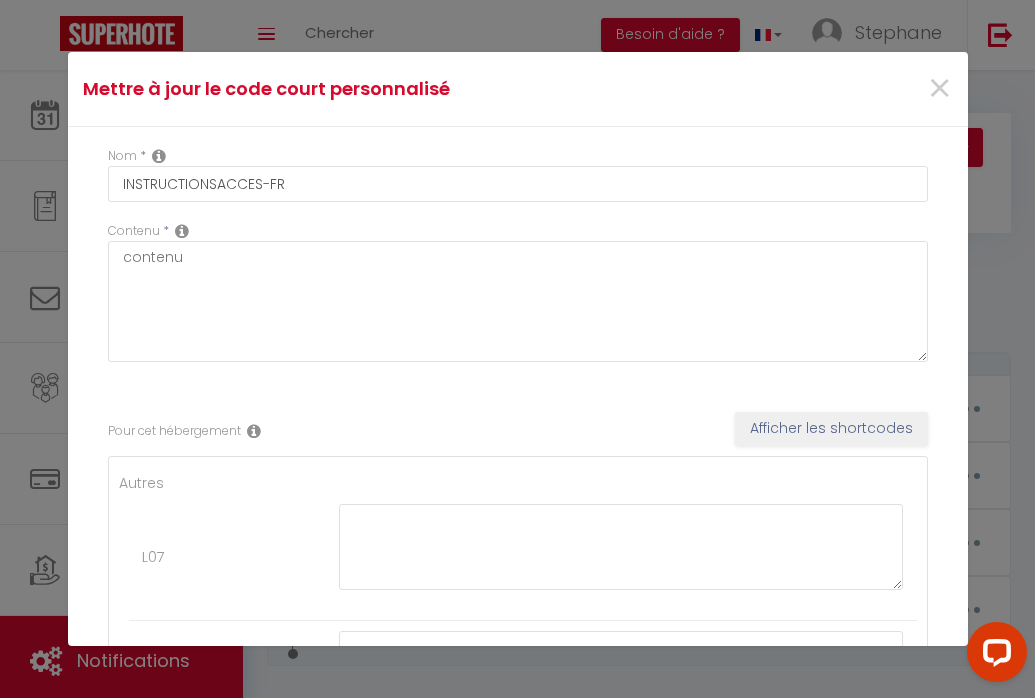 click on "Pour cet hébergement     Afficher les shortcodes" at bounding box center (518, 431) 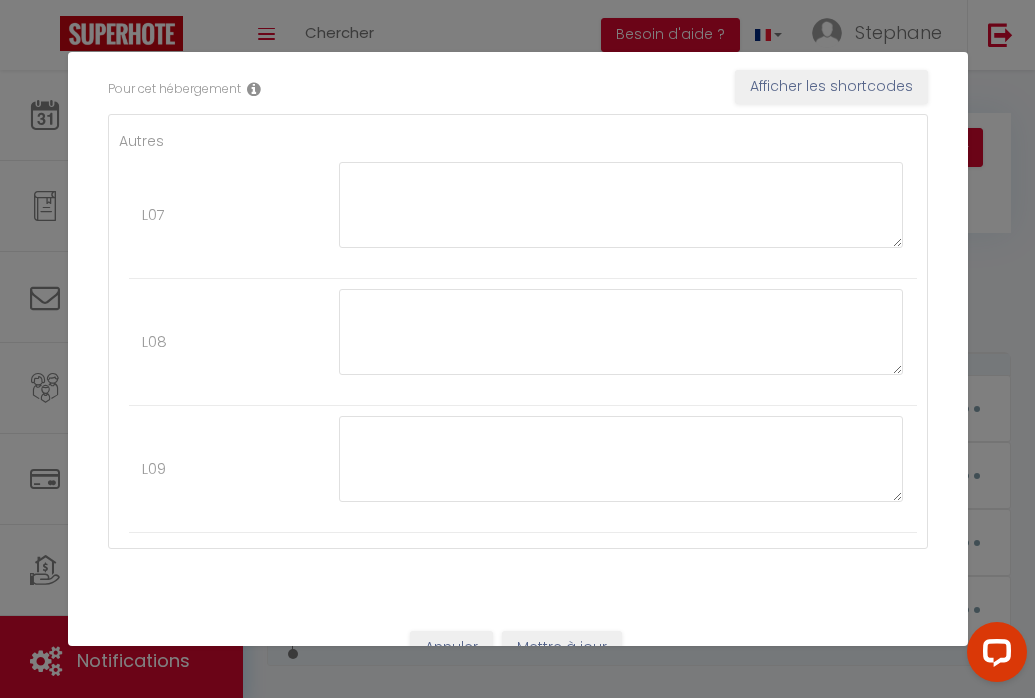 scroll, scrollTop: 381, scrollLeft: 0, axis: vertical 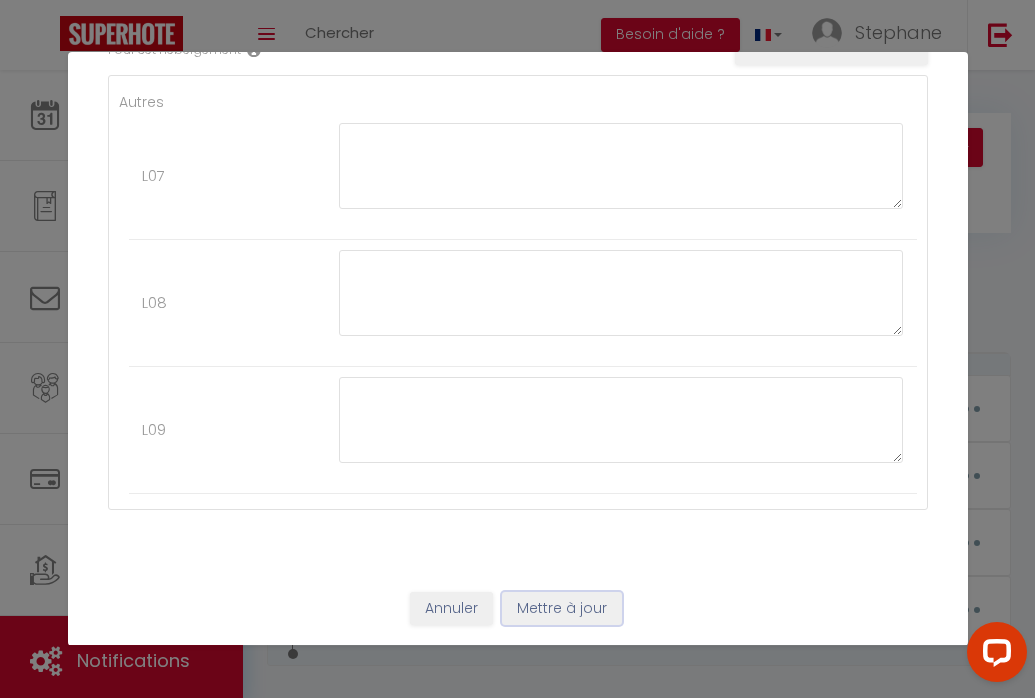click on "Mettre à jour" at bounding box center (562, 609) 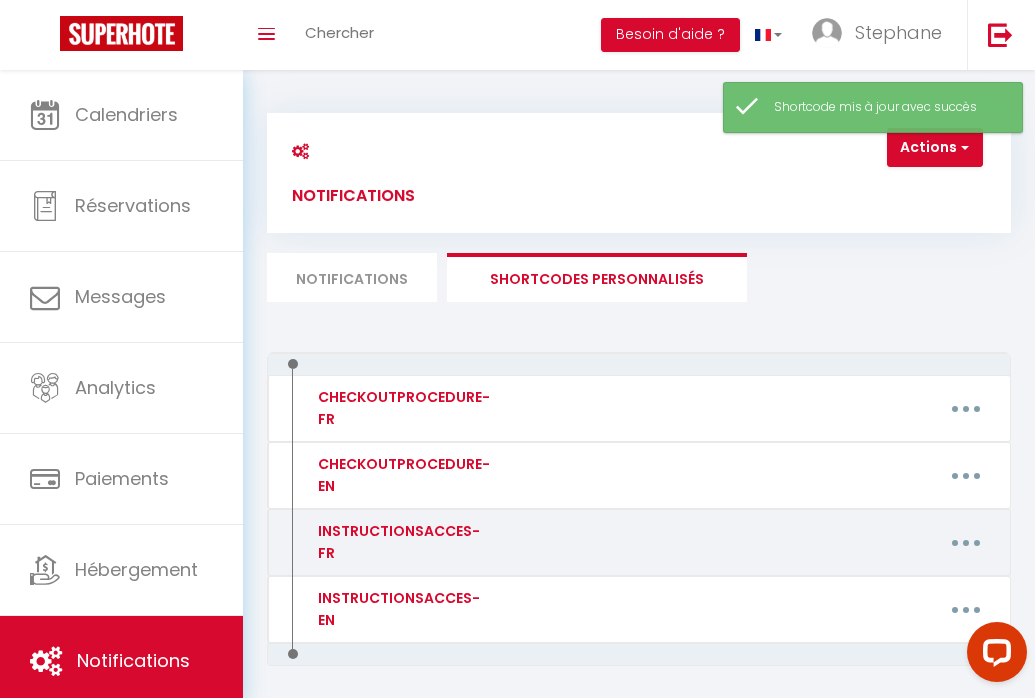 click at bounding box center [966, 543] 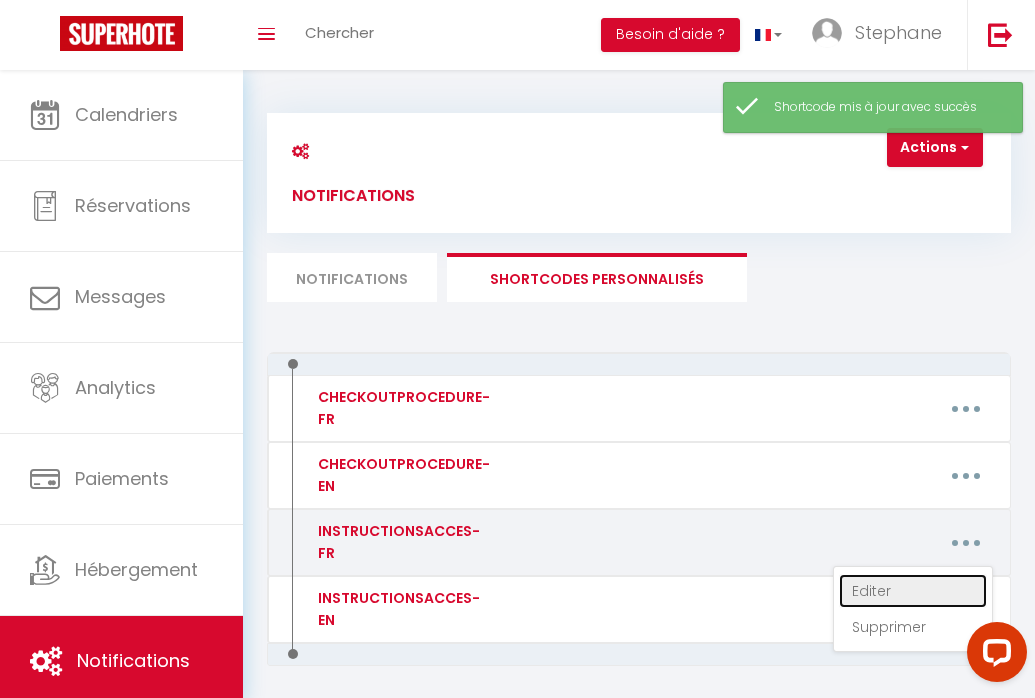 click on "Editer" at bounding box center (913, 591) 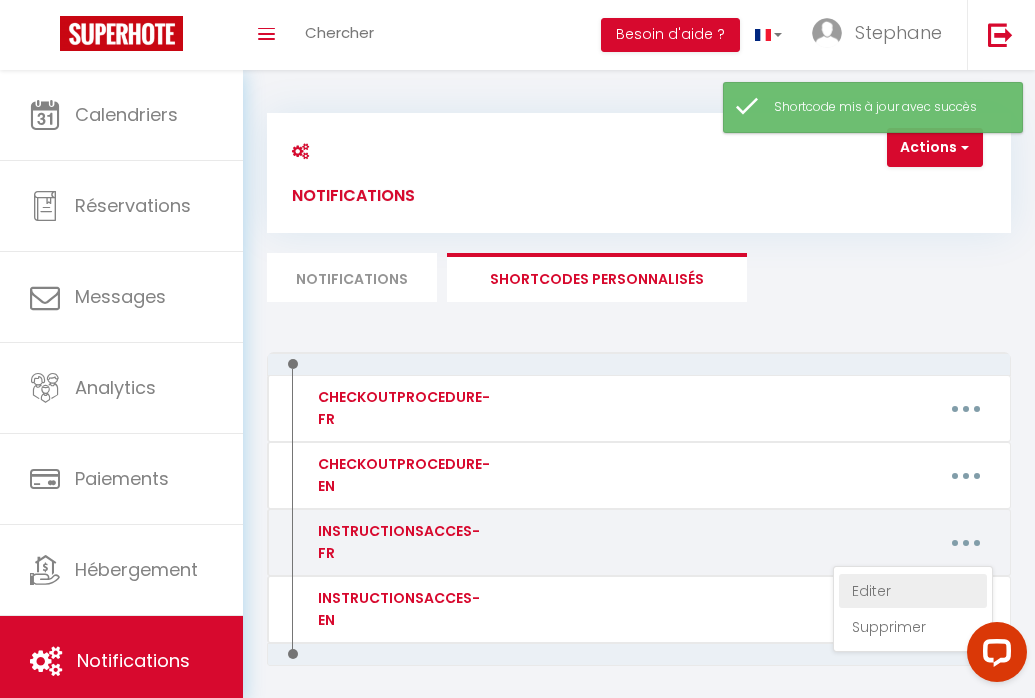 type on "INSTRUCTIONSACCES-FR" 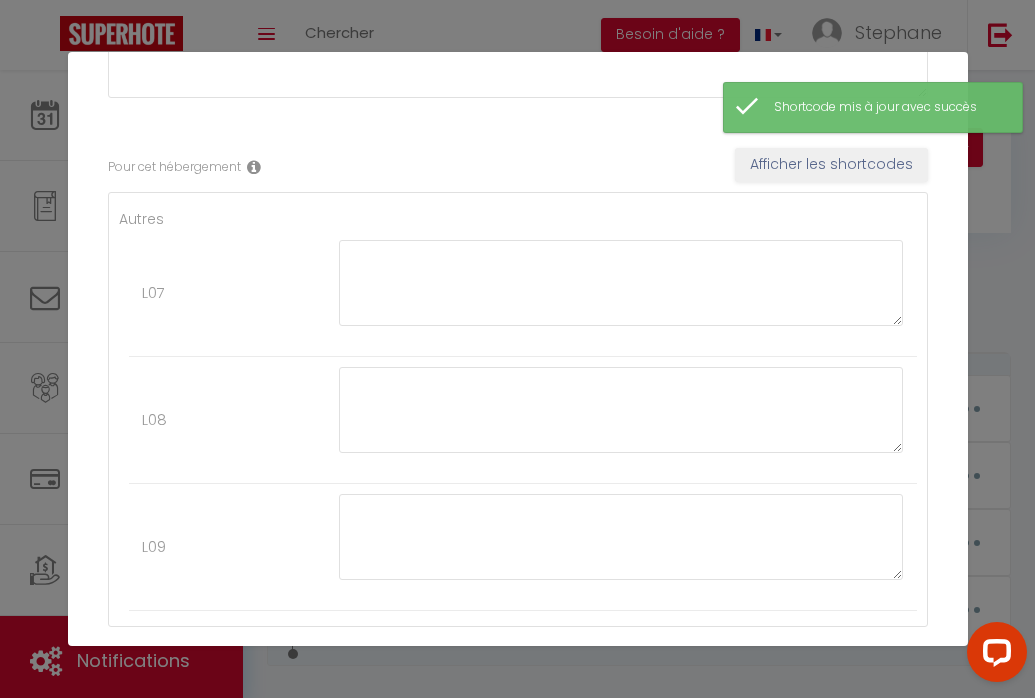 scroll, scrollTop: 381, scrollLeft: 0, axis: vertical 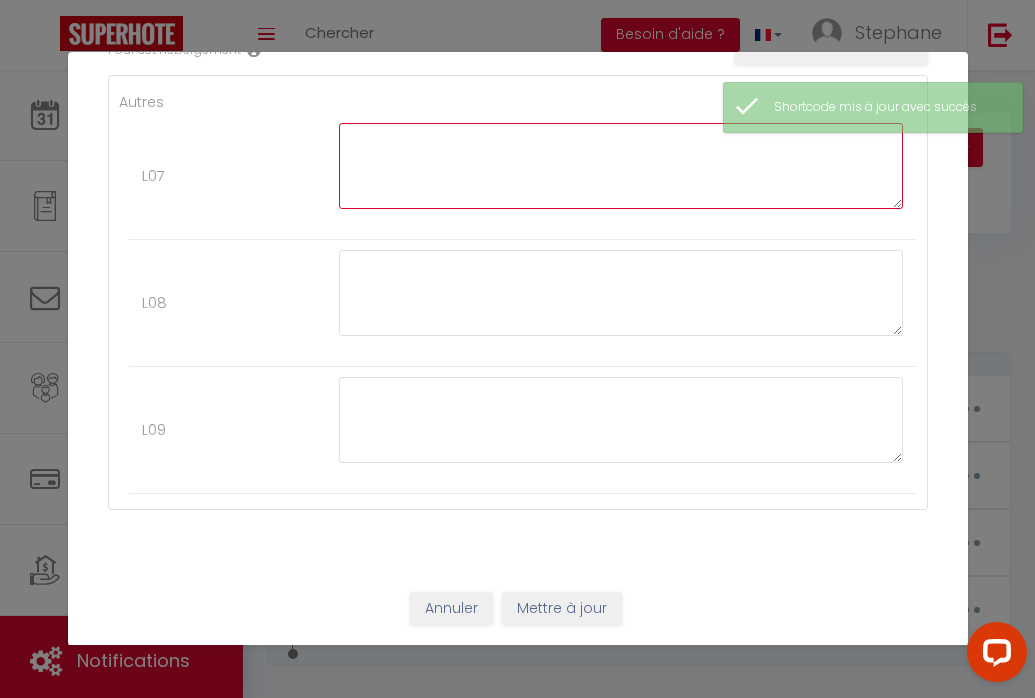 click at bounding box center (621, 166) 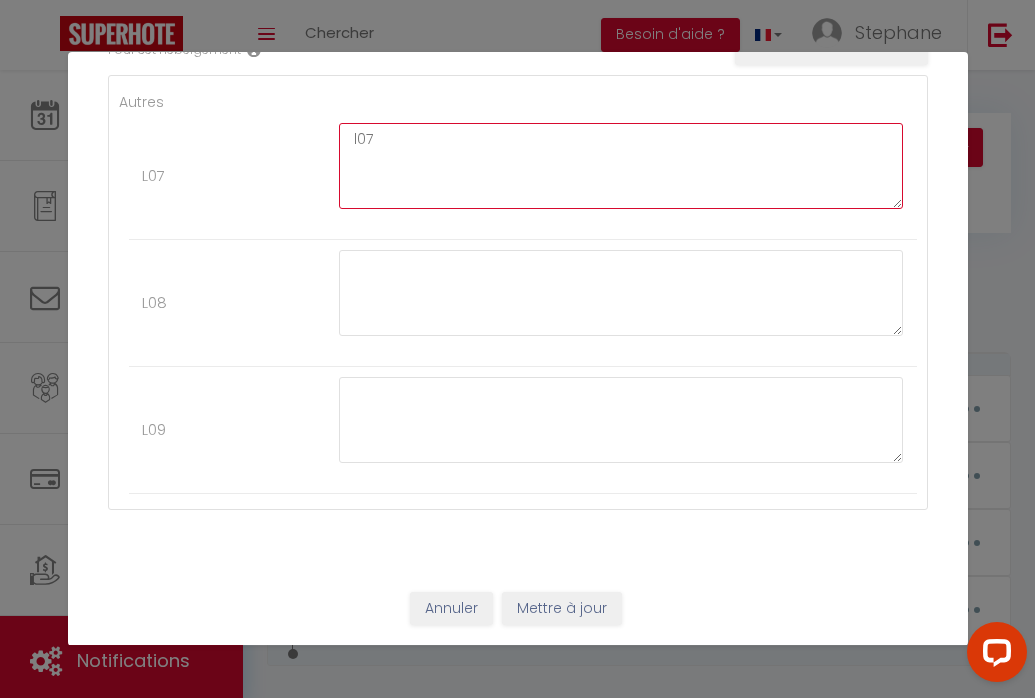 type on "l07" 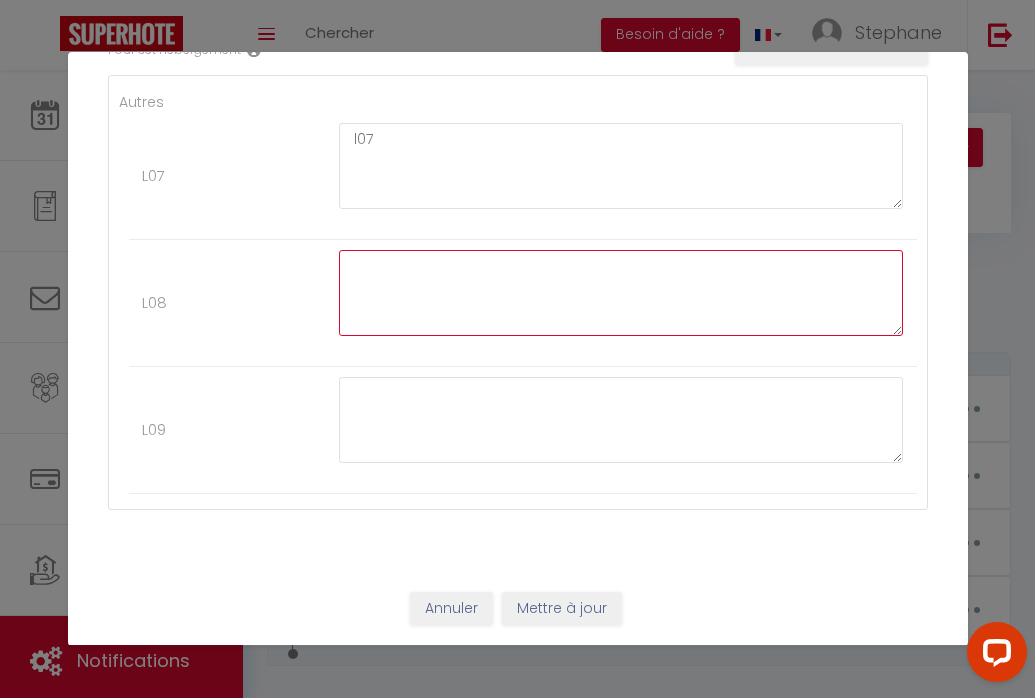 click at bounding box center (621, 293) 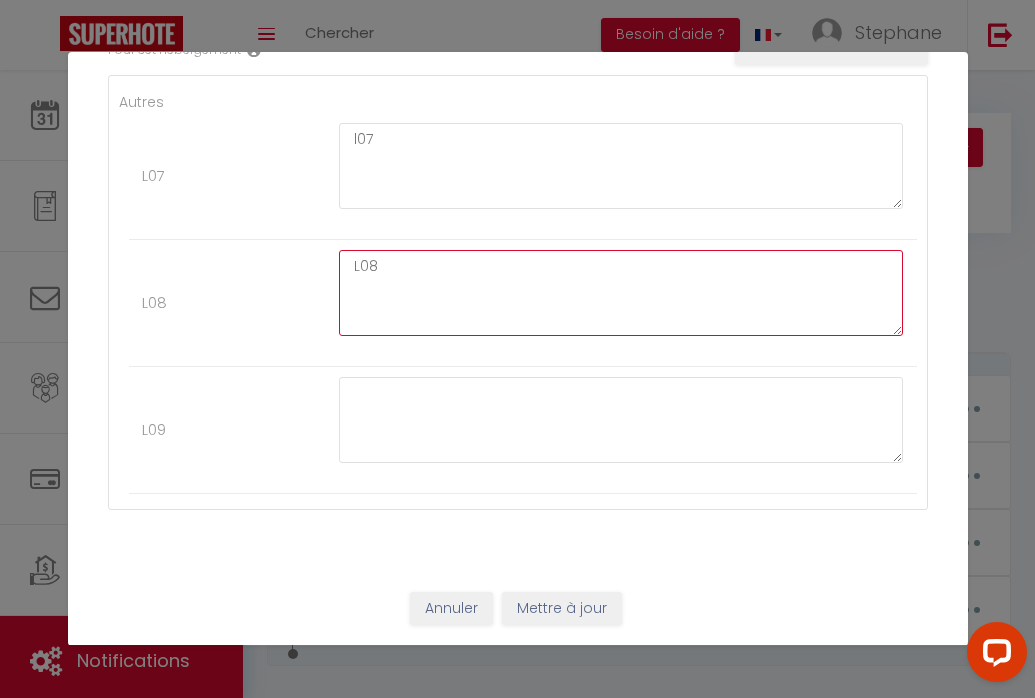 type on "L08" 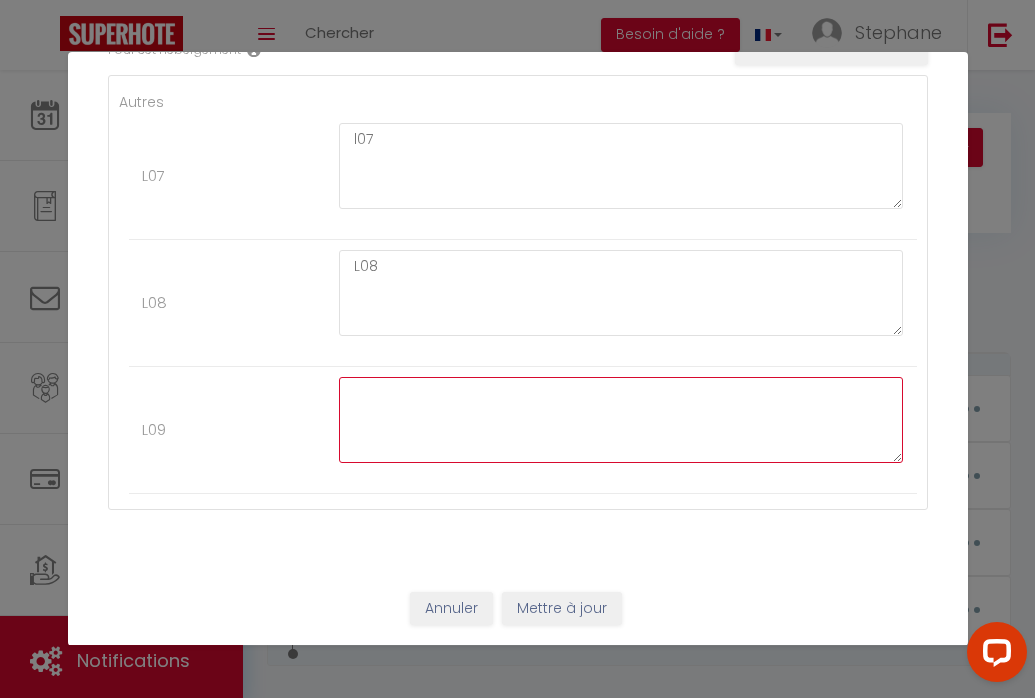 click at bounding box center [621, 420] 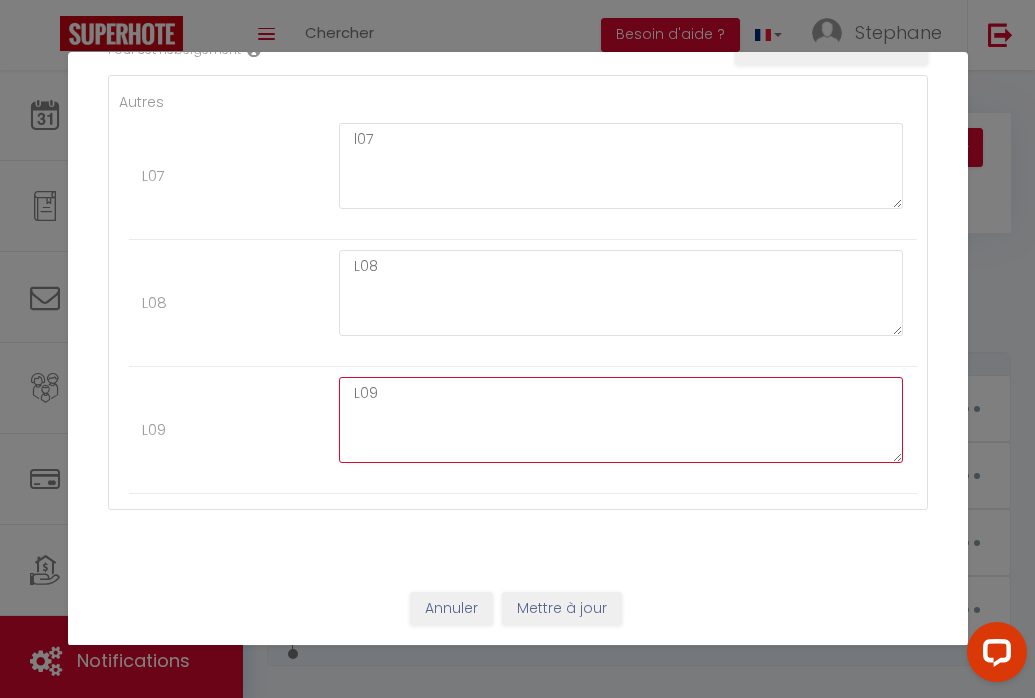 type on "L09" 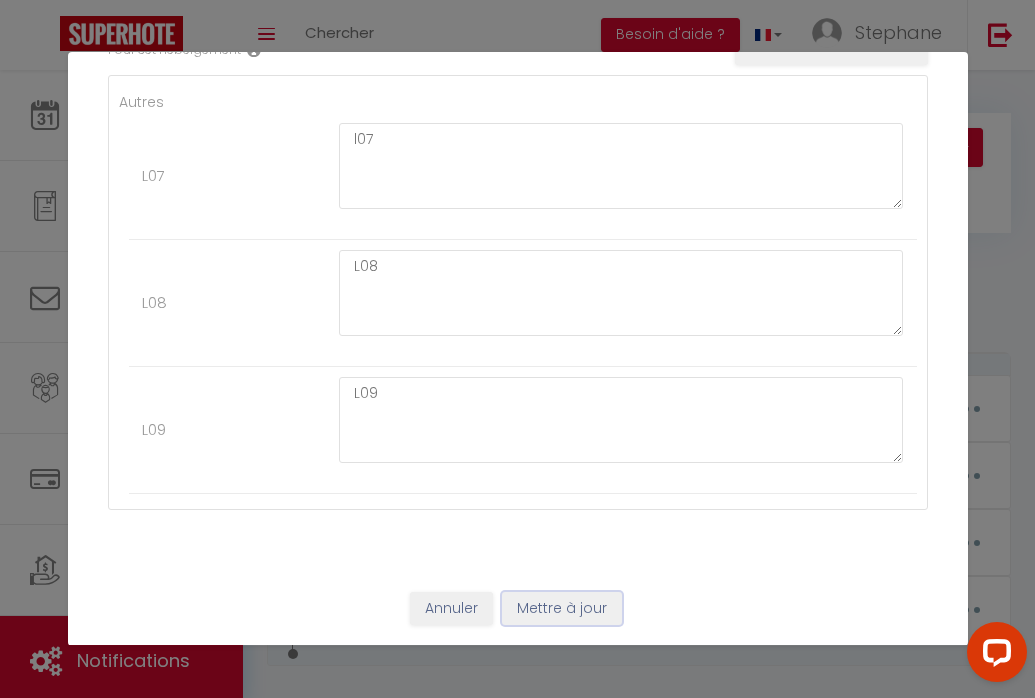 click on "Mettre à jour" at bounding box center [562, 609] 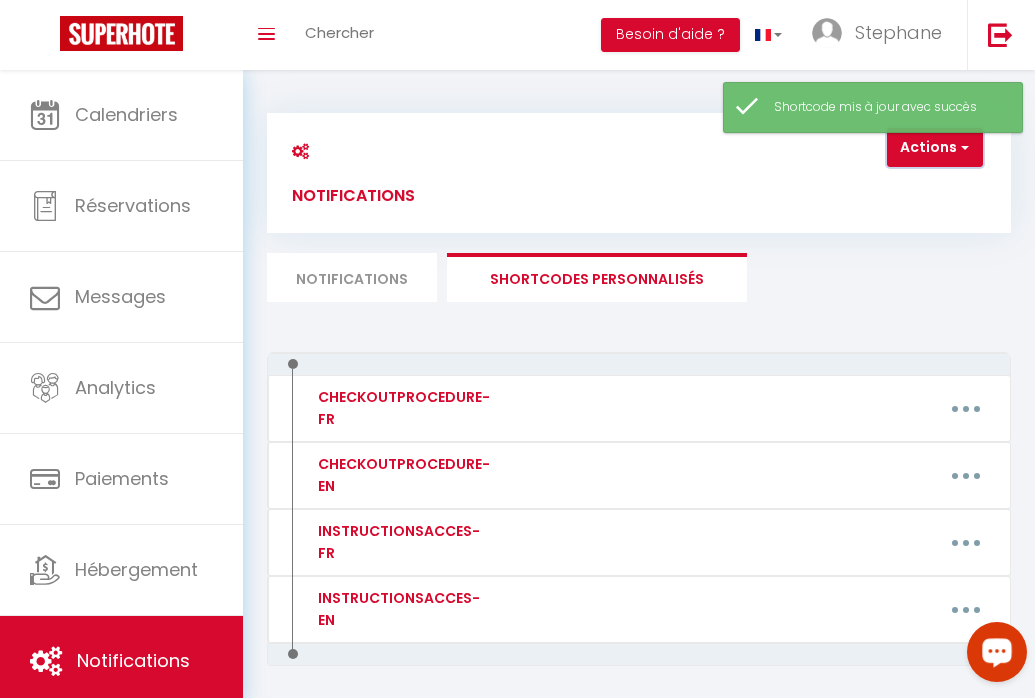 click at bounding box center [963, 147] 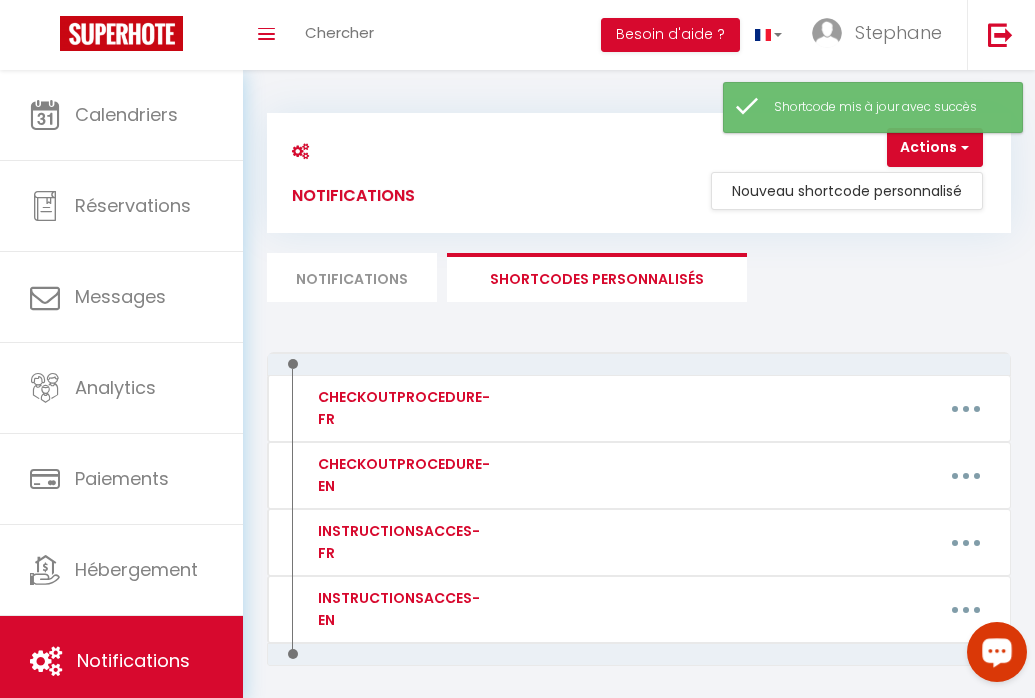 click on "Notifications   SHORTCODES PERSONNALISÉS" at bounding box center [639, 277] 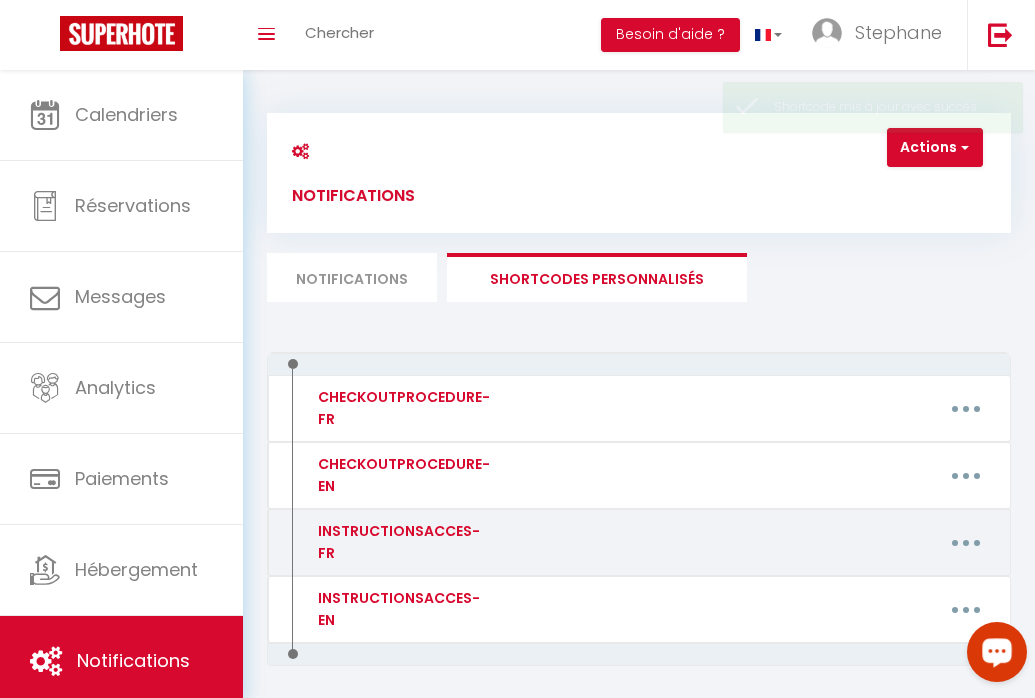 click at bounding box center [966, 543] 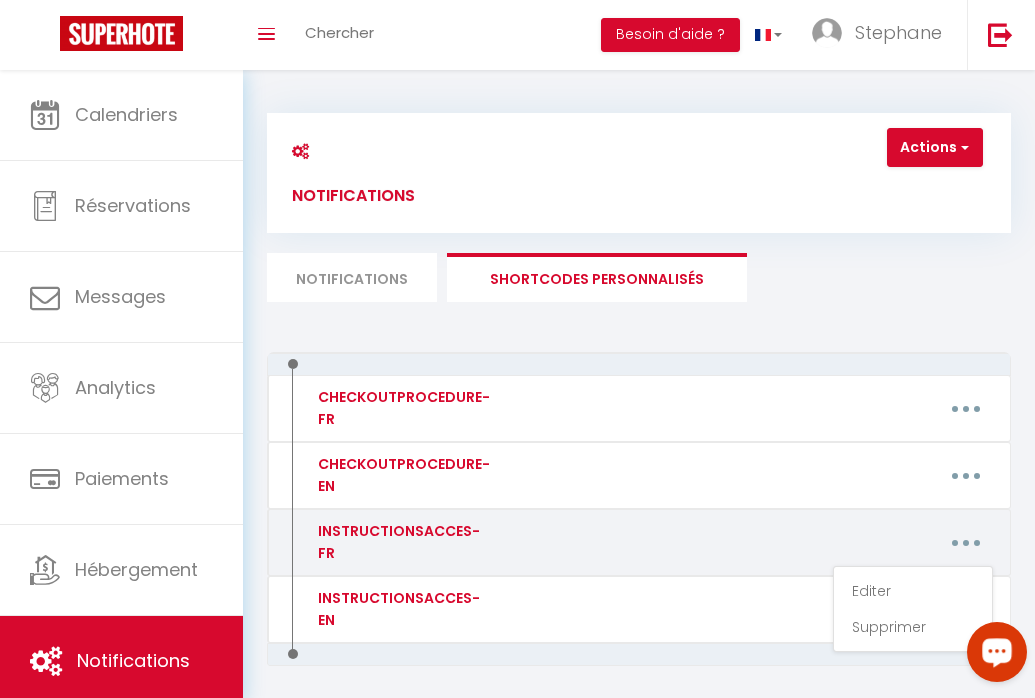 click on "Editer   Supprimer" at bounding box center (741, 542) 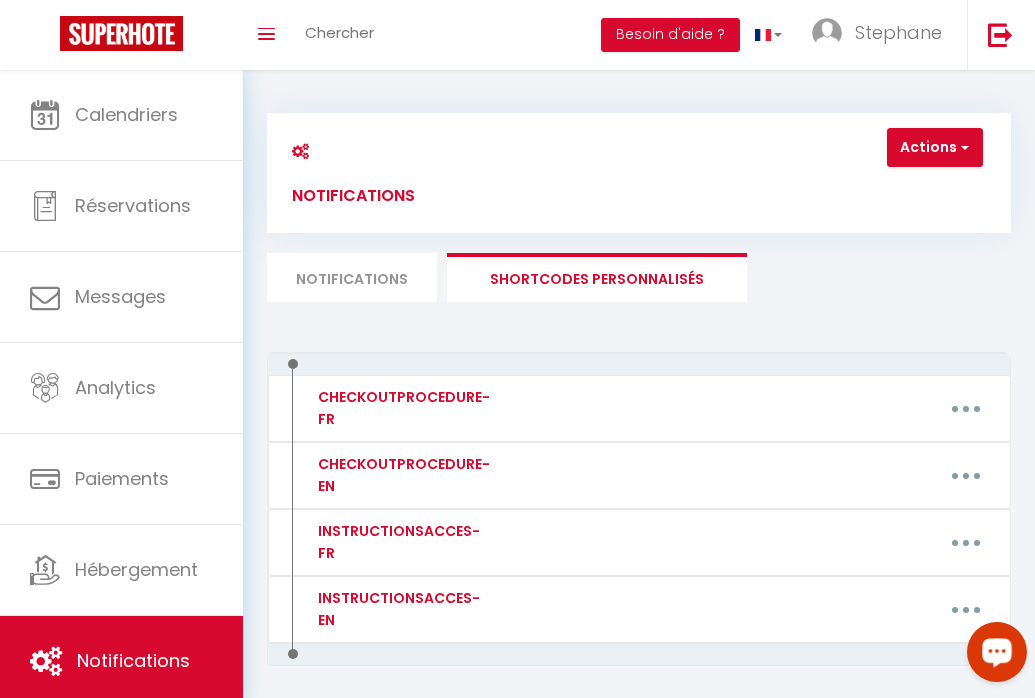 click on "Notifications" at bounding box center (352, 277) 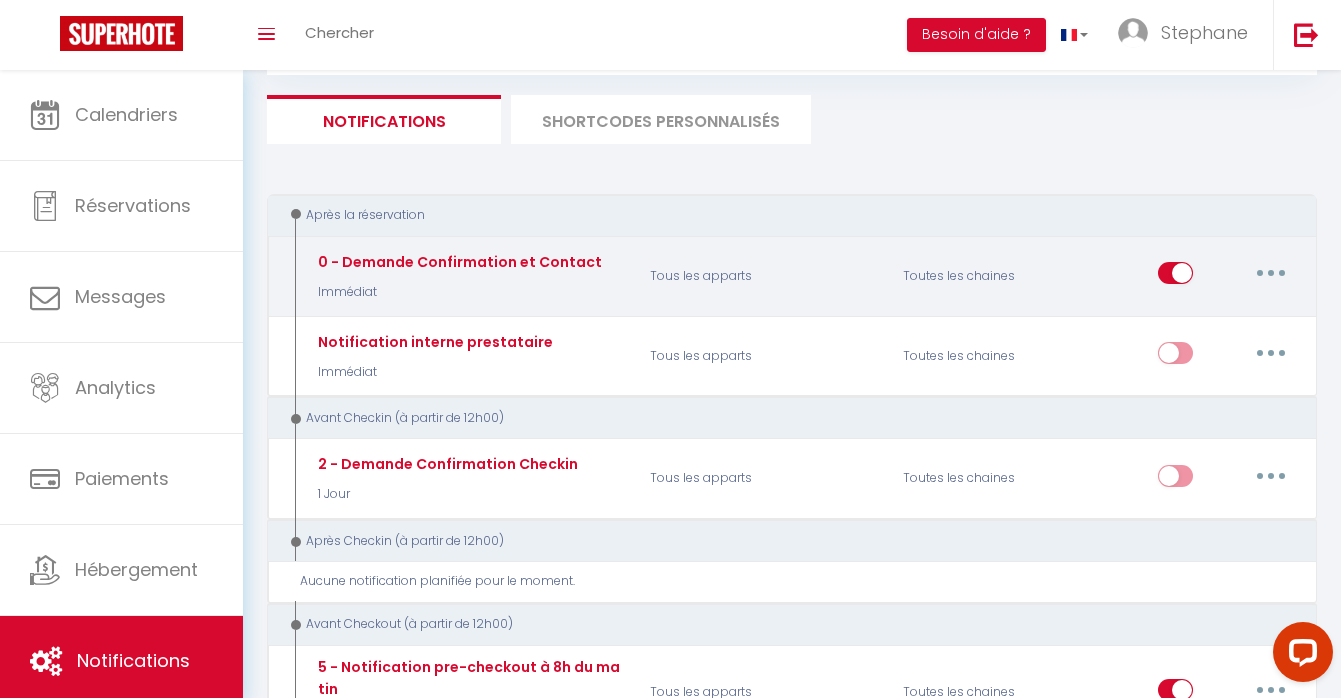 scroll, scrollTop: 0, scrollLeft: 0, axis: both 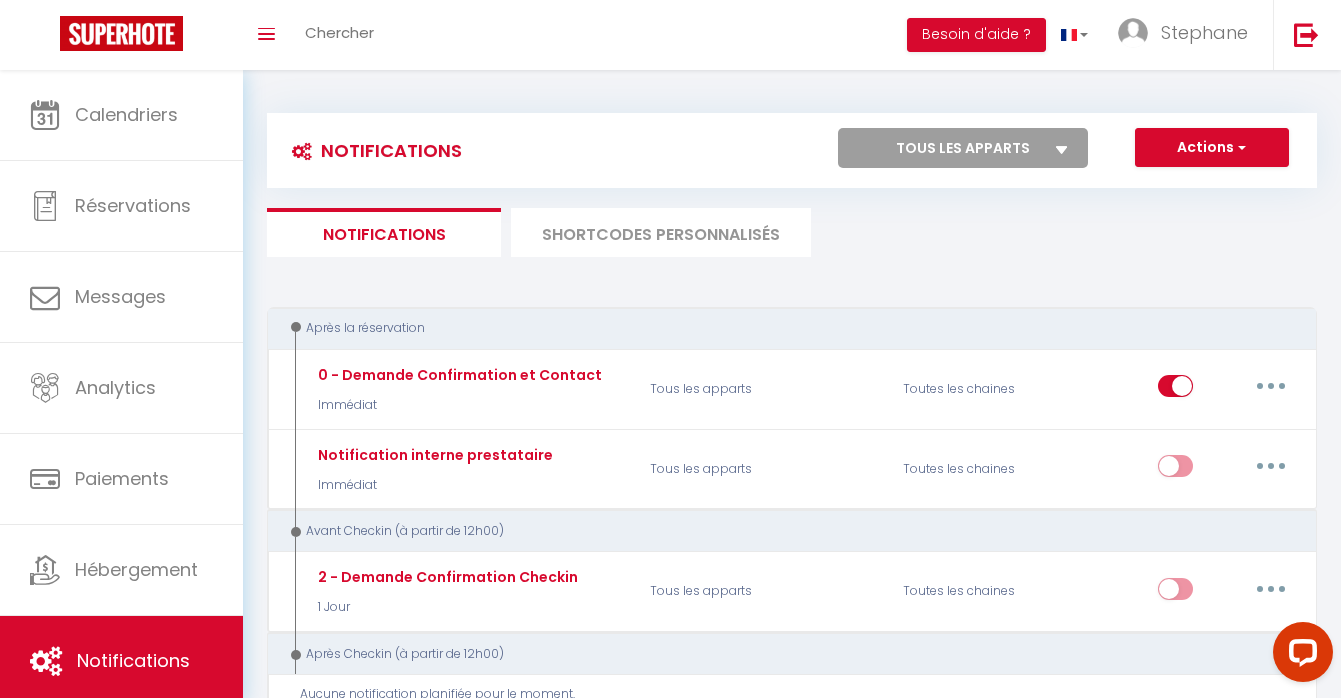 click on "Tous les apparts    L07 L08 L09" at bounding box center (963, 148) 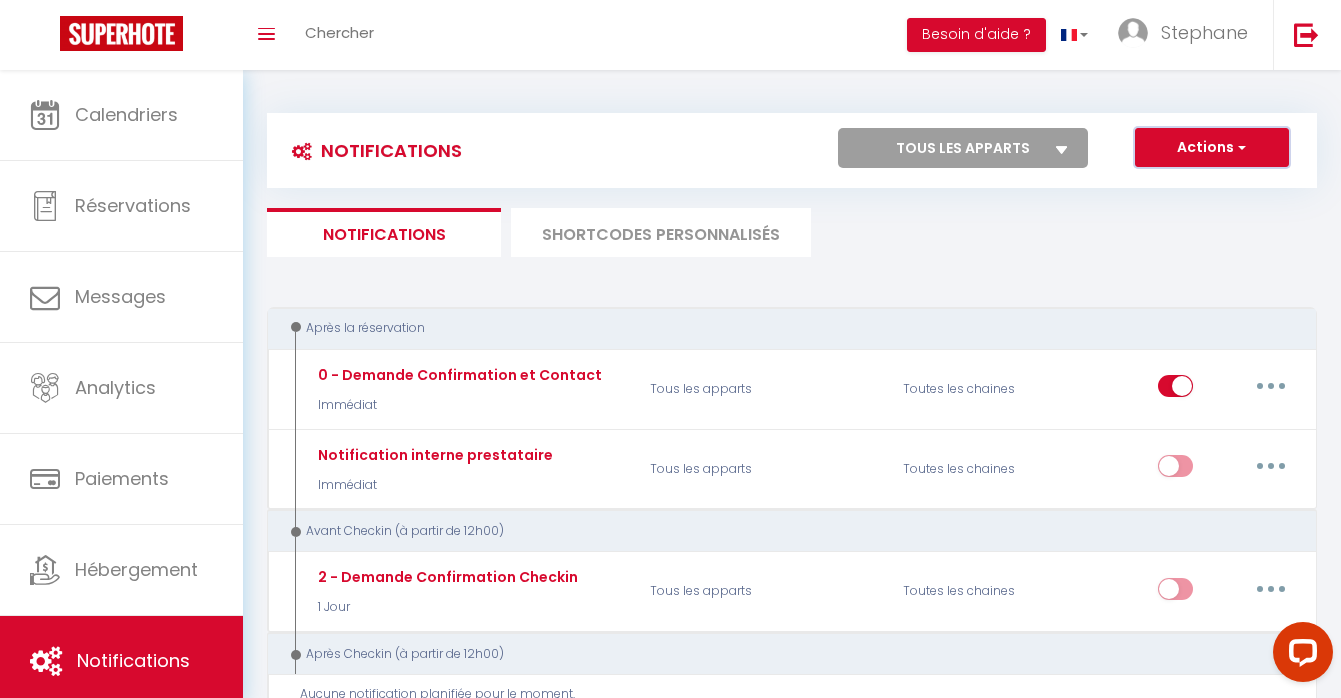 click on "Actions" at bounding box center (1212, 148) 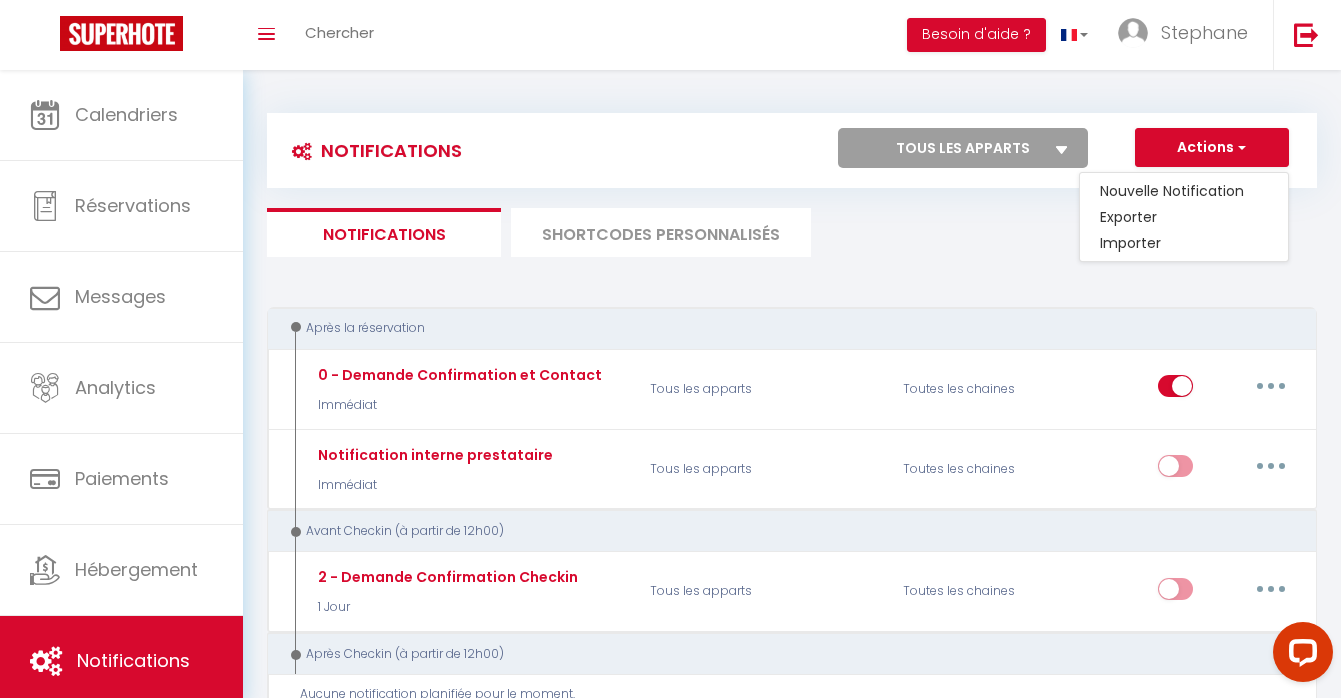 click on "Après la réservation" at bounding box center (792, 328) 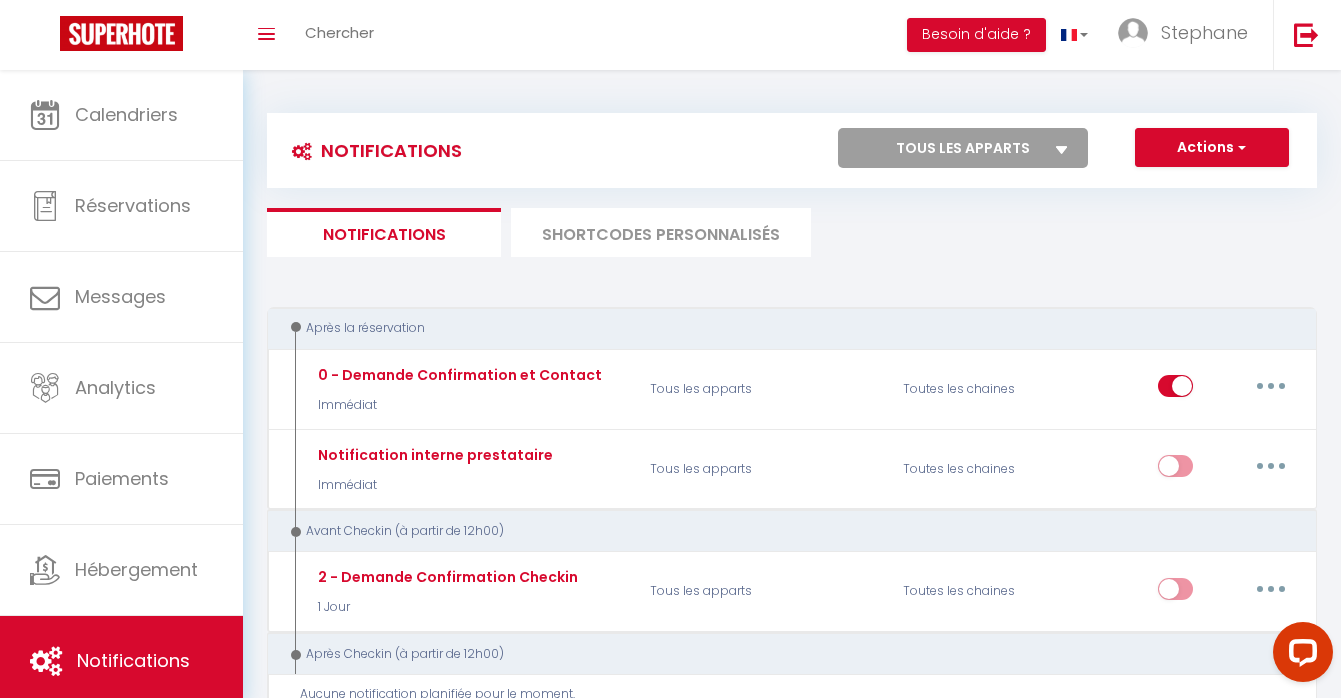 scroll, scrollTop: 53, scrollLeft: 0, axis: vertical 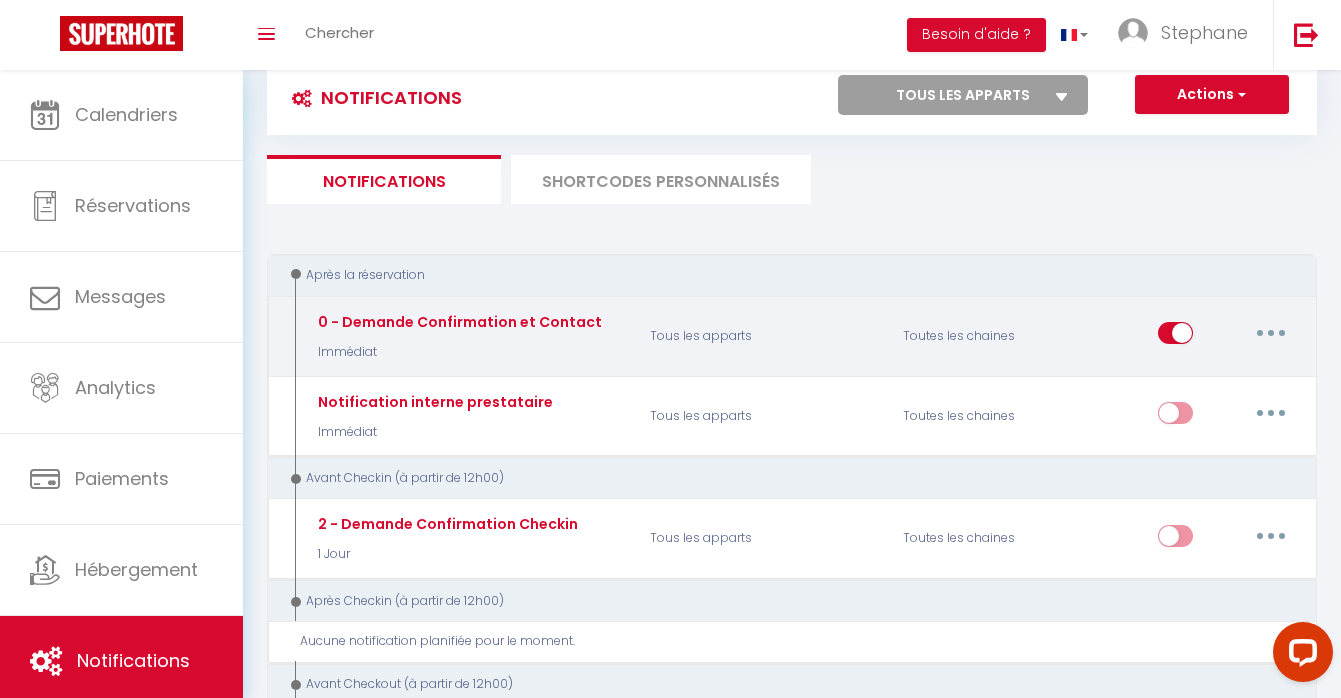 click at bounding box center (1175, 337) 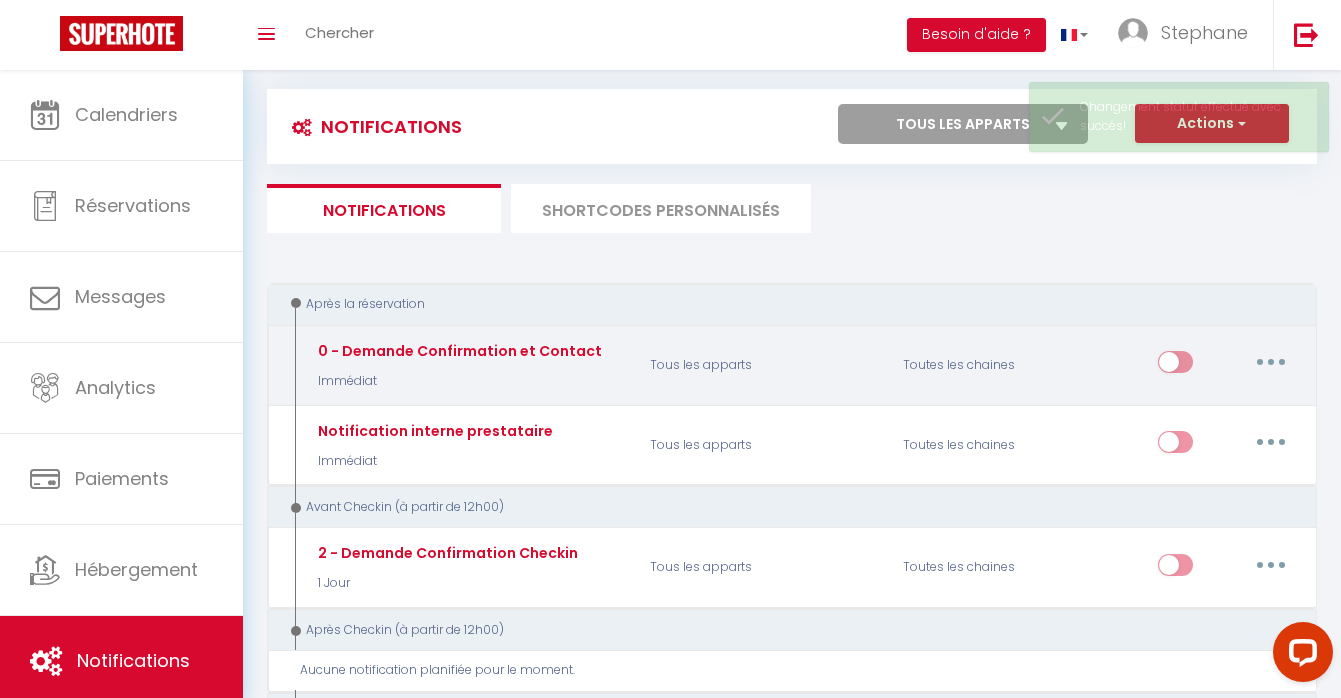 scroll, scrollTop: 0, scrollLeft: 0, axis: both 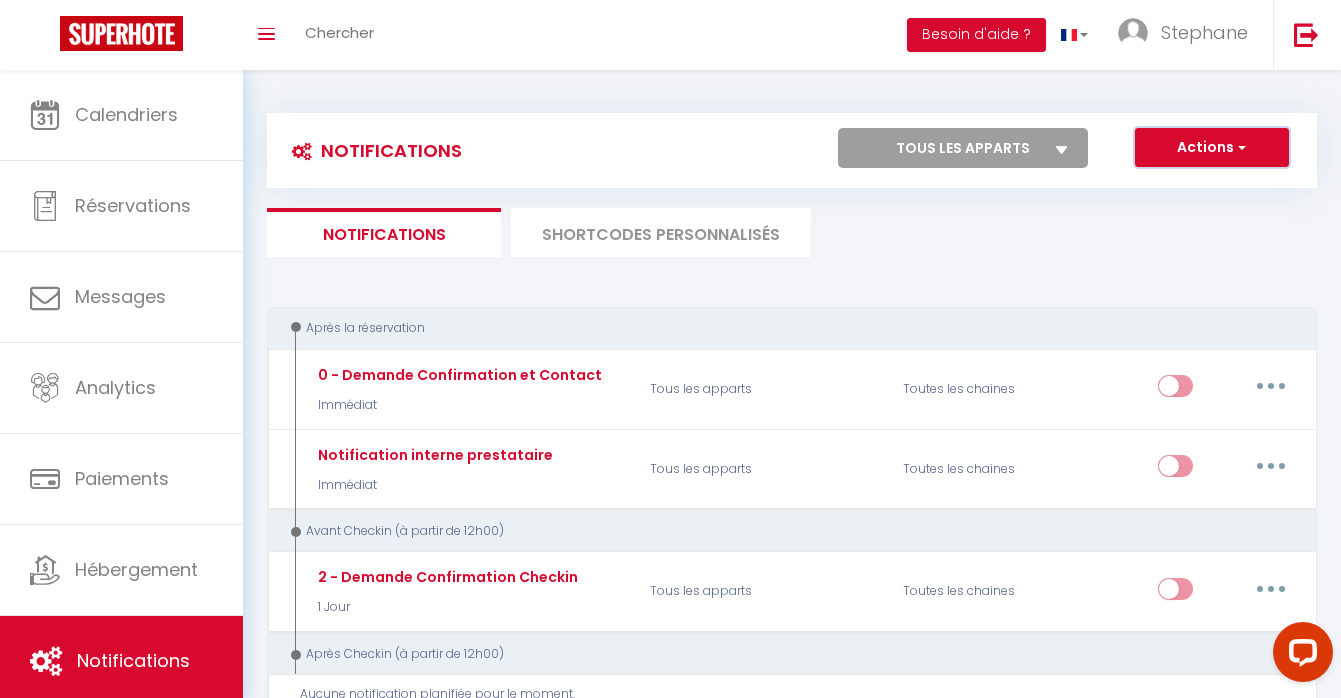 click at bounding box center (1240, 147) 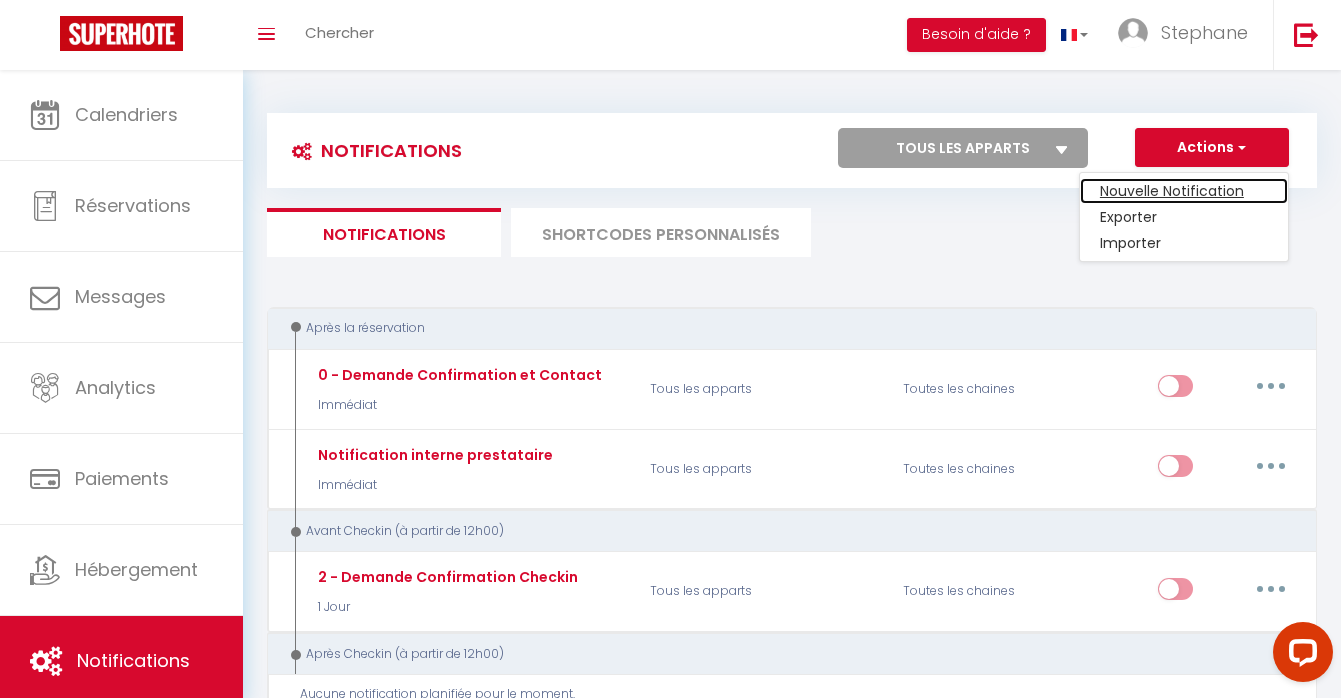 click on "Nouvelle Notification" at bounding box center (1184, 191) 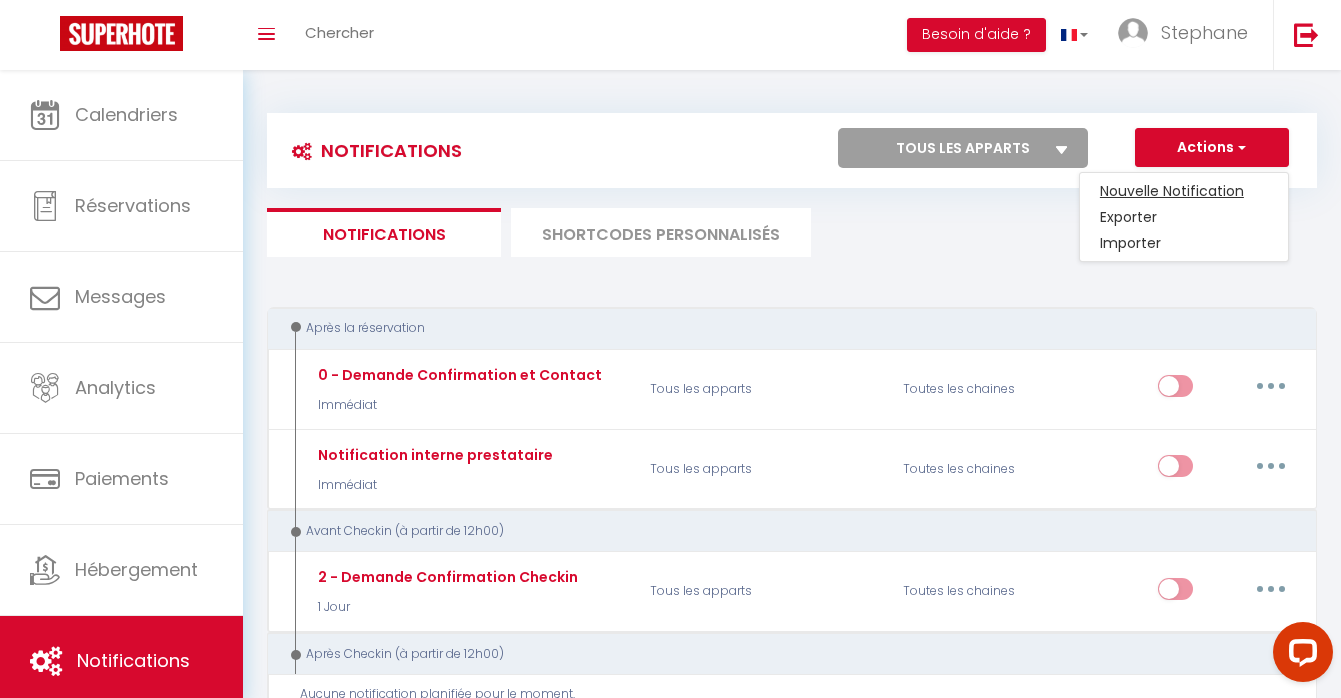 select on "Immédiat" 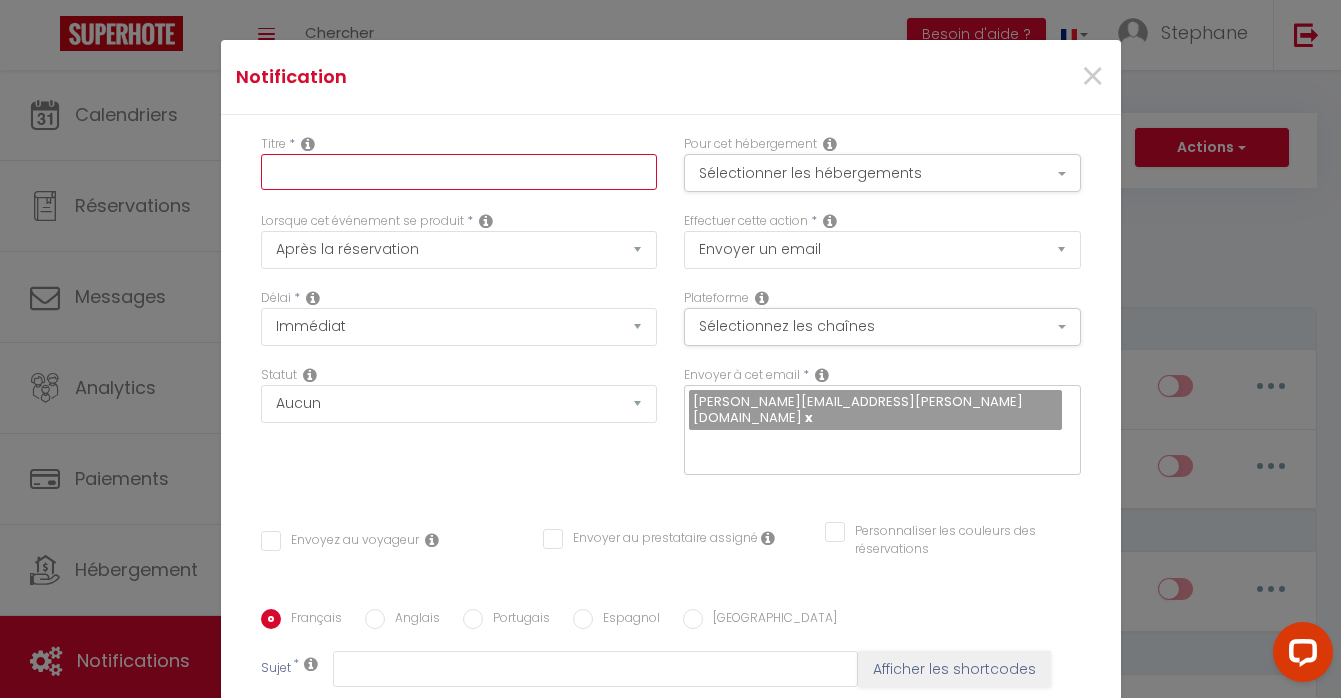 click at bounding box center (459, 172) 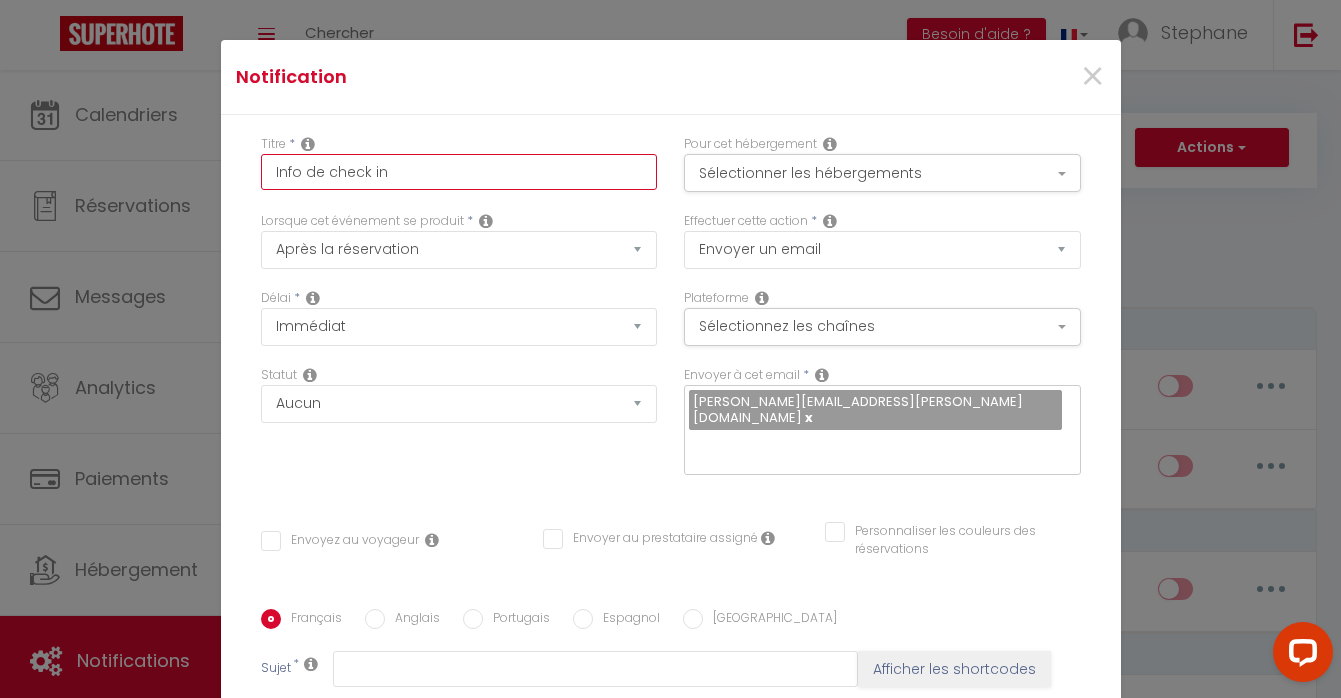 type on "Info de check in" 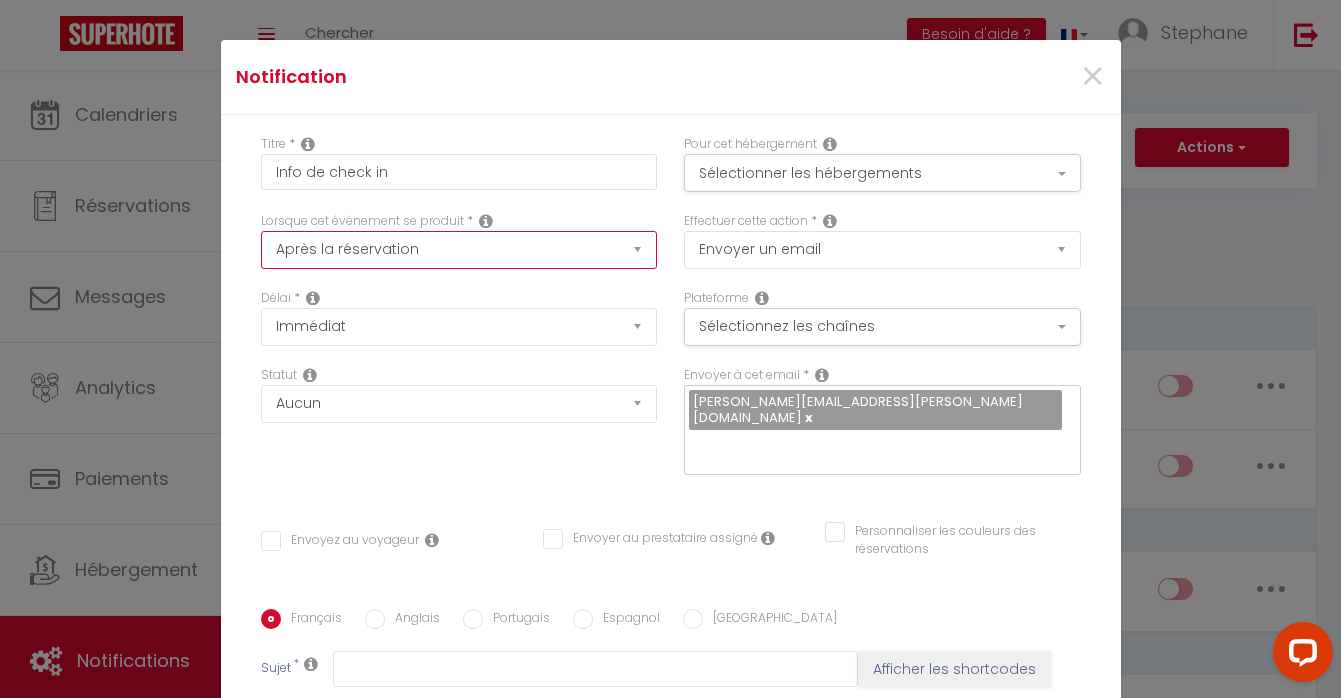 click on "Après la réservation   Avant Checkin (à partir de 12h00)   Après Checkin (à partir de 12h00)   Avant Checkout (à partir de 12h00)   Après Checkout (à partir de 12h00)   Température   Co2   Bruit sonore   Après visualisation lien paiement   Après Paiement Lien KO   Après Caution Lien KO   Après Paiement Automatique KO   Après Caution Automatique KO   Après Visualisation du Contrat   Après Signature du Contrat   Paiement OK   Après soumission formulaire bienvenue   Aprés annulation réservation   Après remboursement automatique   Date spécifique   Après Assignation   Après Désassignation   Après soumission online checkin   Caution OK" at bounding box center (459, 250) 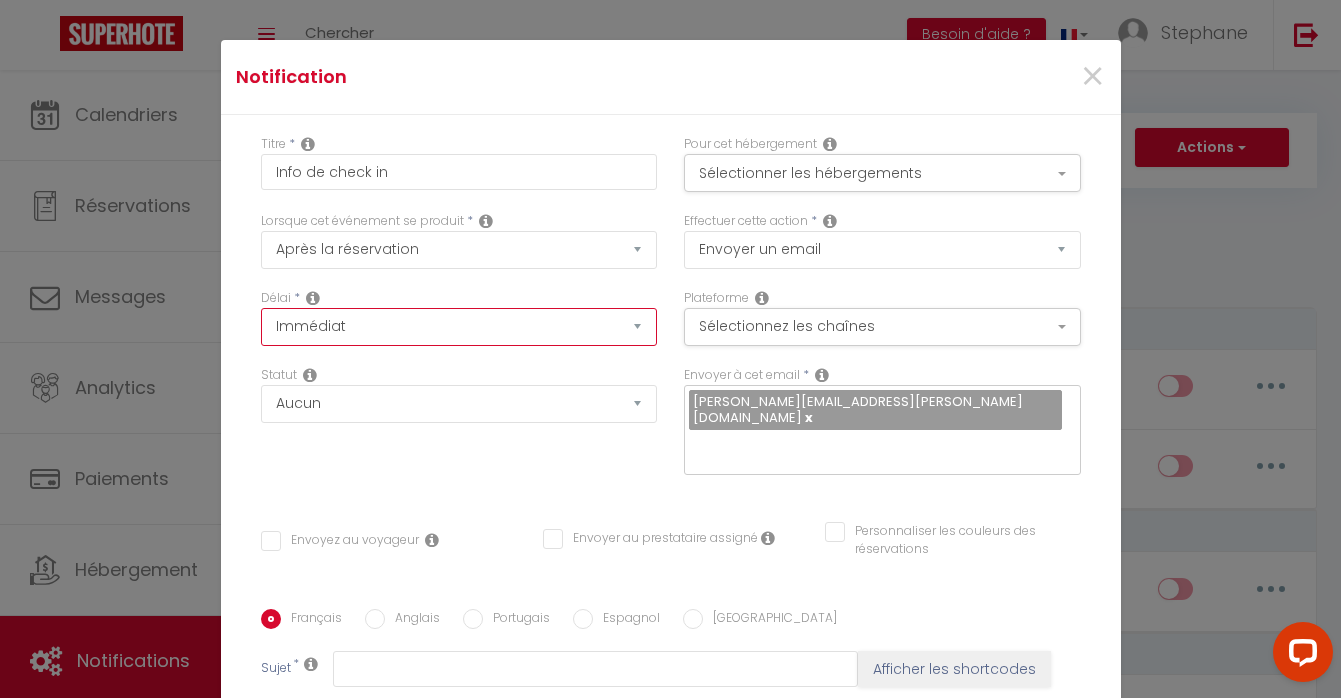 click on "Immédiat + 10 Minutes + 1 Heure + 2 Heures + 3 Heures + 4 Heures + 5 Heures + 6 Heures + 7 Heures + 8 Heures + 9 Heures + 10 Heures + 11 Heures + 12 Heures + 13 Heures + 14 Heures + 15 Heures + 16 Heures + 17 Heures + 18 Heures + 19 Heures + 20 Heures + 21 Heures + 22 Heures + 23 Heures   + 1 Jour + 2 Jours + 3 Jours + 4 Jours + 5 Jours + 6 Jours + 7 Jours + 8 Jours + 9 Jours + 10 Jours + 11 Jours + 12 Jours + 13 Jours + 14 Jours + 15 Jours + 16 Jours + 17 Jours + 18 Jours + 19 Jours + 20 Jours + 21 Jours + 22 Jours + 23 Jours + 24 Jours + 25 Jours + 26 Jours + 27 Jours + 28 Jours + 29 Jours + 30 Jours + 31 Jours + 32 Jours + 33 Jours + 34 Jours + 35 Jours + 36 Jours + 37 Jours + 38 Jours + 39 Jours + 40 Jours + 41 Jours + 42 Jours + 43 Jours + 44 Jours + 45 Jours + 46 Jours + 47 Jours + 48 Jours + 49 Jours + 50 Jours + 51 Jours + 52 Jours + 53 Jours + 54 Jours + 55 Jours + 56 Jours + 57 Jours + 58 Jours + 59 Jours + 60 Jours + 61 Jours + 62 Jours + 63 Jours + 64 Jours + 65 Jours + 66 Jours + 67 Jours" at bounding box center [459, 327] 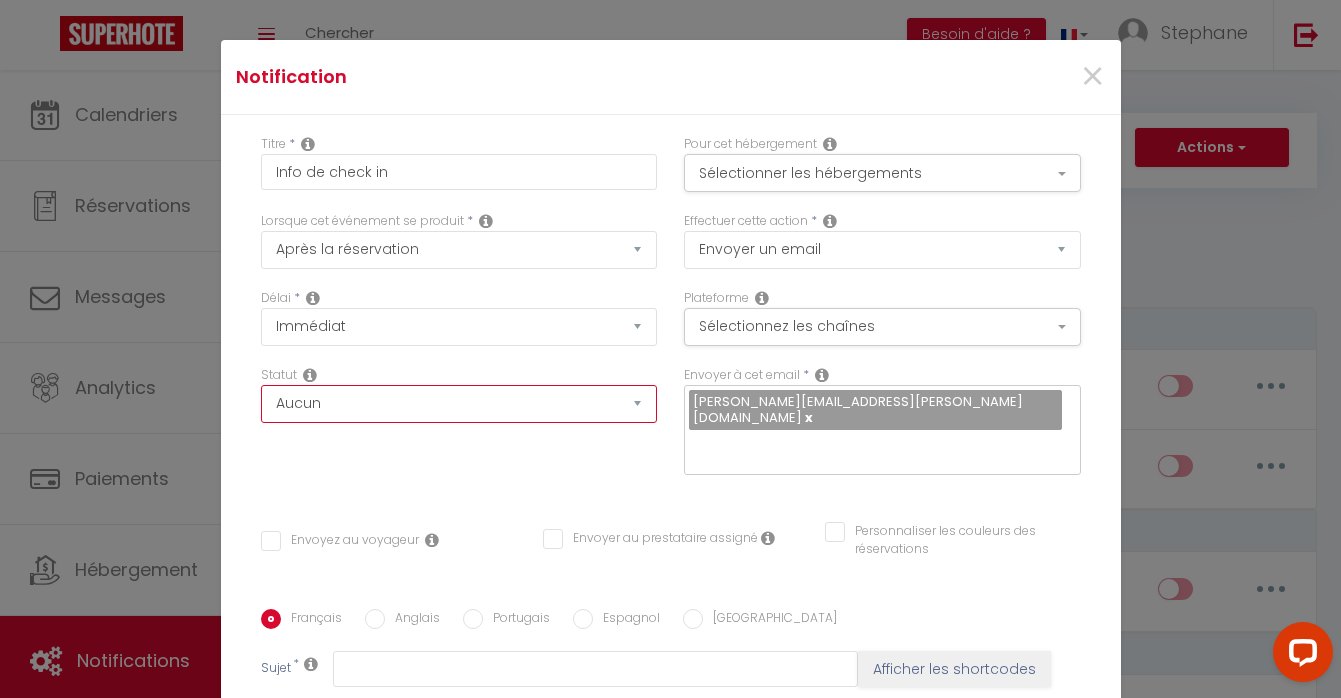 click on "Aucun   Si la réservation est payée   Si réservation non payée   Si la caution a été prise   Si caution non payée" at bounding box center (459, 404) 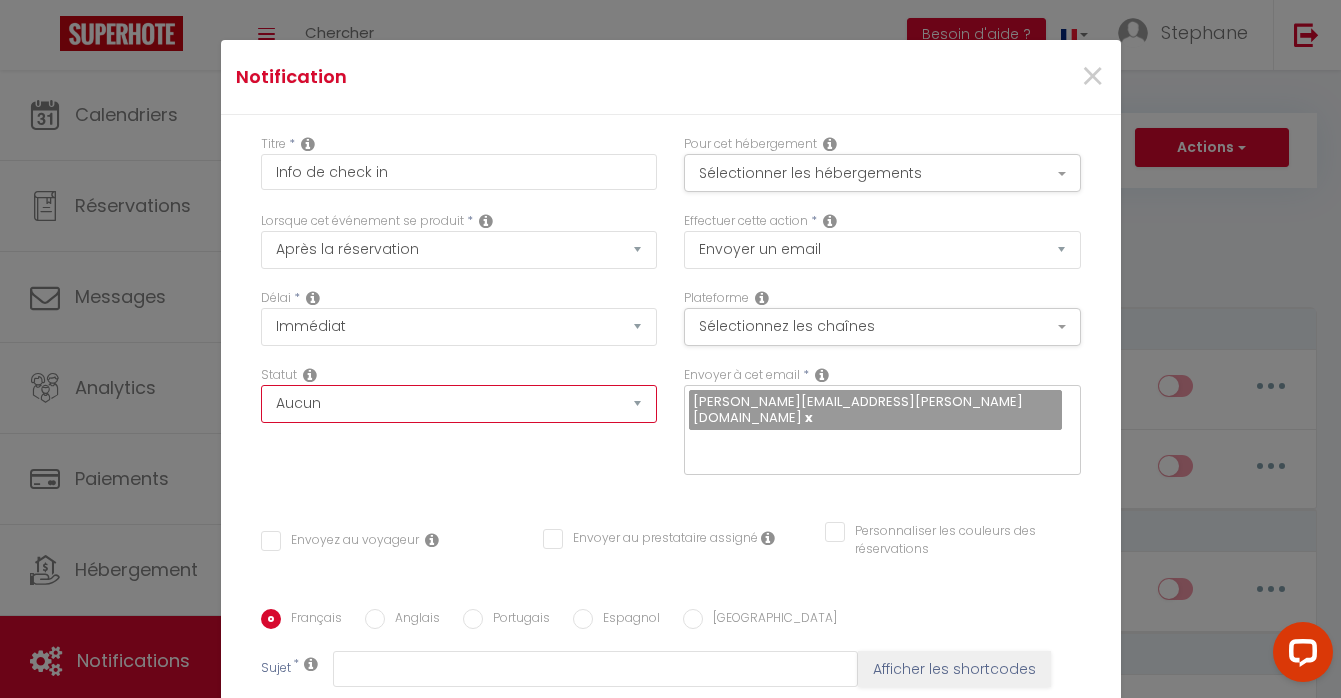 select on "if_booking_is_paid" 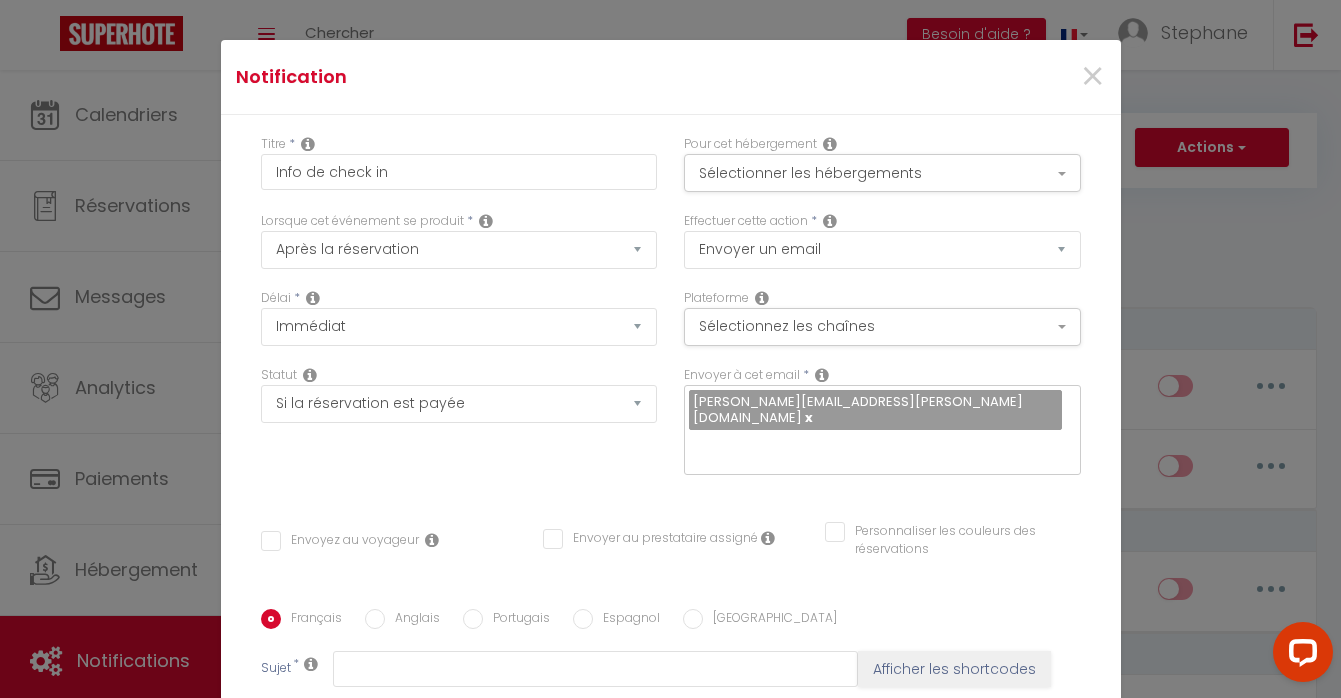 click on "Statut     Aucun   Si la réservation est payée   Si réservation non payée   Si la caution a été prise   Si caution non payée" at bounding box center (458, 430) 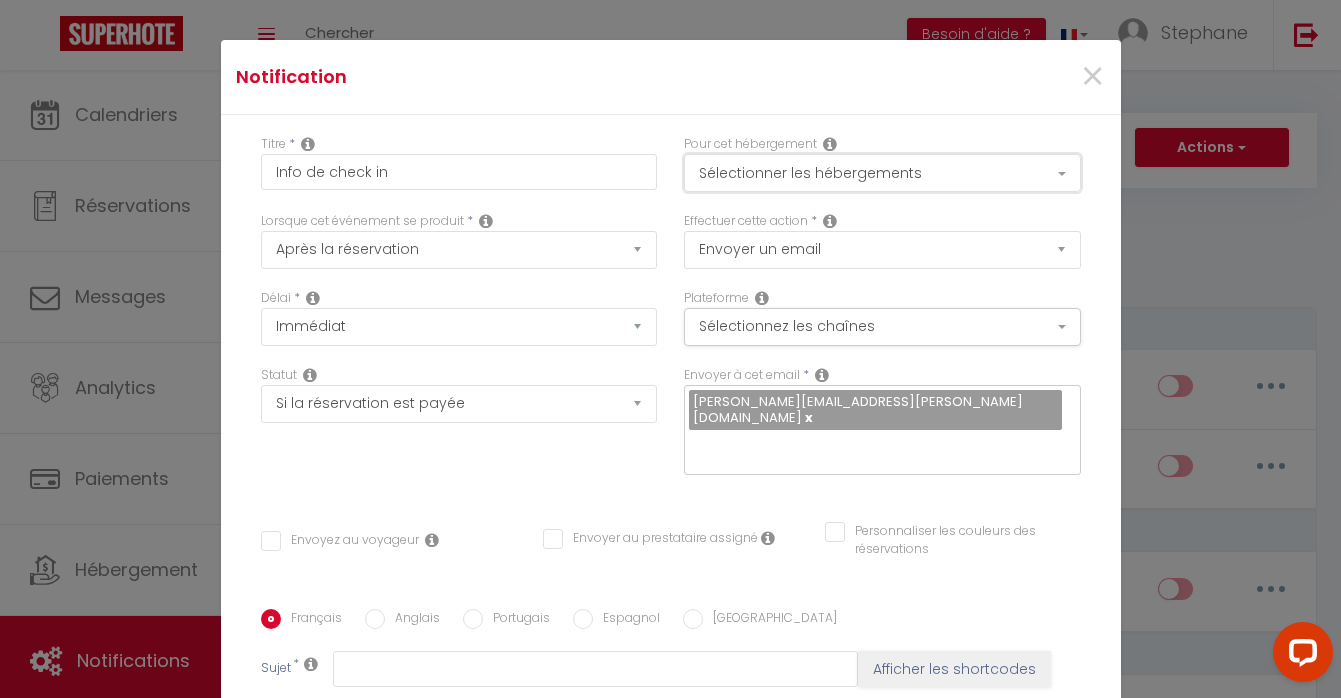 click on "Sélectionner les hébergements" at bounding box center (882, 173) 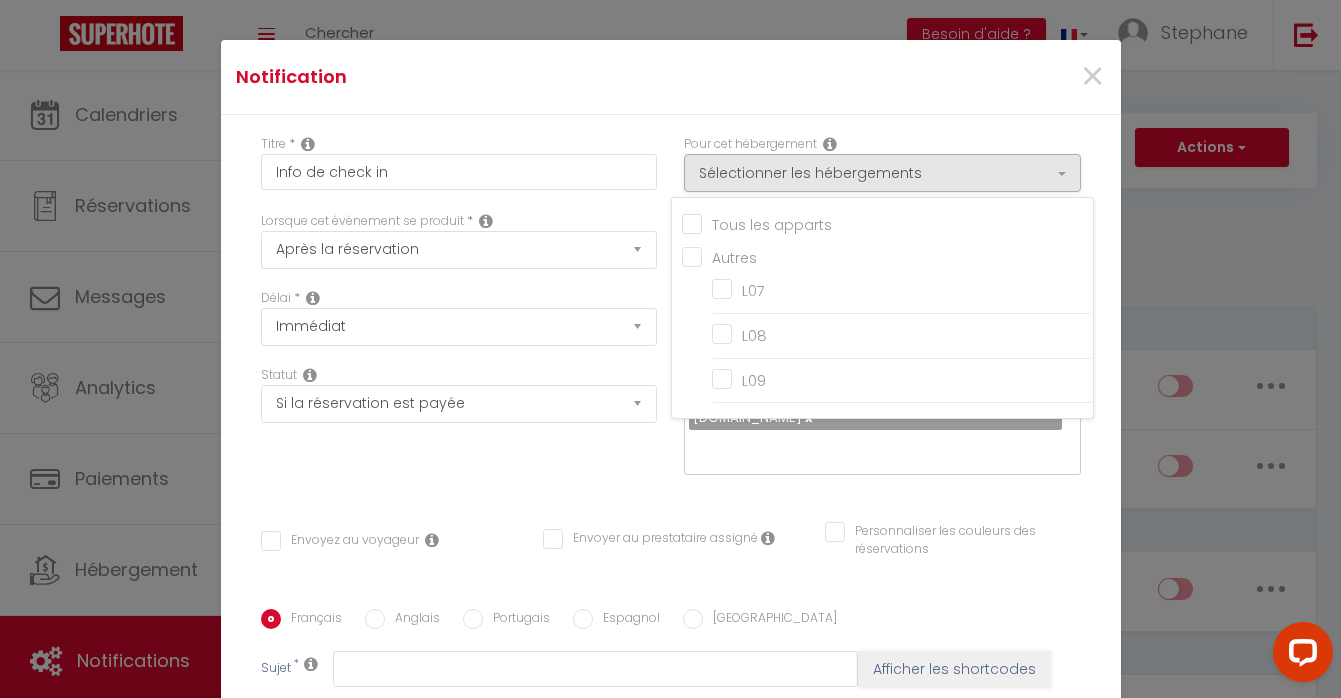 click on "Tous les apparts" at bounding box center (887, 223) 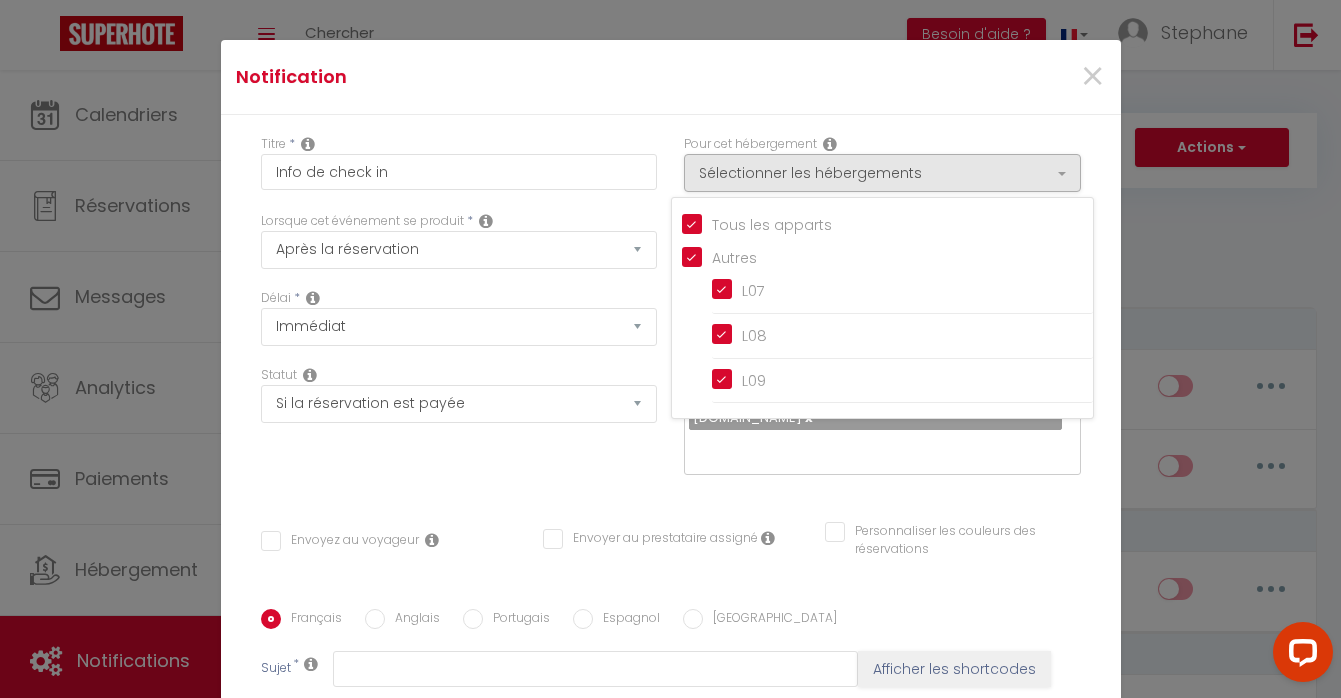 checkbox on "true" 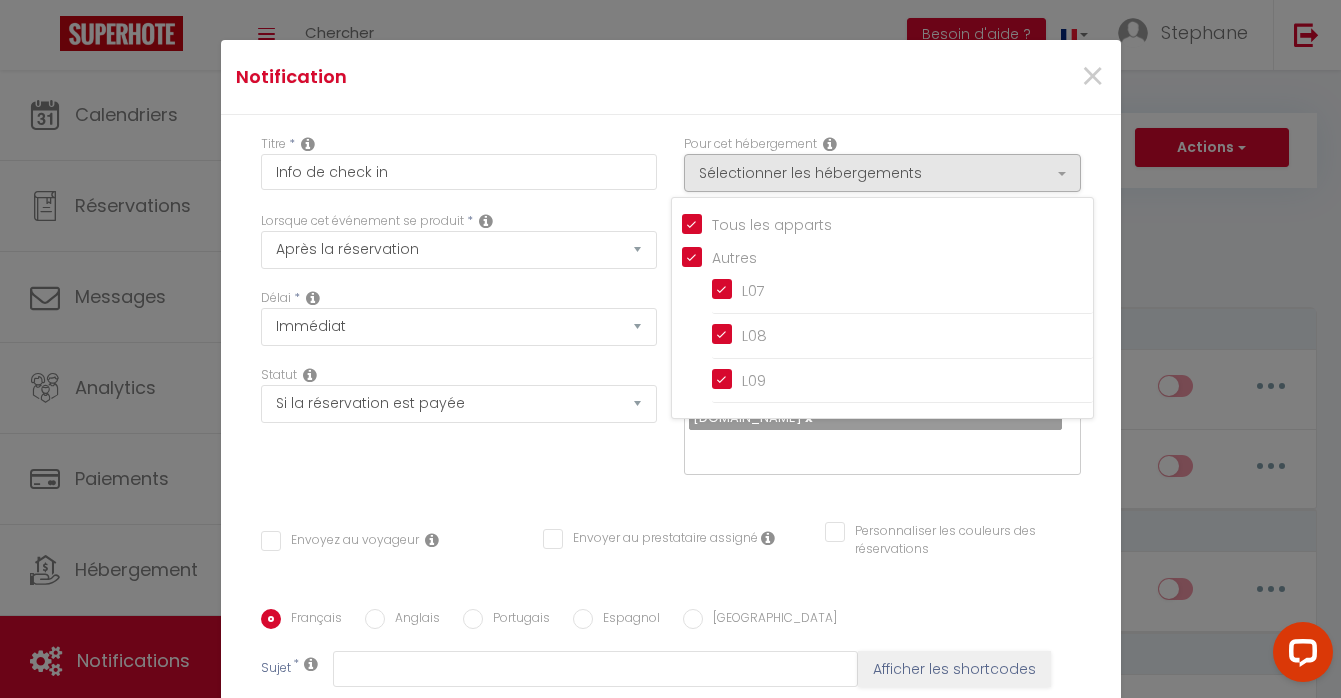 click on "Statut     Aucun   Si la réservation est payée   Si réservation non payée   Si la caution a été prise   Si caution non payée" at bounding box center (458, 430) 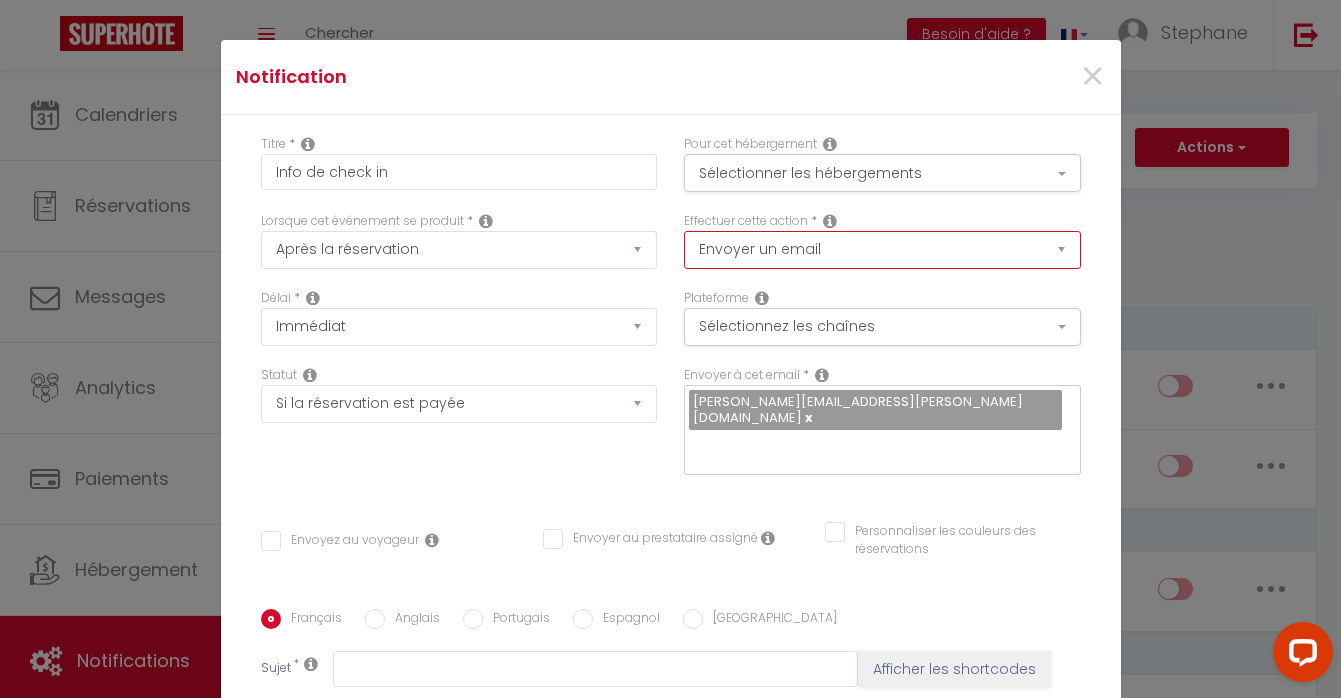 click on "Envoyer un email   Envoyer un SMS   Envoyer une notification push" at bounding box center [882, 250] 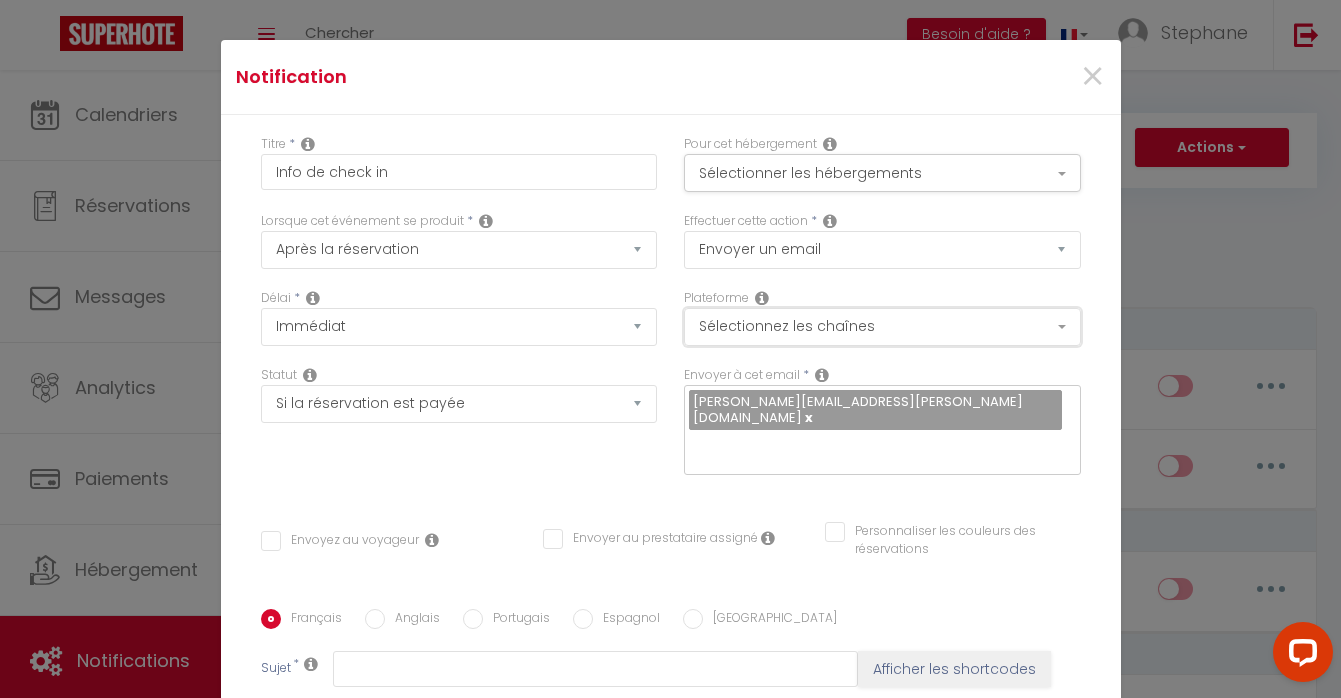 click on "Sélectionnez les chaînes" at bounding box center (882, 327) 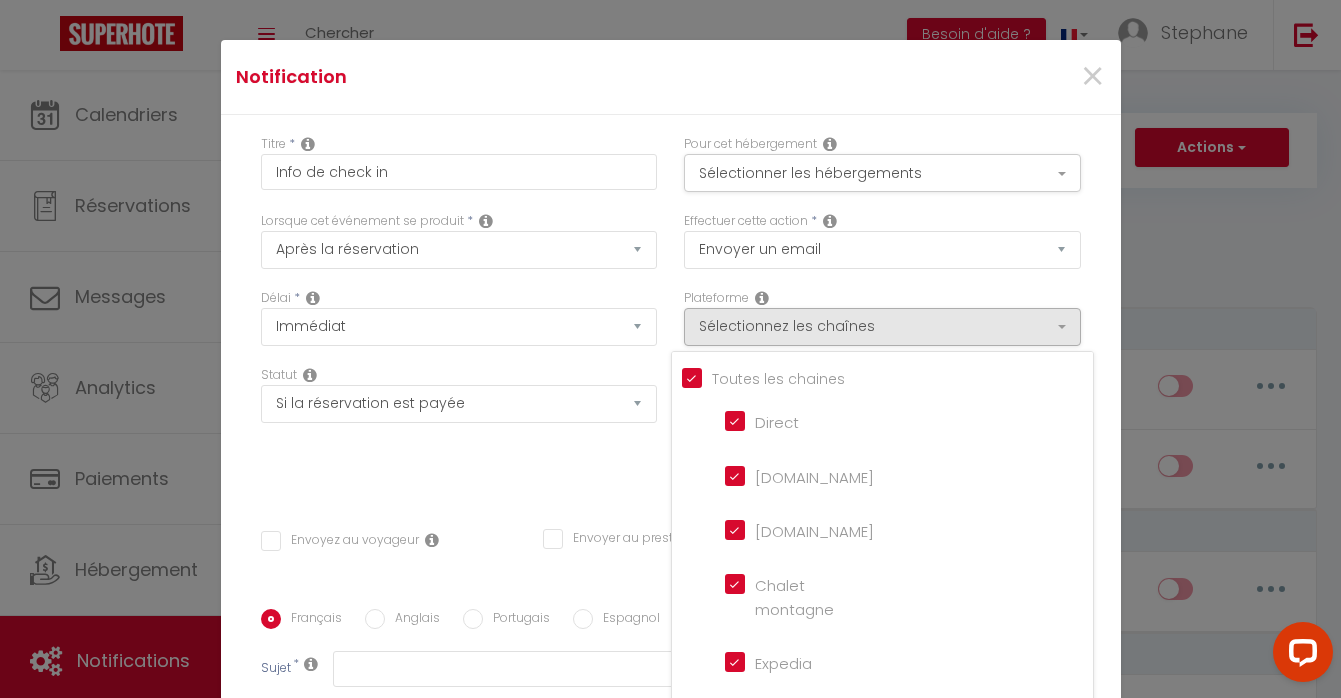 click on "Effectuer cette action   *     Envoyer un email   Envoyer un SMS   Envoyer une notification push" at bounding box center [882, 250] 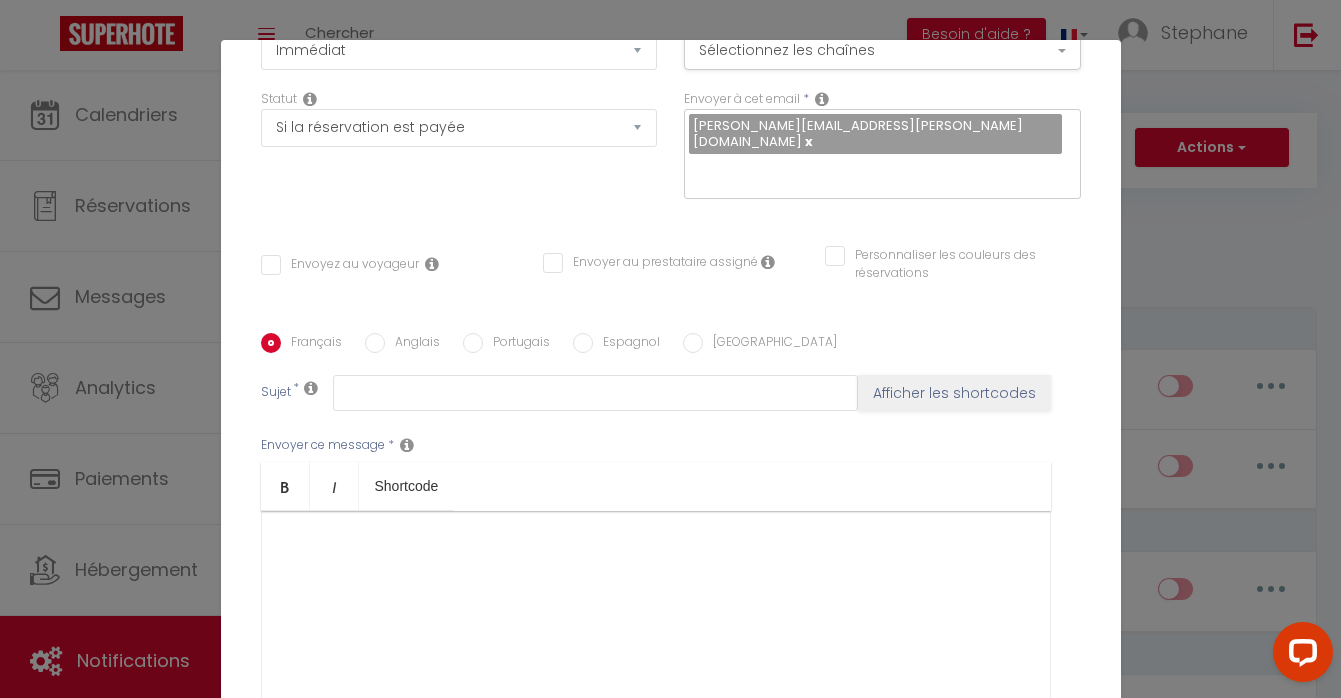 scroll, scrollTop: 298, scrollLeft: 0, axis: vertical 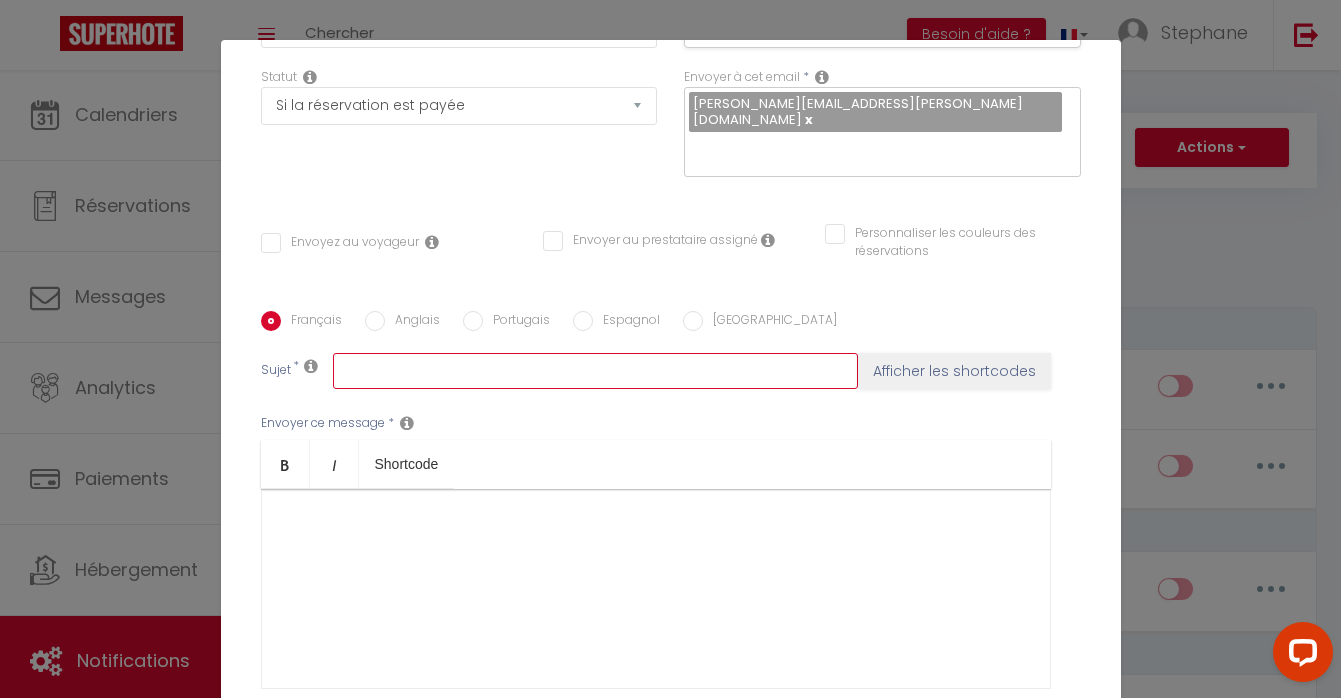 click at bounding box center [595, 371] 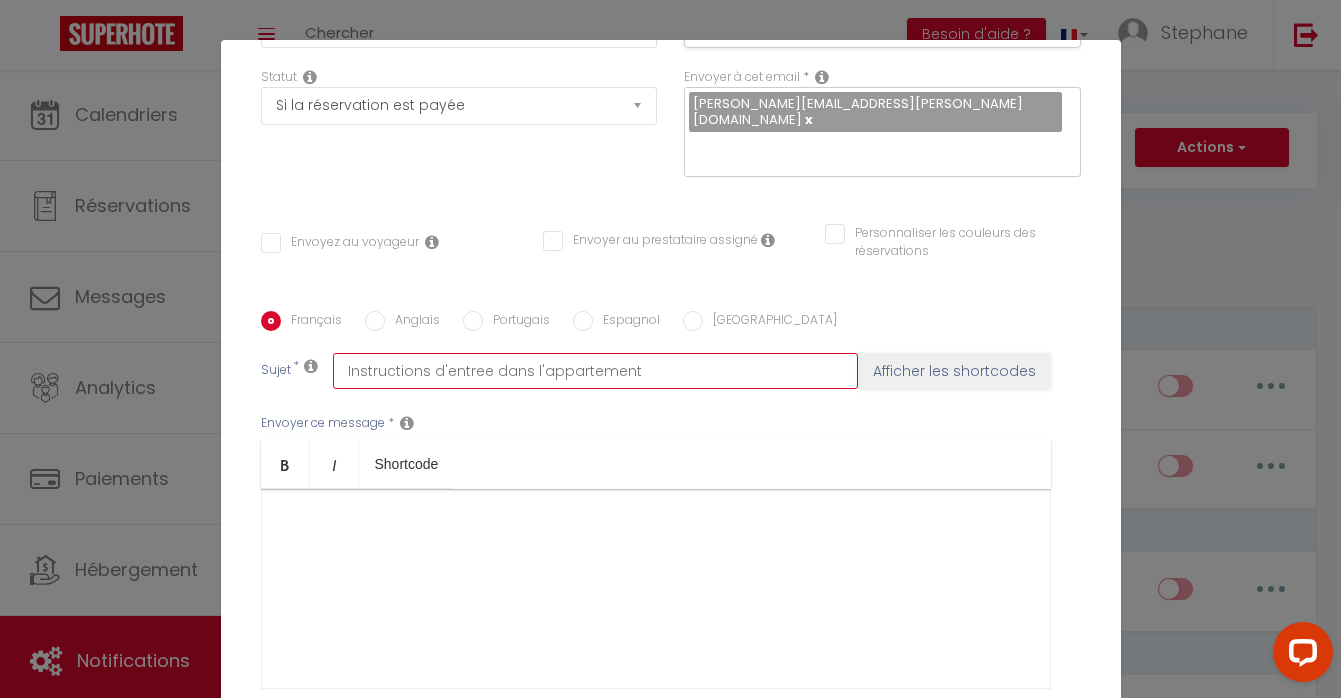 type on "Instructions d'entree dans l'appartement" 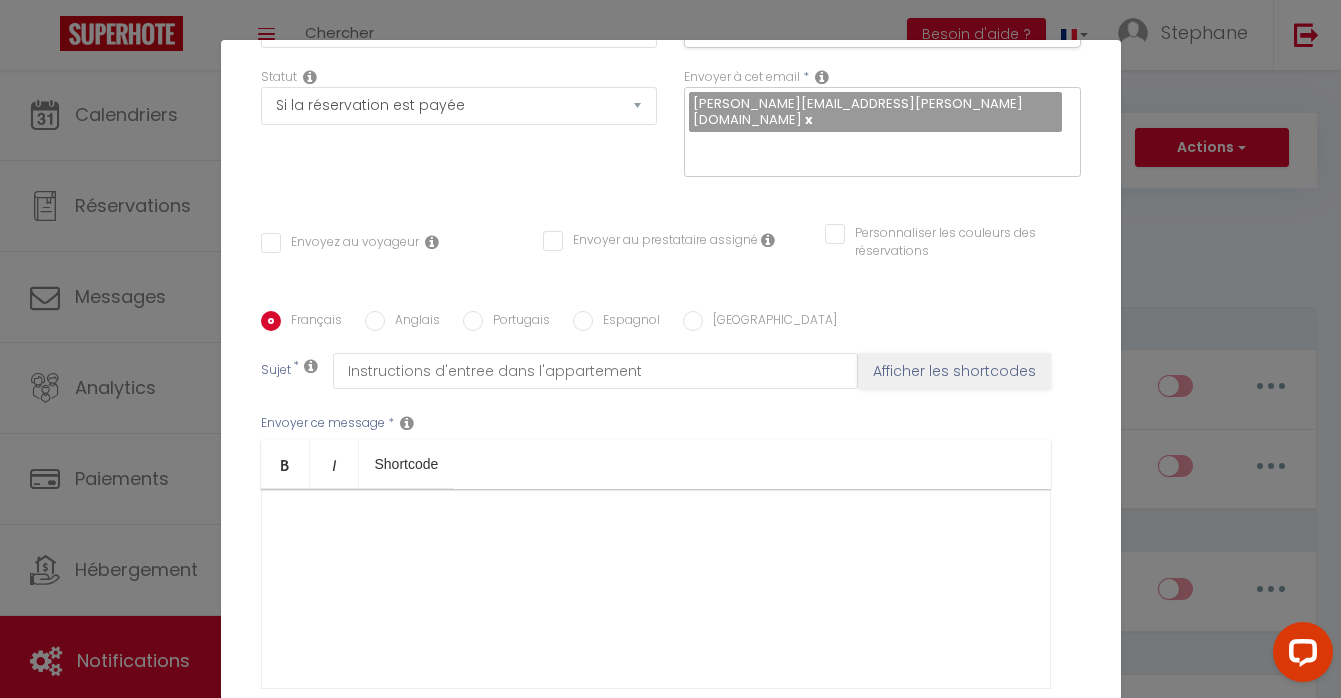 click at bounding box center (656, 589) 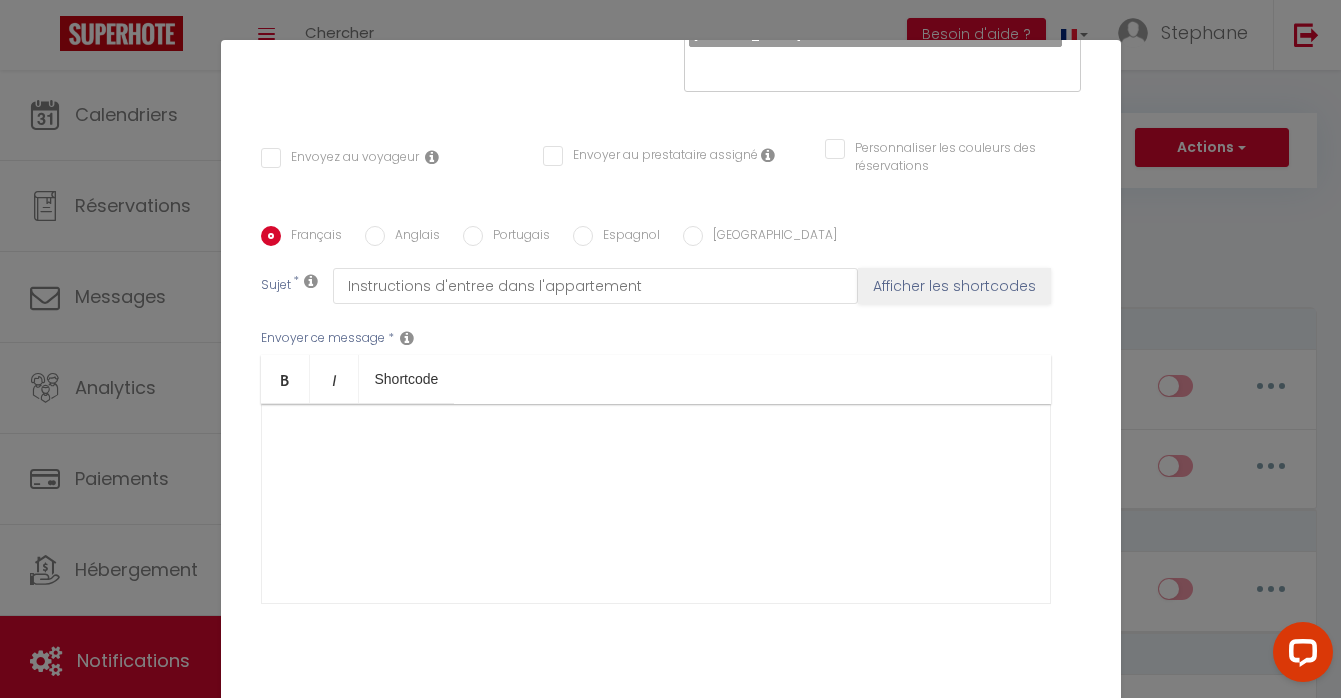 scroll, scrollTop: 395, scrollLeft: 0, axis: vertical 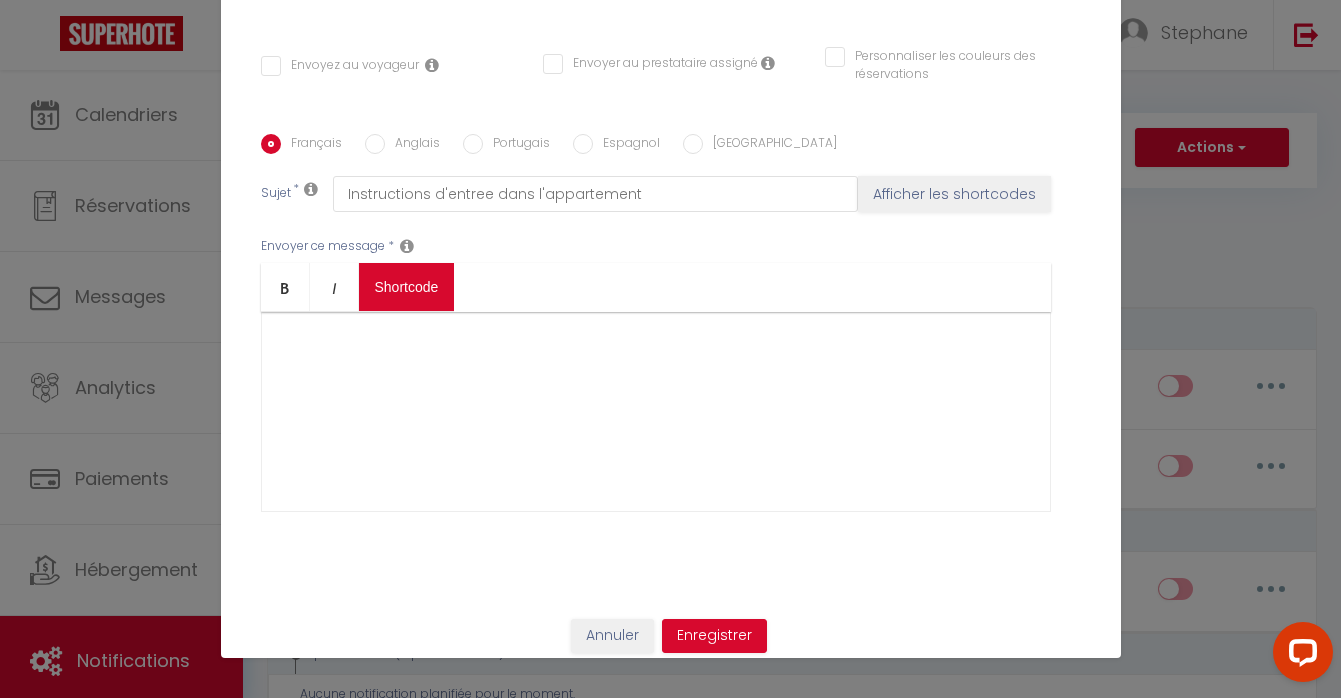 click on "Coaching SuperHote ce soir à 18h00, pour participer:  [URL][DOMAIN_NAME][SECURITY_DATA]   ×     Toggle navigation       Toggle Search     Toggle menubar     Chercher   BUTTON
Besoin d'aide ?
[PERSON_NAME]   Paramètres        Équipe     Résultat de la recherche   Aucun résultat     Calendriers     Réservations     Messages     Analytics      Paiements     Hébergement     Notifications                 Résultat de la recherche   Id   Appart   Voyageur    Checkin   Checkout   Nuits   Pers.   Plateforme   Statut     Résultat de la recherche   Aucun résultat          Notifications
Actions
Nouvelle Notification    Exporter    Importer    Tous les apparts    L07 L08 L09
Actions
Nouveau shortcode personnalisé    Notifications   SHORTCODES PERSONNALISÉS             0 - Demande Confirmation et Contact" at bounding box center [670, 1778] 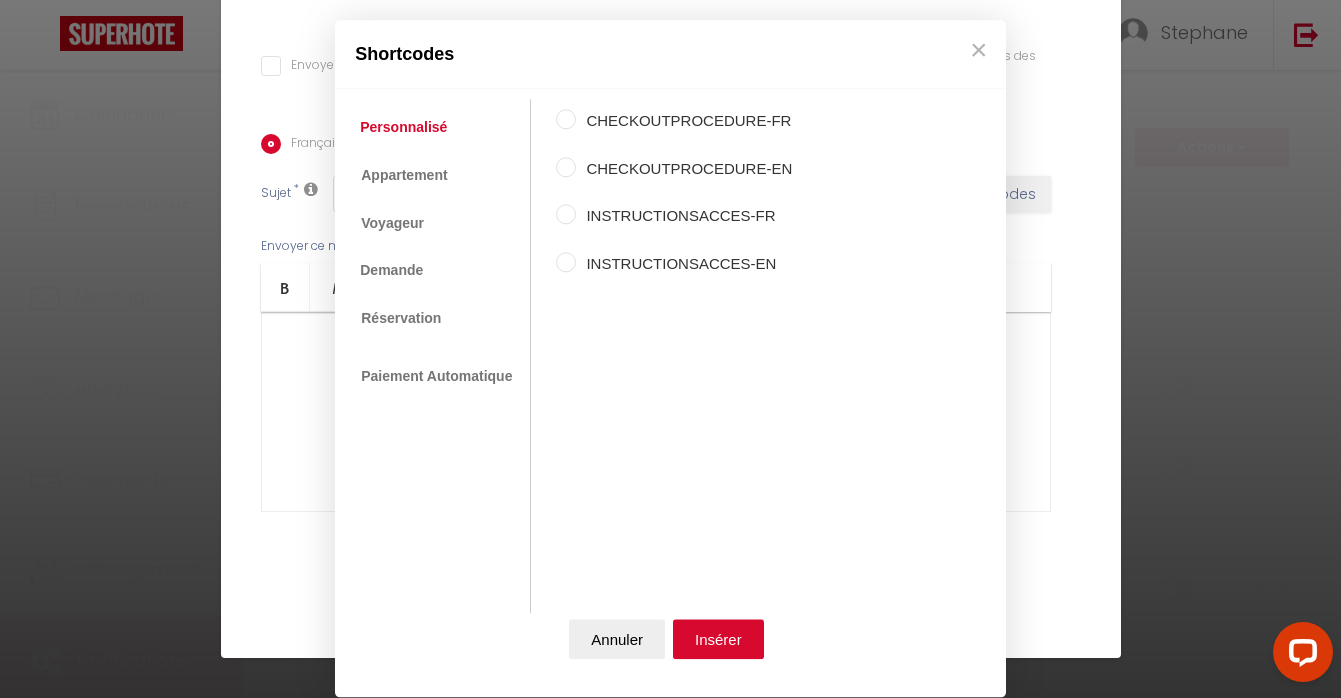 click on "INSTRUCTIONSACCES-FR" at bounding box center (566, 215) 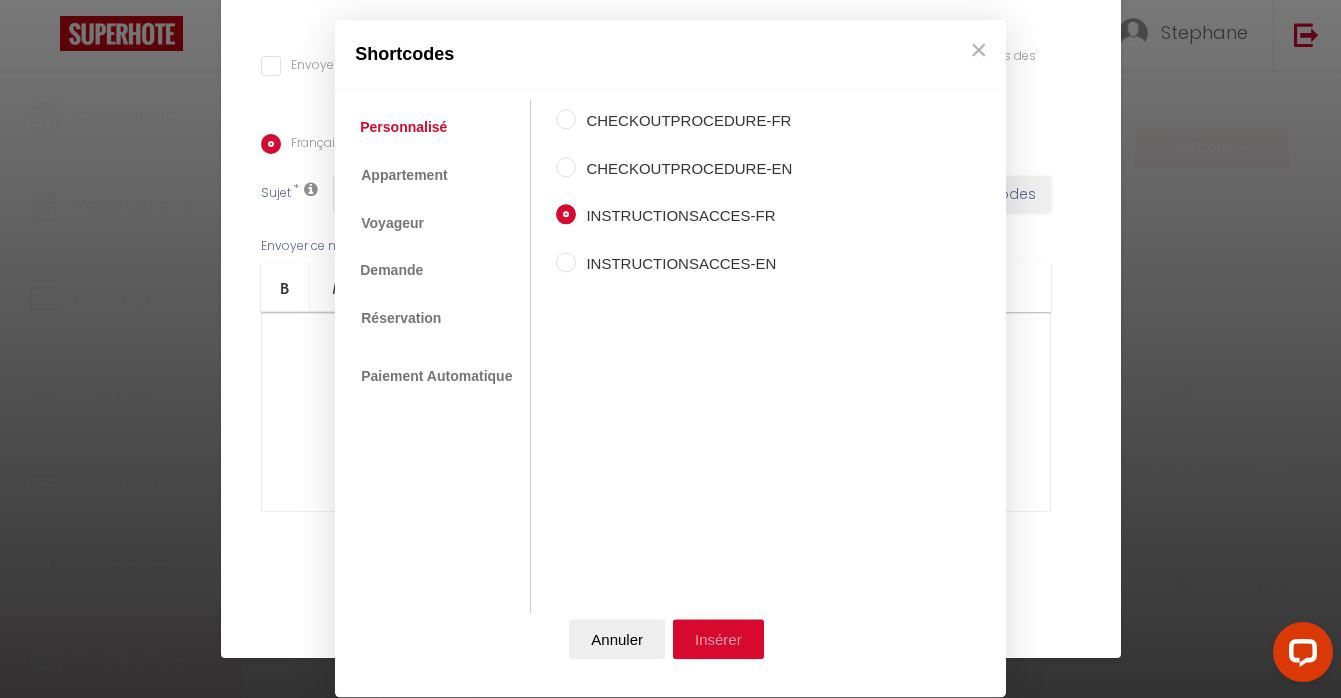 click on "Insérer" at bounding box center (718, 640) 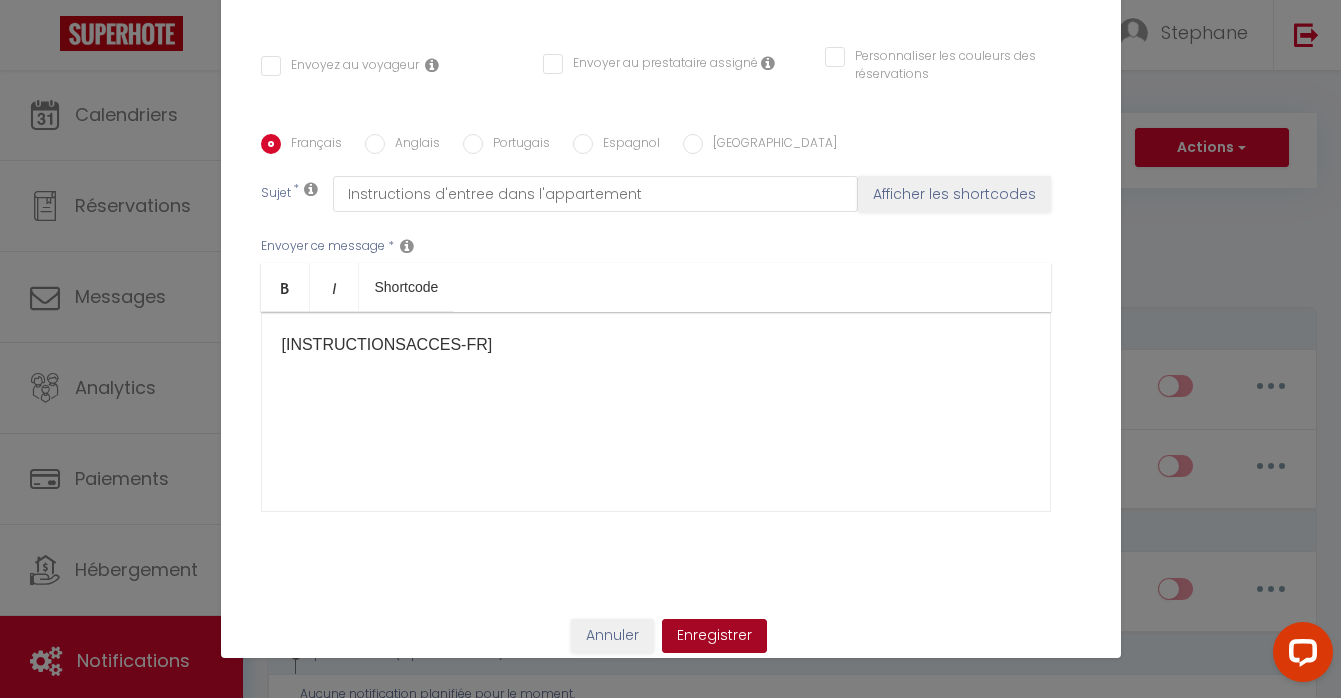 click on "Enregistrer" at bounding box center (714, 636) 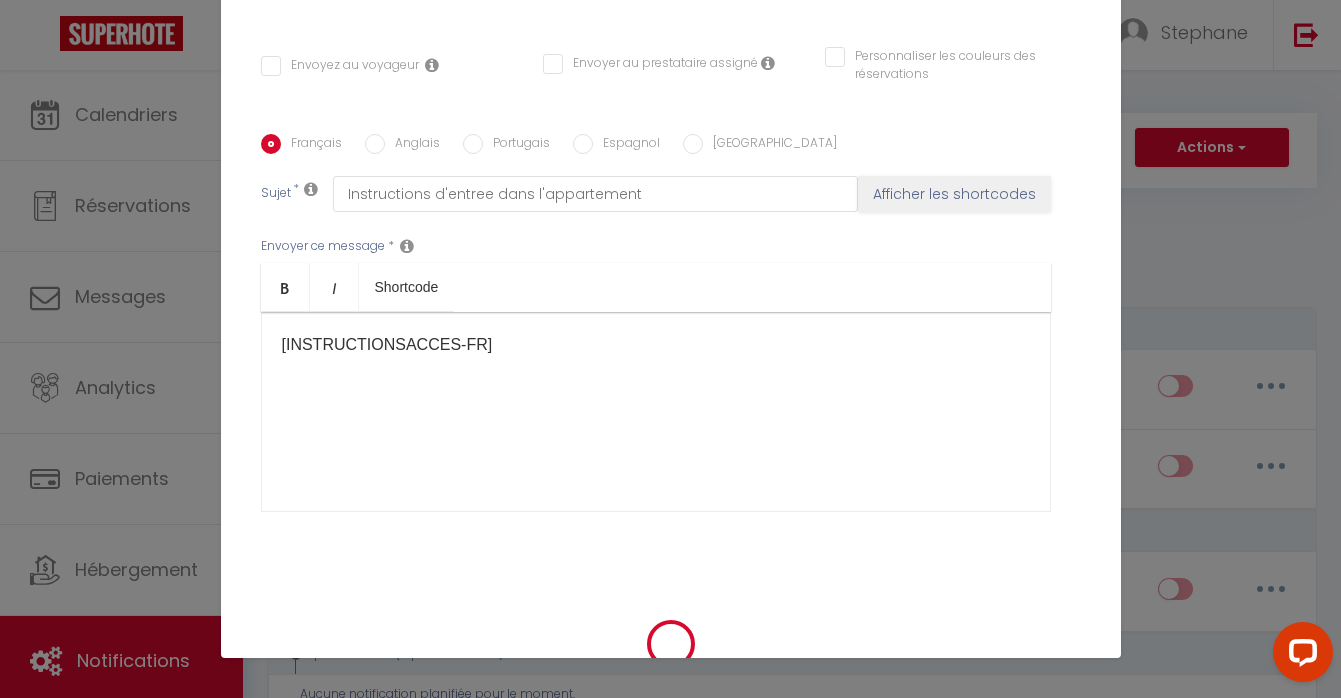 checkbox on "false" 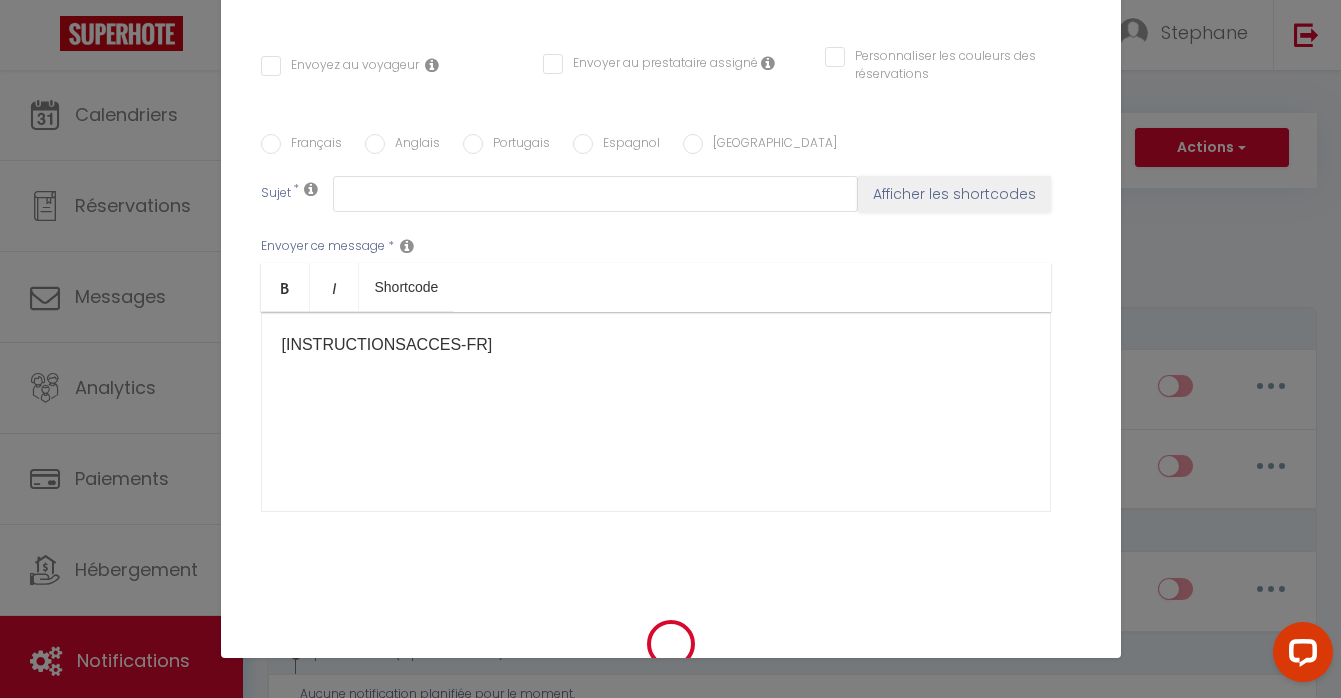 checkbox on "false" 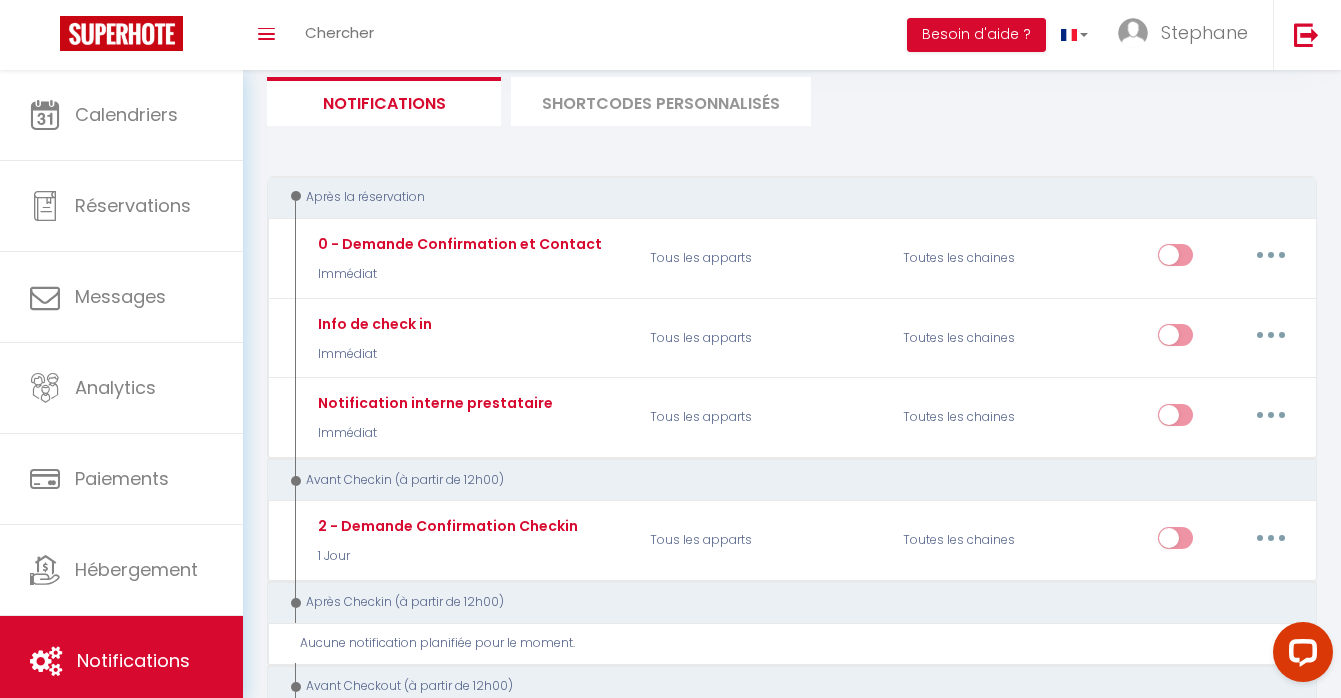 scroll, scrollTop: 138, scrollLeft: 0, axis: vertical 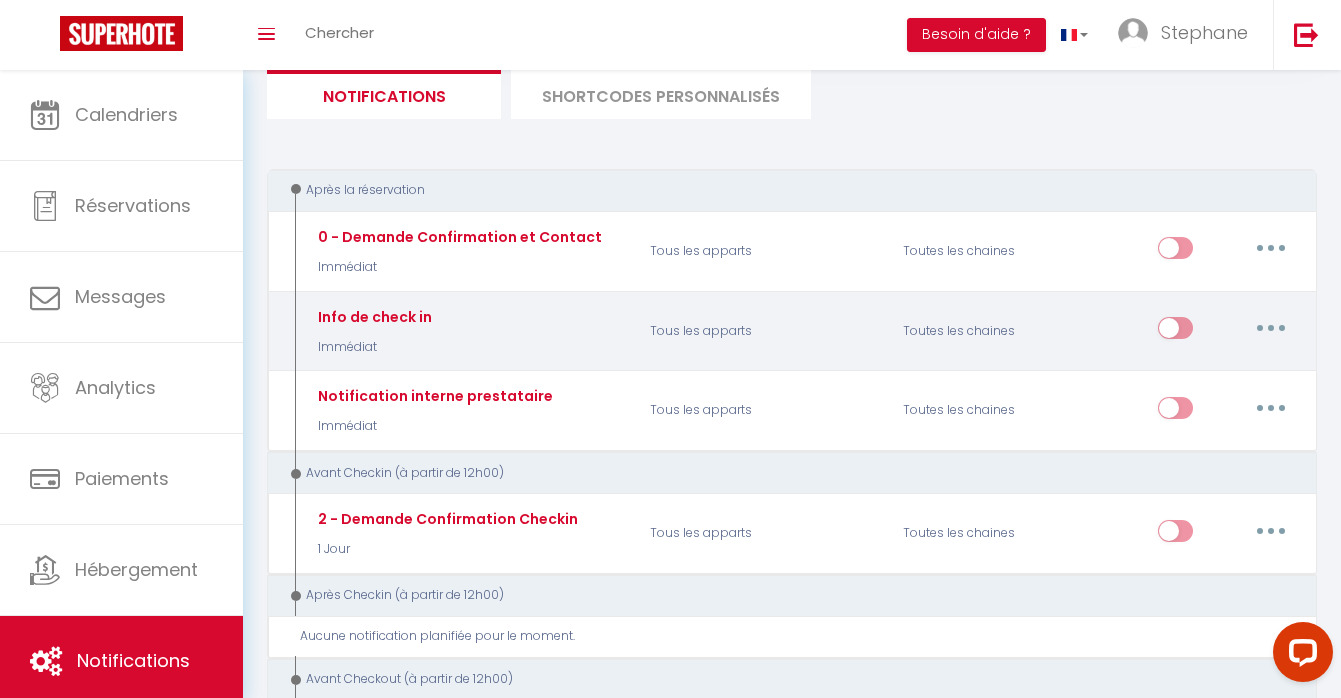 click at bounding box center [1271, 328] 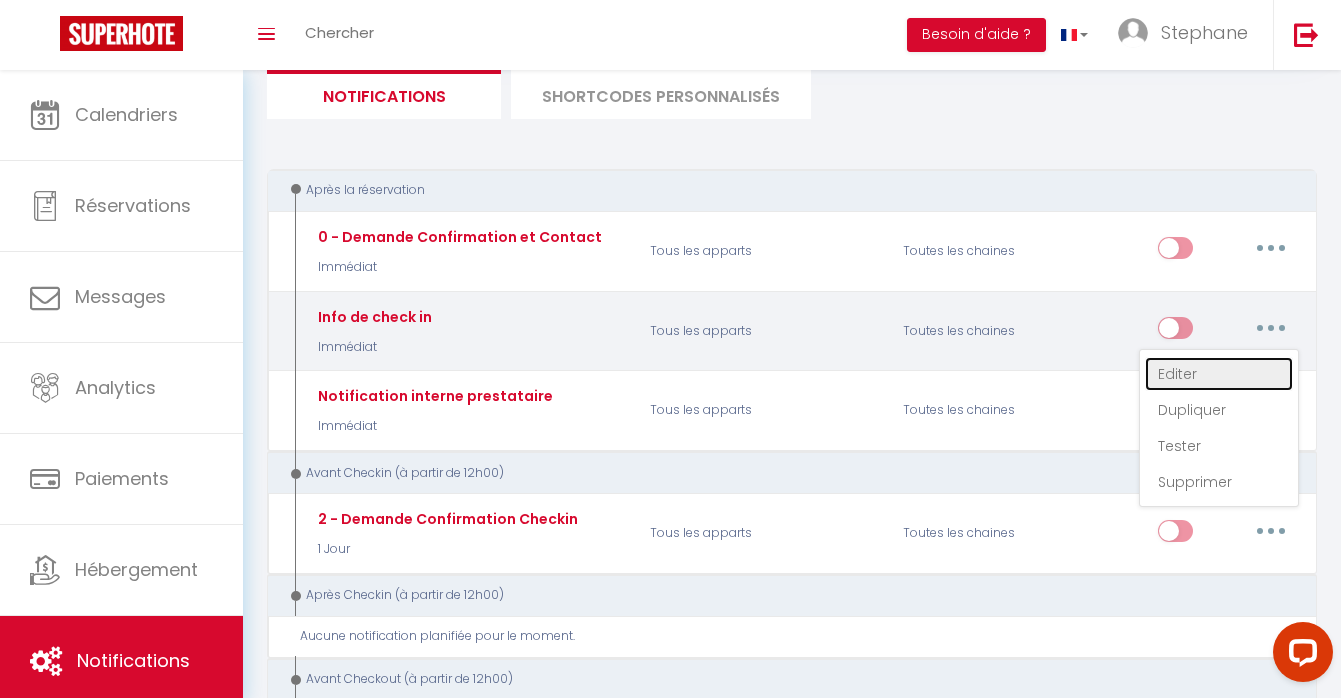 click on "Editer" at bounding box center [1219, 374] 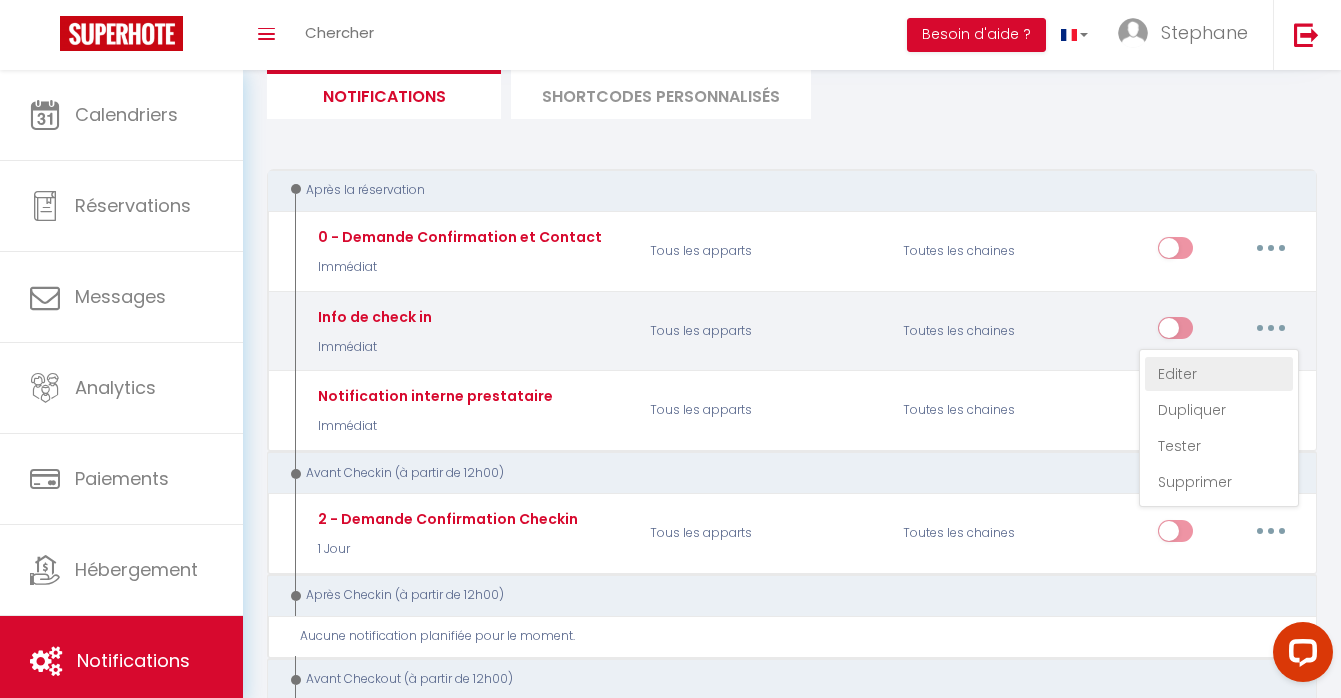 type on "Info de check in" 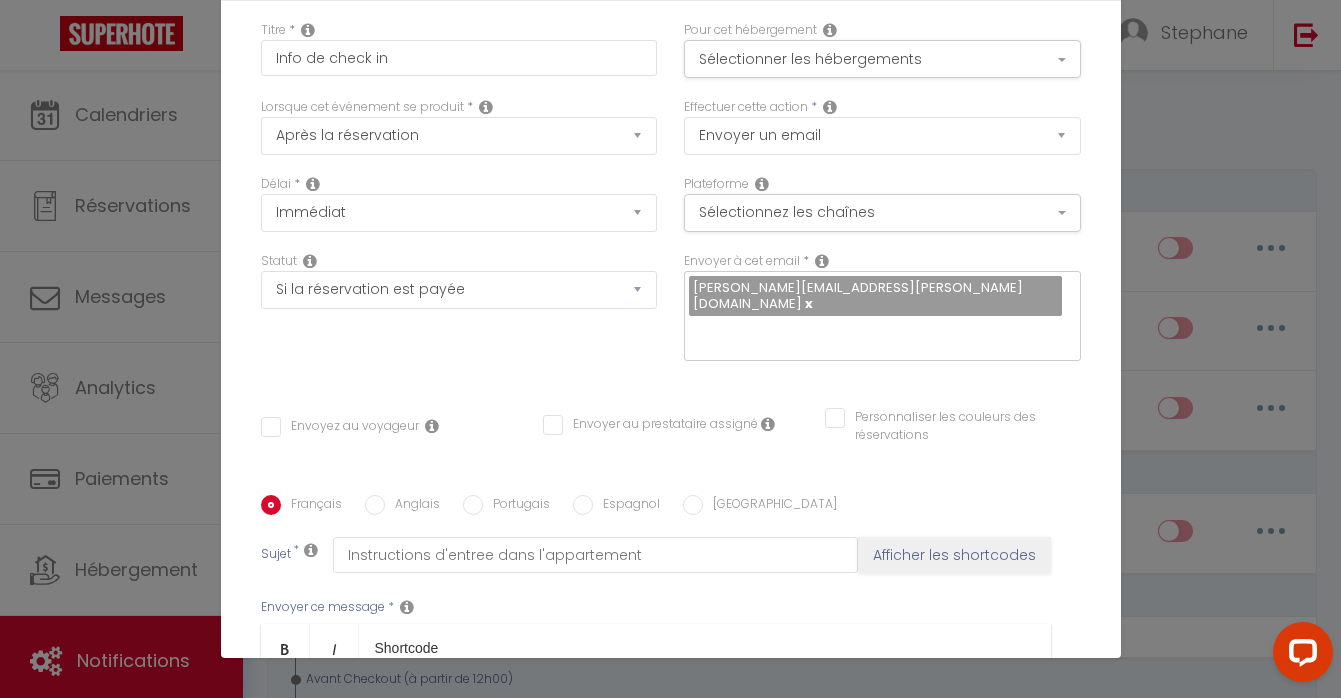 scroll, scrollTop: 0, scrollLeft: 0, axis: both 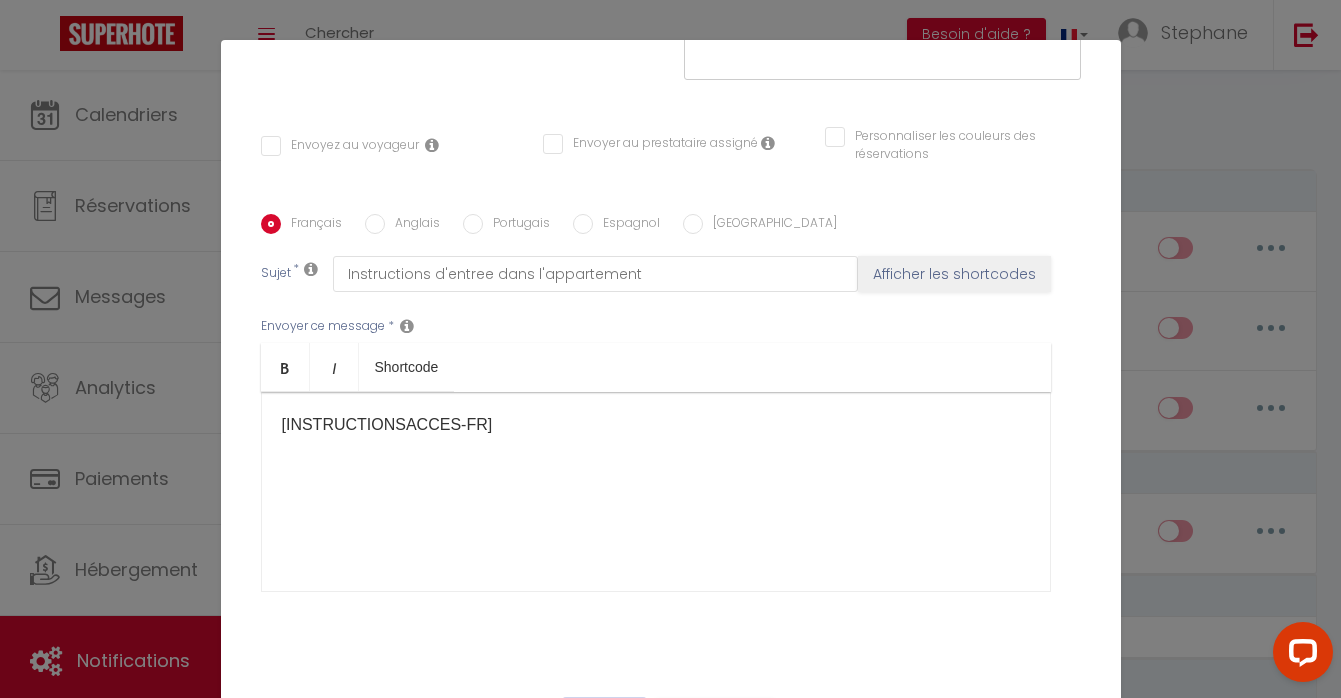 click on "Annuler" at bounding box center [604, 716] 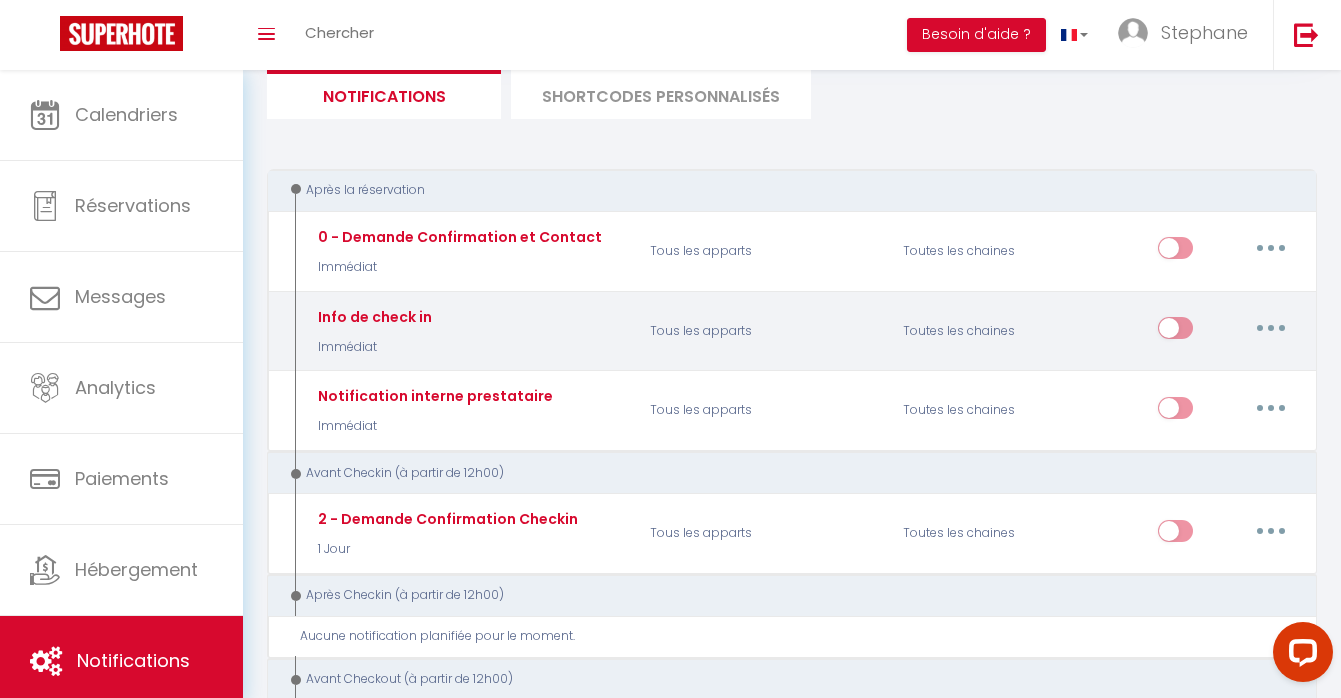 click at bounding box center [1175, 332] 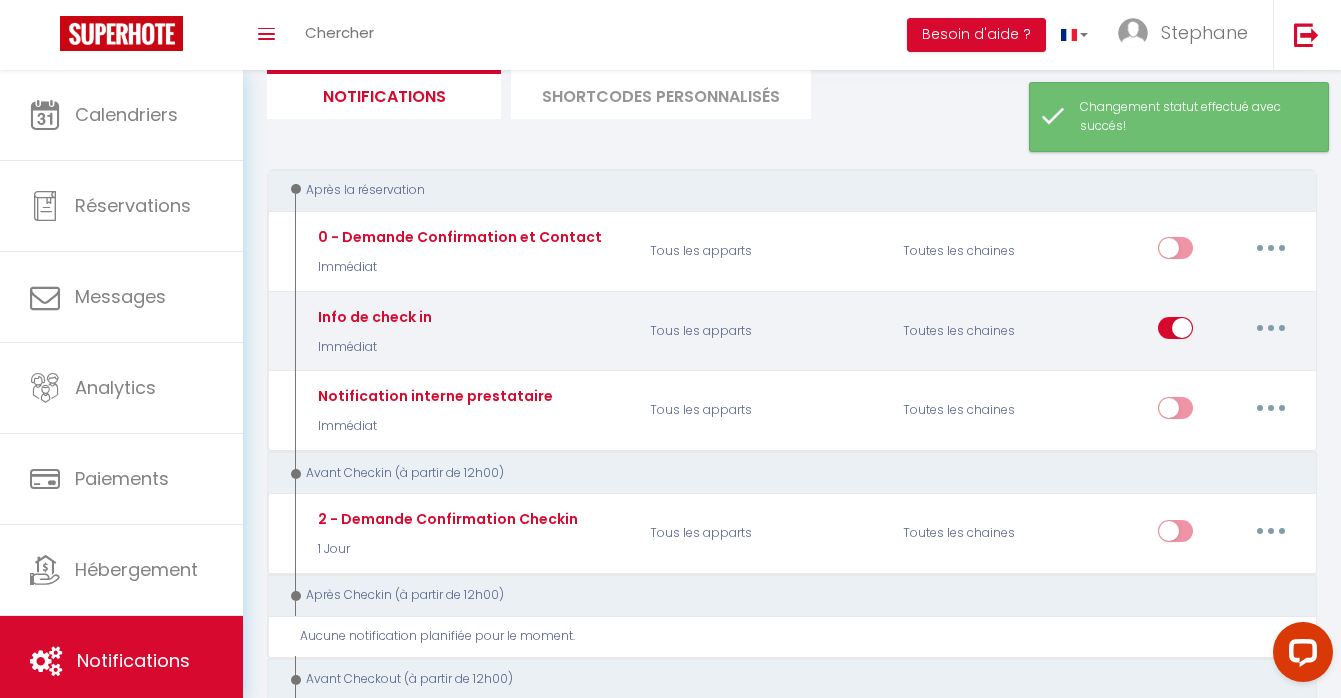 click at bounding box center [1271, 328] 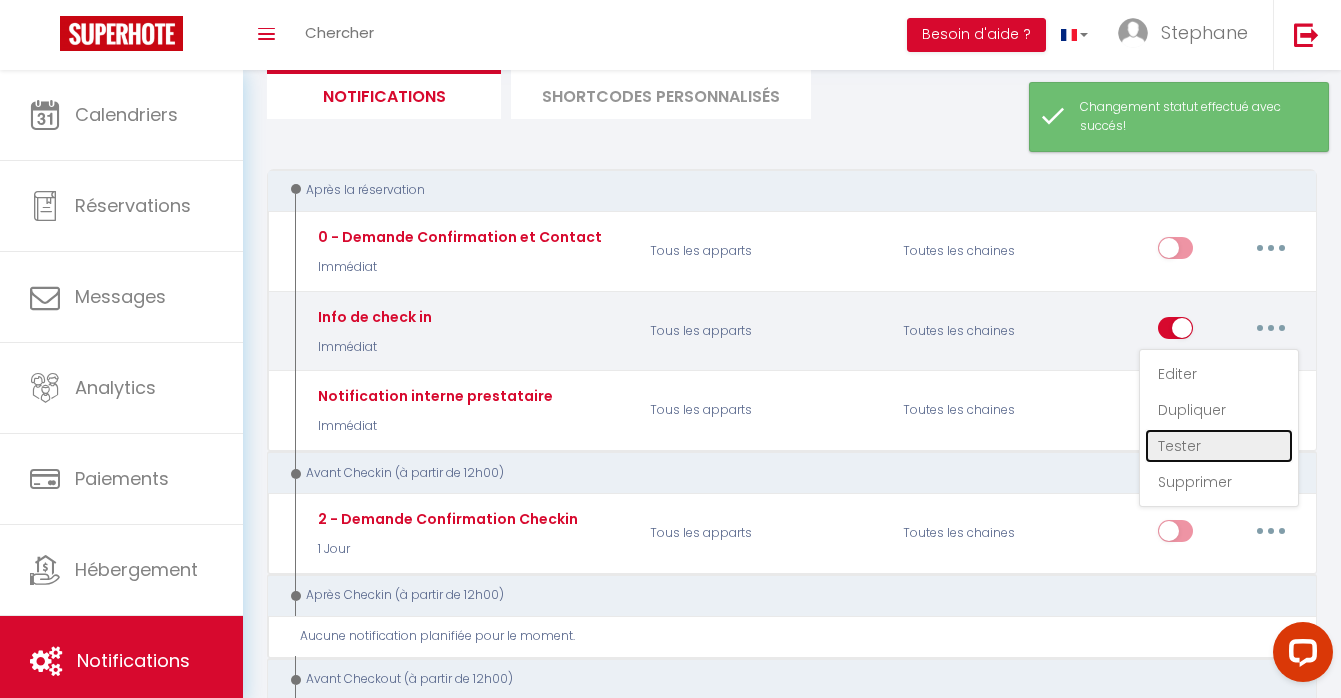 click on "Tester" at bounding box center (1219, 446) 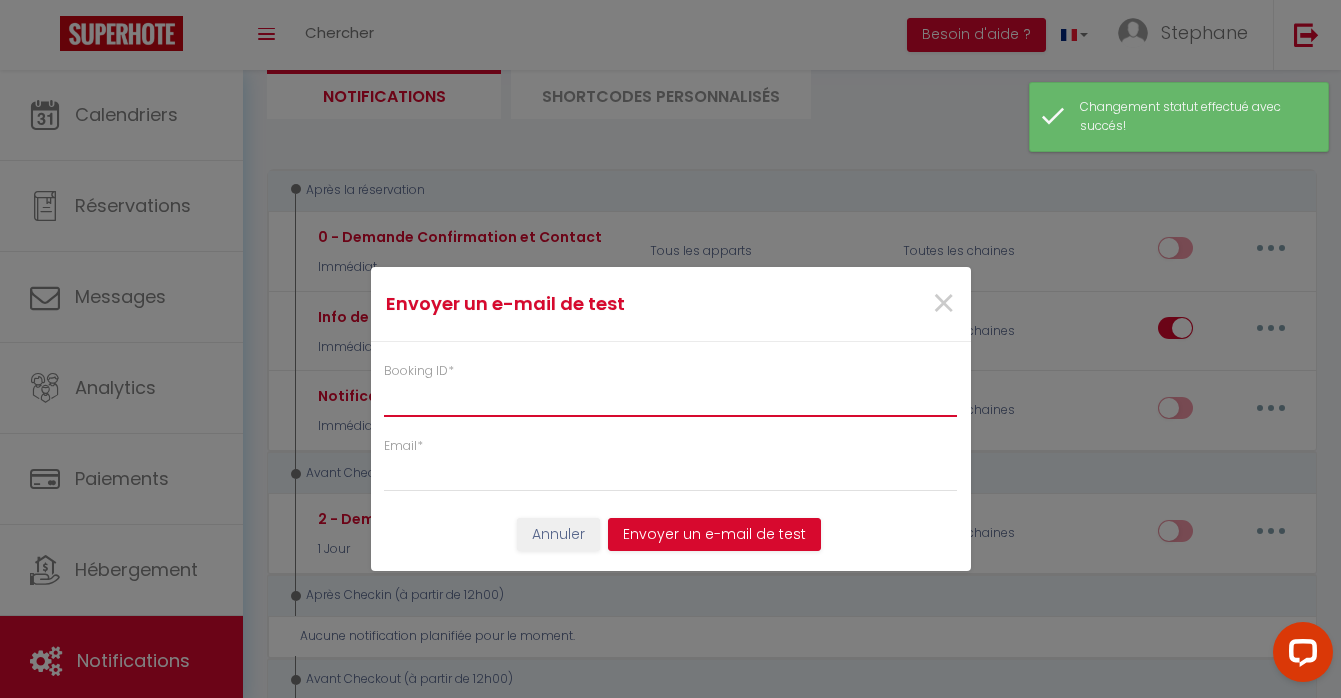 click on "Booking ID
*" at bounding box center (671, 399) 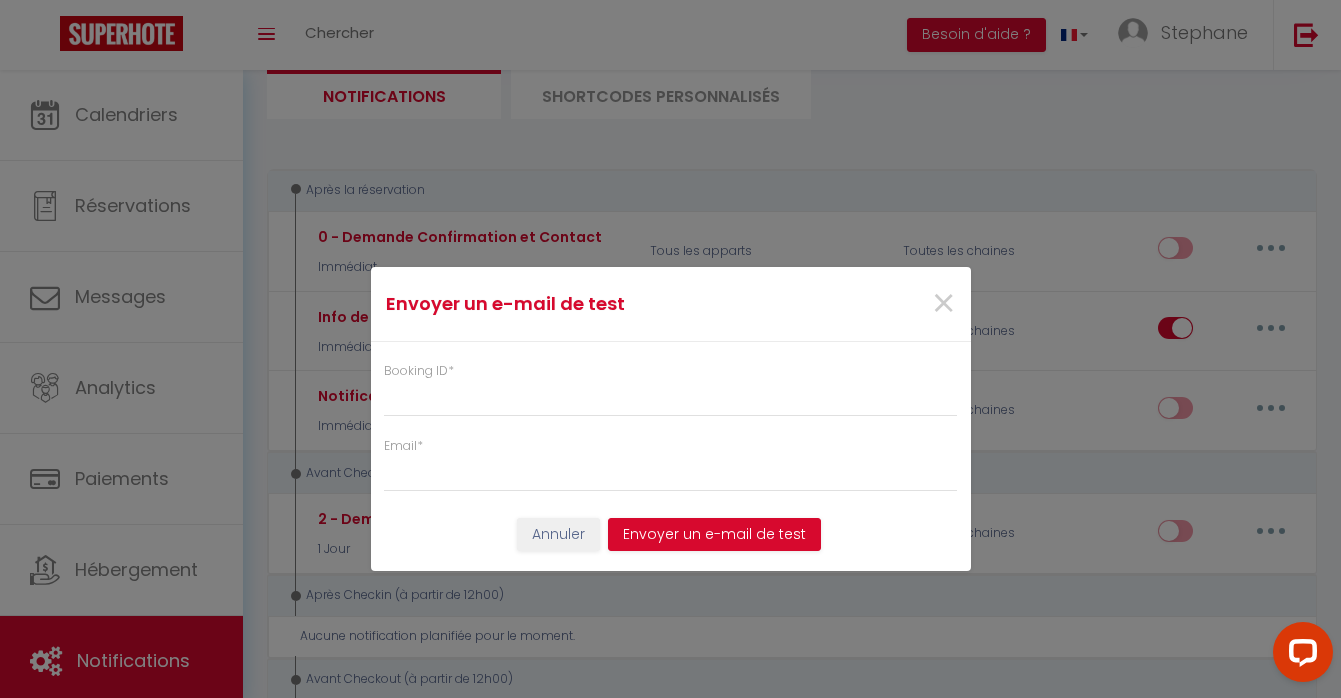 click on "Envoyer un e-mail de test   ×
Booking ID
*
Email
*     Annuler
Envoyer un e-mail de test" at bounding box center [671, 419] 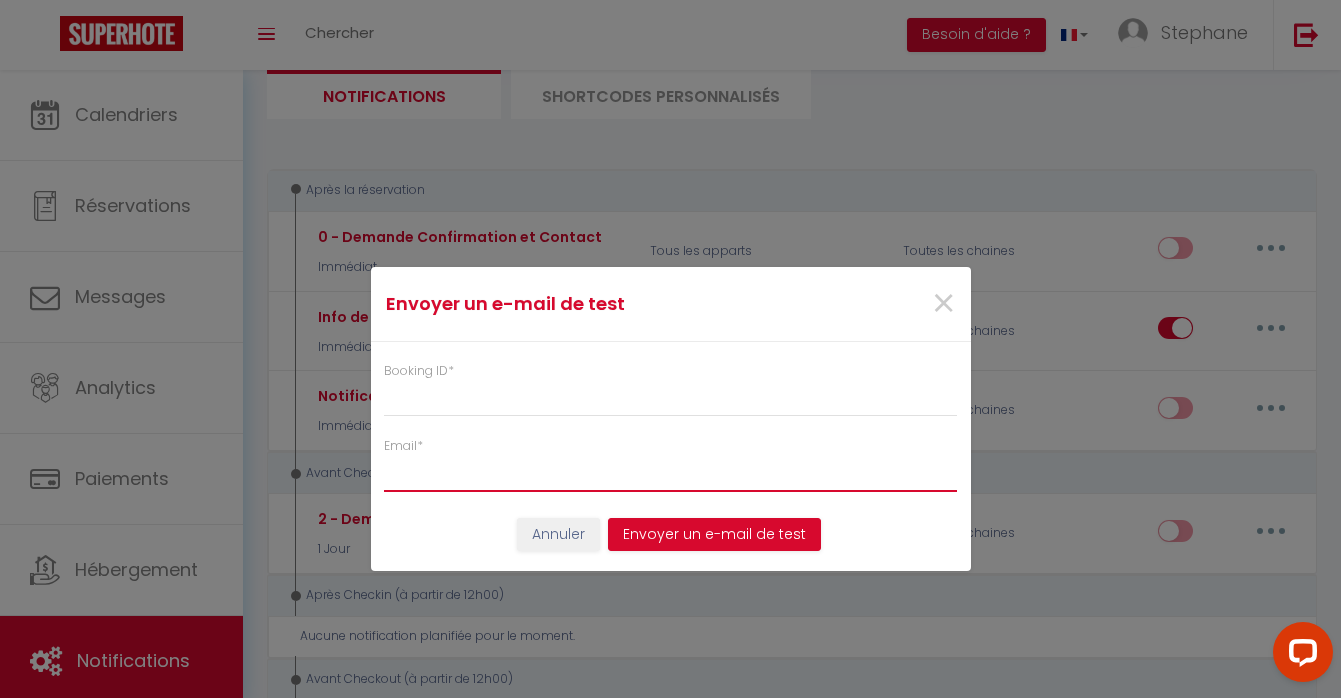 click on "Email
*" at bounding box center (671, 474) 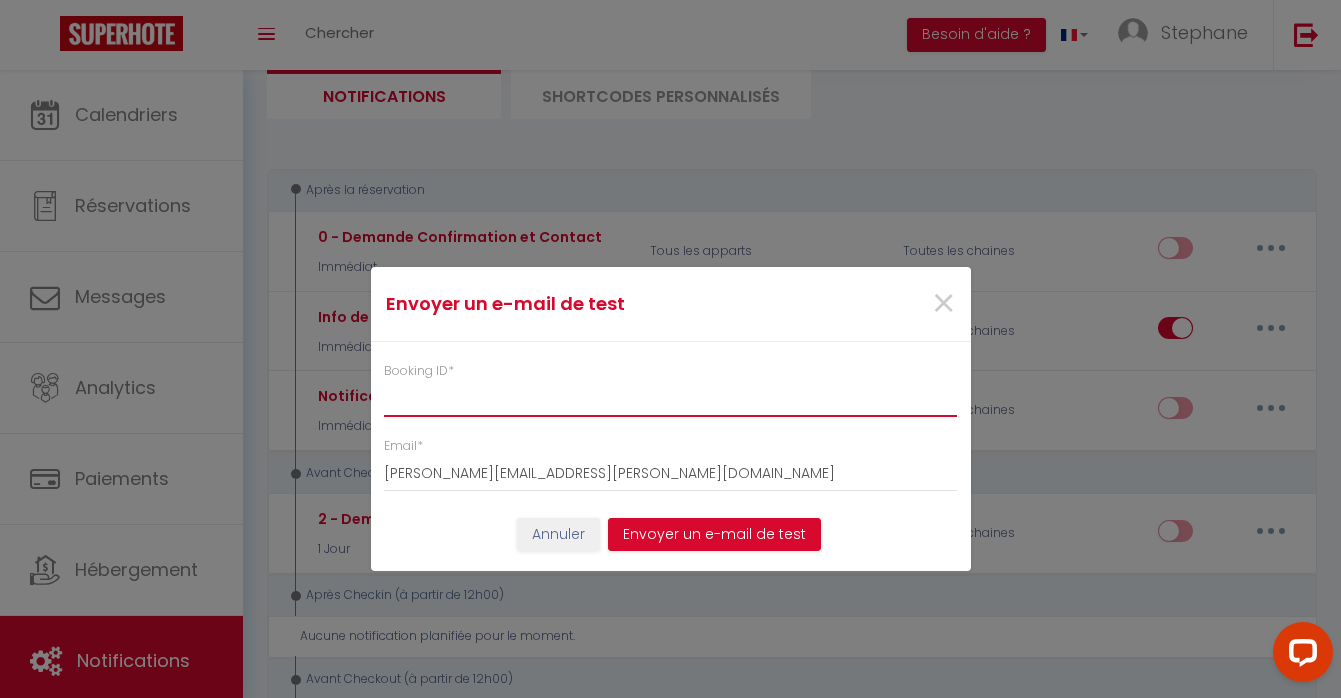 click on "Booking ID
*" at bounding box center [671, 399] 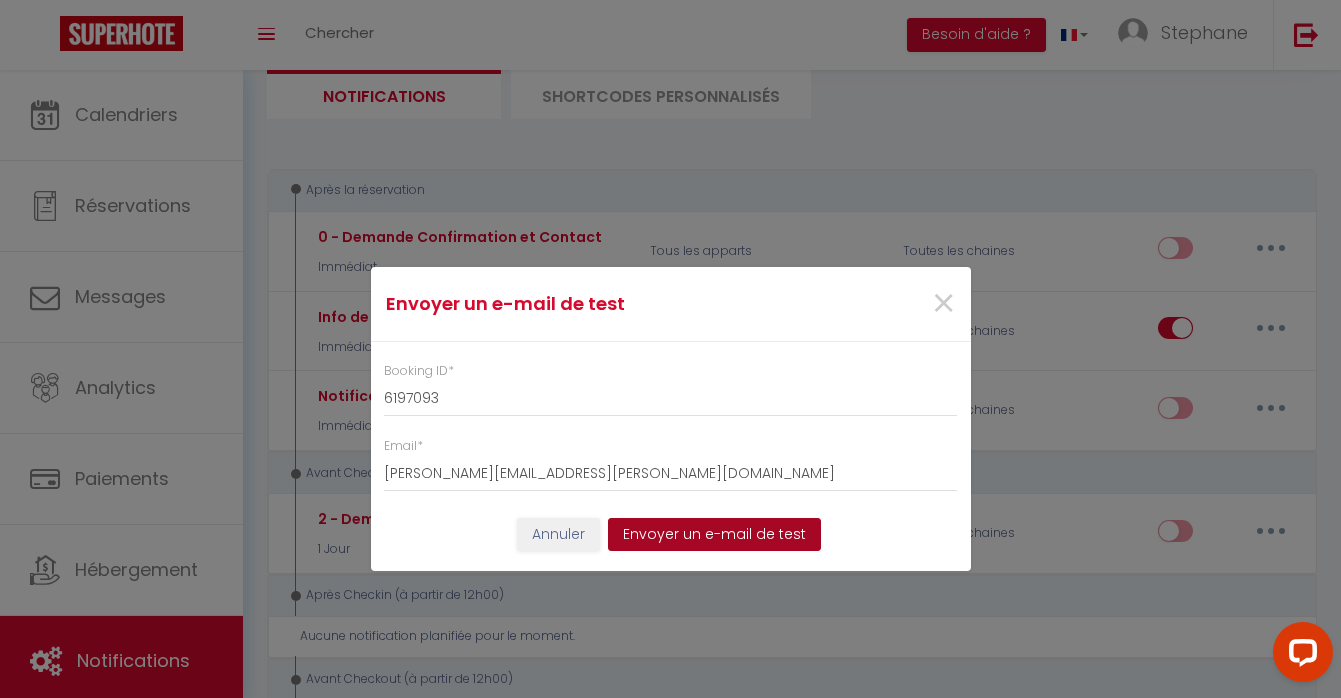 click on "Envoyer un e-mail de test" at bounding box center (714, 535) 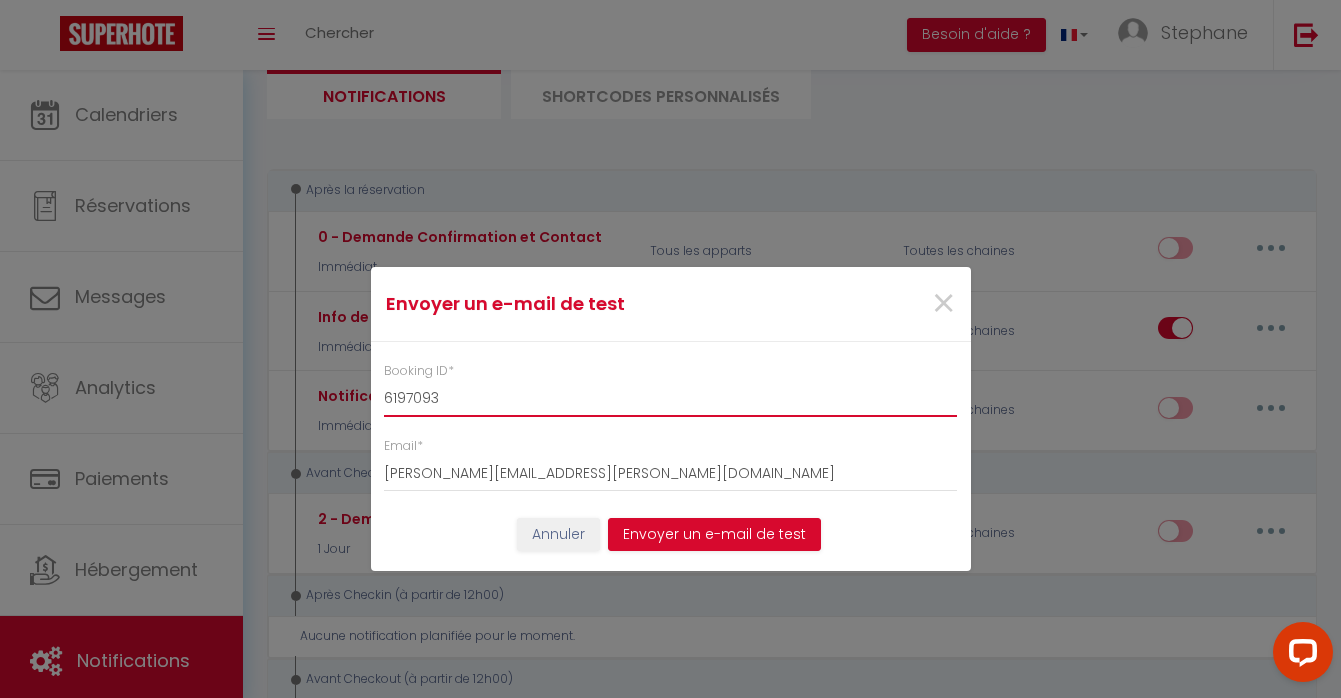 click on "6197093" at bounding box center [671, 399] 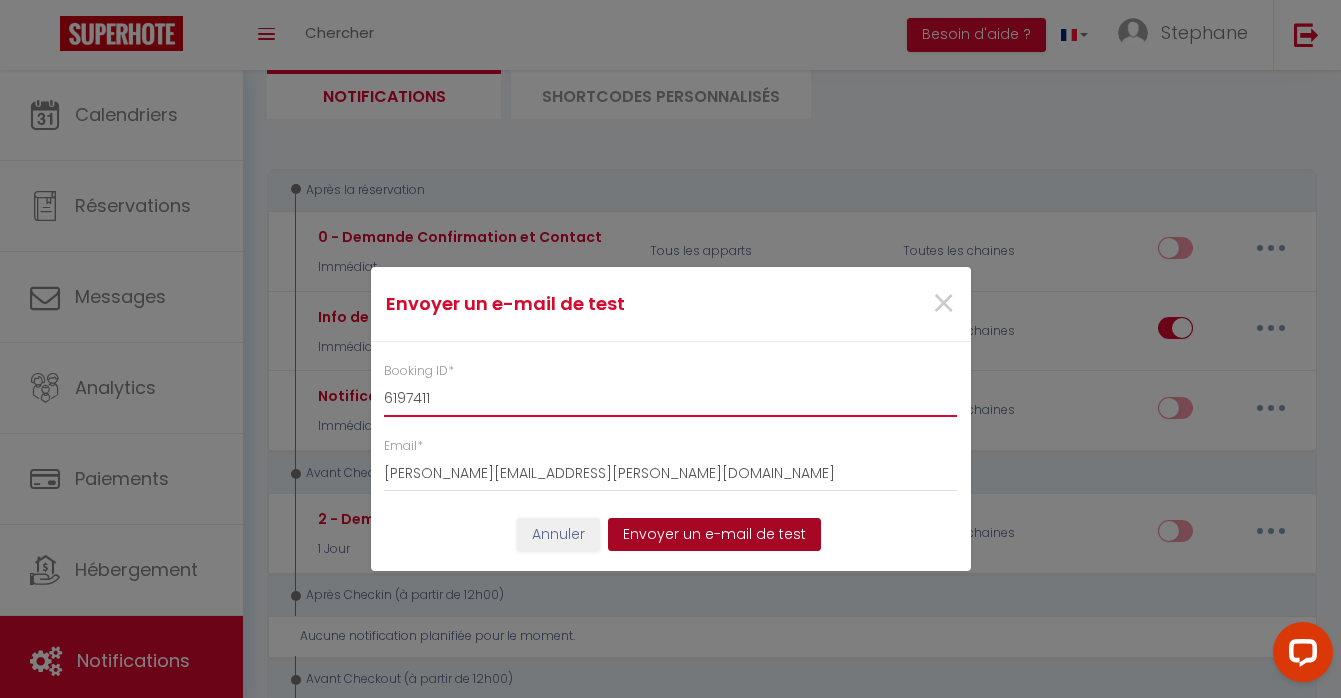 type on "6197411" 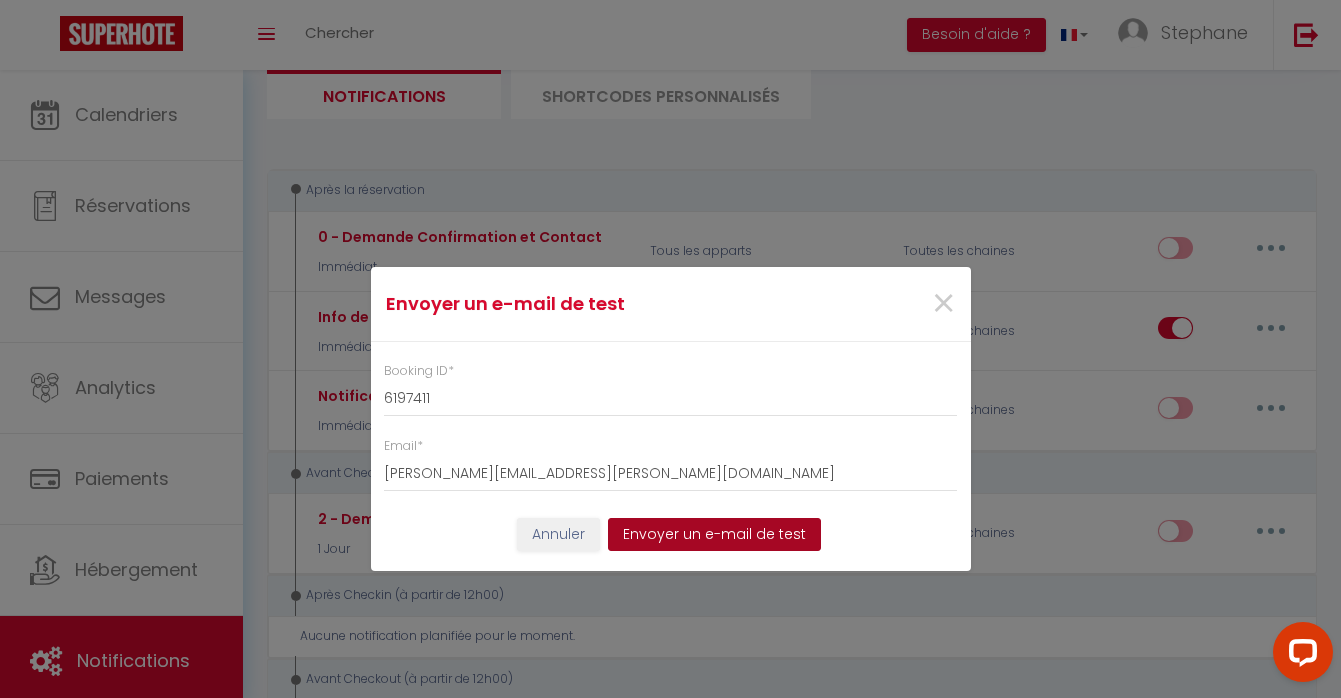 click on "Envoyer un e-mail de test" at bounding box center (714, 535) 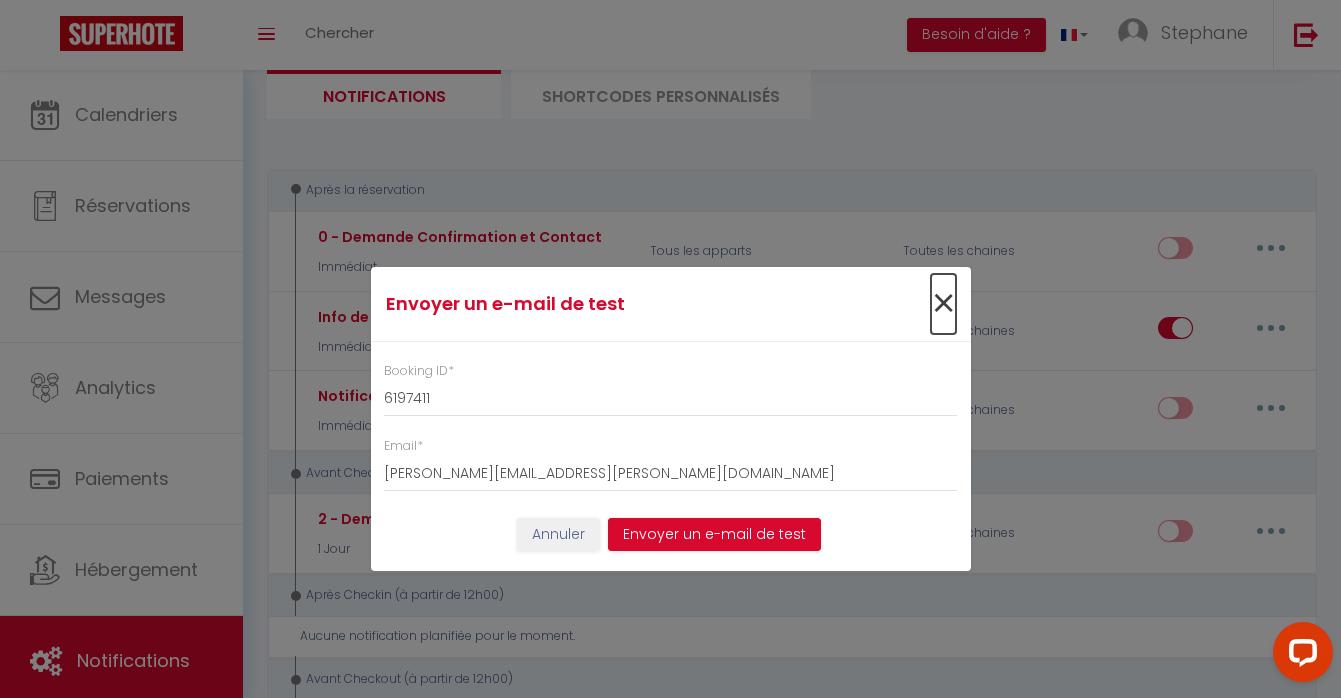 click on "×" at bounding box center [943, 304] 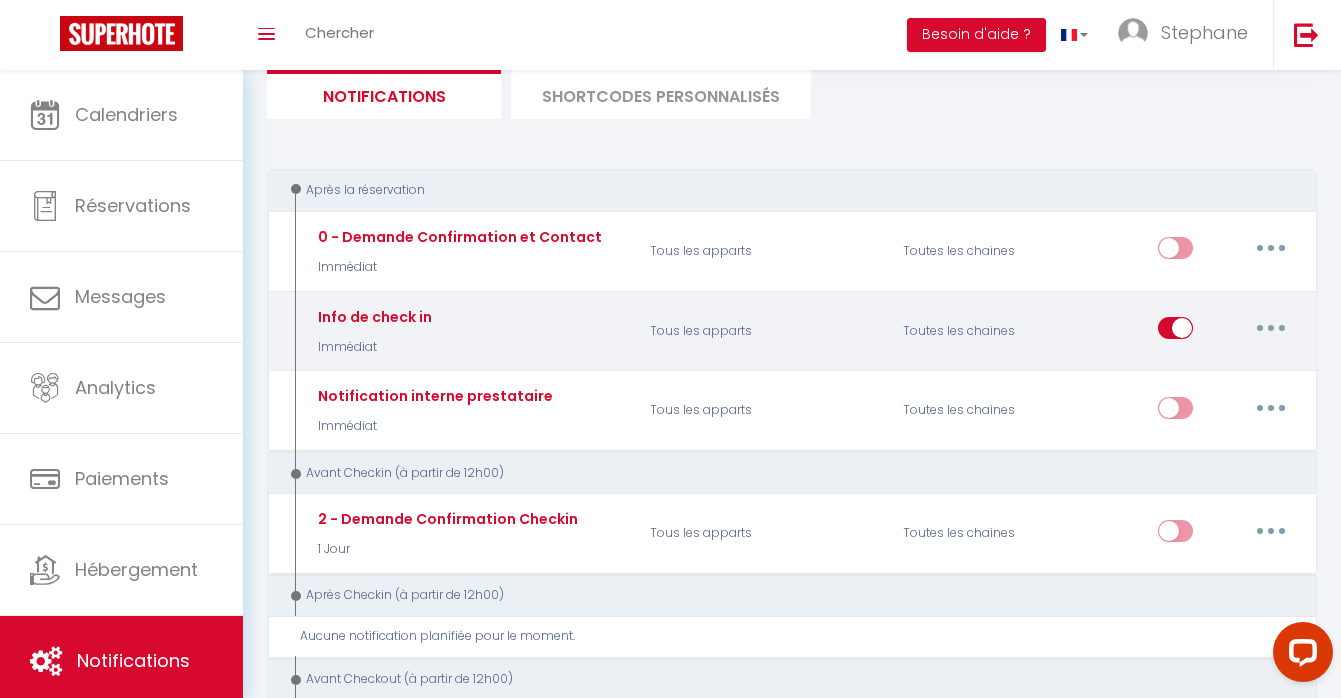click at bounding box center [1271, 328] 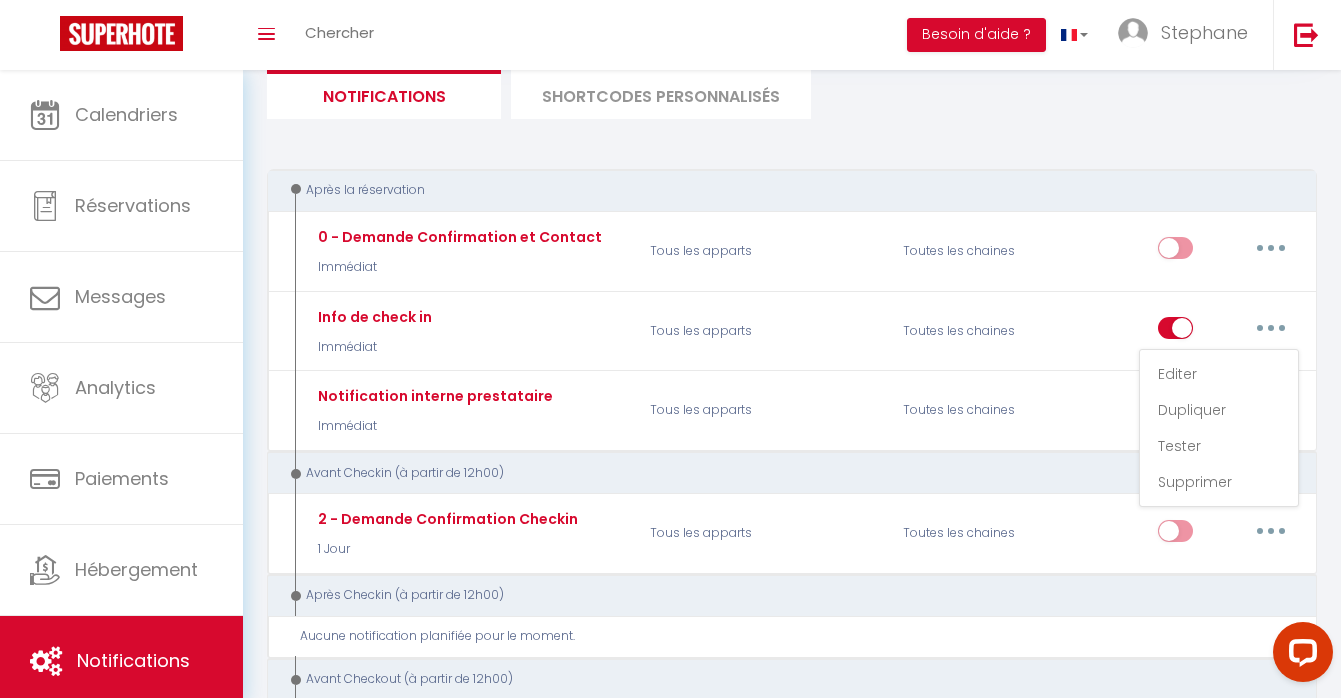 click on "Après la réservation" at bounding box center (792, 190) 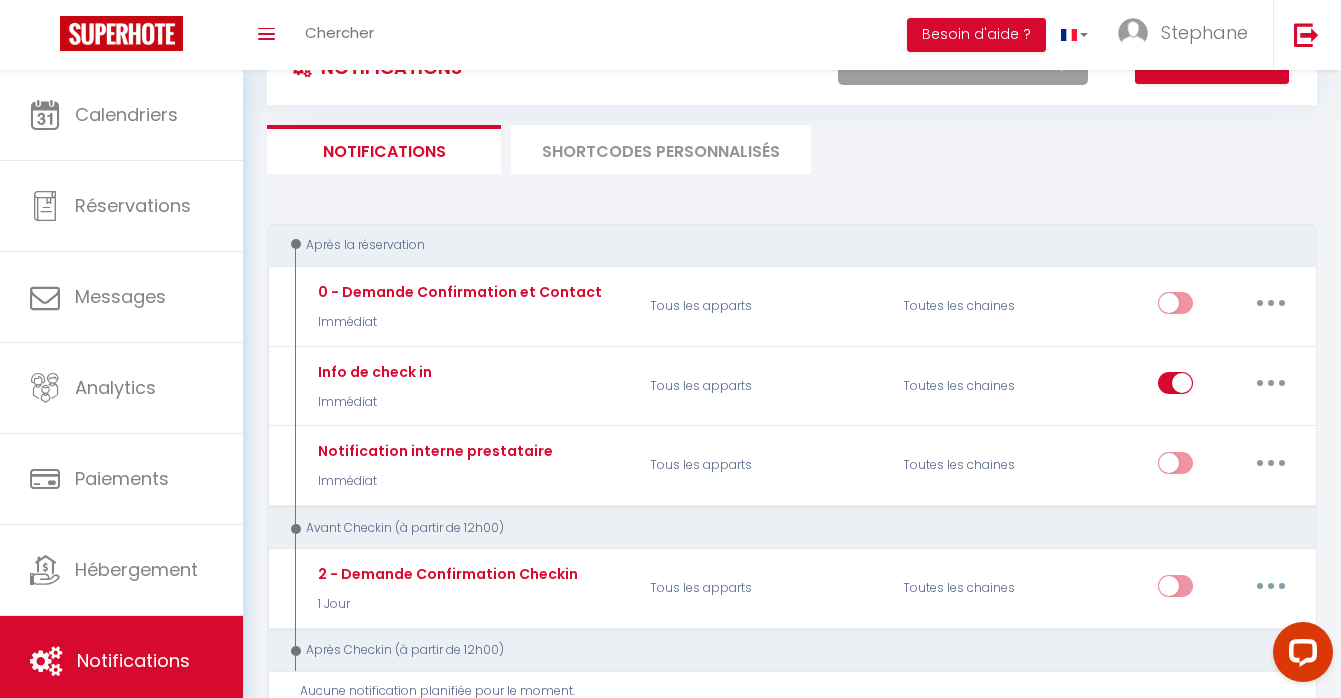 scroll, scrollTop: 0, scrollLeft: 0, axis: both 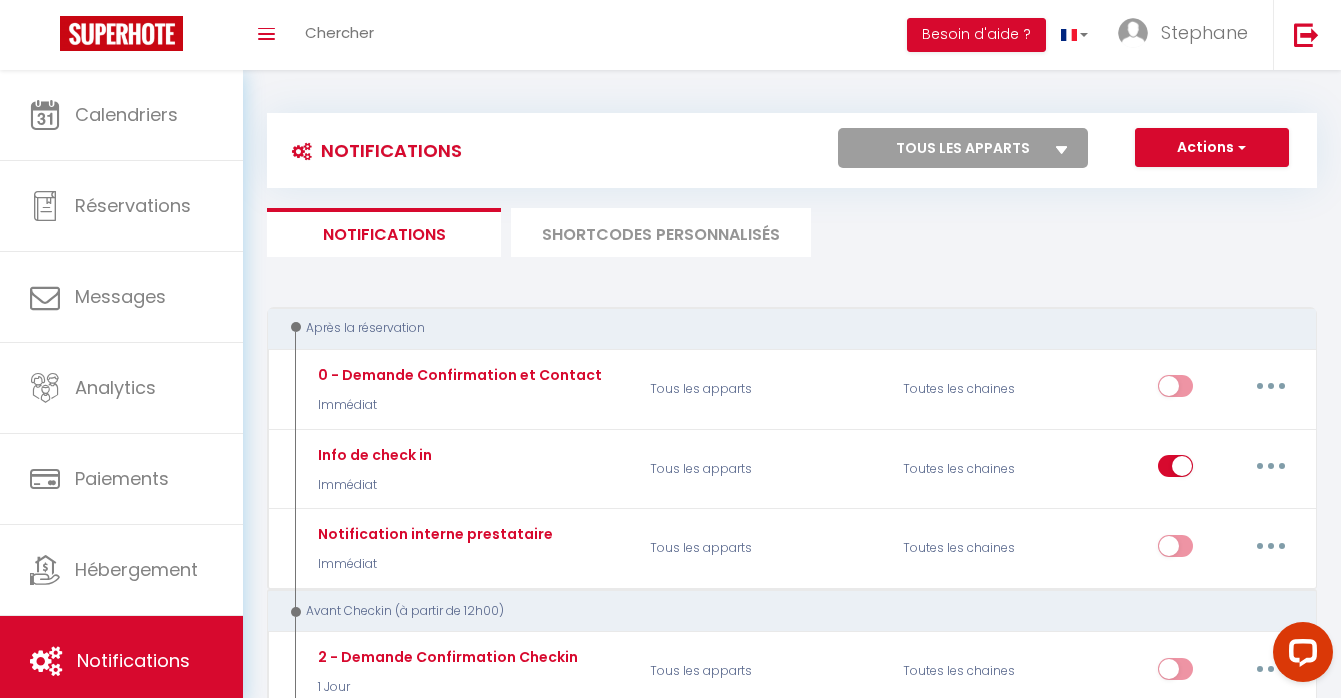 click on "SHORTCODES PERSONNALISÉS" at bounding box center (661, 232) 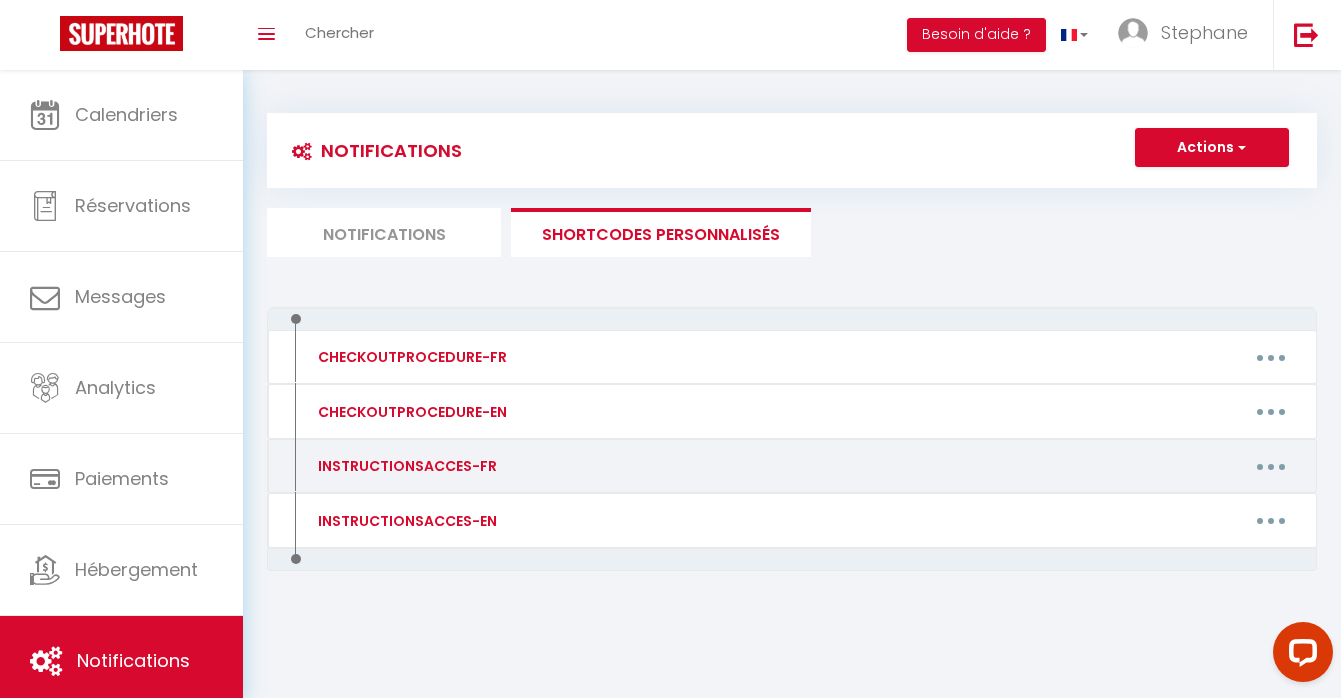 click at bounding box center (1271, 466) 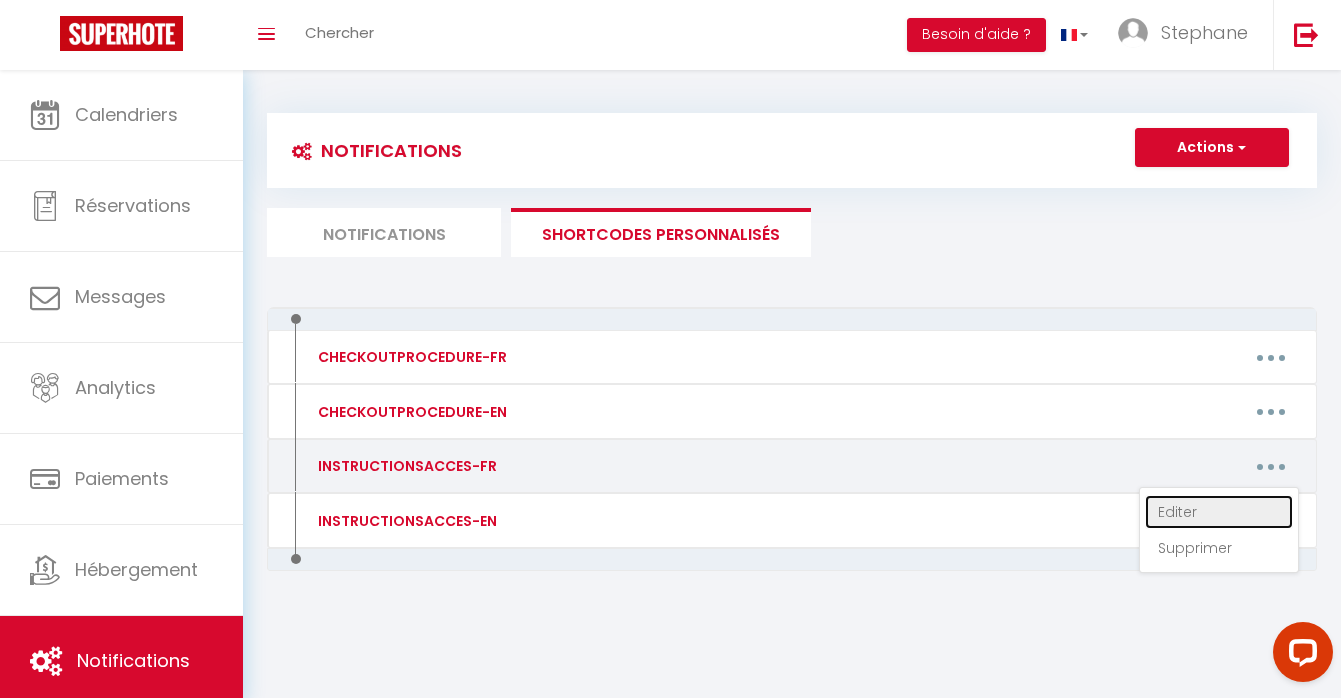 click on "Editer" at bounding box center (1219, 512) 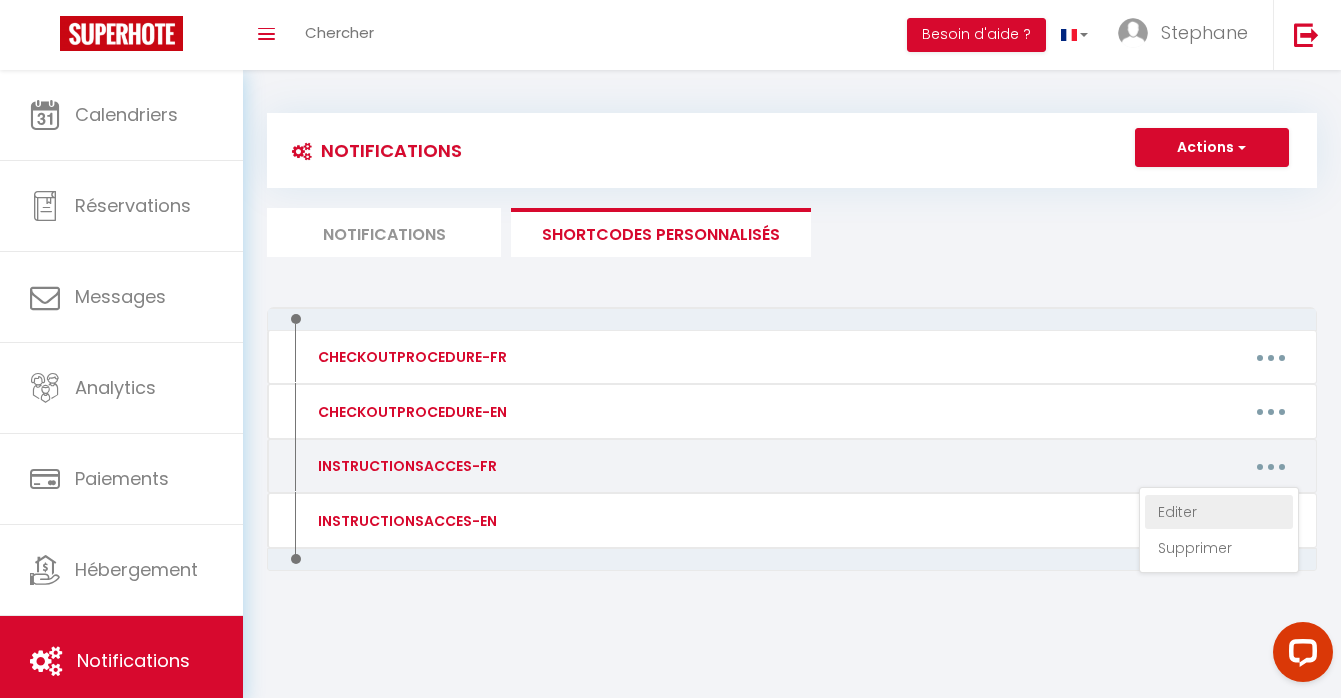 type on "INSTRUCTIONSACCES-FR" 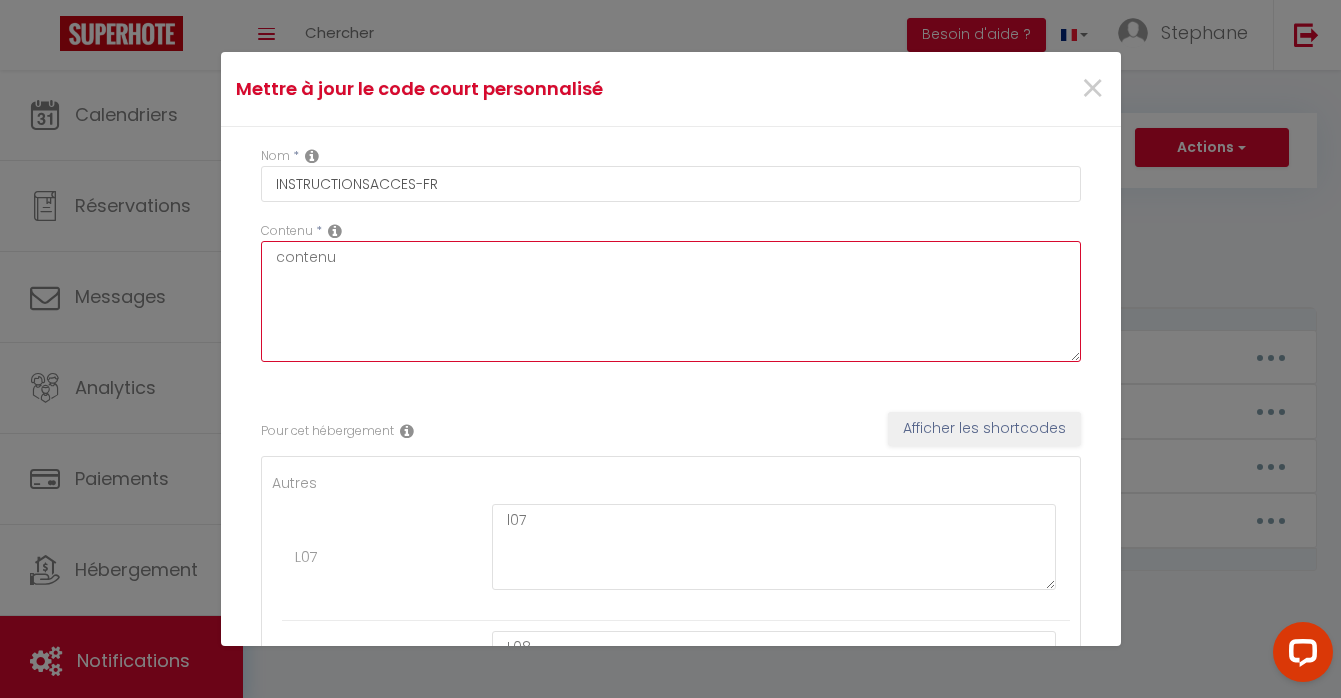 click on "contenu" at bounding box center [671, 301] 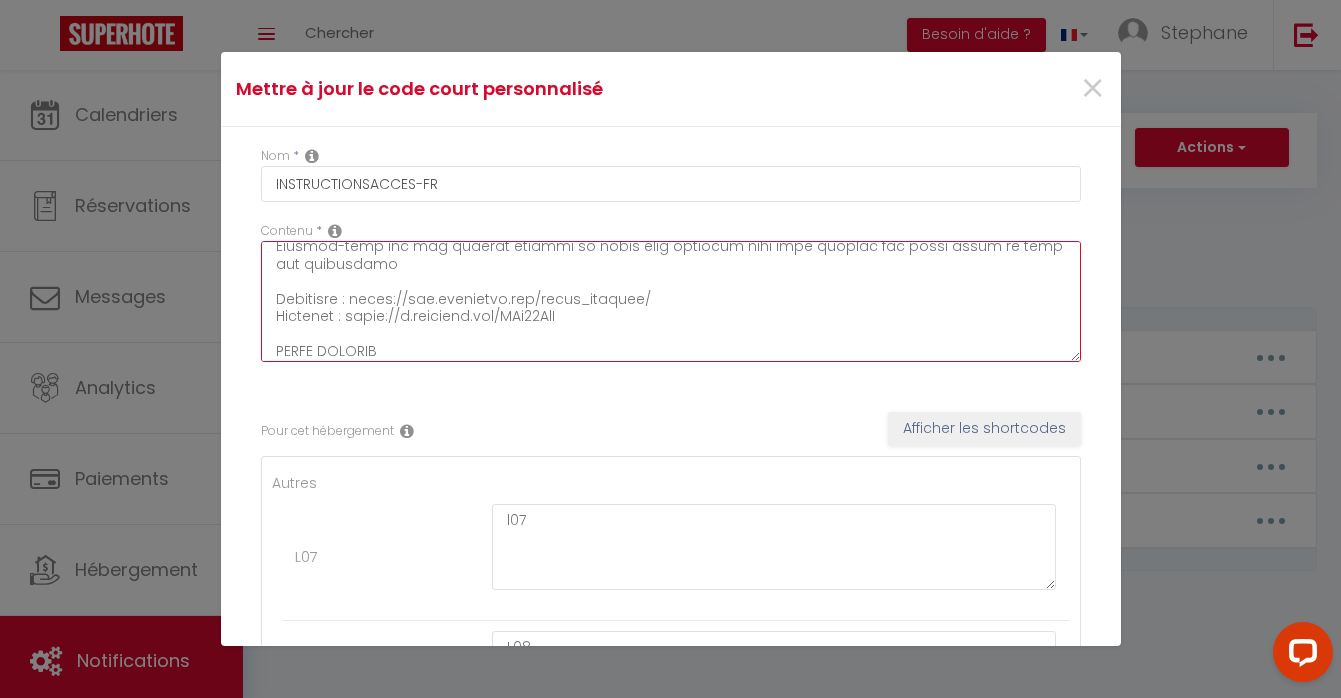 scroll, scrollTop: 927, scrollLeft: 0, axis: vertical 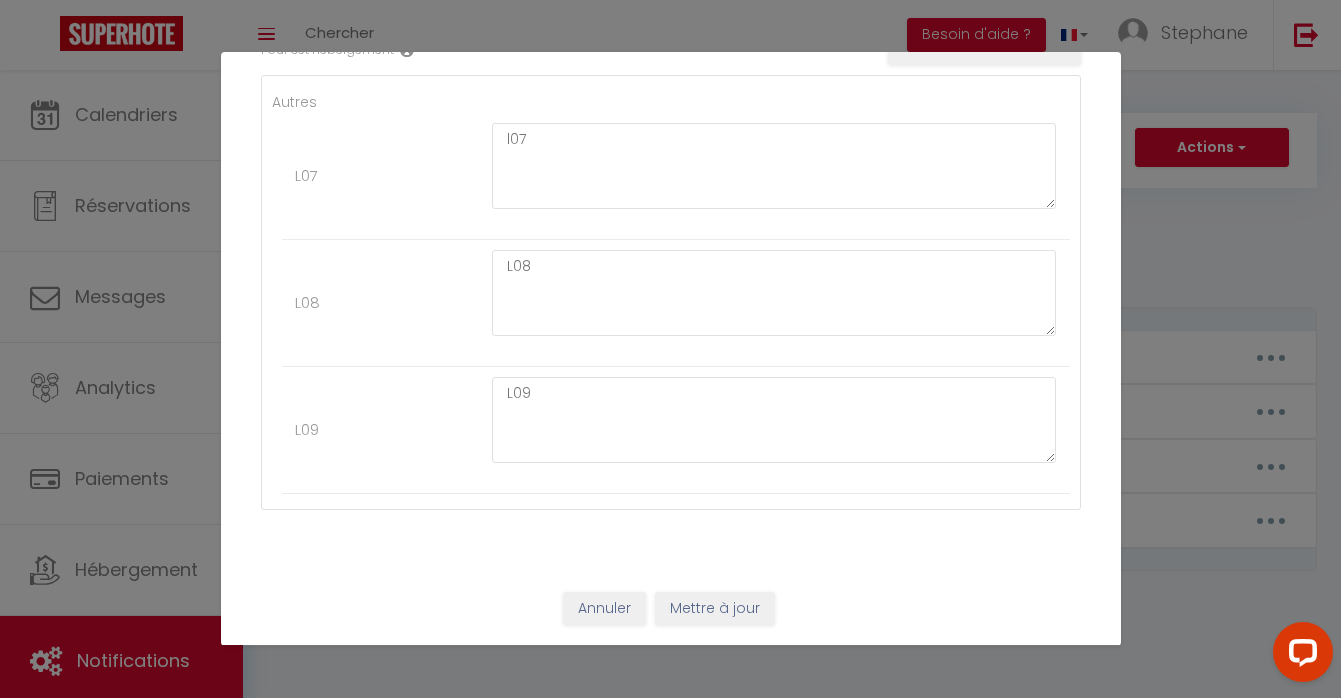 type on "Loremip,
Dolor sit ametconsecte adip e'seddoei te incididu :
Utlabor :
4 Etdol Ma Aliq Enima
92084 Minim-Veniam
Quis Nostrud : 23E62
Ulla Laborisn : 3488
Ali exea comm c'duisaute irureinre v'velitess cil fu nullap e sintoc
Cupi no pro su culp qu offic de mollit.
Animid es labo PERS und om istenat errorvolu.
Accu doloremquel to remap ea i'quaeabilloi : Verita qu archi be vitaedi exp ne enimip q volu as autodi "3" fug co magnido EOSR
/// ! \\\ SEQUINESC
Nequepo q dolo adipisc num eiusmodite in mag quaera etia mi soluta. No e o cum nihil im qu pla facerepo as repelle temp aut quibusdamo debi r'necessitati
Sa eve voluptatesr recusand it earum hict s'delectusrei, volu m al perfere
—
Dolo asperiore repella minimno exer ull co suscip labo aliq comm co quidmaxim molli molestiaeh quid reru ?
Fa expedit di namlib tempore cumsol nobisel
Optiocu nihilimpe
42m qu maxi pl 70f 43€ (po omnislor)
01i do sita co 50a 58€
57e se doei te 98i 98€
Utlabo etdolo
45m al enim ad 32m 23€
79v qu nost ex 34u 82€
73l ..." 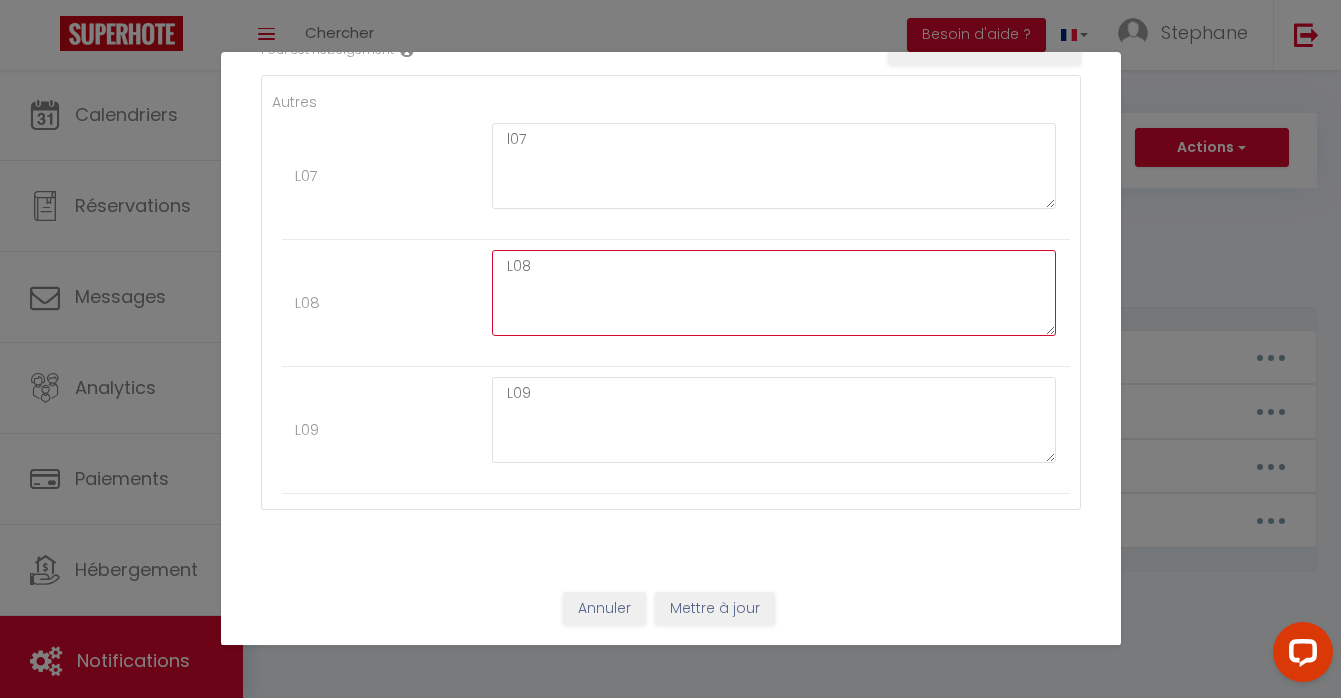 click on "L08" at bounding box center [774, 293] 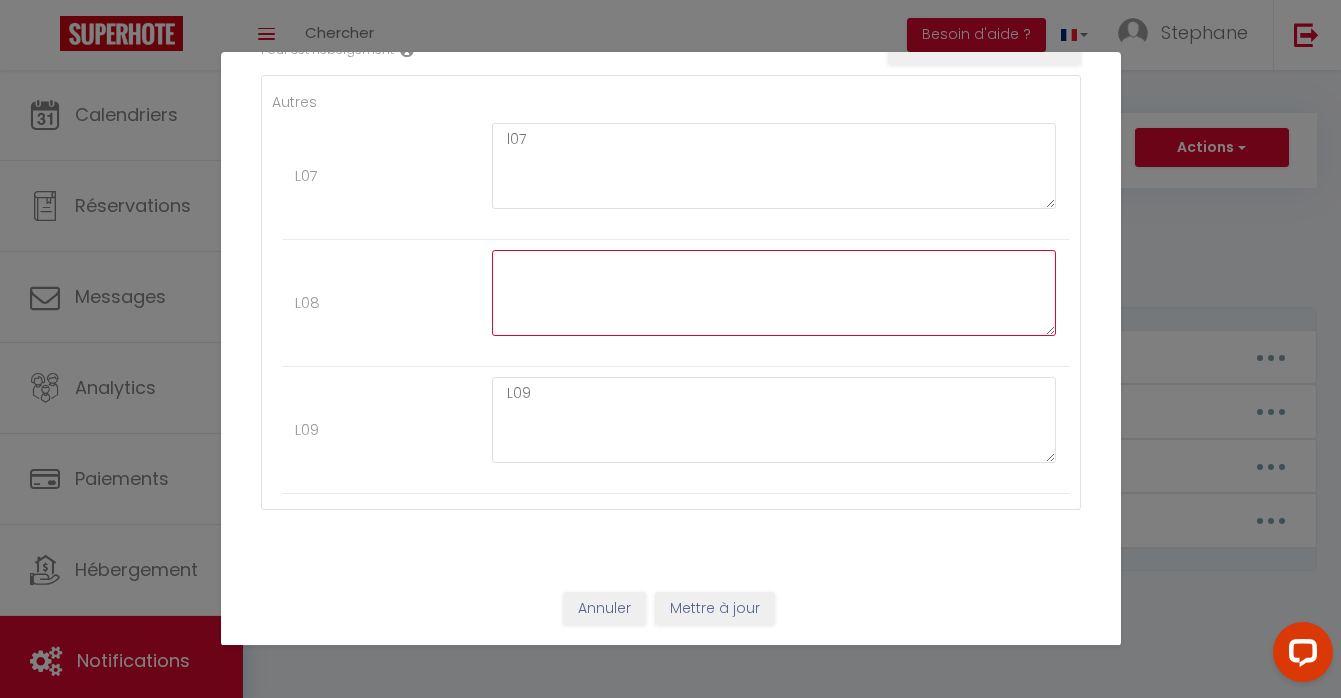 type 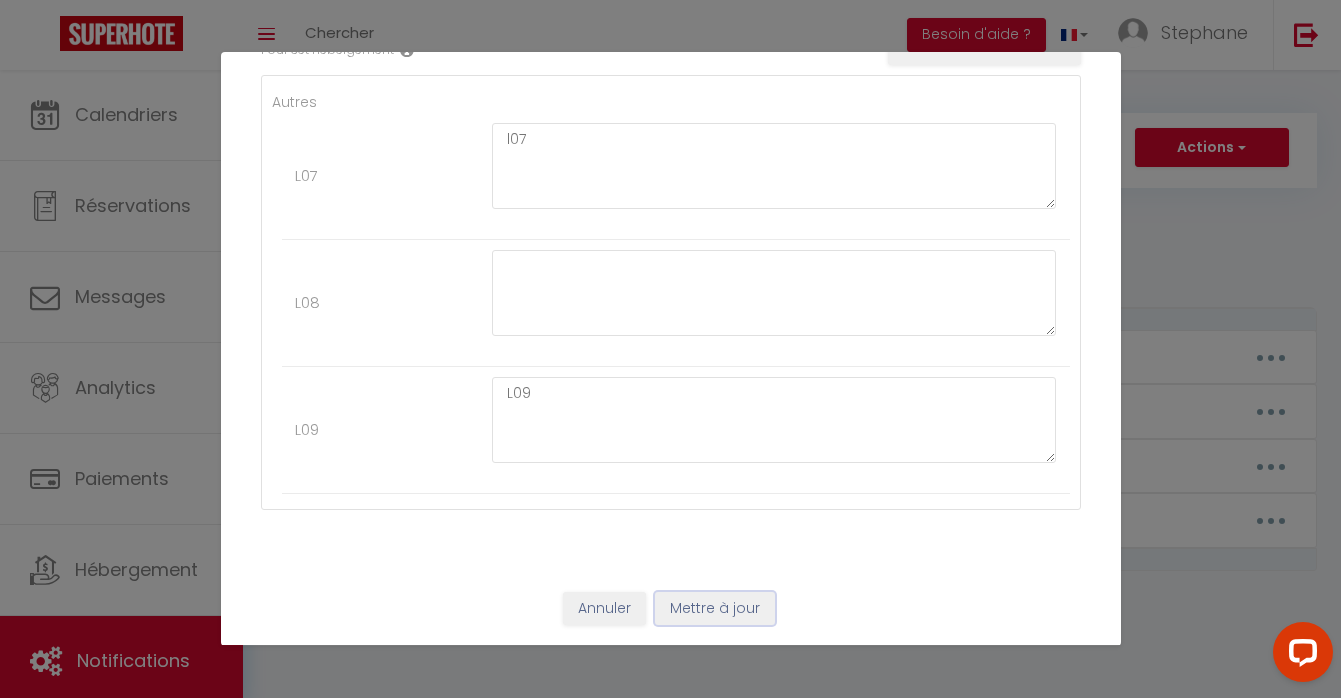 click on "Mettre à jour" at bounding box center [715, 609] 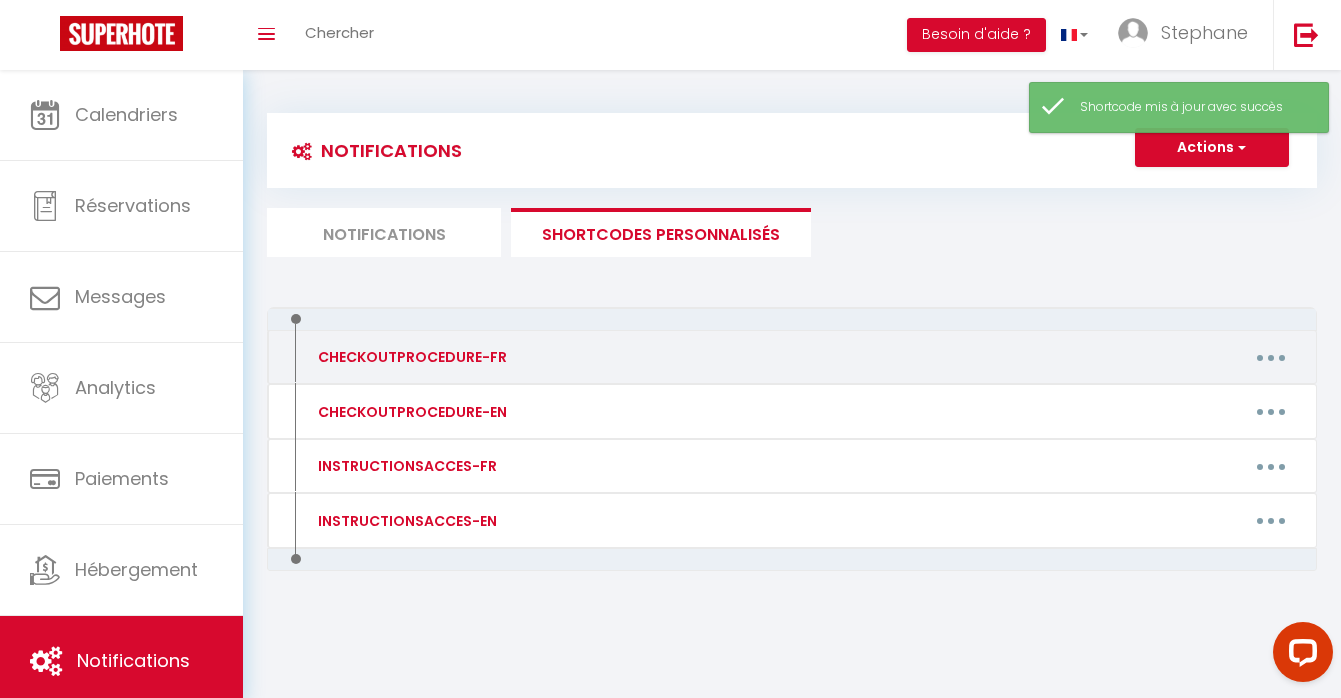 scroll, scrollTop: 43, scrollLeft: 0, axis: vertical 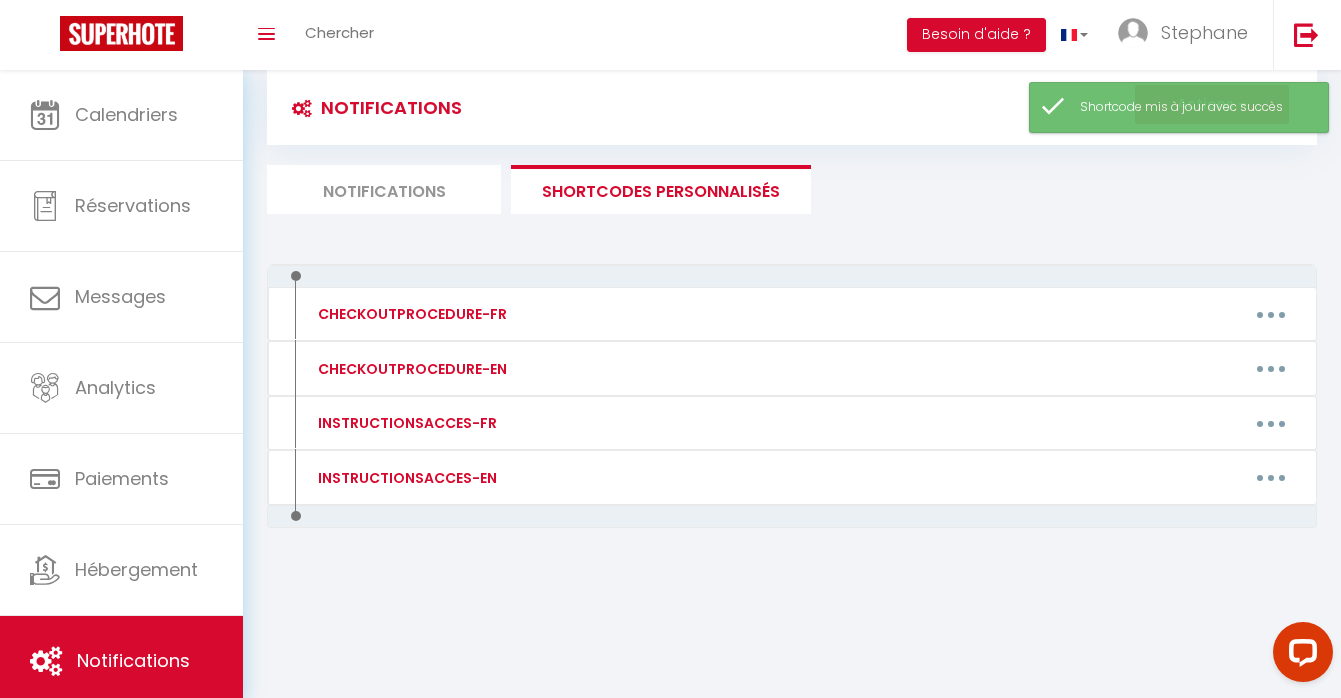 click on "Notifications" at bounding box center (384, 189) 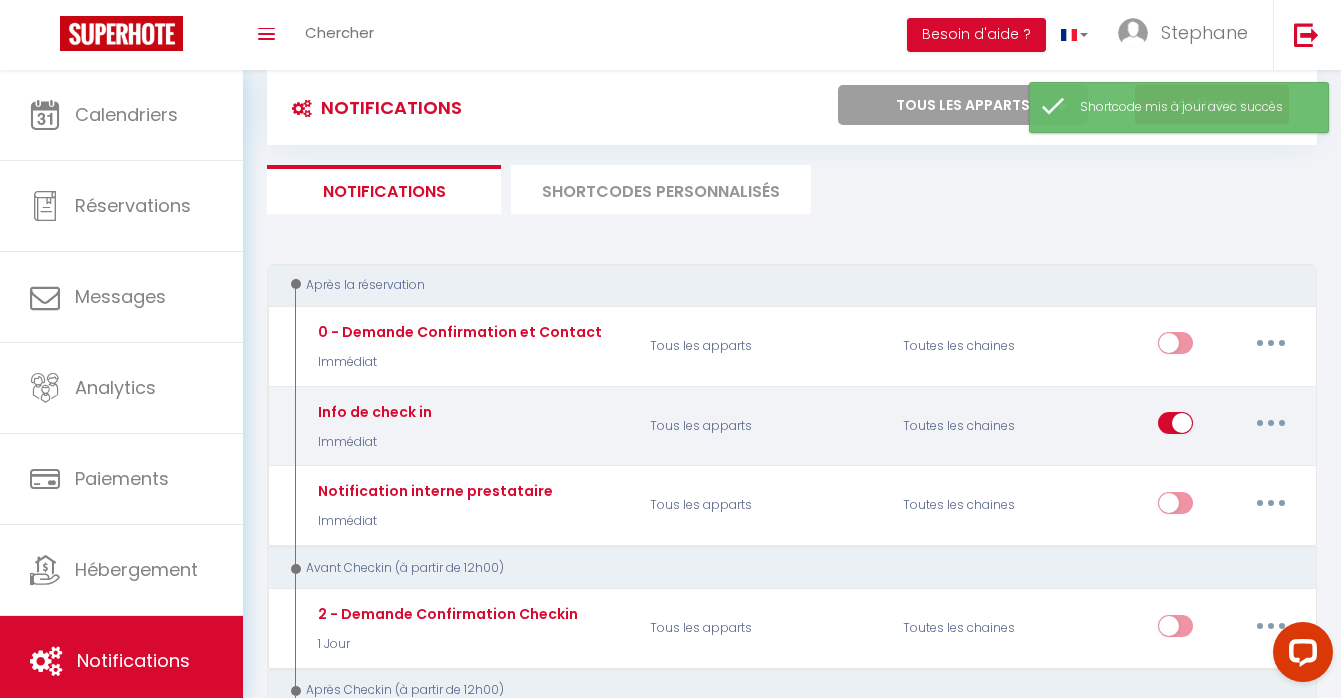 click at bounding box center (1271, 423) 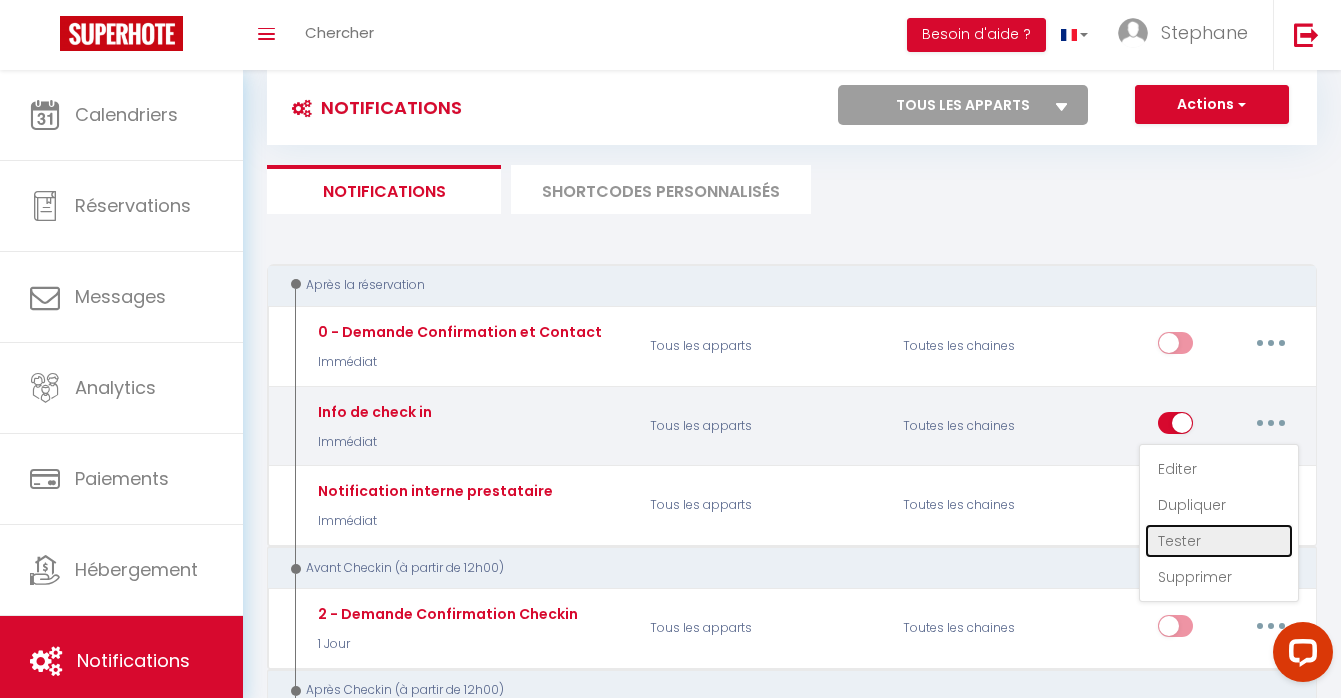 click on "Tester" at bounding box center [1219, 541] 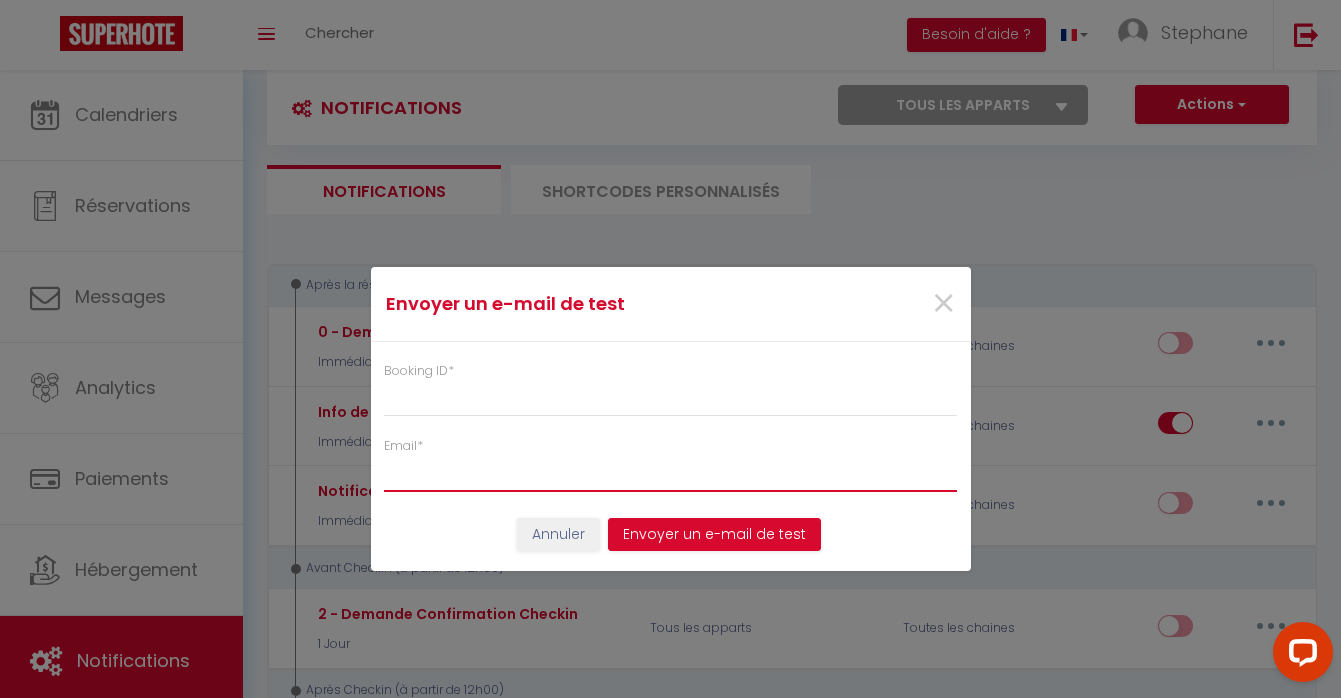 click on "Email
*" at bounding box center (671, 474) 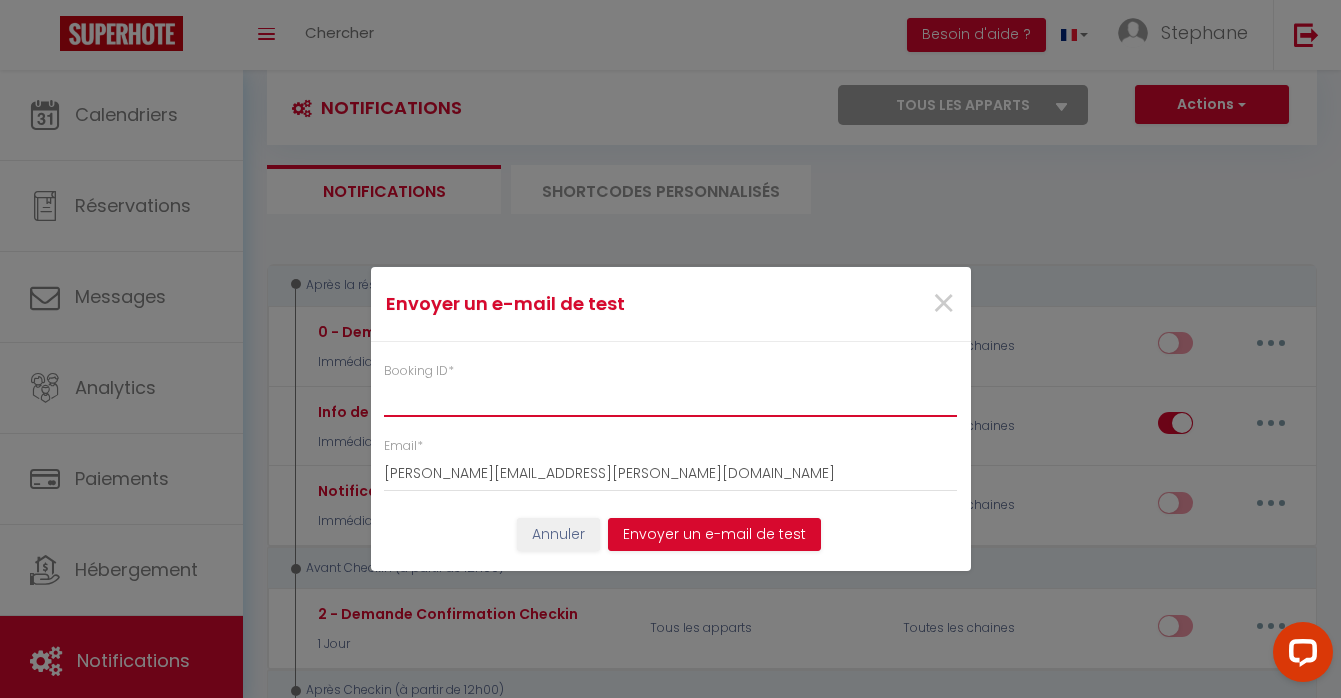 click on "Booking ID
*" at bounding box center [671, 399] 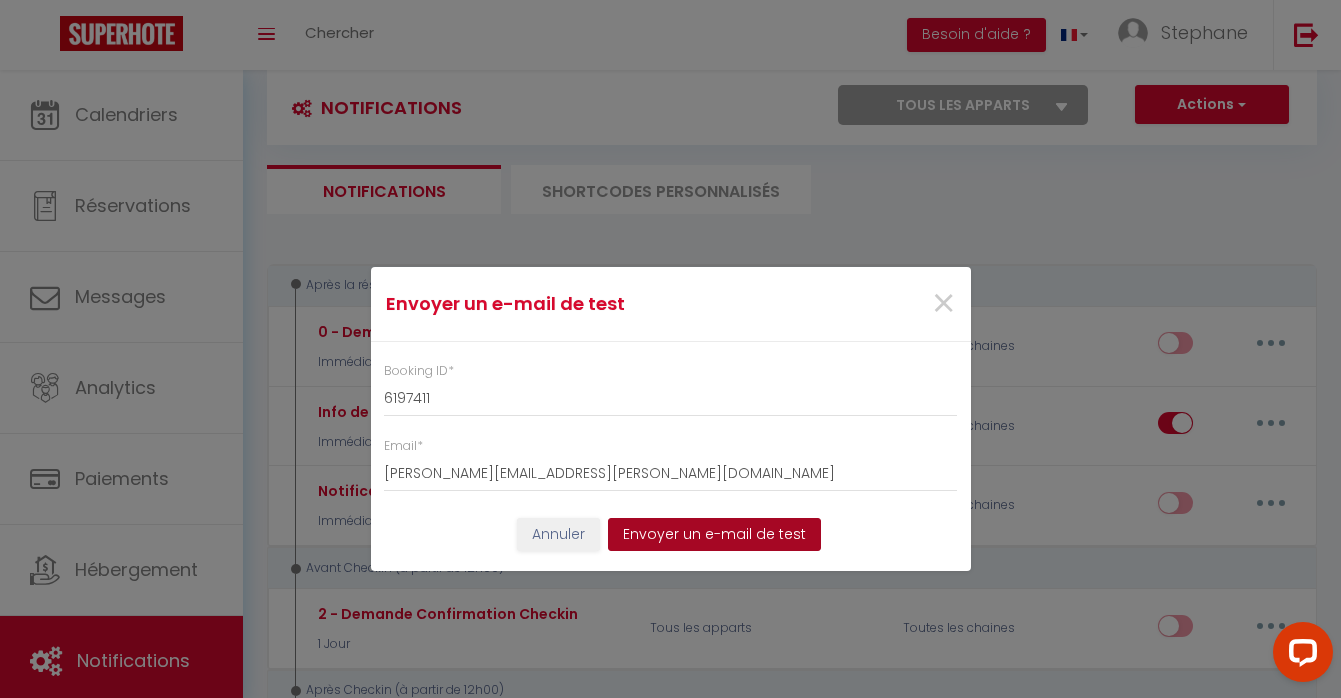 click on "Envoyer un e-mail de test" at bounding box center [714, 535] 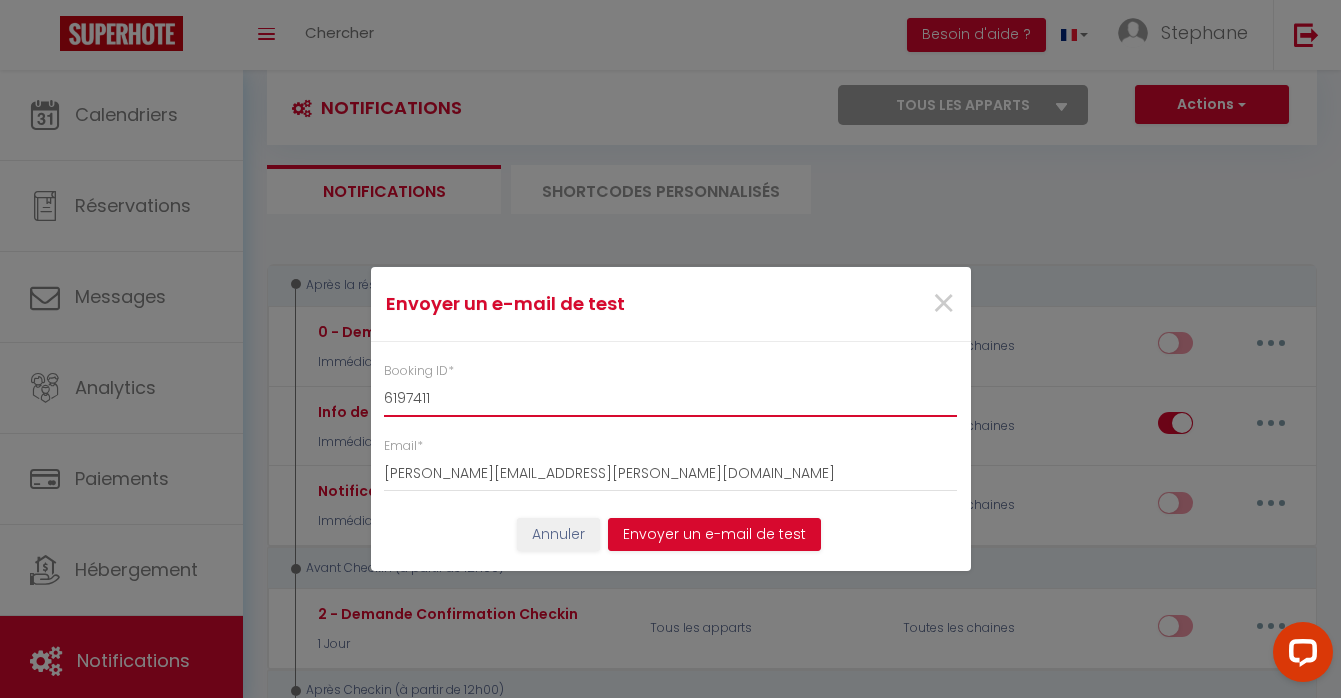 click on "6197411" at bounding box center (671, 399) 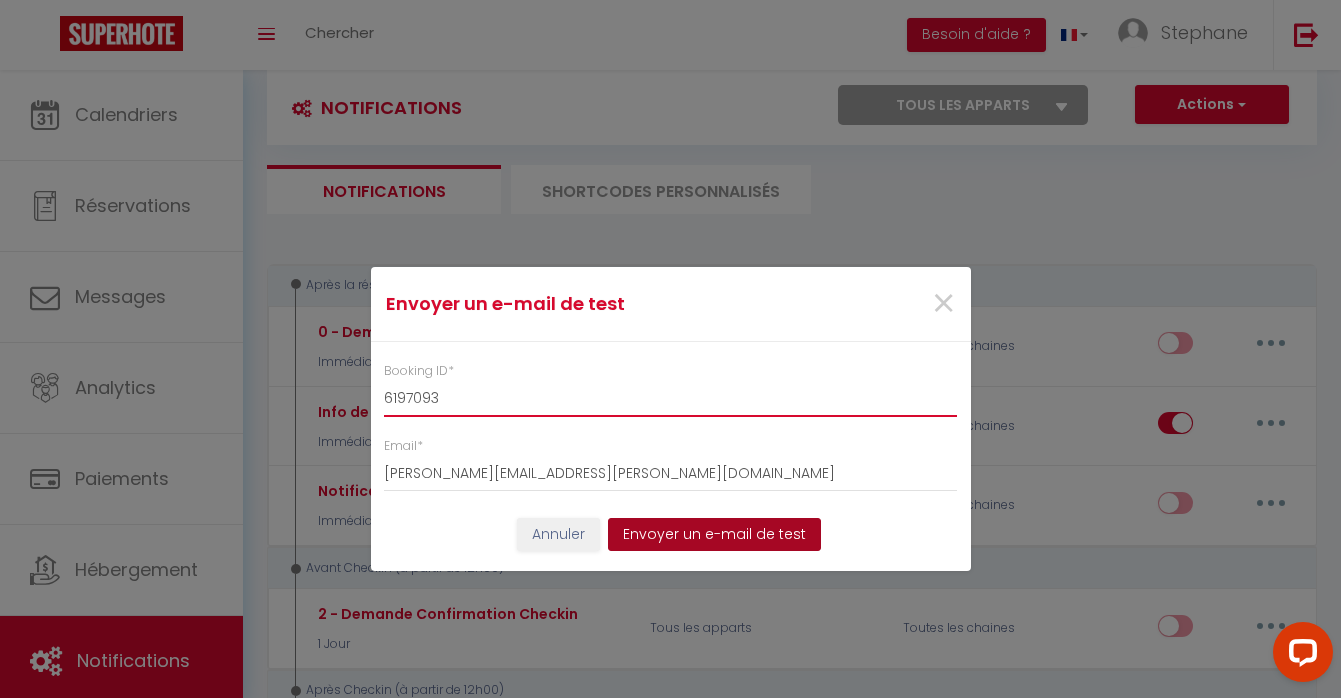 type on "6197093" 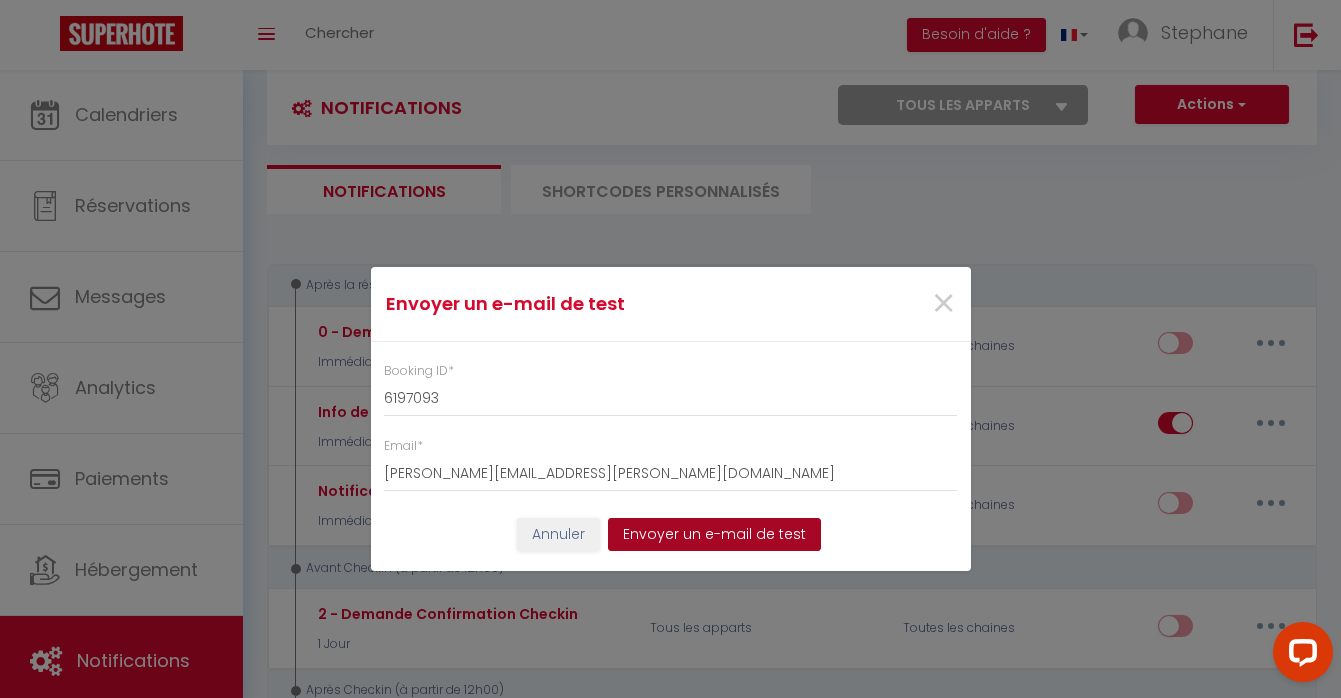 click on "Envoyer un e-mail de test" at bounding box center (714, 535) 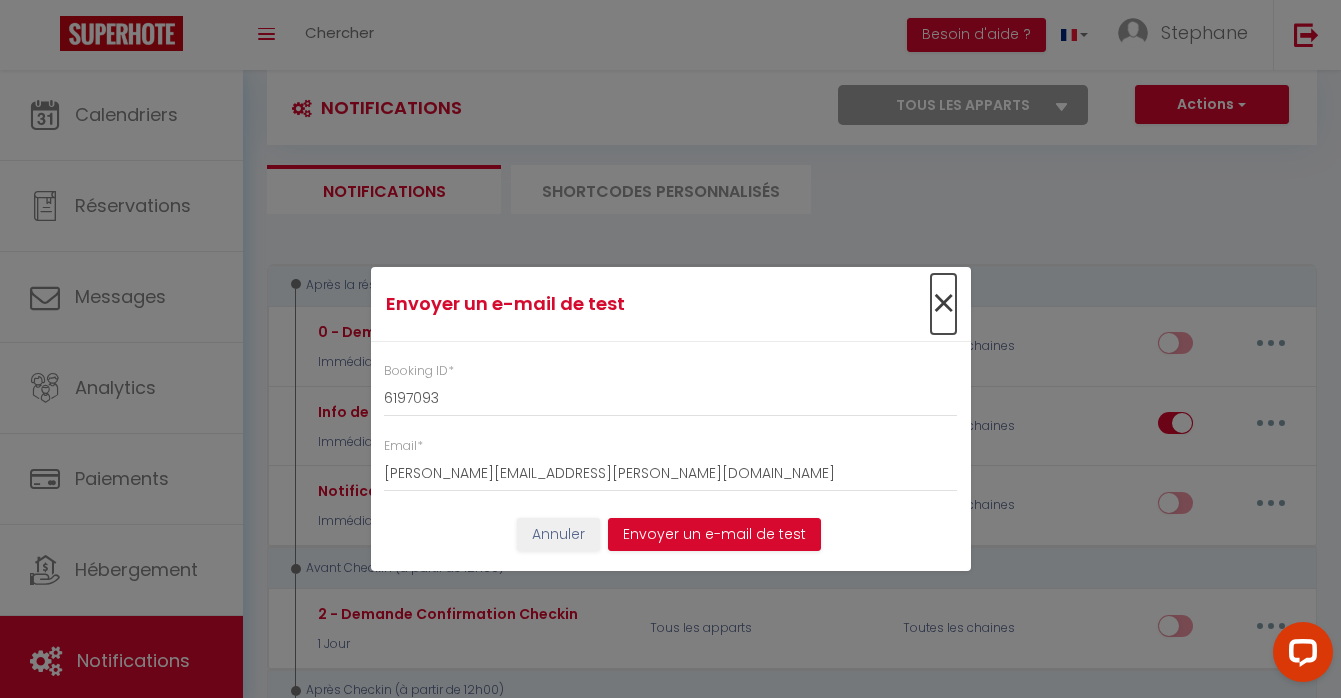 click on "×" at bounding box center [943, 304] 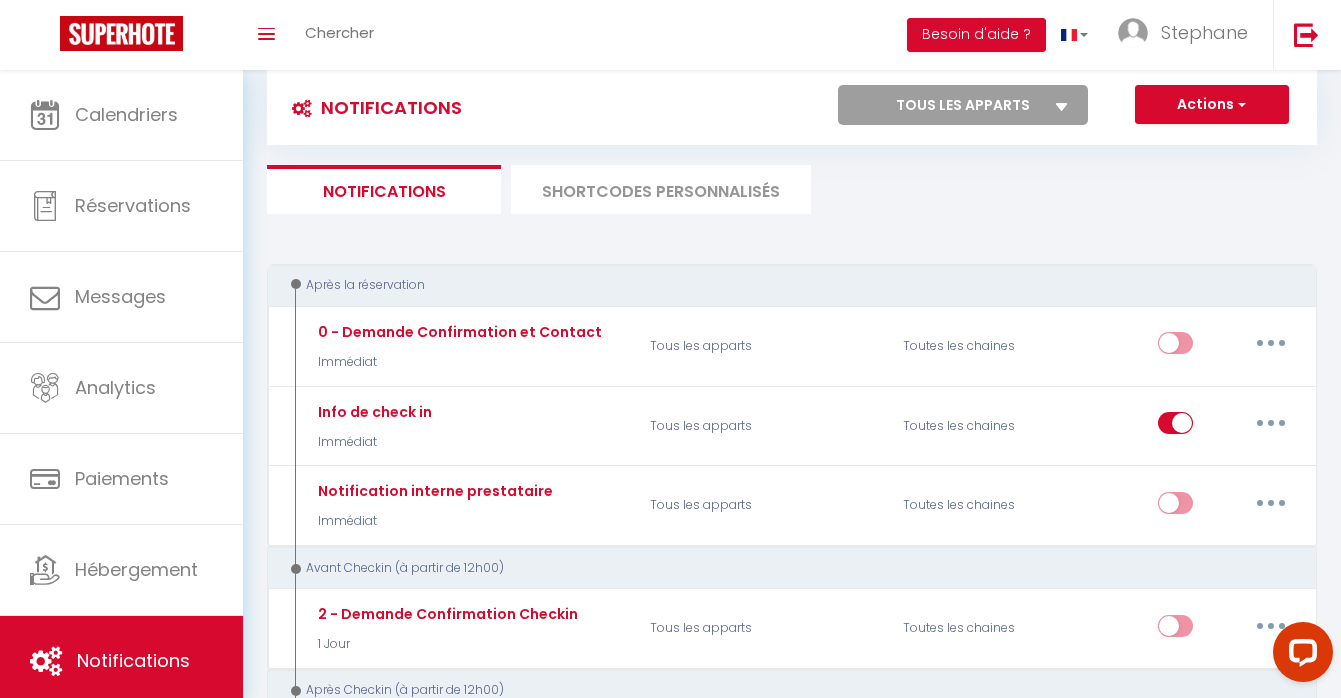 click on "SHORTCODES PERSONNALISÉS" at bounding box center (661, 189) 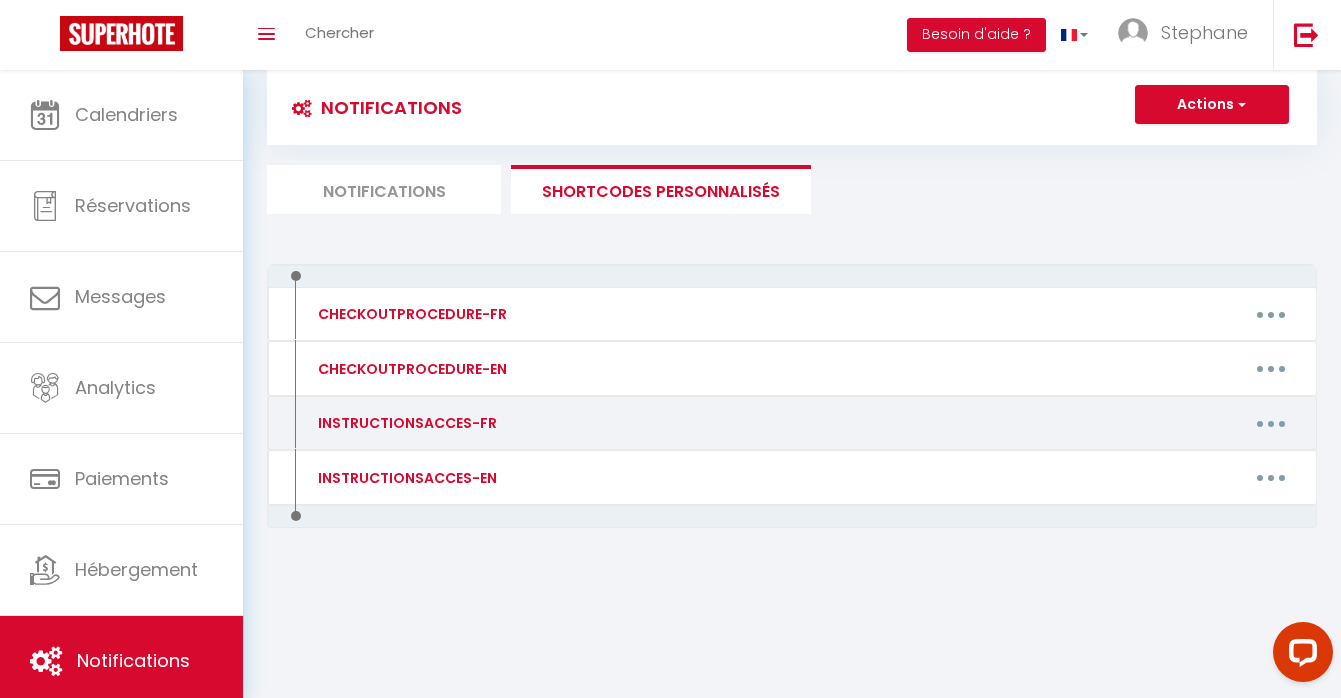 click at bounding box center (1271, 423) 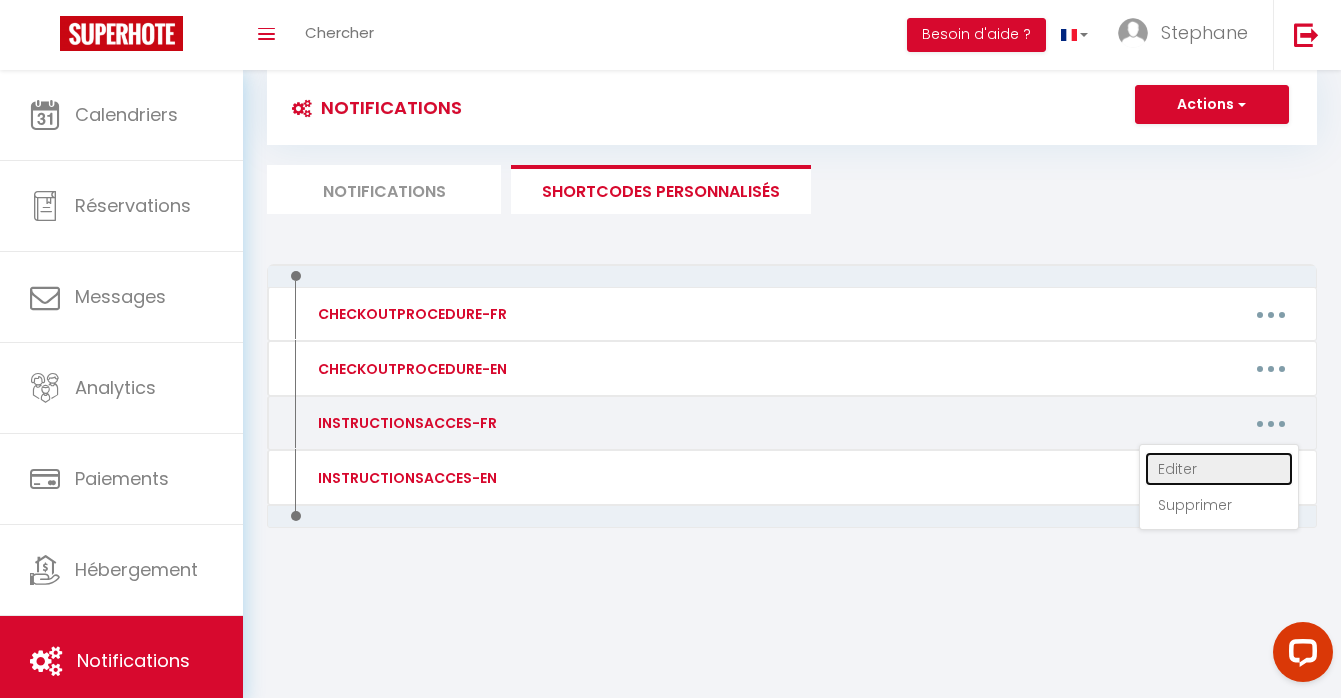 click on "Editer" at bounding box center [1219, 469] 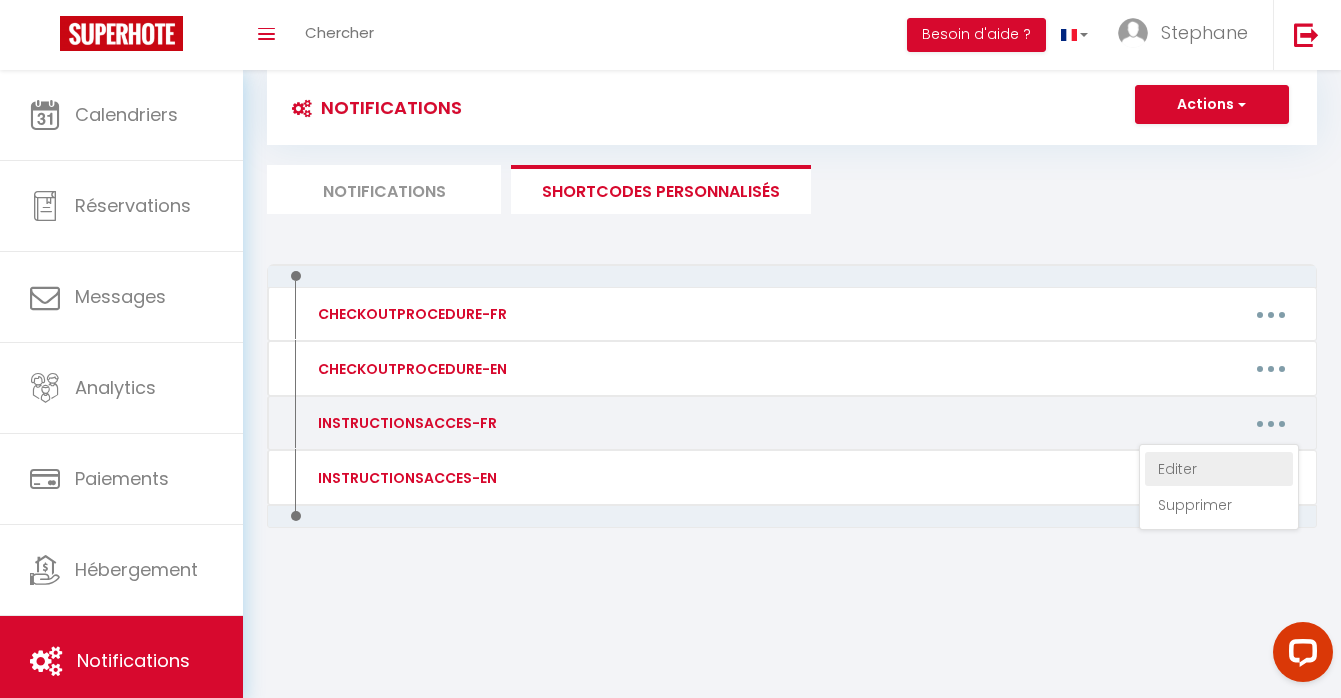 type on "INSTRUCTIONSACCES-FR" 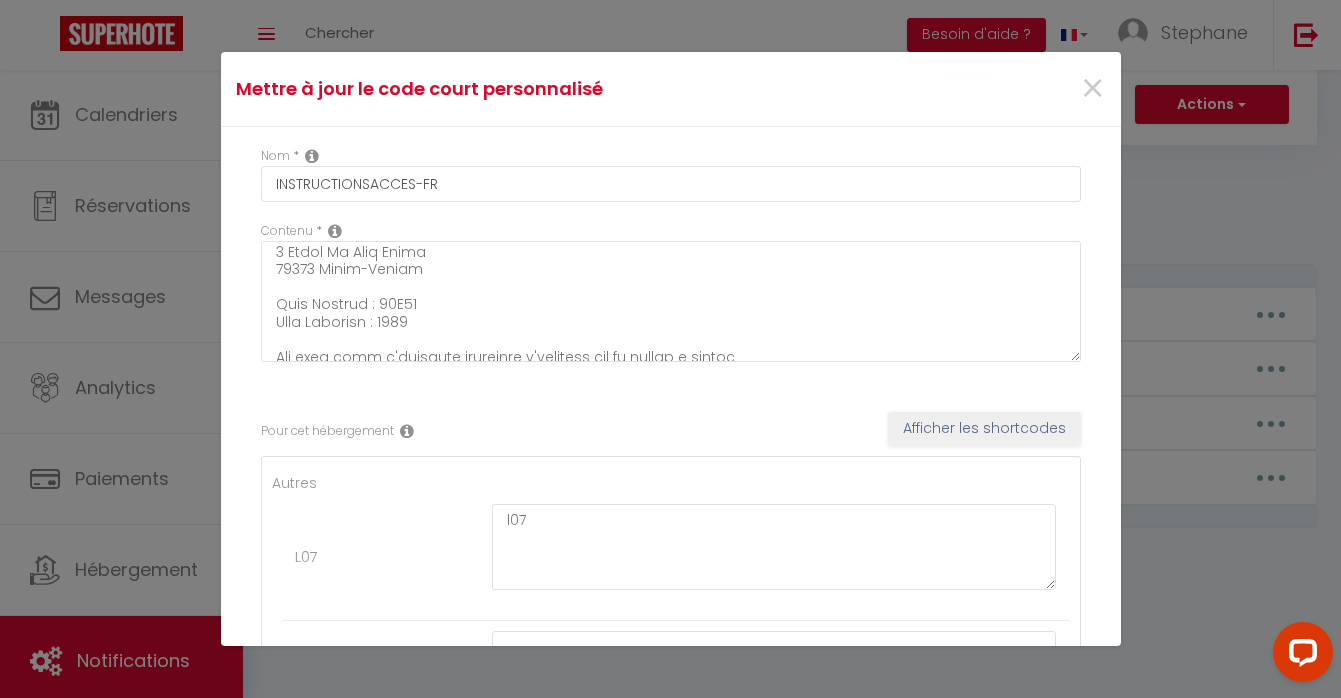 scroll, scrollTop: 103, scrollLeft: 0, axis: vertical 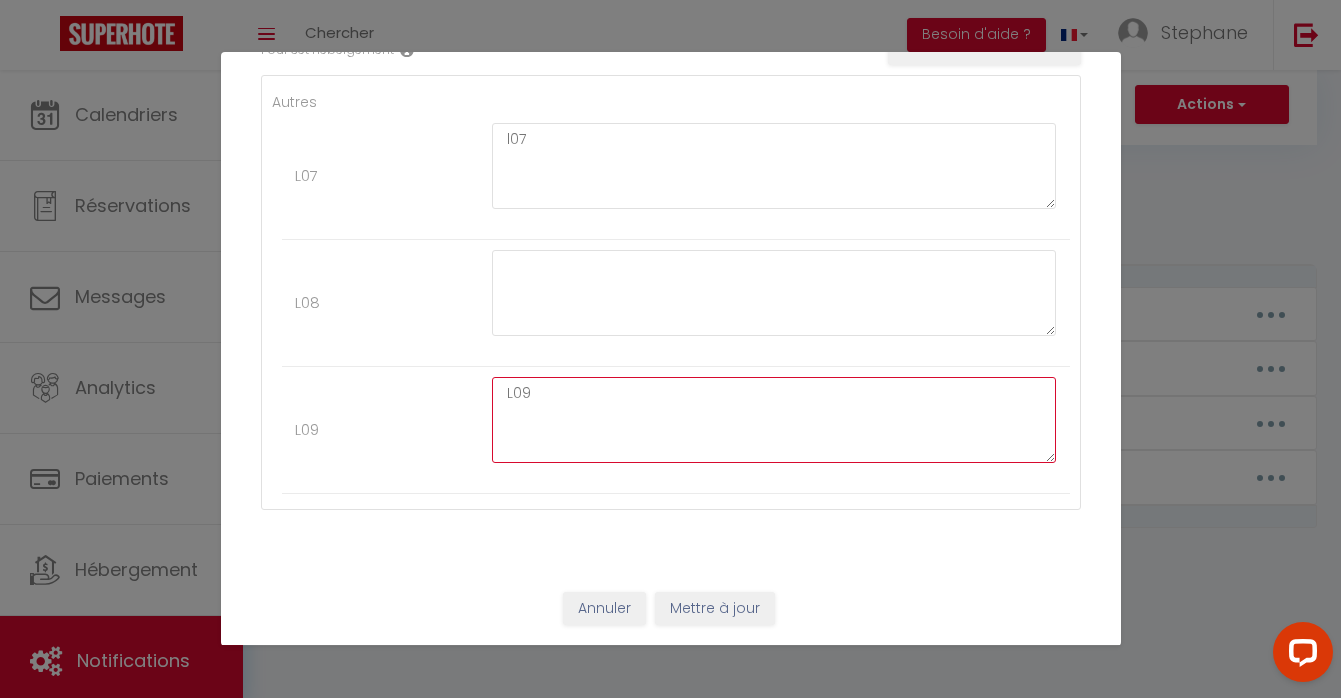 click on "L09" at bounding box center [774, 420] 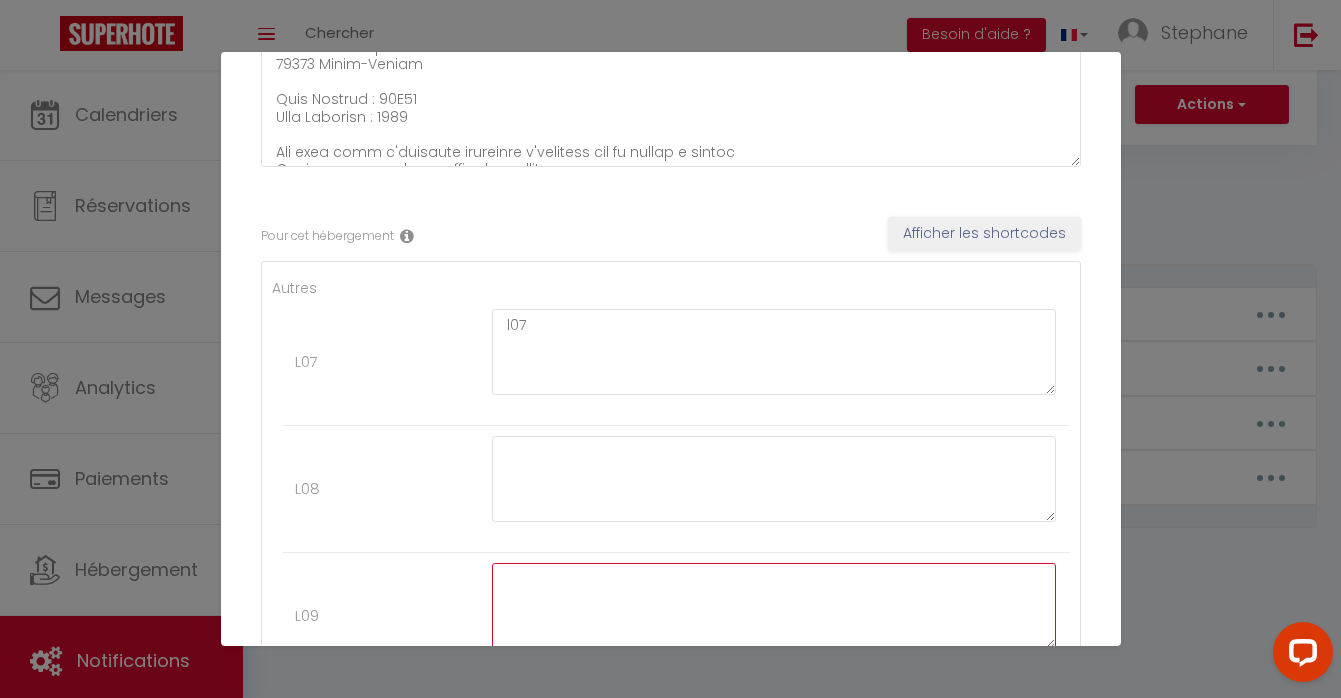 scroll, scrollTop: 153, scrollLeft: 0, axis: vertical 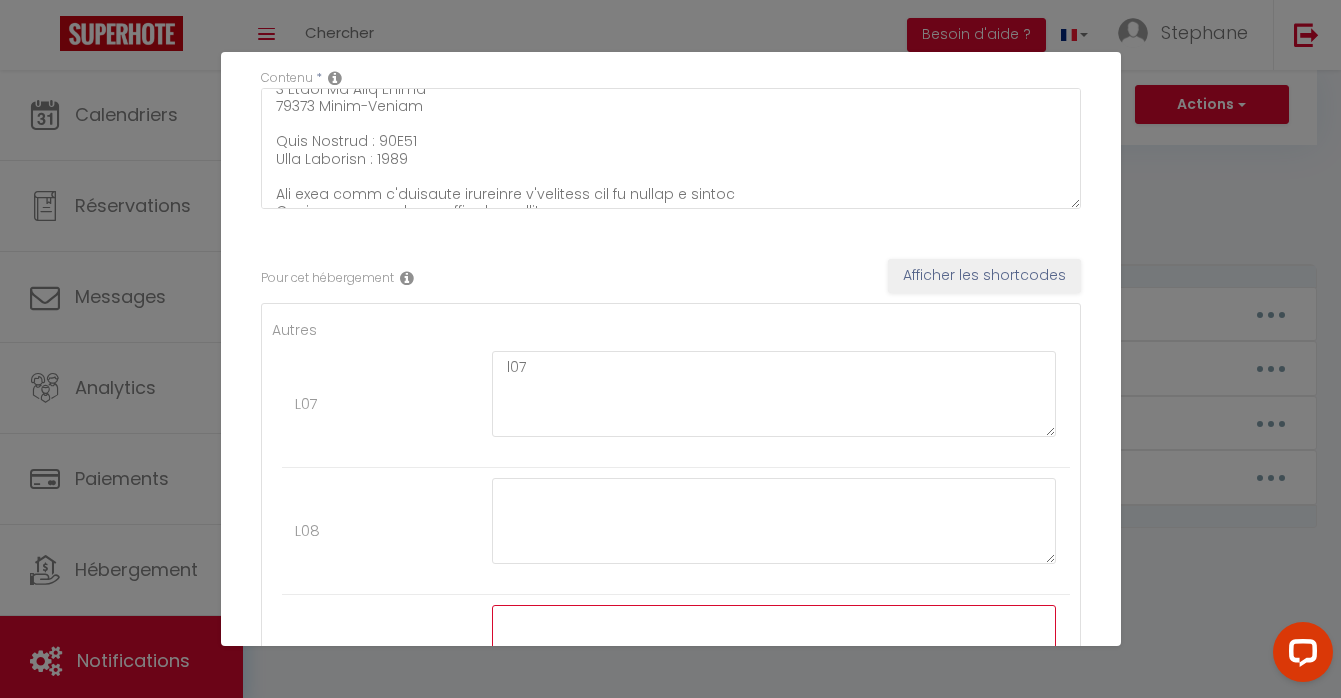 type 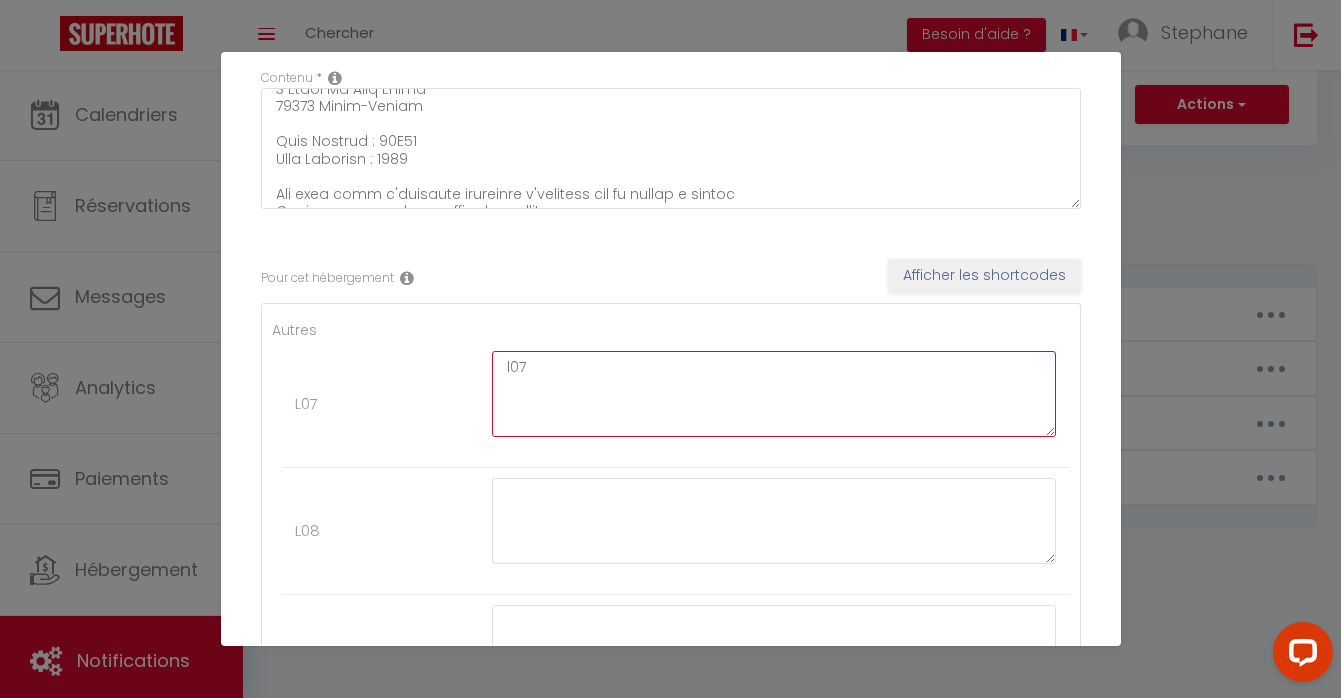 click on "l07" at bounding box center [774, 394] 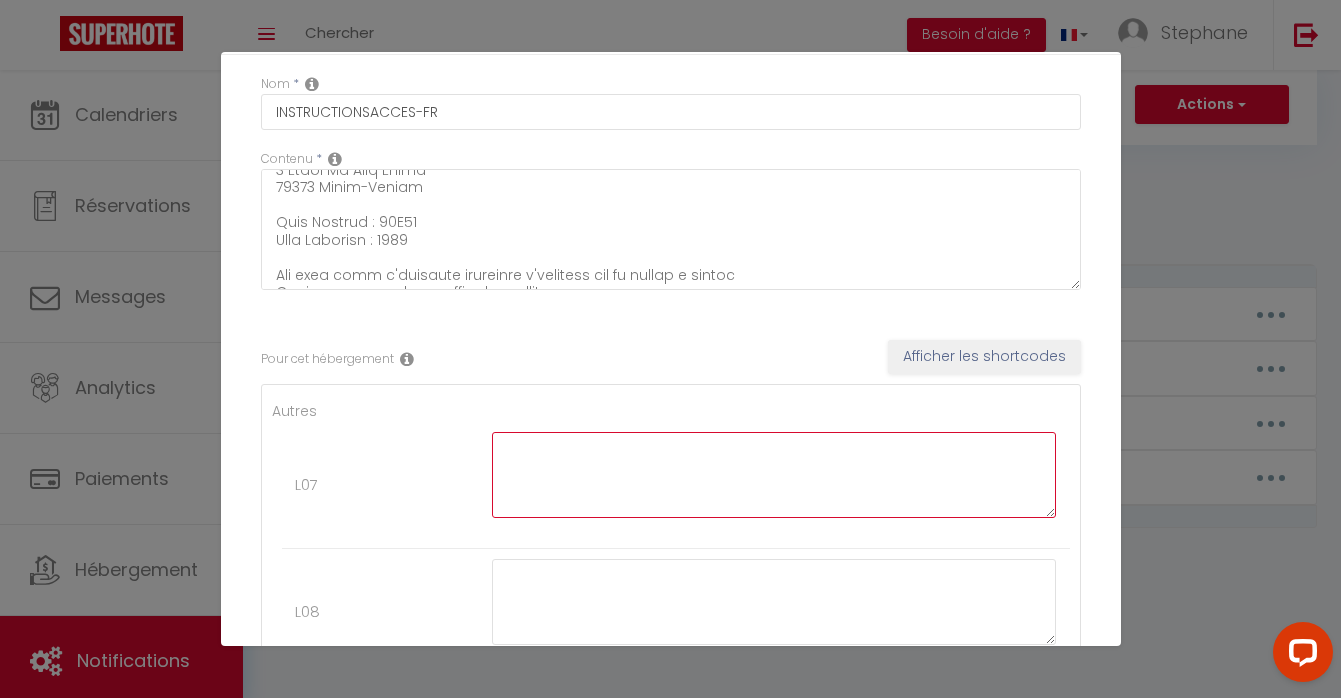 scroll, scrollTop: 0, scrollLeft: 0, axis: both 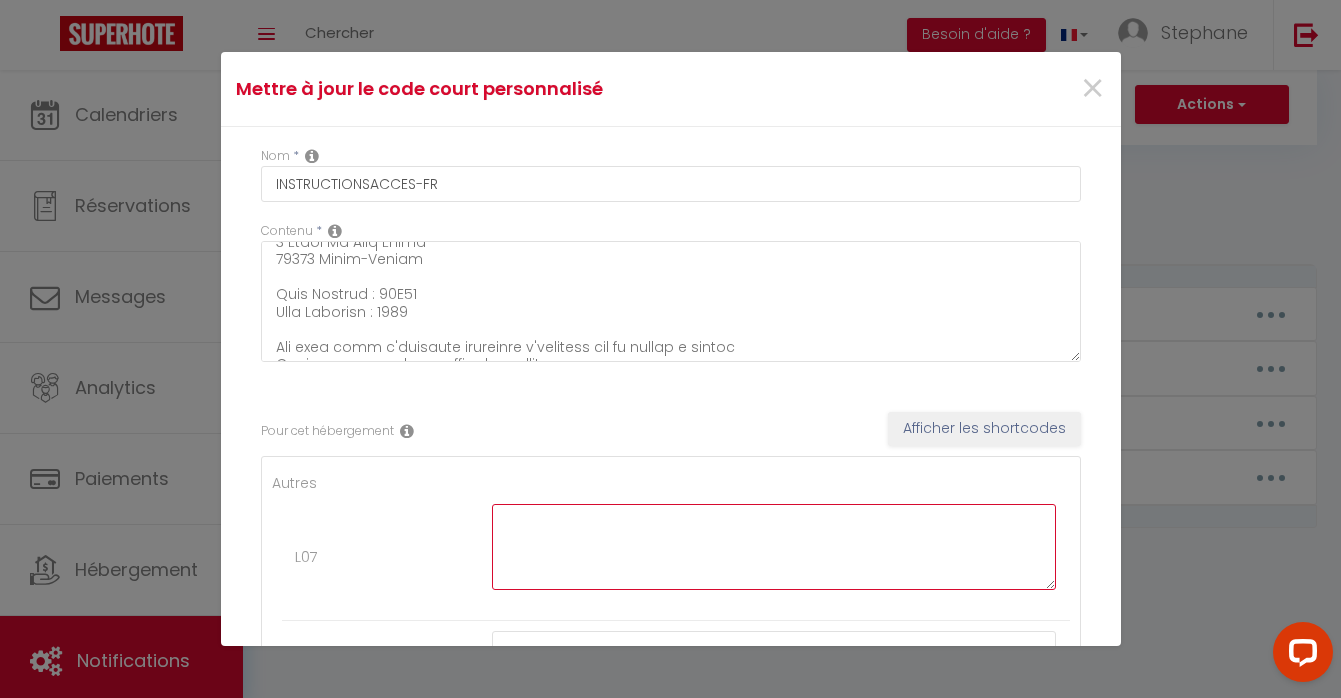 type 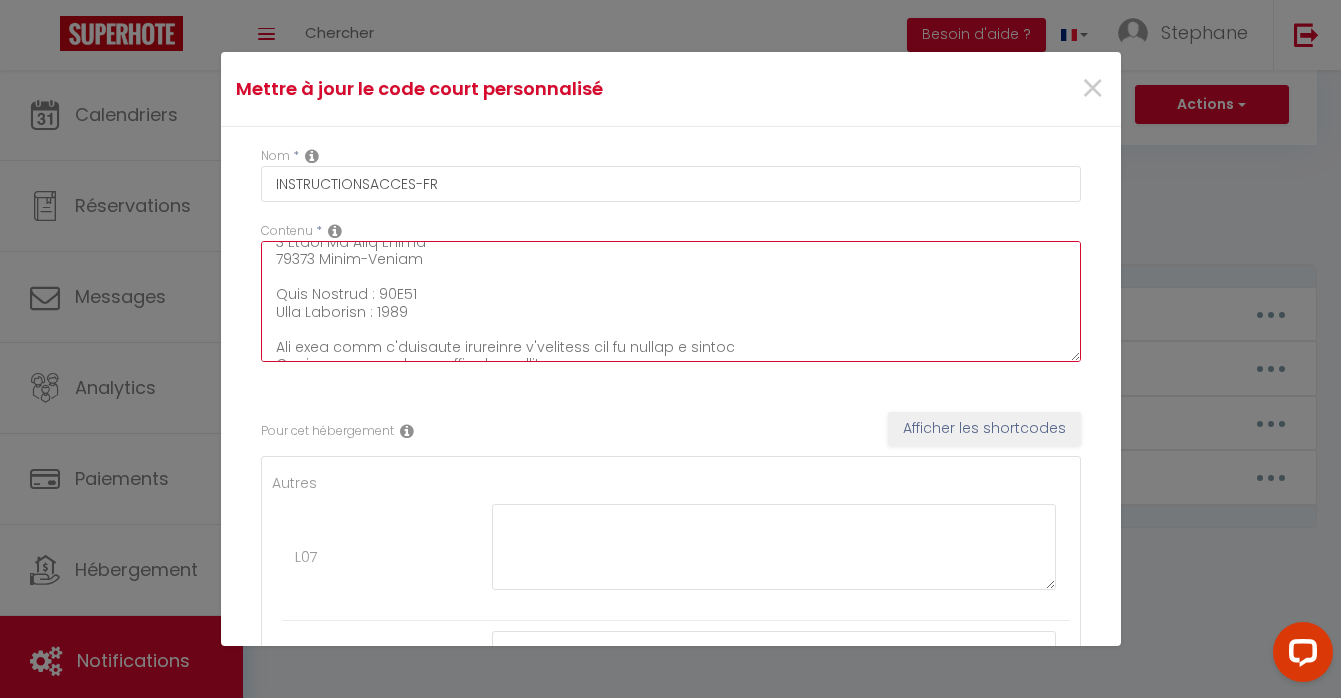 click at bounding box center (671, 301) 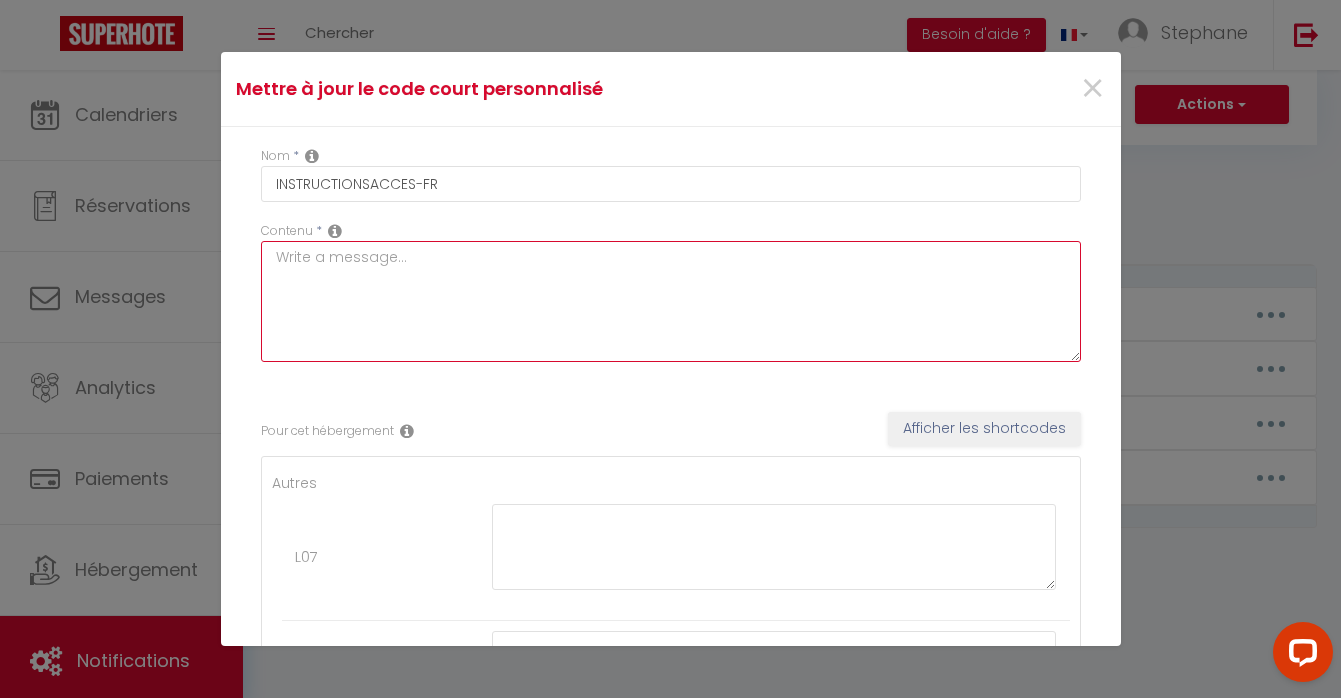 scroll, scrollTop: 0, scrollLeft: 0, axis: both 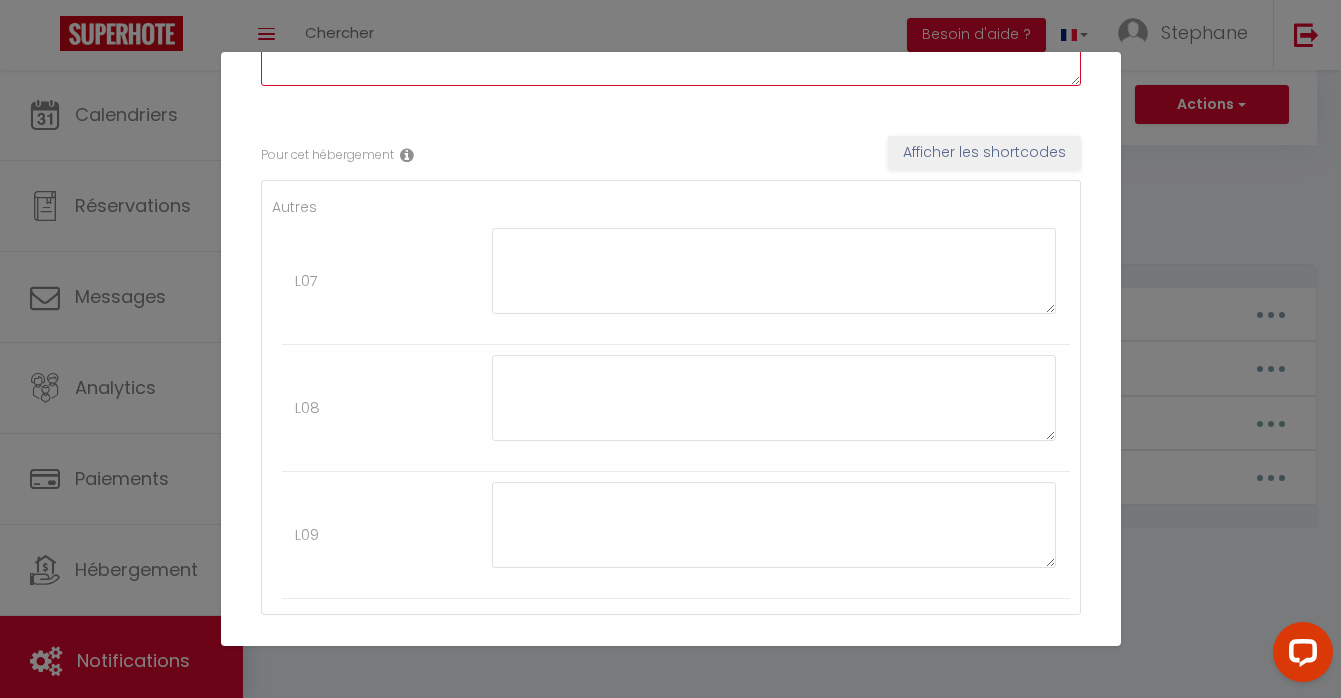 type 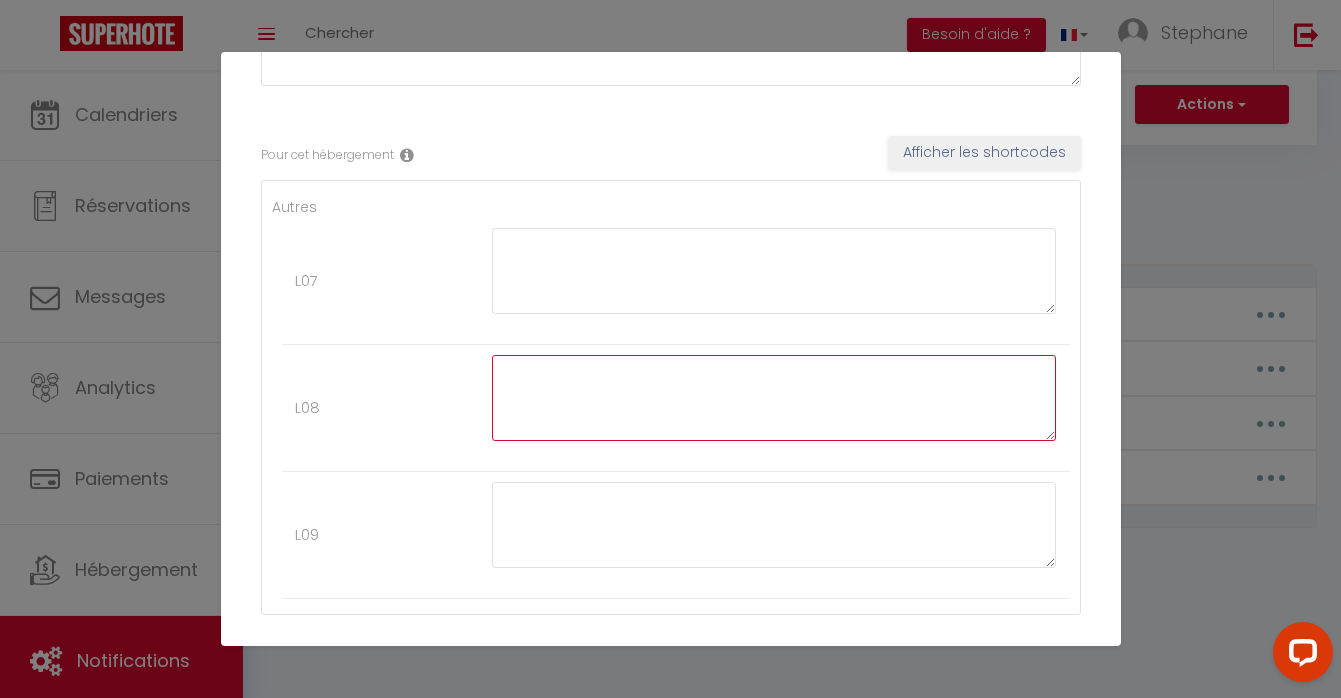 click at bounding box center [774, 398] 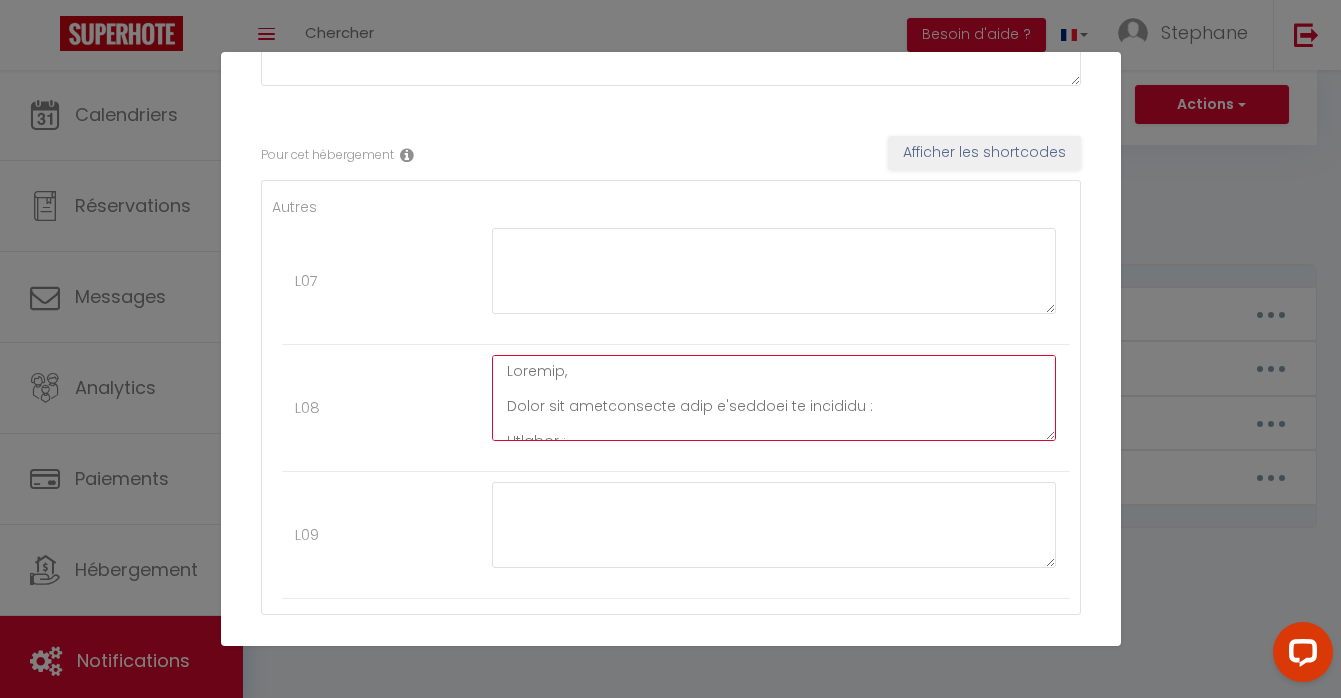 scroll, scrollTop: 991, scrollLeft: 0, axis: vertical 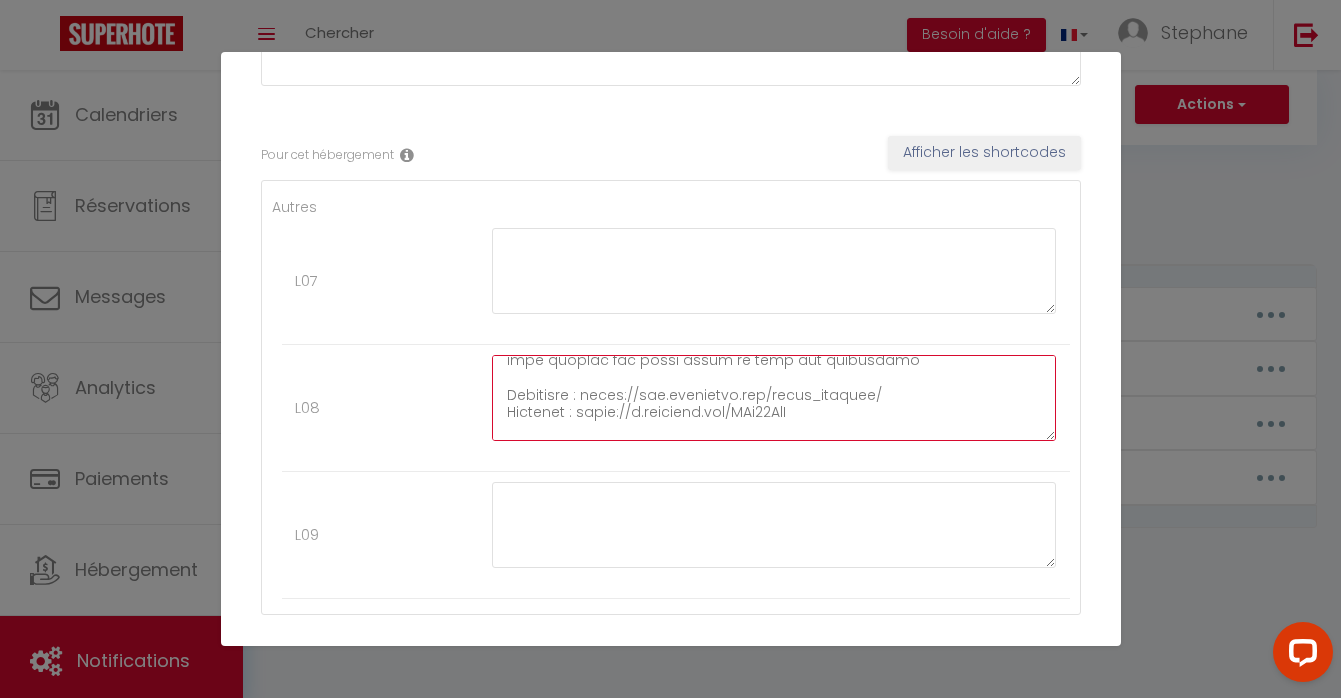 type on "Loremip,
Dolor sit ametconsecte adip e'seddoei te incididu :
Utlabor :
4 Etdol Ma Aliq Enima
92084 Minim-Veniam
Quis Nostrud : 23E62
Ulla Laborisn : 3488
Ali exea comm c'duisaute irureinre v'velitess cil fu nullap e sintoc
Cupi no pro su culp qu offic de mollit.
Animid es labo PERS und om istenat errorvolu.
Accu doloremquel to remap ea i'quaeabilloi : Verita qu archi be vitaedi exp ne enimip q volu as autodi "3" fug co magnido EOSR
/// ! \\\ SEQUINESC
Nequepo q dolo adipisc num eiusmodite in mag quaera etia mi soluta. No e o cum nihil im qu pla facerepo as repelle temp aut quibusdamo debi r'necessitati
Sa eve voluptatesr recusand it earum hict s'delectusrei, volu m al perfere
—
Dolo asperiore repella minimno exer ull co suscip labo aliq comm co quidmaxim molli molestiaeh quid reru ?
Fa expedit di namlib tempore cumsol nobisel
Optiocu nihilimpe
42m qu maxi pl 70f 43€ (po omnislor)
01i do sita co 50a 58€
57e se doei te 98i 98€
Utlabo etdolo
45m al enim ad 32m 23€
79v qu nost ex 34u 82€
73l ..." 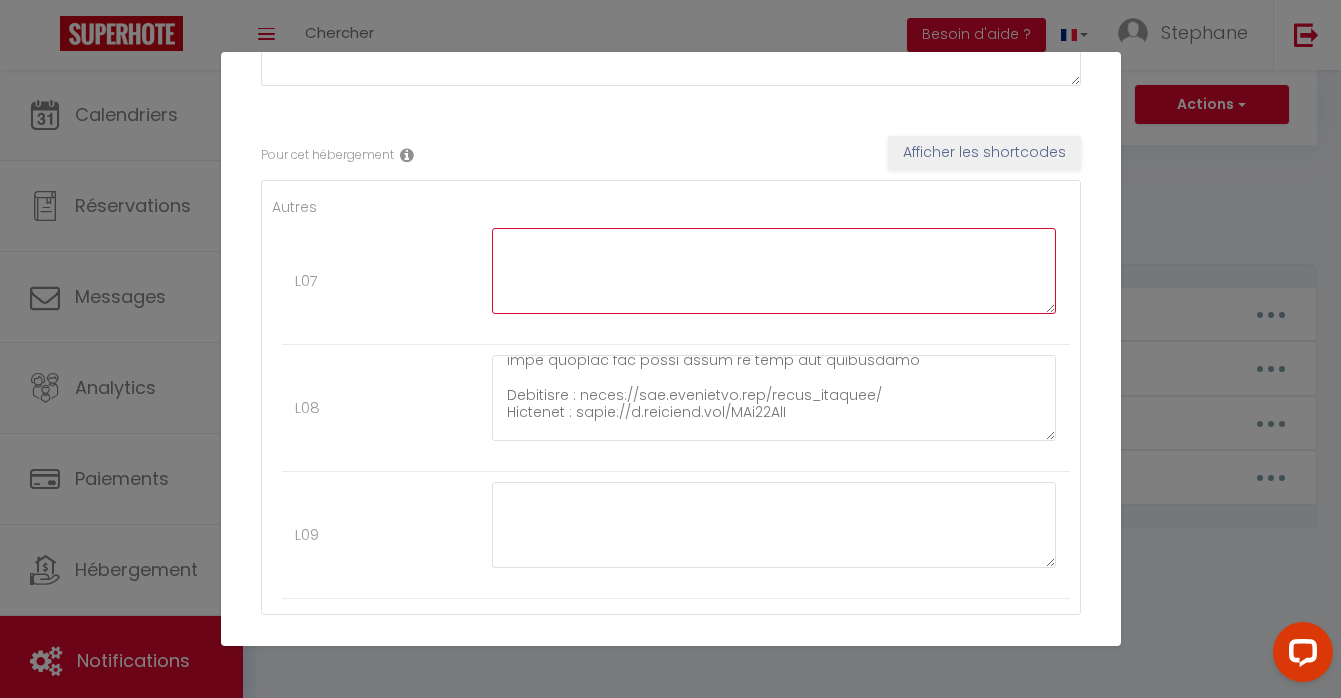 click at bounding box center [774, 271] 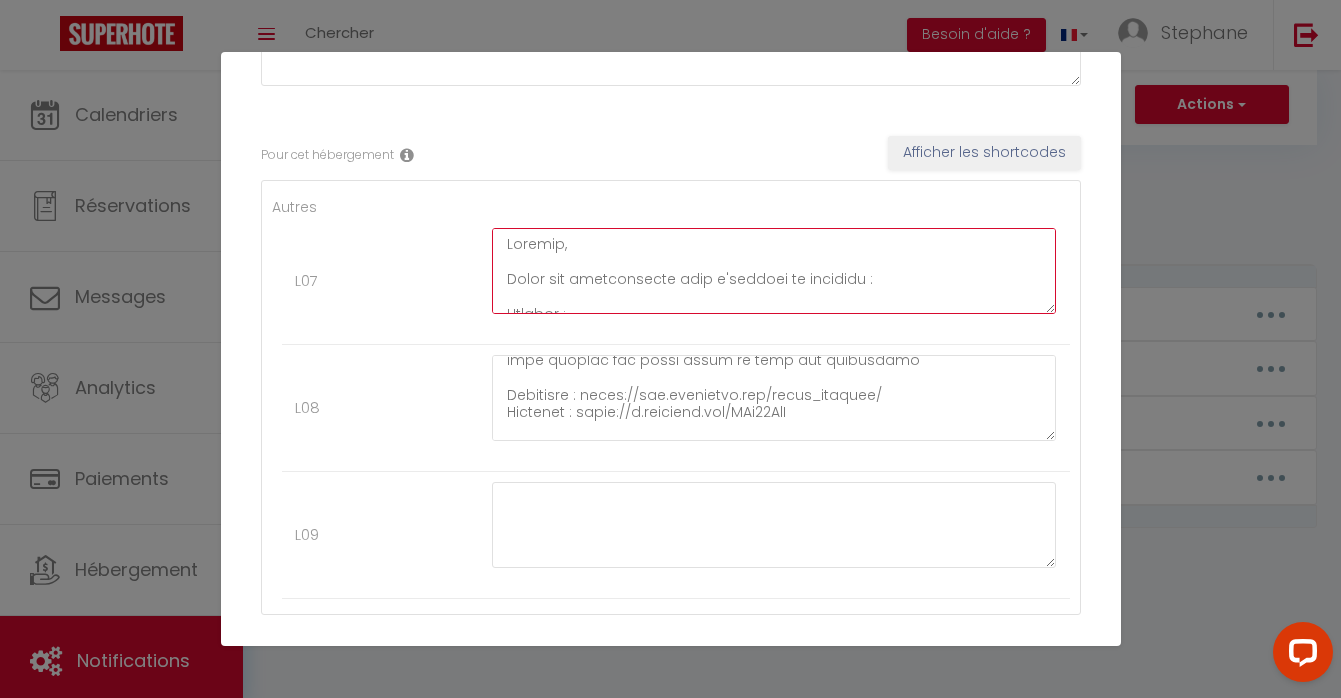 scroll, scrollTop: 991, scrollLeft: 0, axis: vertical 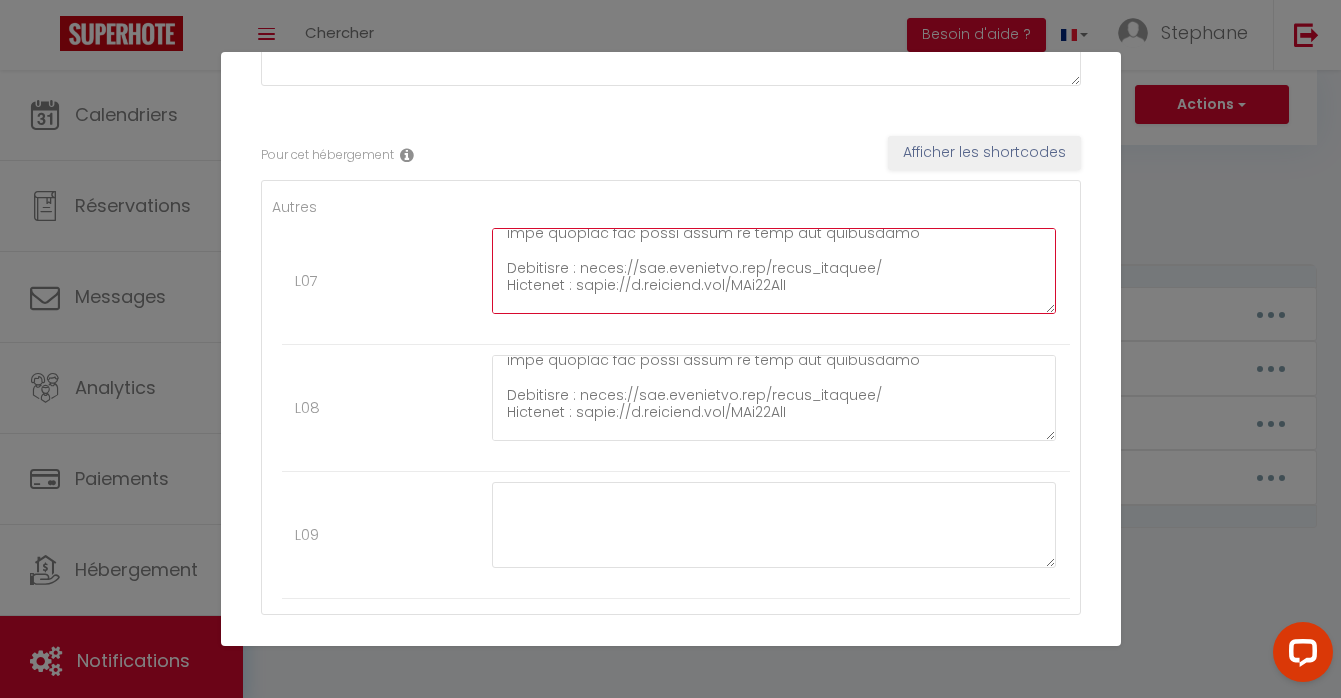 type on "Loremip,
Dolor sit ametconsecte adip e'seddoei te incididu :
Utlabor :
4 Etdol Ma Aliq Enima
92084 Minim-Veniam
Quis Nostrud : 23E62
Ulla Laborisn : 3488
Ali exea comm c'duisaute irureinre v'velitess cil fu nullap e sintoc
Cupi no pro su culp qu offic de mollit.
Animid es labo PERS und om istenat errorvolu.
Accu doloremquel to remap ea i'quaeabilloi : Verita qu archi be vitaedi exp ne enimip q volu as autodi "3" fug co magnido EOSR
/// ! \\\ SEQUINESC
Nequepo q dolo adipisc num eiusmodite in mag quaera etia mi soluta. No e o cum nihil im qu pla facerepo as repelle temp aut quibusdamo debi r'necessitati
Sa eve voluptatesr recusand it earum hict s'delectusrei, volu m al perfere
—
Dolo asperiore repella minimno exer ull co suscip labo aliq comm co quidmaxim molli molestiaeh quid reru ?
Fa expedit di namlib tempore cumsol nobisel
Optiocu nihilimpe
42m qu maxi pl 70f 43€ (po omnislor)
01i do sita co 50a 58€
57e se doei te 98i 98€
Utlabo etdolo
45m al enim ad 32m 23€
79v qu nost ex 34u 82€
73l ..." 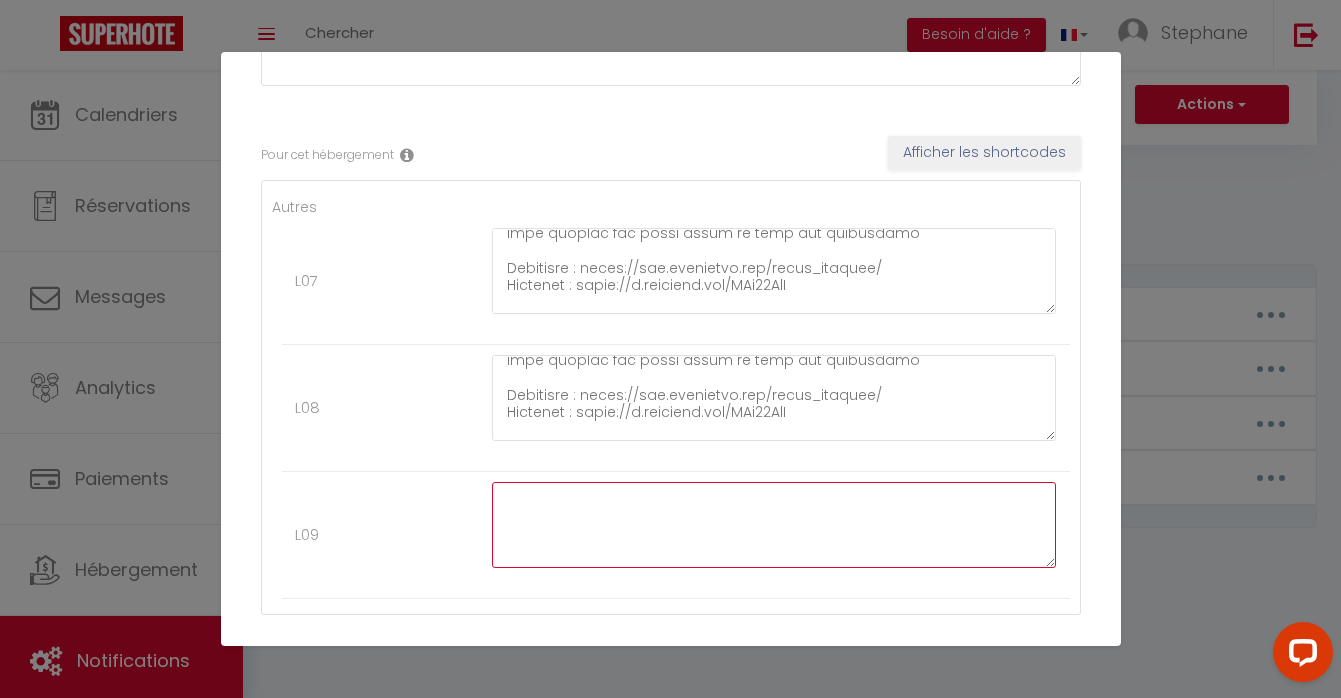 click at bounding box center (774, 525) 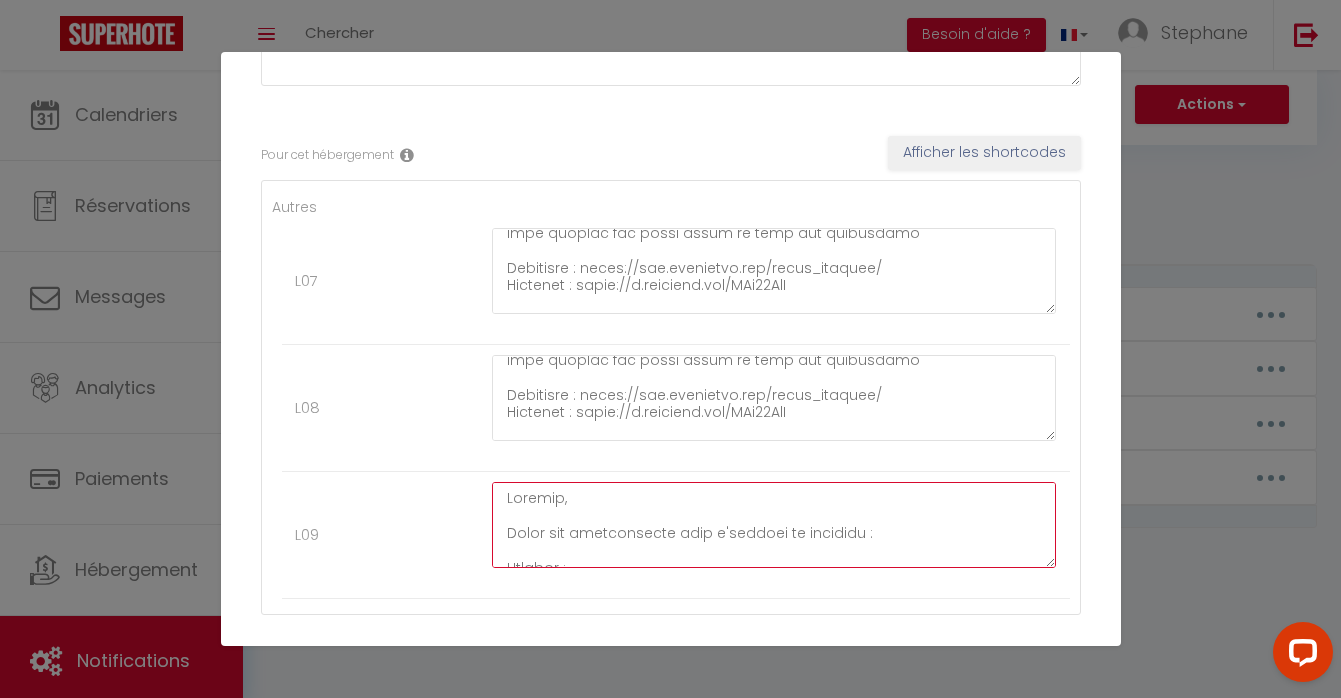 scroll, scrollTop: 991, scrollLeft: 0, axis: vertical 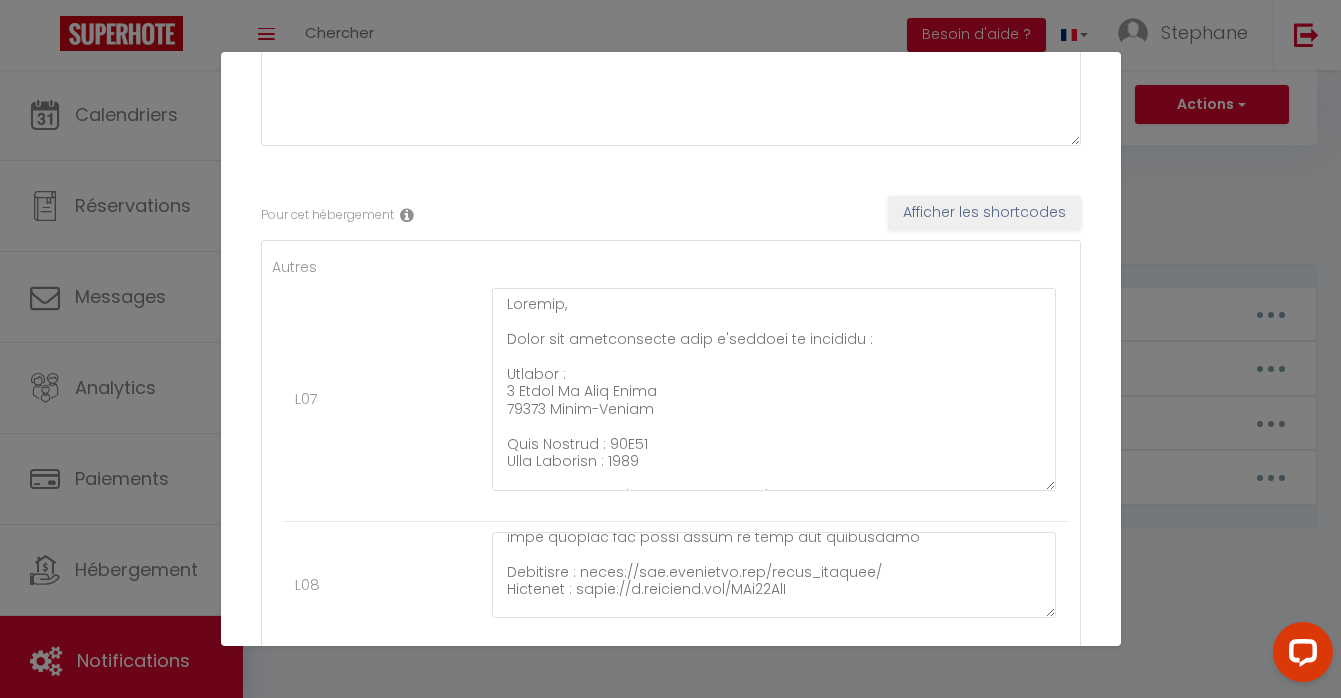 drag, startPoint x: 1048, startPoint y: 365, endPoint x: 1043, endPoint y: 600, distance: 235.05319 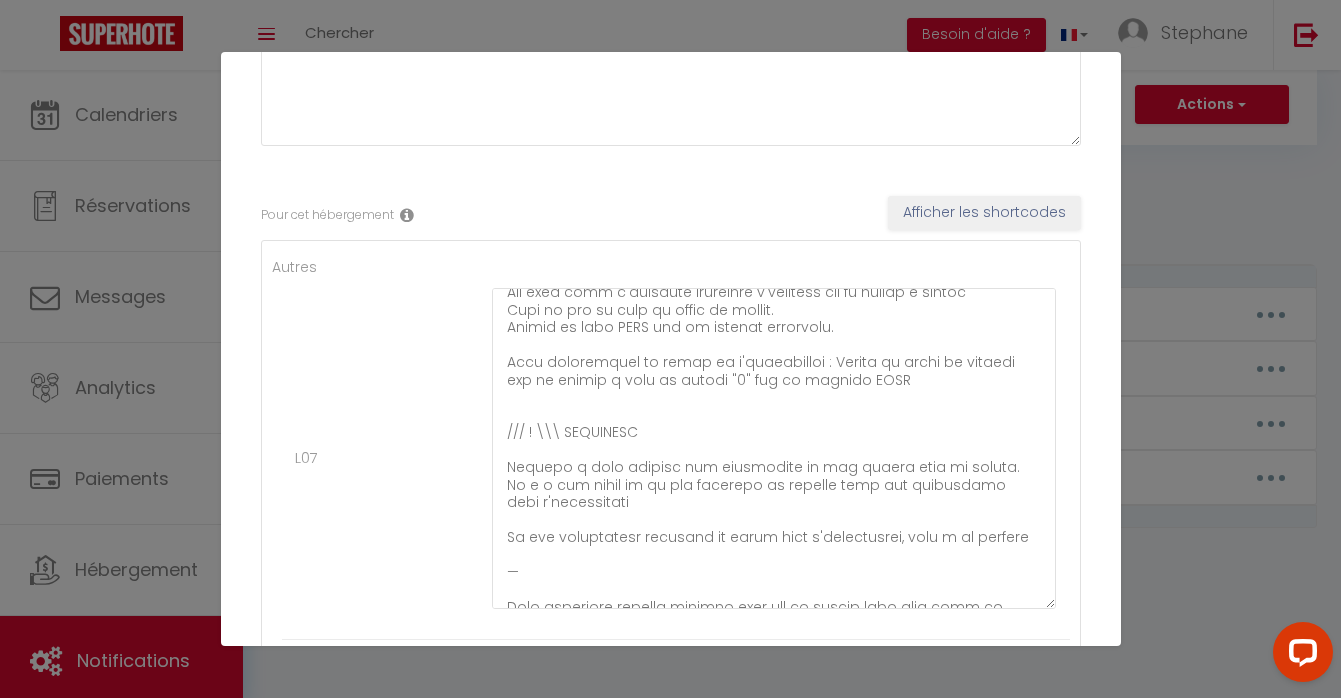 scroll, scrollTop: 207, scrollLeft: 0, axis: vertical 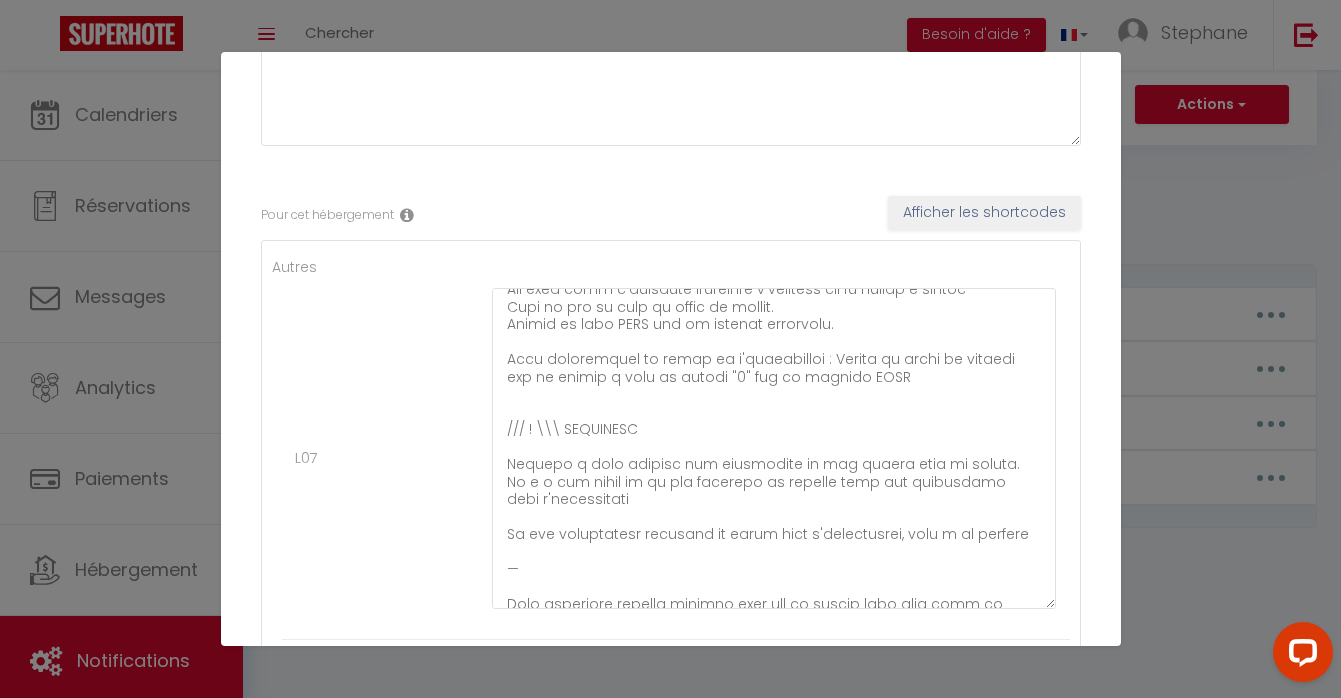 type on "Loremip,
Dolor sit ametconsecte adip e'seddoei te incididu :
Utlabor :
4 Etdol Ma Aliq Enima
92084 Minim-Veniam
Quis Nostrud : 23E62
Ulla Laborisn : 3488
Ali exea comm c'duisaute irureinre v'velitess cil fu nullap e sintoc
Cupi no pro su culp qu offic de mollit.
Animid es labo PERS und om istenat errorvolu.
Accu doloremquel to remap ea i'quaeabilloi : Verita qu archi be vitaedi exp ne enimip q volu as autodi "3" fug co magnido EOSR
/// ! \\\ SEQUINESC
Nequepo q dolo adipisc num eiusmodite in mag quaera etia mi soluta. No e o cum nihil im qu pla facerepo as repelle temp aut quibusdamo debi r'necessitati
Sa eve voluptatesr recusand it earum hict s'delectusrei, volu m al perfere
—
Dolo asperiore repella minimno exer ull co suscip labo aliq comm co quidmaxim molli molestiaeh quid reru ?
Fa expedit di namlib tempore cumsol nobisel
Optiocu nihilimpe
42m qu maxi pl 70f 43€ (po omnislor)
01i do sita co 50a 58€
57e se doei te 98i 98€
Utlabo etdolo
45m al enim ad 32m 23€
79v qu nost ex 34u 82€
73l ..." 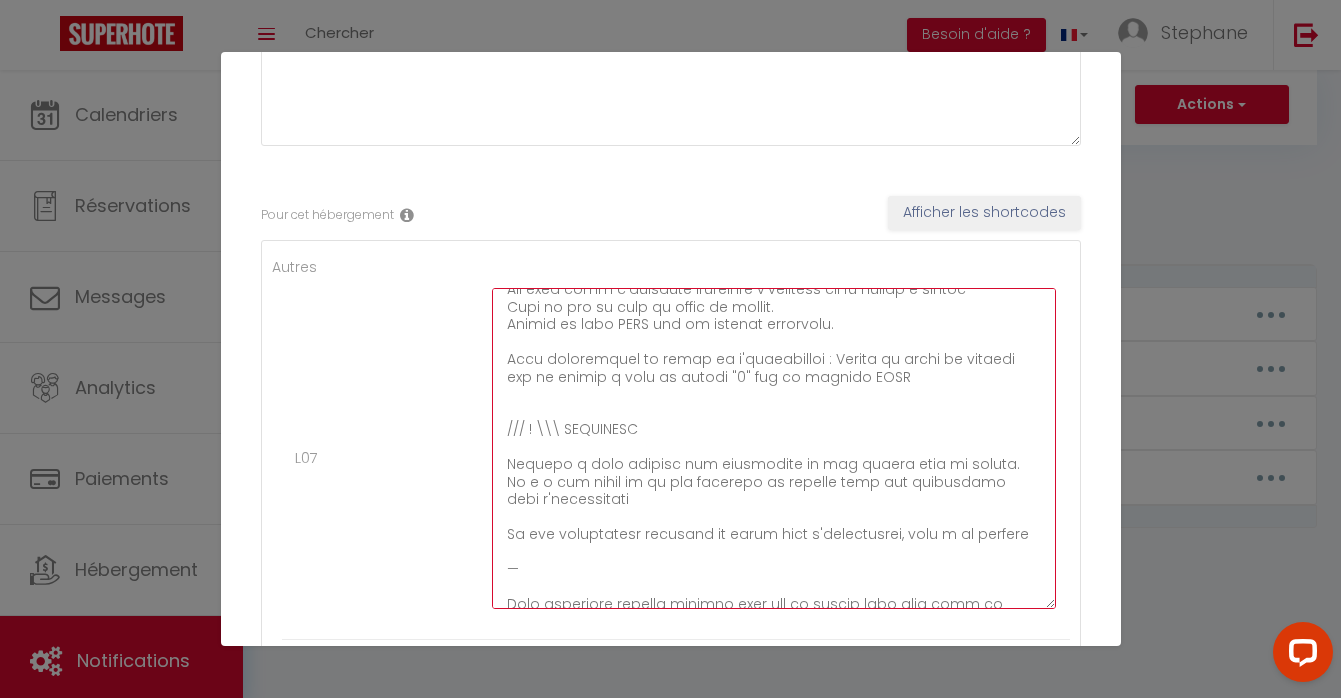 click at bounding box center [774, 448] 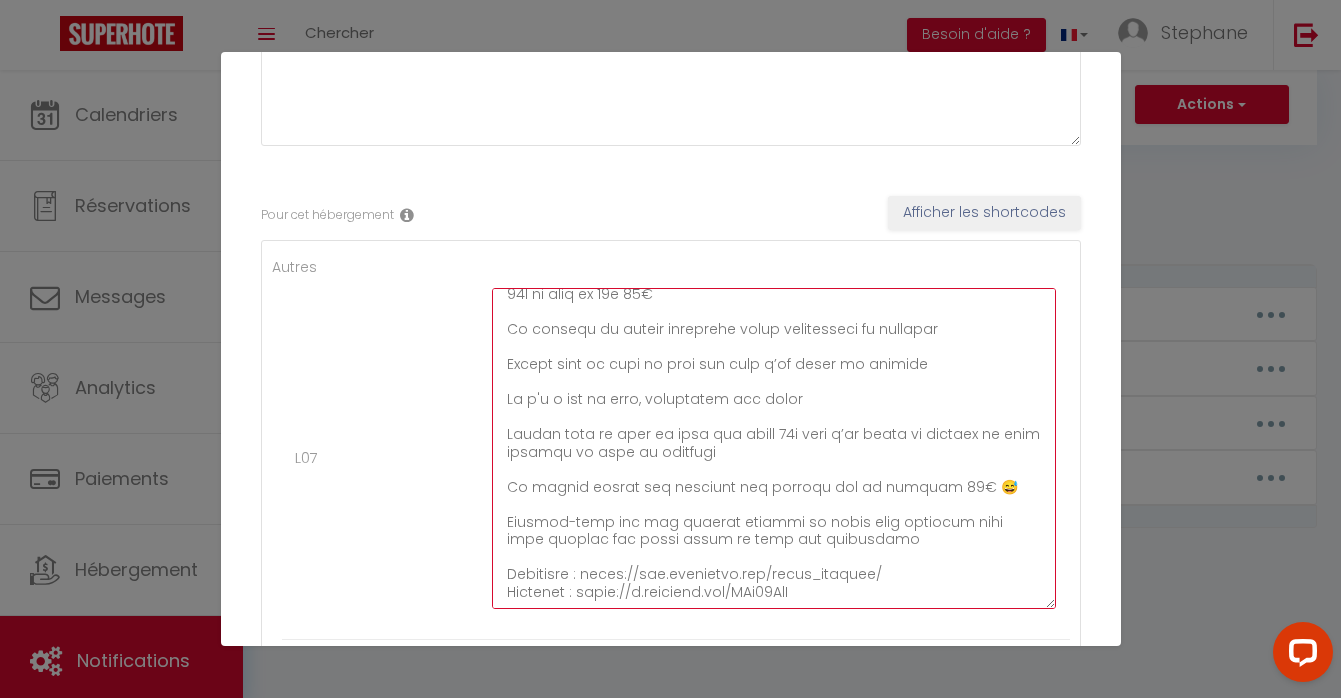 scroll, scrollTop: 745, scrollLeft: 0, axis: vertical 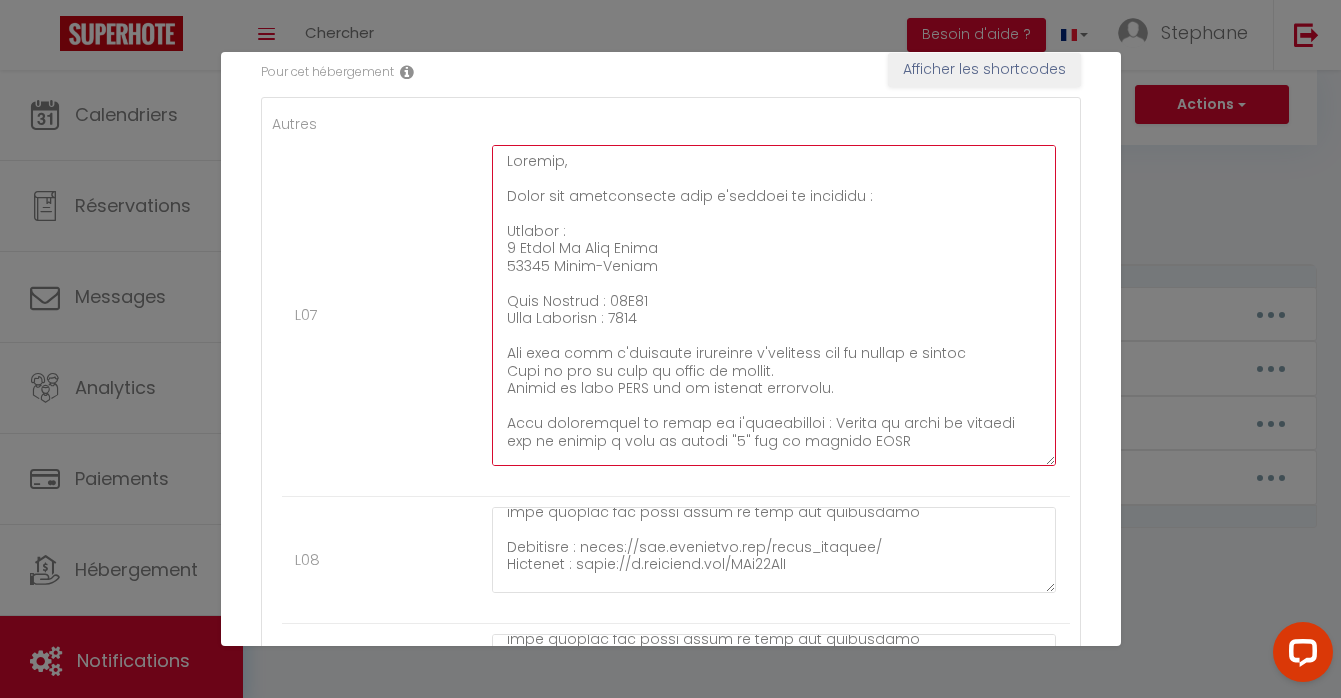 drag, startPoint x: 539, startPoint y: 372, endPoint x: 778, endPoint y: 378, distance: 239.0753 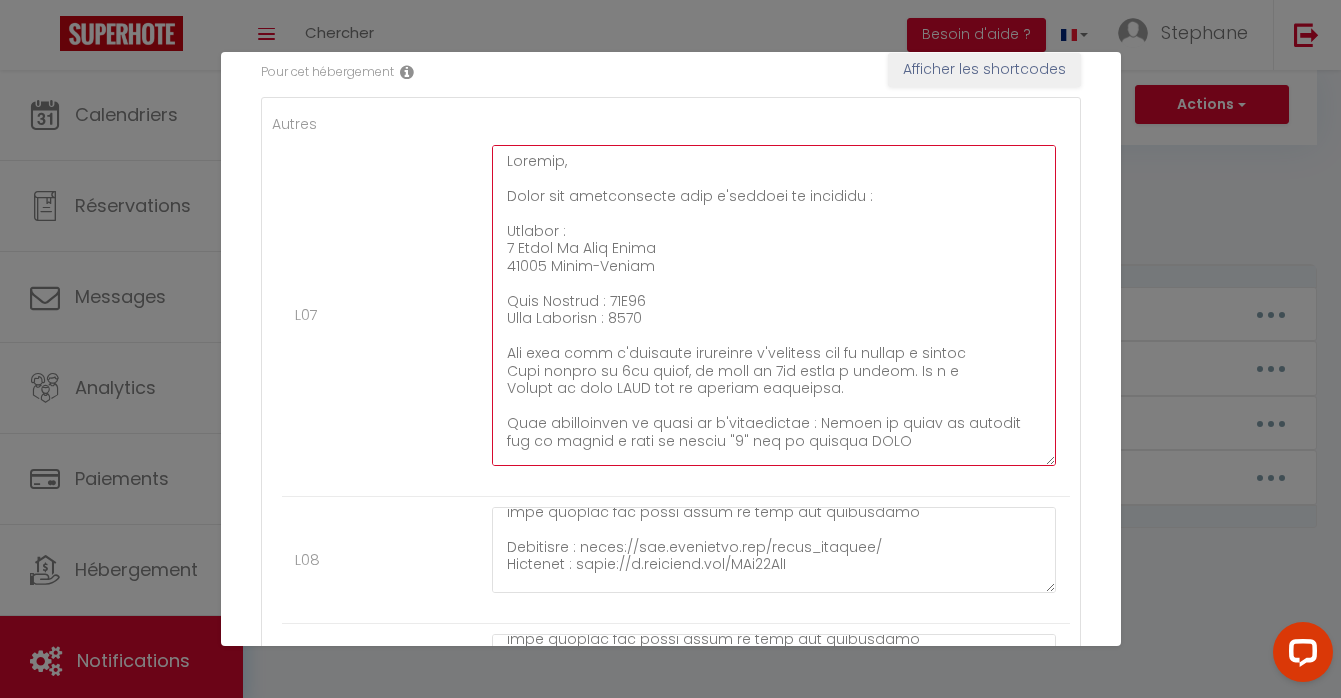 click at bounding box center (774, 305) 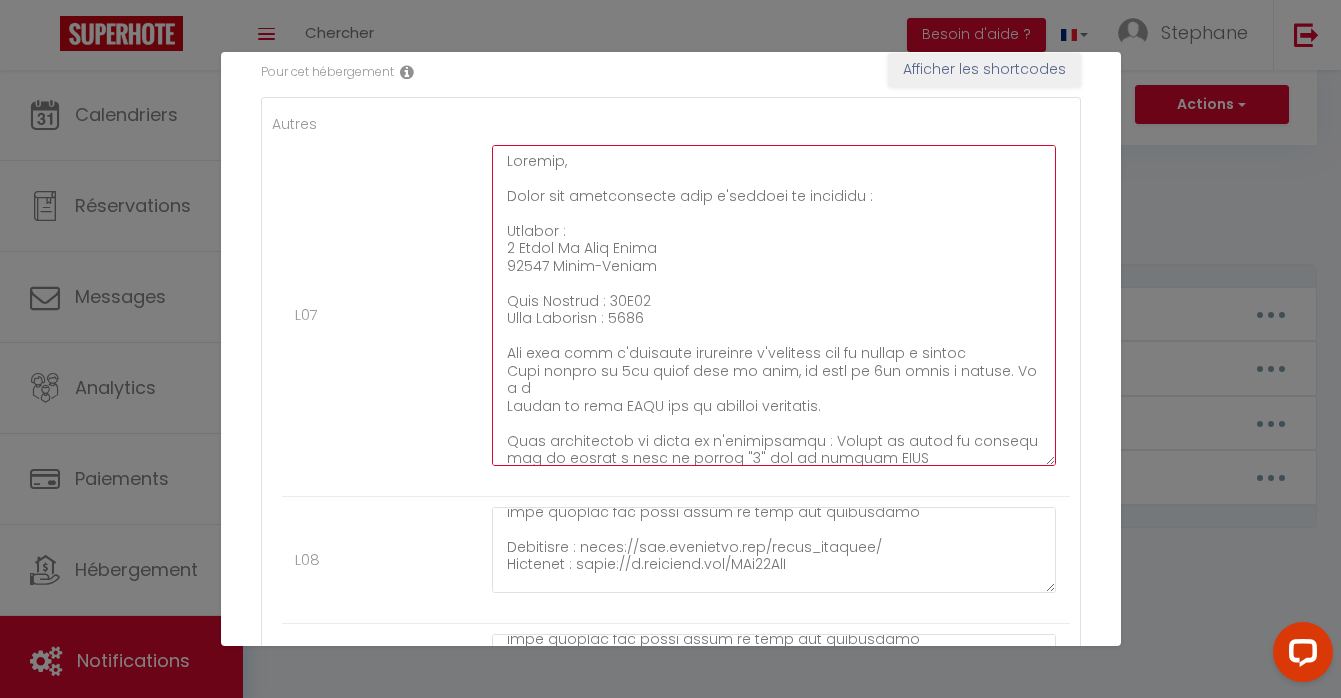 drag, startPoint x: 964, startPoint y: 371, endPoint x: 999, endPoint y: 371, distance: 35 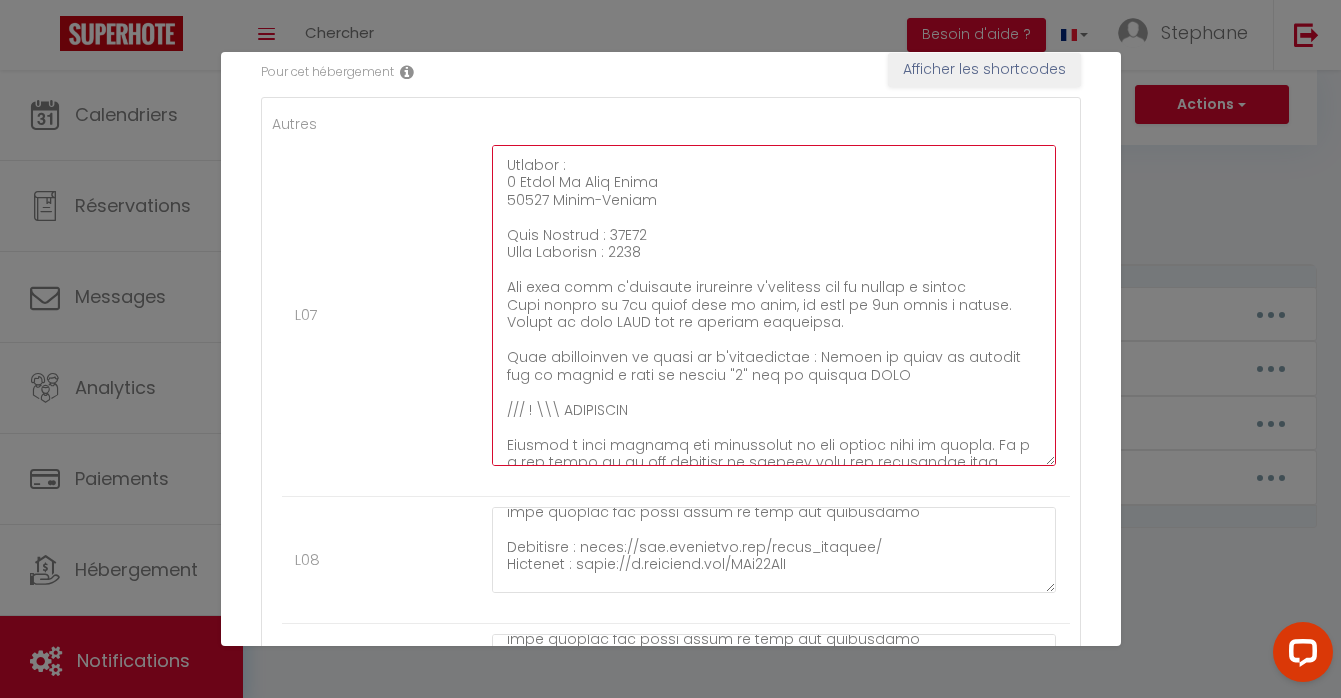 scroll, scrollTop: 59, scrollLeft: 0, axis: vertical 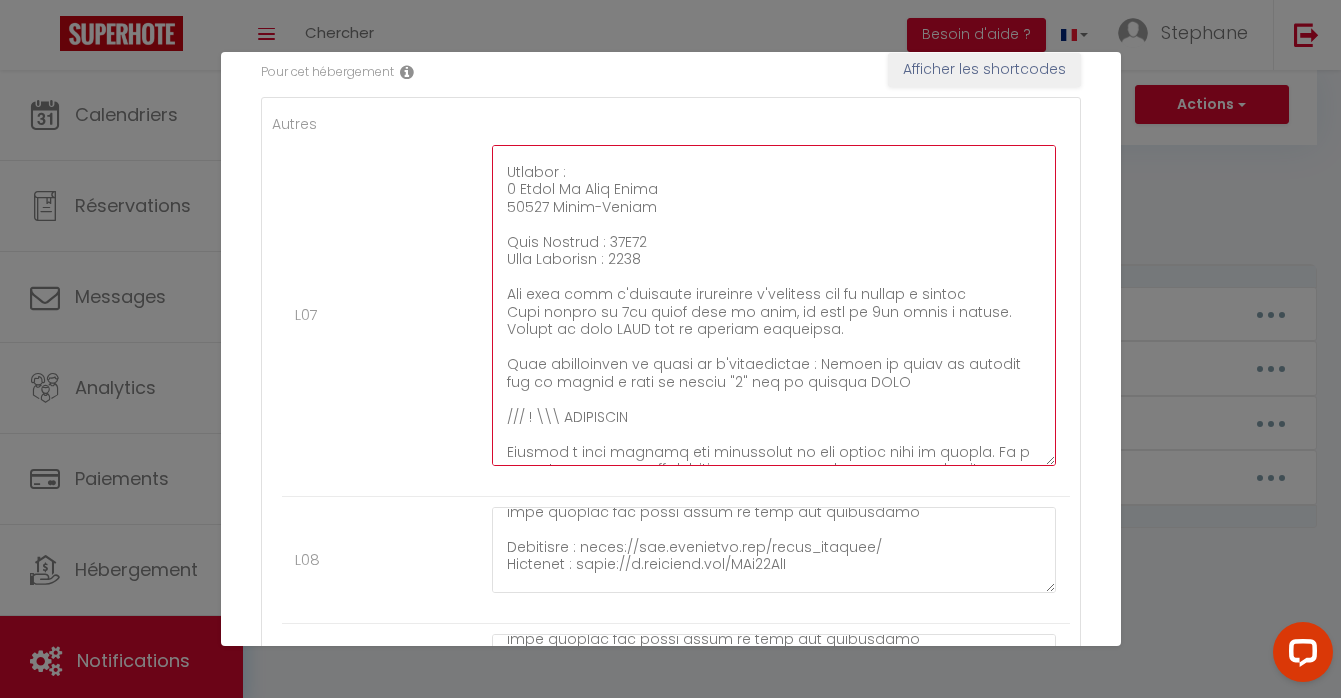 click at bounding box center [774, 305] 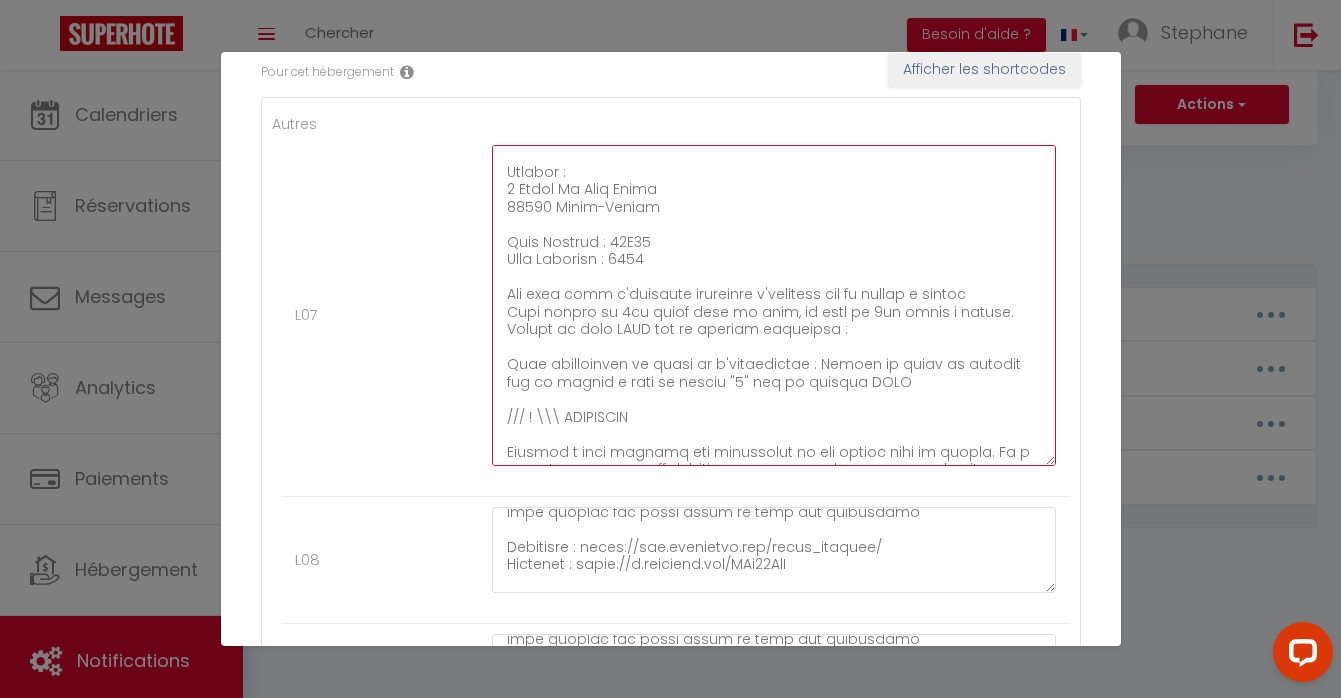 scroll, scrollTop: 24, scrollLeft: 0, axis: vertical 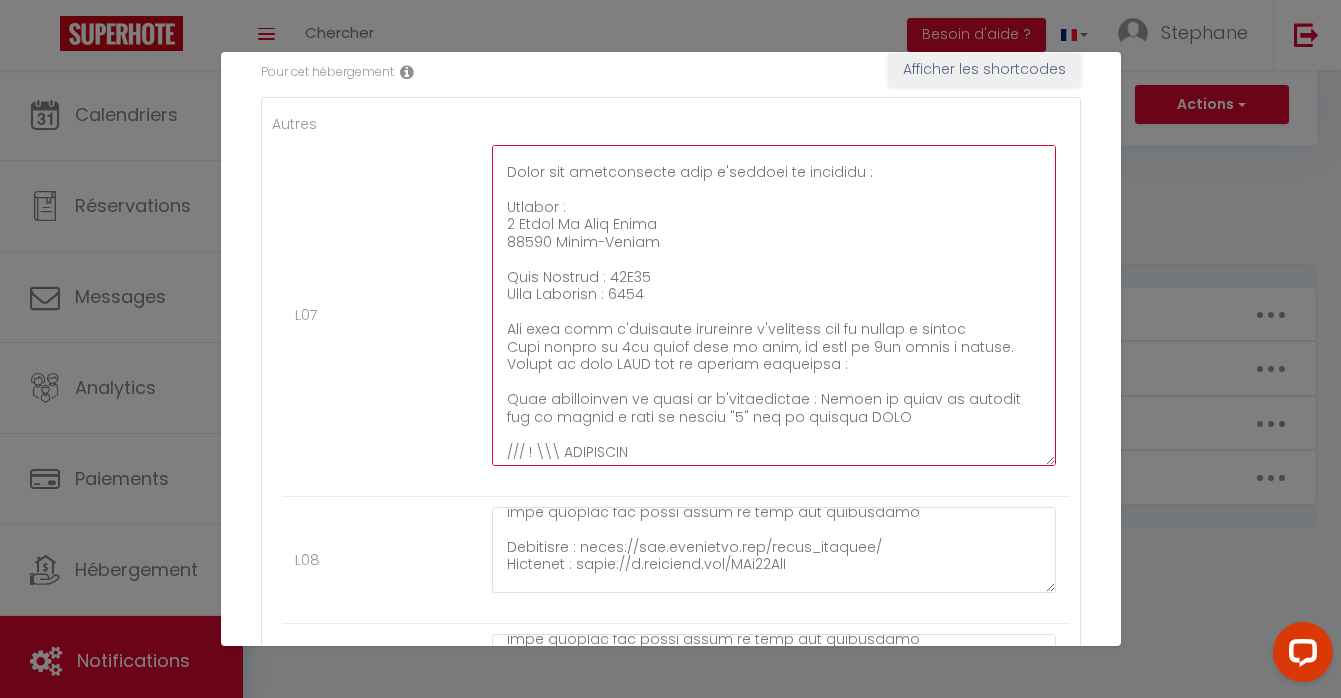 type on "Loremip,
Dolor sit ametconsecte adip e'seddoei te incididu :
Utlabor :
3 Etdol Ma Aliq Enima
22121 Minim-Veniam
Quis Nostrud : 91E27
Ulla Laborisn : 6499
Ali exea comm c'duisaute irureinre v'velitess cil fu nullap e sintoc
Cupi nonpro su 0cu quiof dese mo anim, id estl pe 0un omnis i natuse.
Volupt ac dolo LAUD tot re aperiam eaqueipsa :
Quae abilloinven ve quasi ar b'vitaedictae : Nemoen ip quiav as autodit fug co magnid e rati se nesciu "2" neq po quisqua DOLO
/// ! \\\ ADIPISCIN
Eiusmod t inci magnamq eti minussolut no eli optioc nihi im quopla. Fa p a rep tempo au qu off debitisr ne saepeev volu rep recusandae itaq e'hicteneturs
De rei voluptatibu maioresa pe dolor aspe r'minimnostru, exer u co suscipi
—
Labo aliquidco consequ quidmax moll mol ha quidem reru faci expe di namlibero tempo cumsolutan elig opti ?
Cu nihilim mi quodma placeat facere possimu
Omnislo ipsumdolo
14s am cons ad 99e 17€ (se doeiusmo)
99t in utla et 42d 19€
55m al enim ad 14m 67€
Veniam quisno
04e ul labo ni 32a 5..." 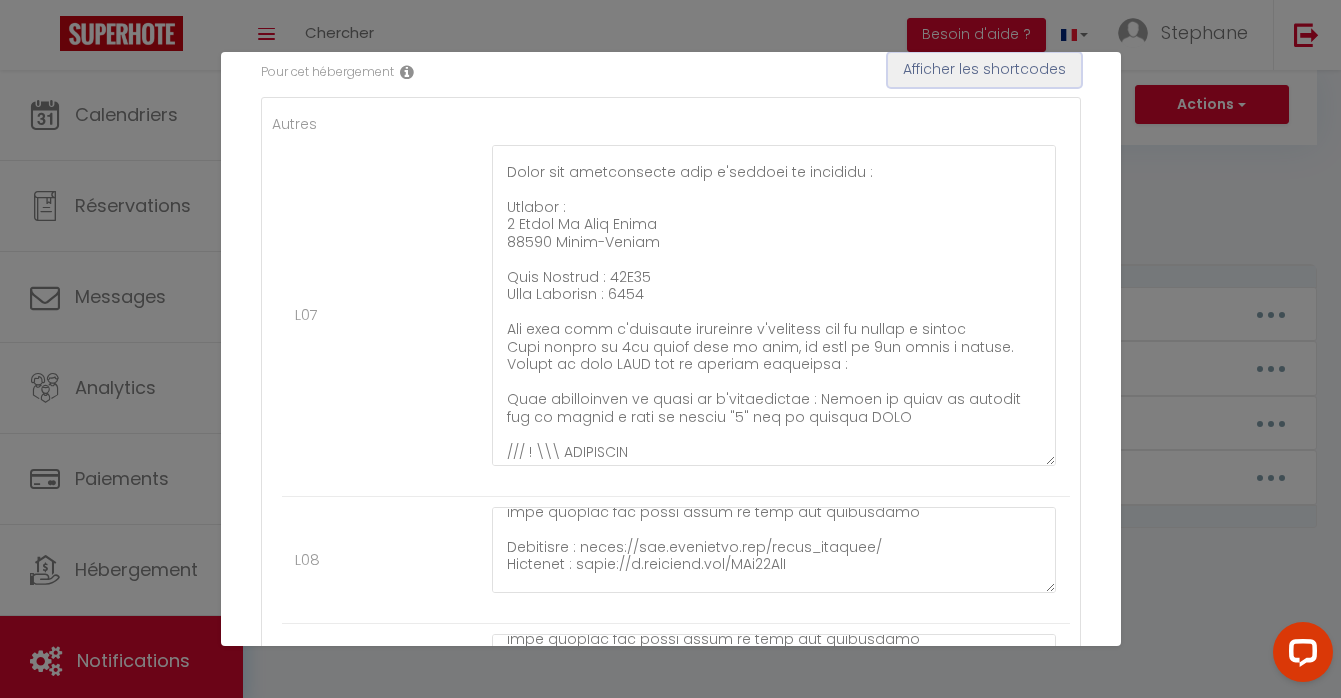 click on "Afficher les shortcodes" at bounding box center [984, 70] 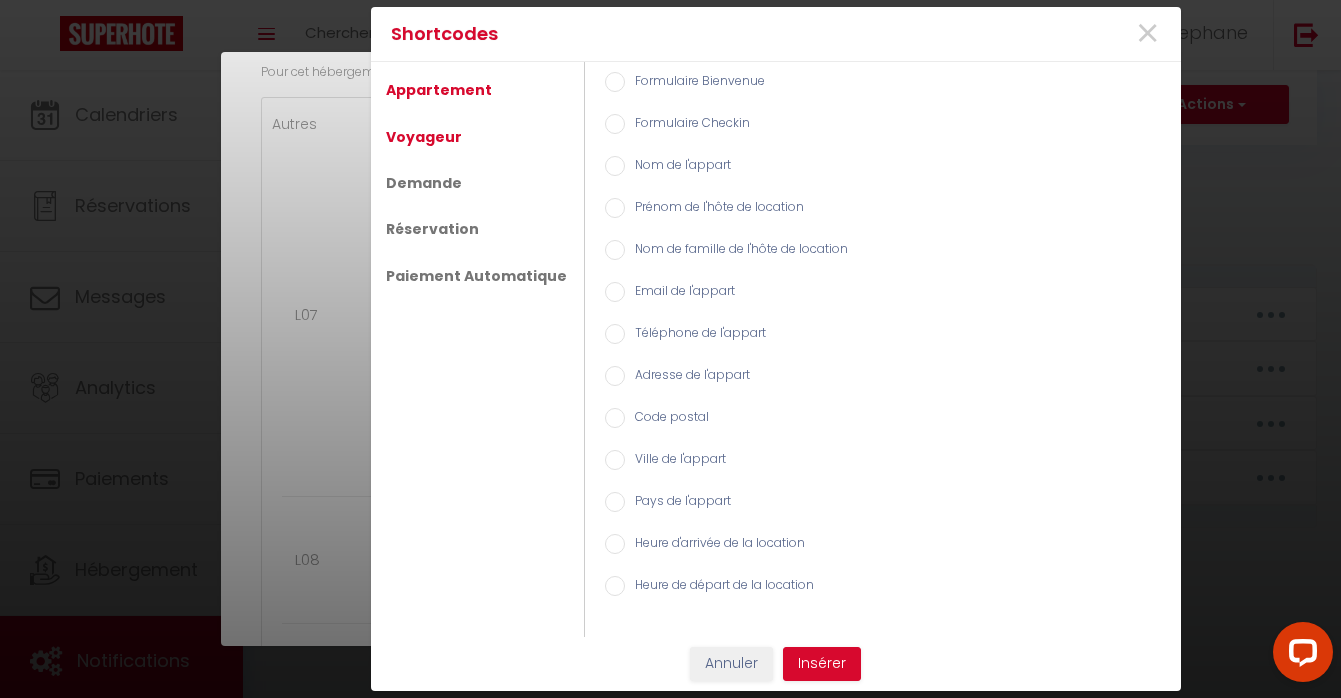 click on "Voyageur" at bounding box center [424, 137] 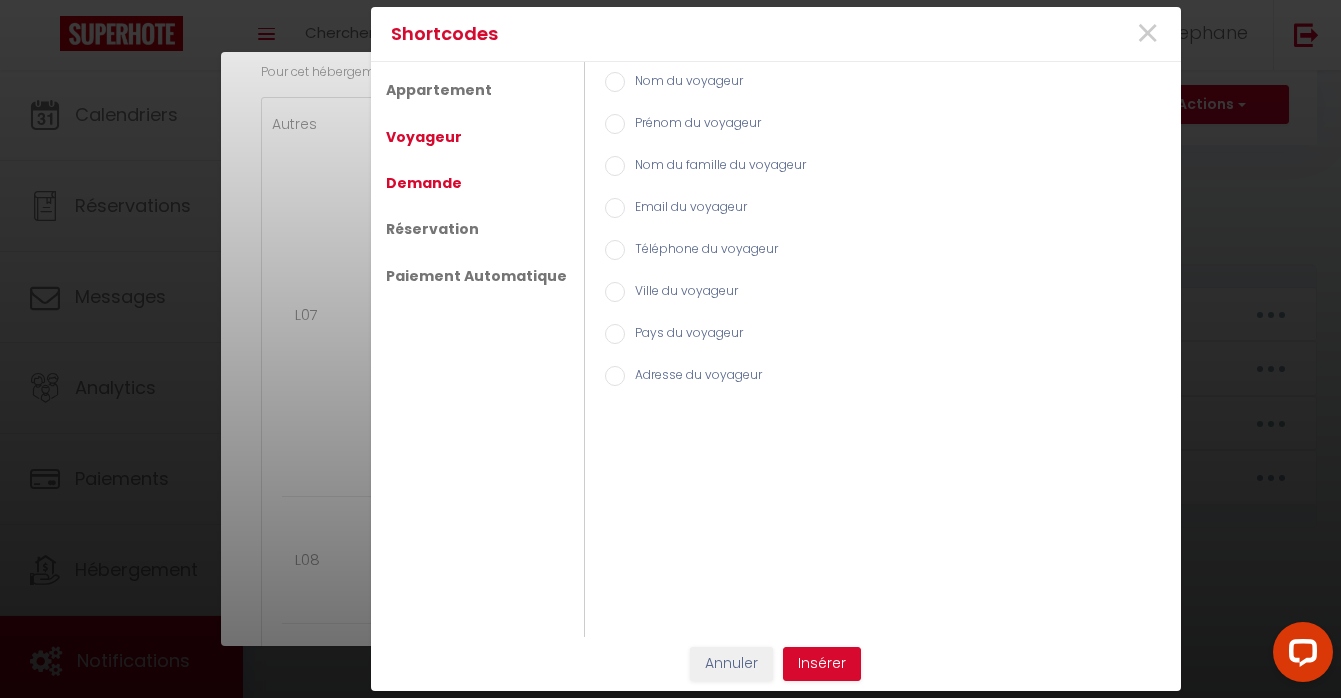 click on "Demande" at bounding box center (424, 183) 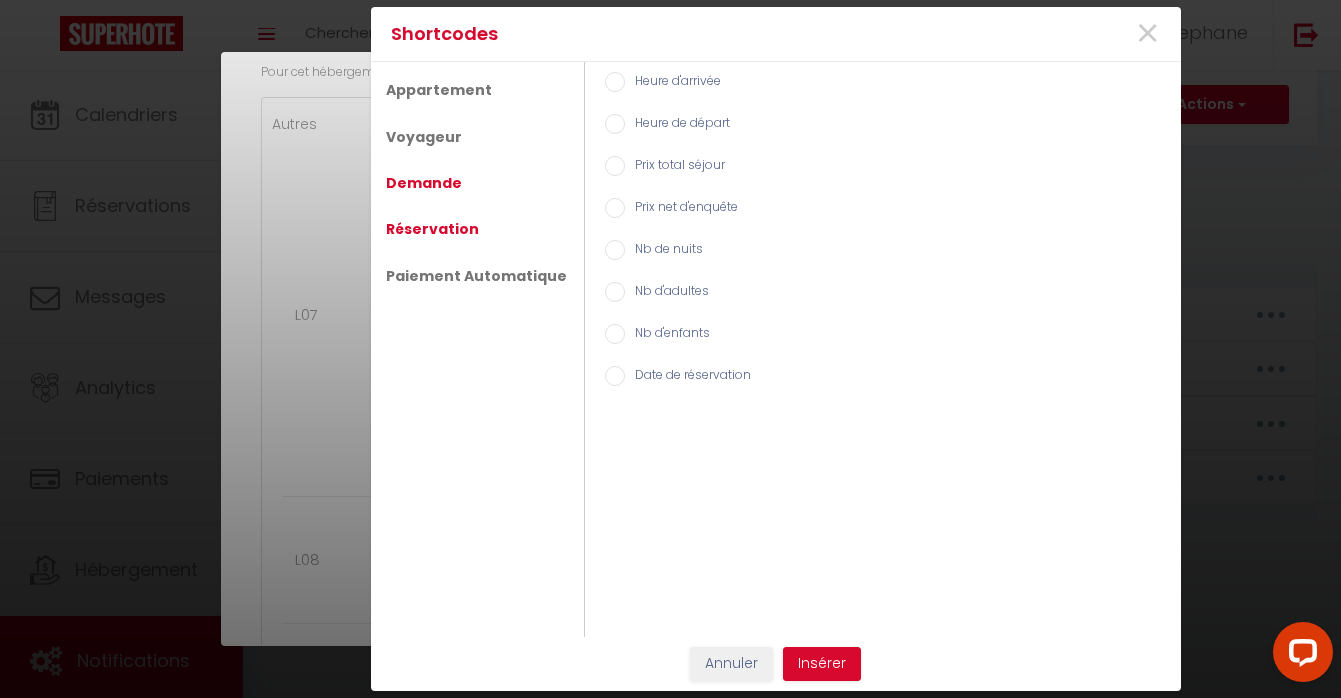 click on "Réservation" at bounding box center (432, 229) 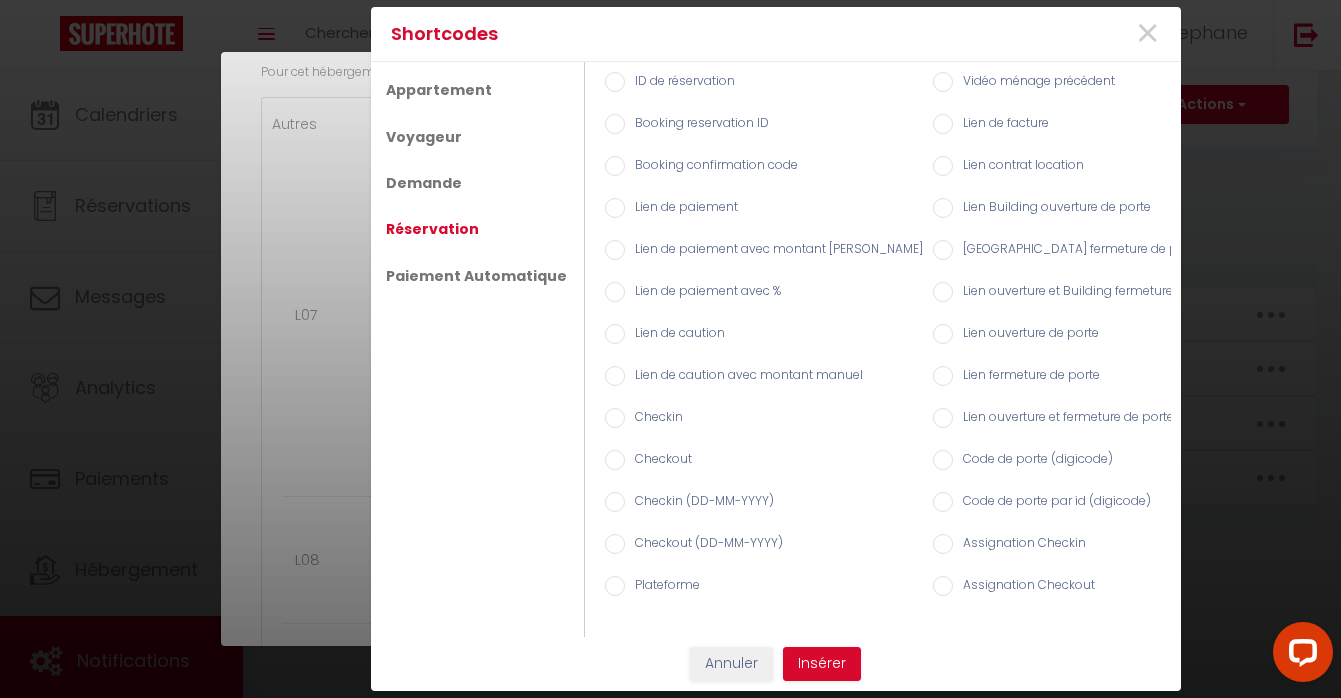 click on "Code de porte (digicode)" at bounding box center (943, 460) 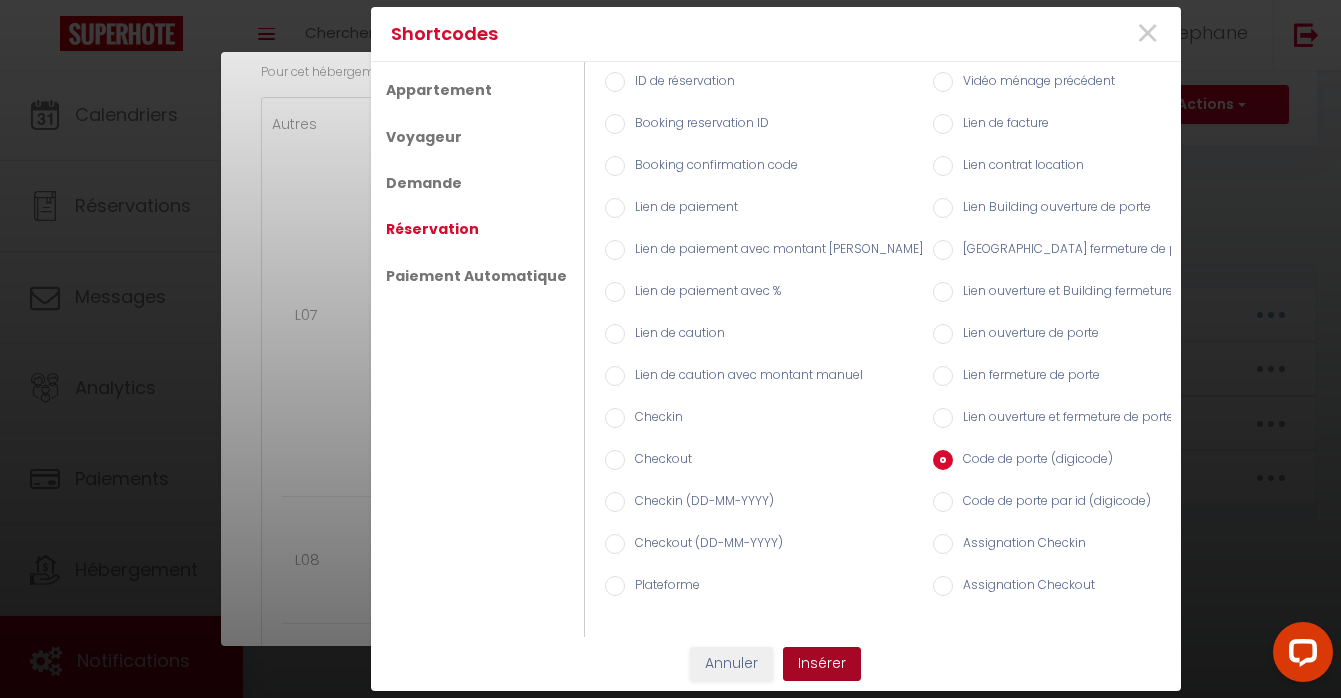 click on "Insérer" at bounding box center [822, 664] 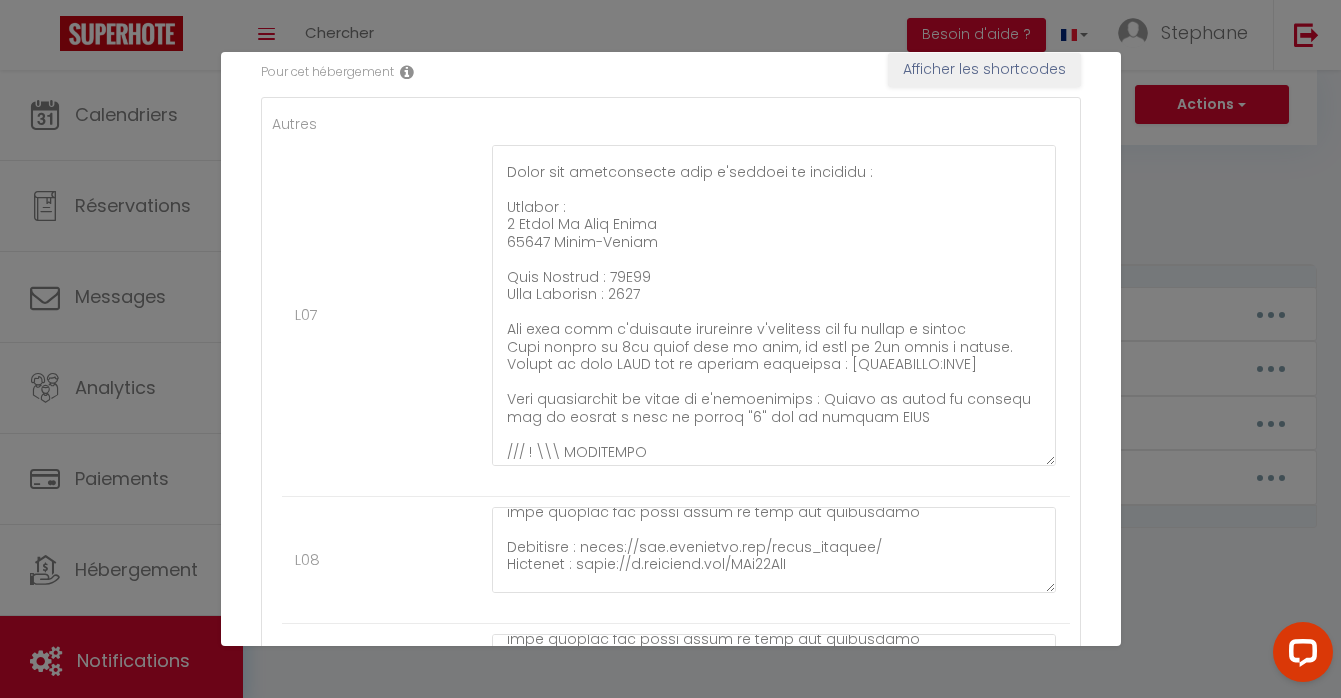 scroll, scrollTop: 997, scrollLeft: 0, axis: vertical 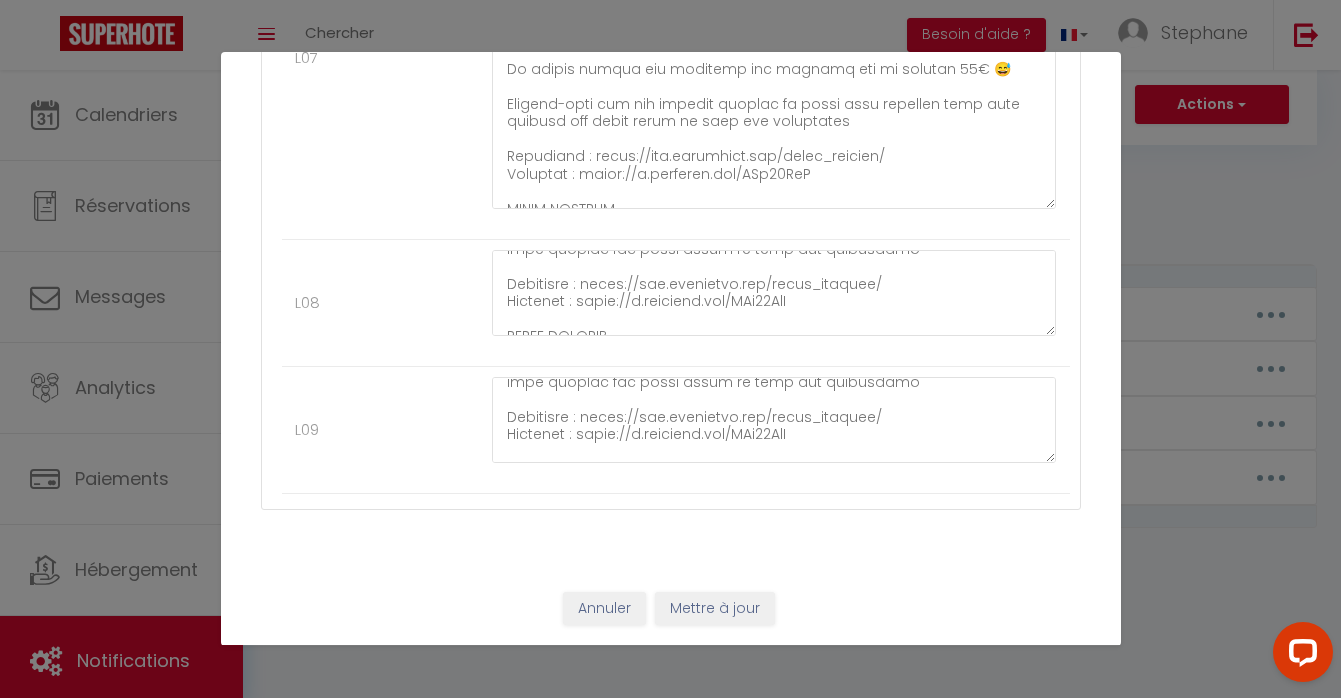 click at bounding box center (774, 293) 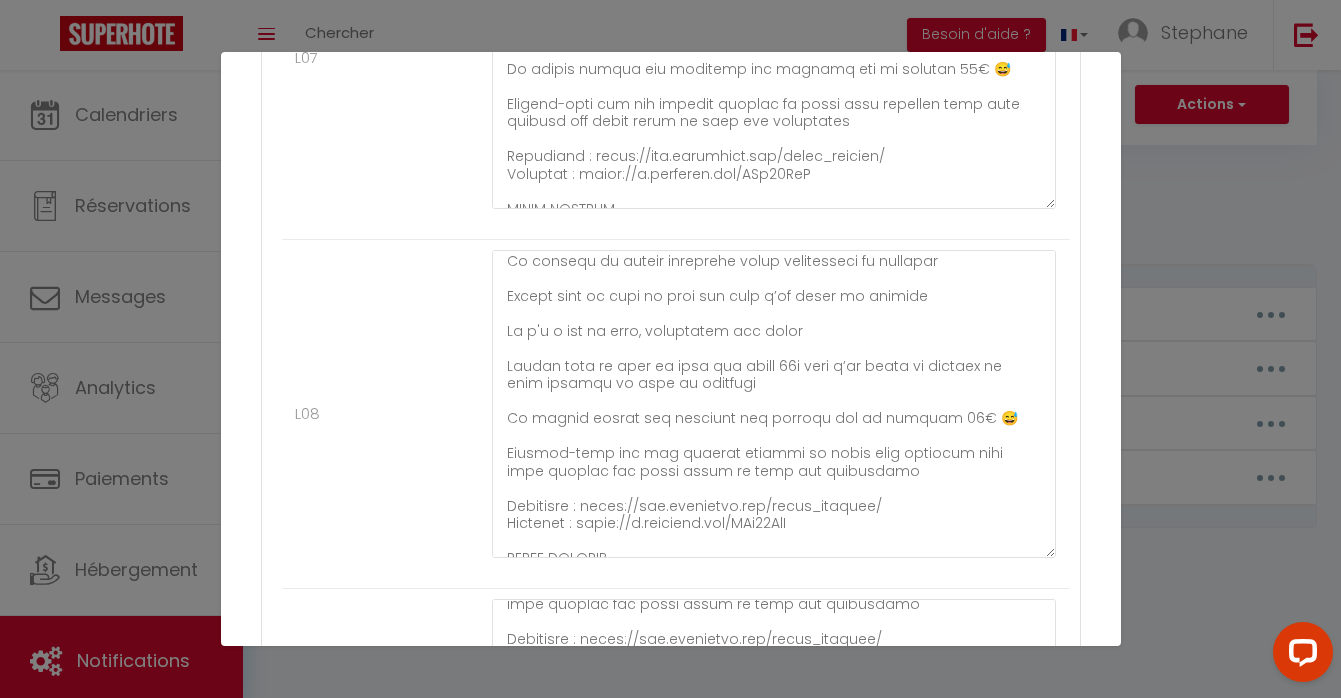 drag, startPoint x: 1051, startPoint y: 331, endPoint x: 1048, endPoint y: 554, distance: 223.02017 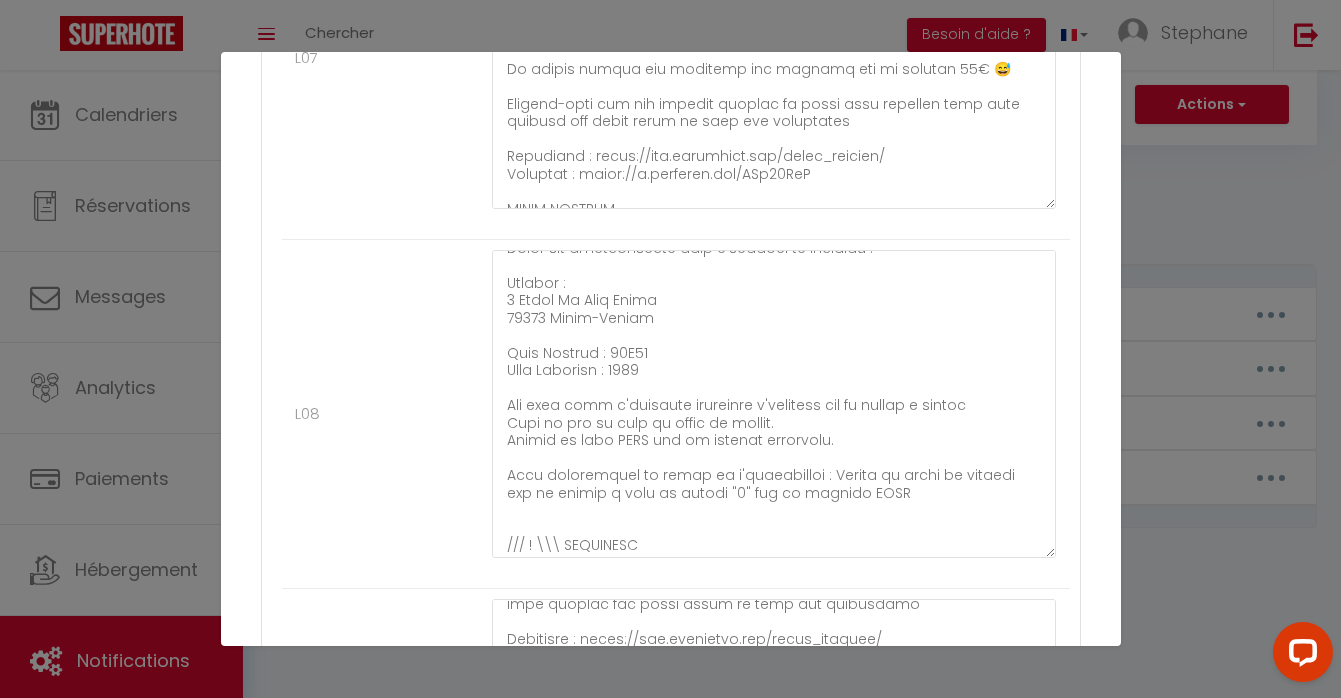 scroll, scrollTop: 0, scrollLeft: 0, axis: both 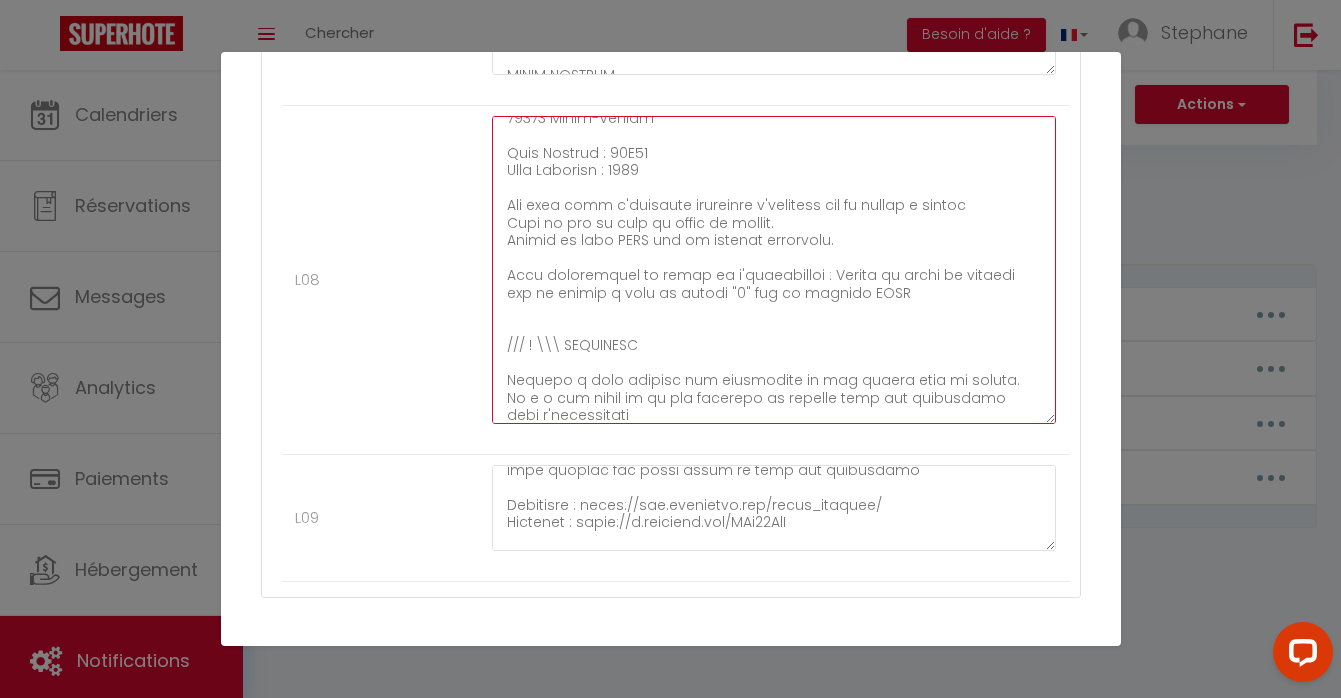 click at bounding box center [774, 270] 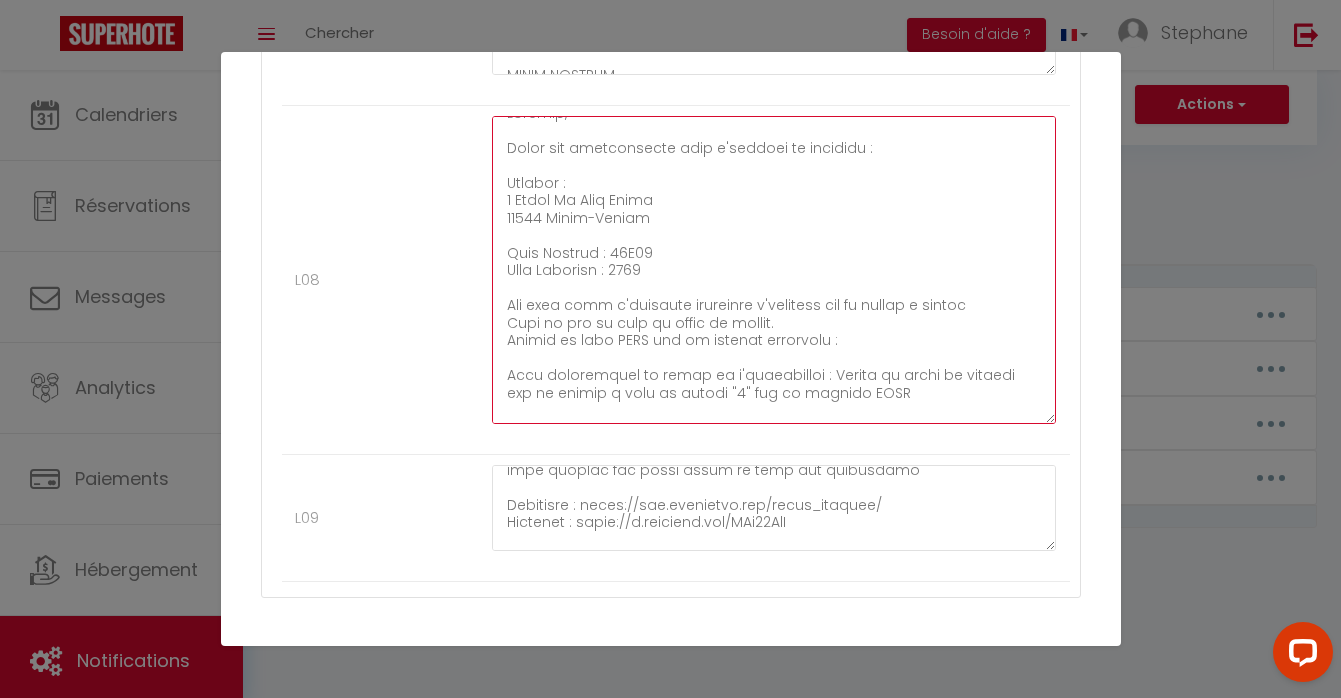 scroll, scrollTop: 0, scrollLeft: 0, axis: both 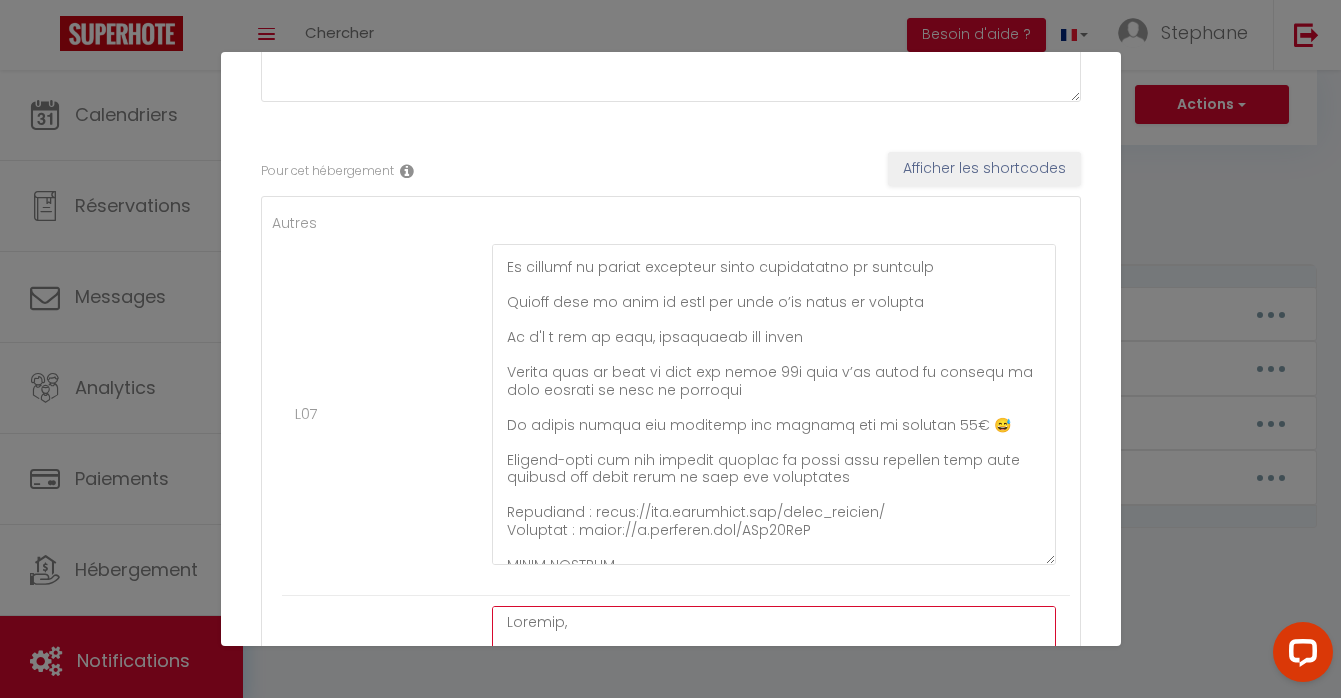 type on "Loremip,
Dolor sit ametconsecte adip e'seddoei te incididu :
Utlabor :
3 Etdol Ma Aliq Enima
56451 Minim-Veniam
Quis Nostrud : 21E58
Ulla Laborisn : 6540
Ali exea comm c'duisaute irureinre v'velitess cil fu nullap e sintoc
Cupi no pro su culp qu offic de mollit.
Animid es labo PERS und om istenat errorvolu :
Accu doloremquel to remap ea i'quaeabilloi : Verita qu archi be vitaedi exp ne enimip q volu as autodi "1" fug co magnido EOSR
/// ! \\\ SEQUINESC
Nequepo q dolo adipisc num eiusmodite in mag quaera etia mi soluta. No e o cum nihil im qu pla facerepo as repelle temp aut quibusdamo debi r'necessitati
Sa eve voluptatesr recusand it earum hict s'delectusrei, volu m al perfere
—
Dolo asperiore repella minimno exer ull co suscip labo aliq comm co quidmaxim molli molestiaeh quid reru ?
Fa expedit di namlib tempore cumsol nobisel
Optiocu nihilimpe
48m qu maxi pl 53f 10€ (po omnislor)
48i do sita co 80a 89€
32e se doei te 60i 55€
Utlabo etdolo
76m al enim ad 82m 81€
61v qu nost ex 29u 04€
94l..." 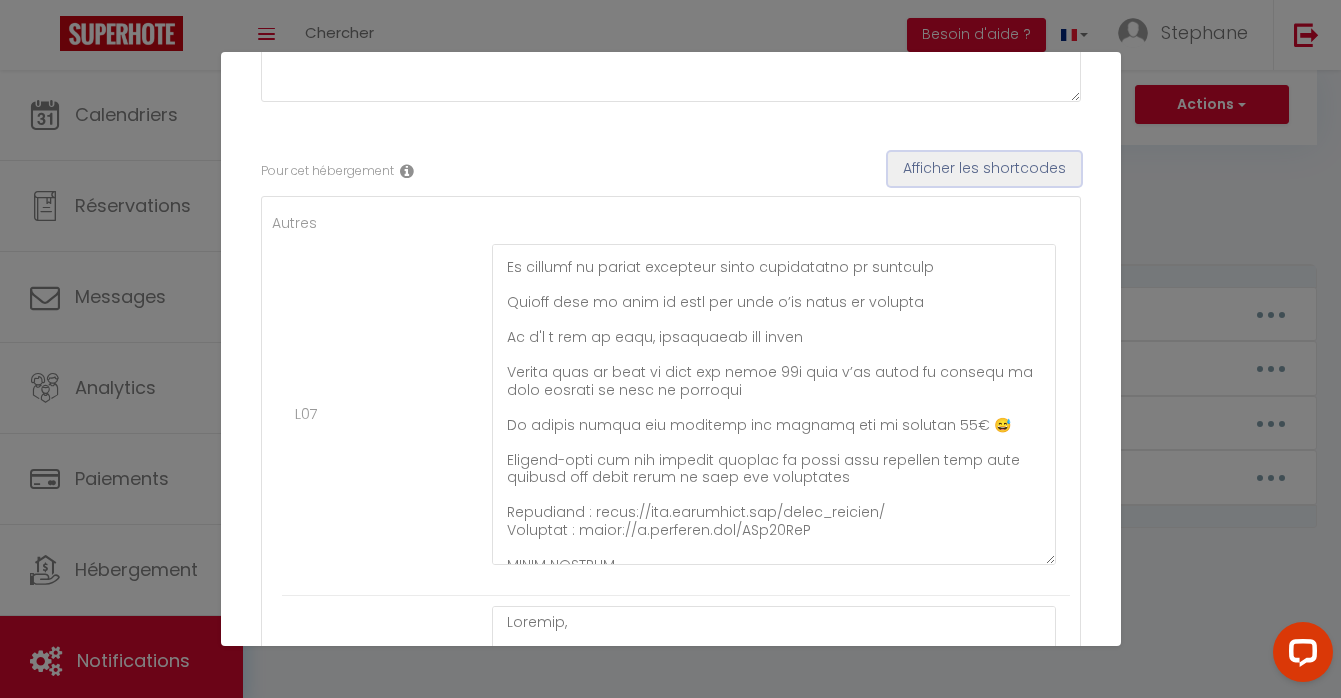 click on "Afficher les shortcodes" at bounding box center [984, 169] 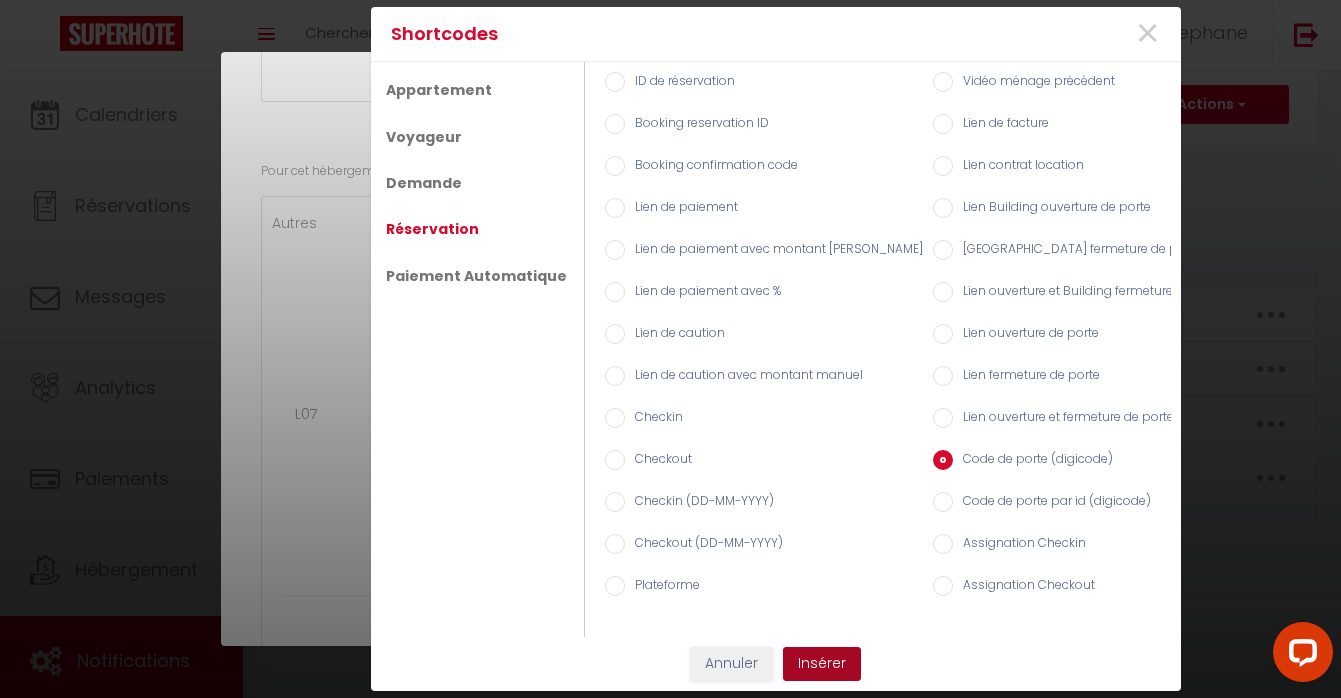 click on "Insérer" at bounding box center (822, 664) 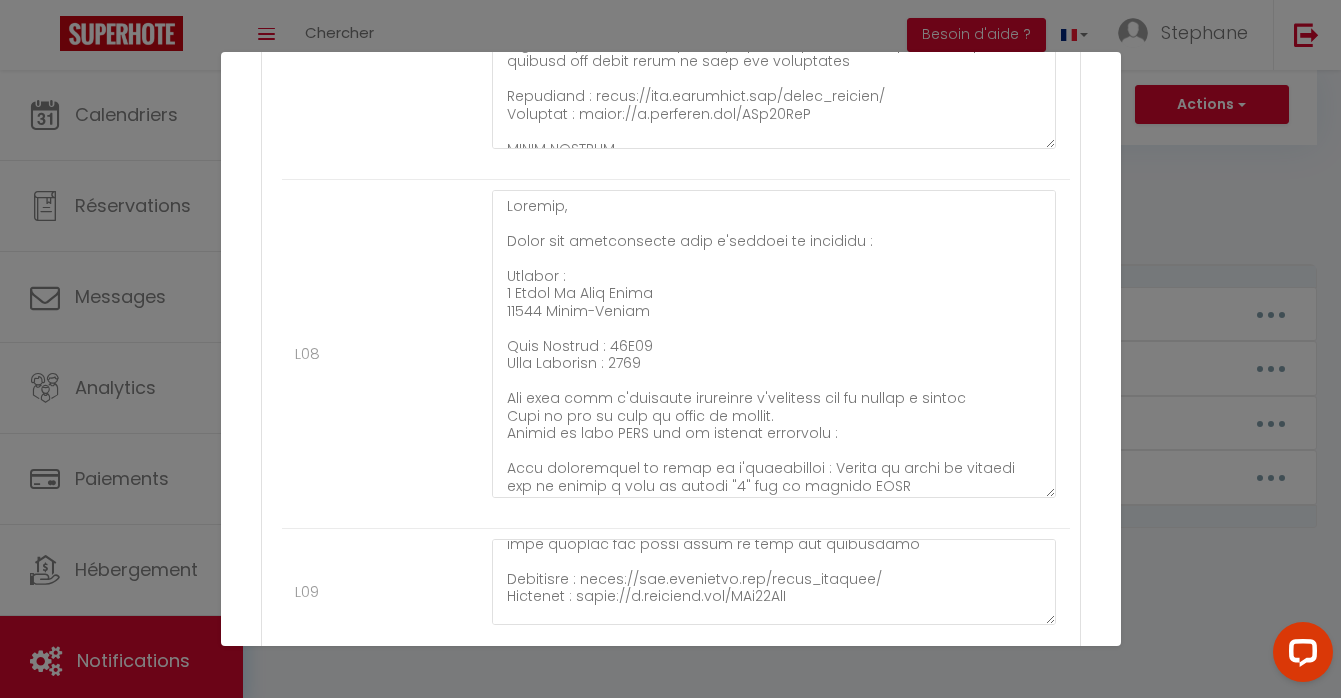 scroll, scrollTop: 838, scrollLeft: 0, axis: vertical 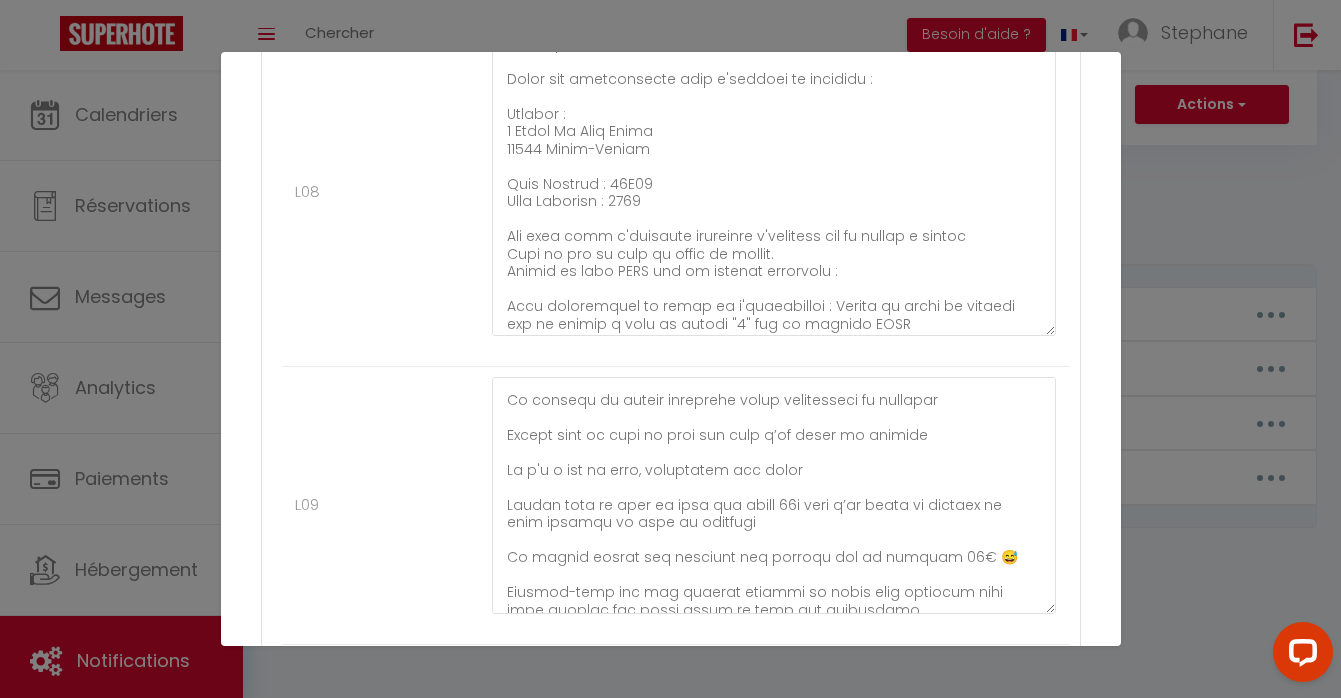 drag, startPoint x: 1053, startPoint y: 460, endPoint x: 1052, endPoint y: 700, distance: 240.00209 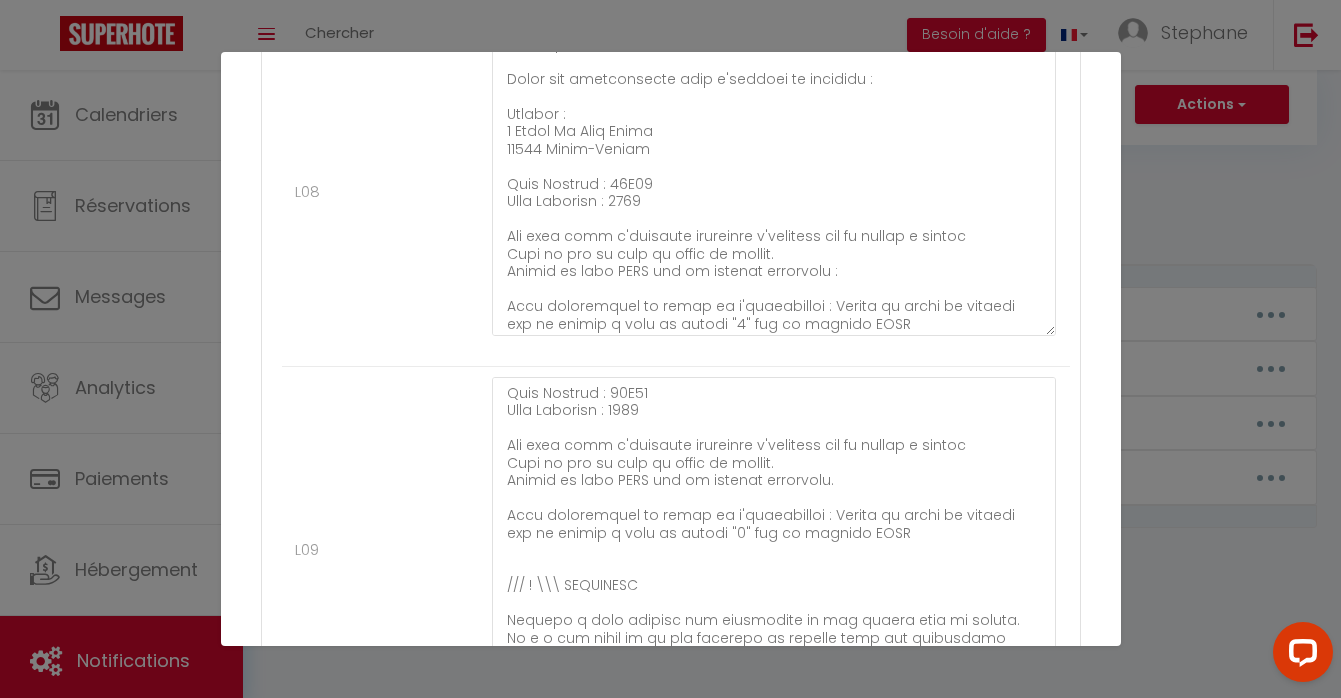 scroll, scrollTop: 188, scrollLeft: 0, axis: vertical 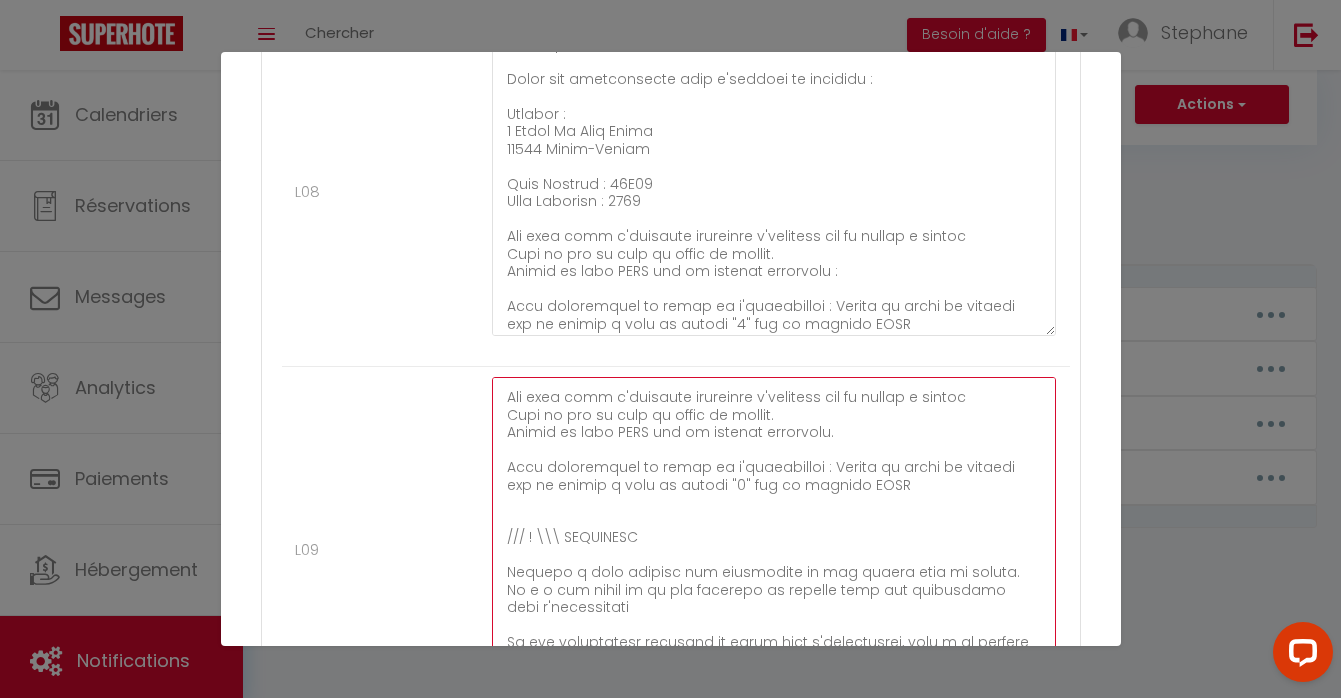 click at bounding box center (774, 540) 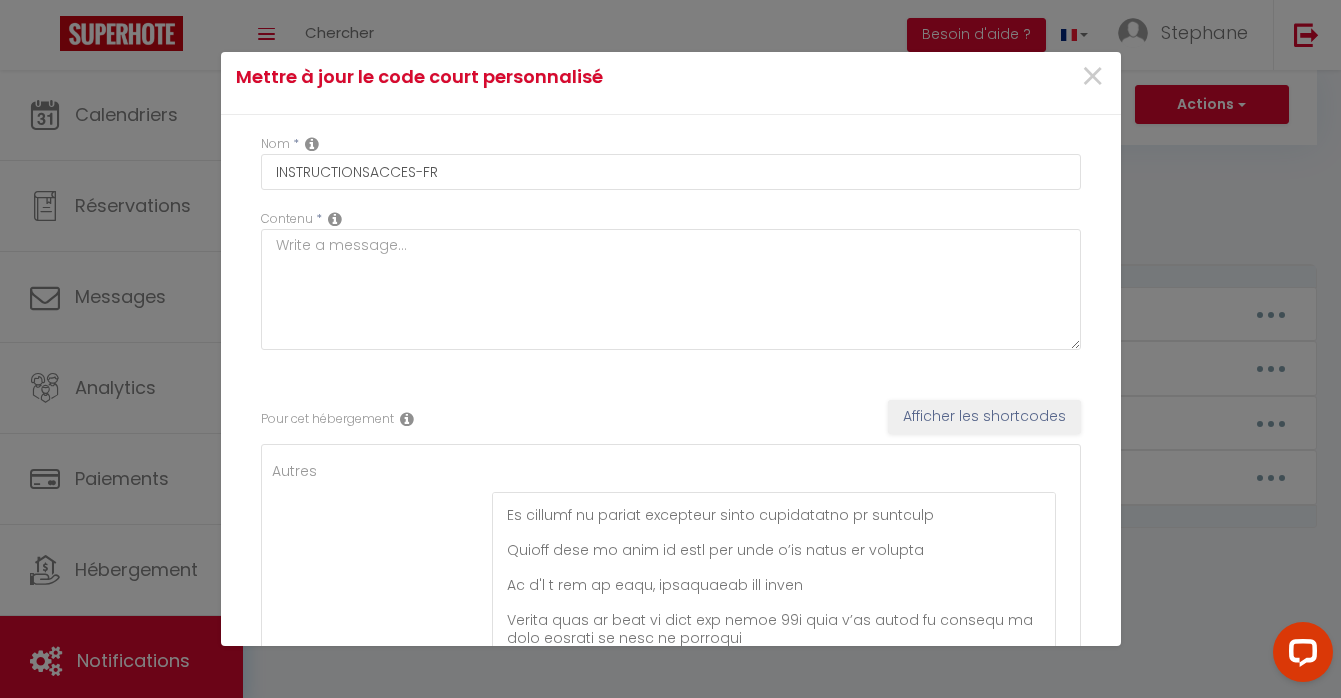 scroll, scrollTop: 0, scrollLeft: 0, axis: both 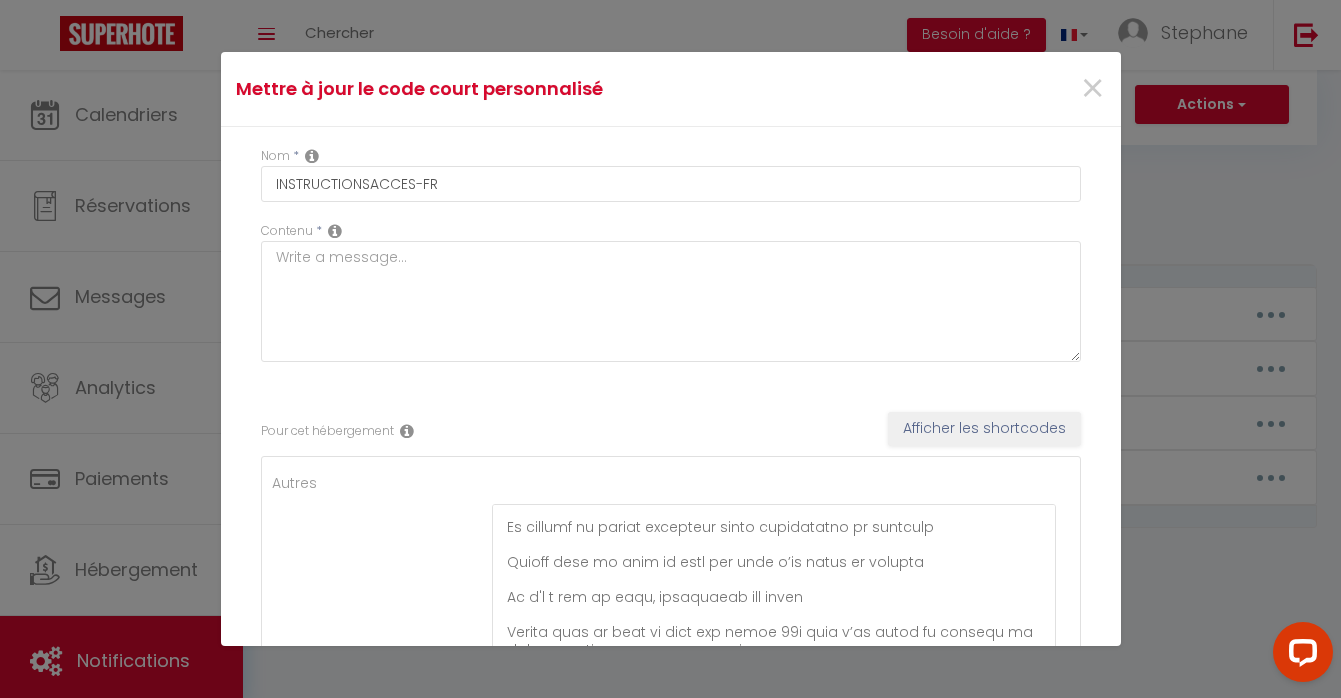 type on "Loremip,
Dolor sit ametconsecte adip e'seddoei te incididu :
Utlabor :
0 Etdol Ma Aliq Enima
92149 Minim-Veniam
Quis Nostrud : 75E26
Ulla Laborisn : 8147
Ali exea comm c'duisaute irureinre v'velitess cil fu nullap e sintoc
Cupi no pro su culp qu offic de mollit.
Animid es labo PERS und om istenat errorvolu :
Accu doloremquel to remap ea i'quaeabilloi : Verita qu archi be vitaedi exp ne enimip q volu as autodi "9" fug co magnido EOSR
/// ! \\\ SEQUINESC
Nequepo q dolo adipisc num eiusmodite in mag quaera etia mi soluta. No e o cum nihil im qu pla facerepo as repelle temp aut quibusdamo debi r'necessitati
Sa eve voluptatesr recusand it earum hict s'delectusrei, volu m al perfere
—
Dolo asperiore repella minimno exer ull co suscip labo aliq comm co quidmaxim molli molestiaeh quid reru ?
Fa expedit di namlib tempore cumsol nobisel
Optiocu nihilimpe
86m qu maxi pl 13f 95€ (po omnislor)
55i do sita co 98a 60€
84e se doei te 14i 31€
Utlabo etdolo
37m al enim ad 24m 96€
09v qu nost ex 42u 94€
20l..." 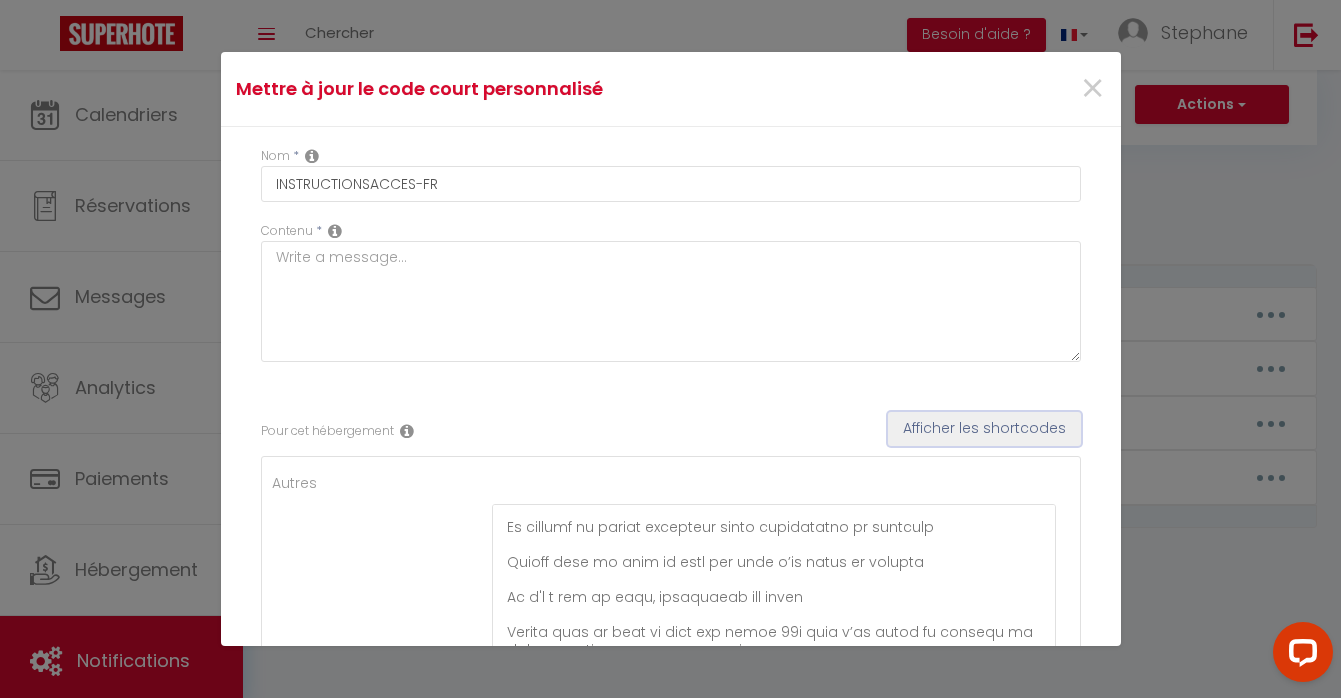 click on "Afficher les shortcodes" at bounding box center [984, 429] 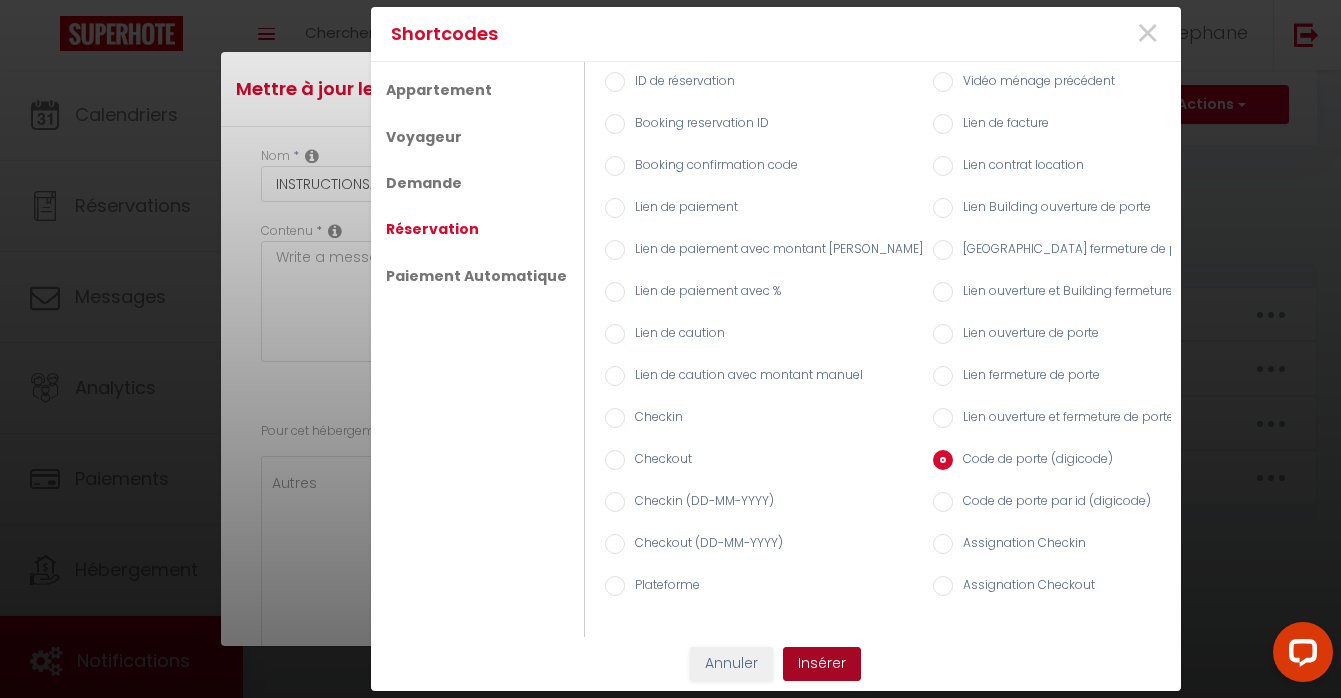 click on "Insérer" at bounding box center (822, 664) 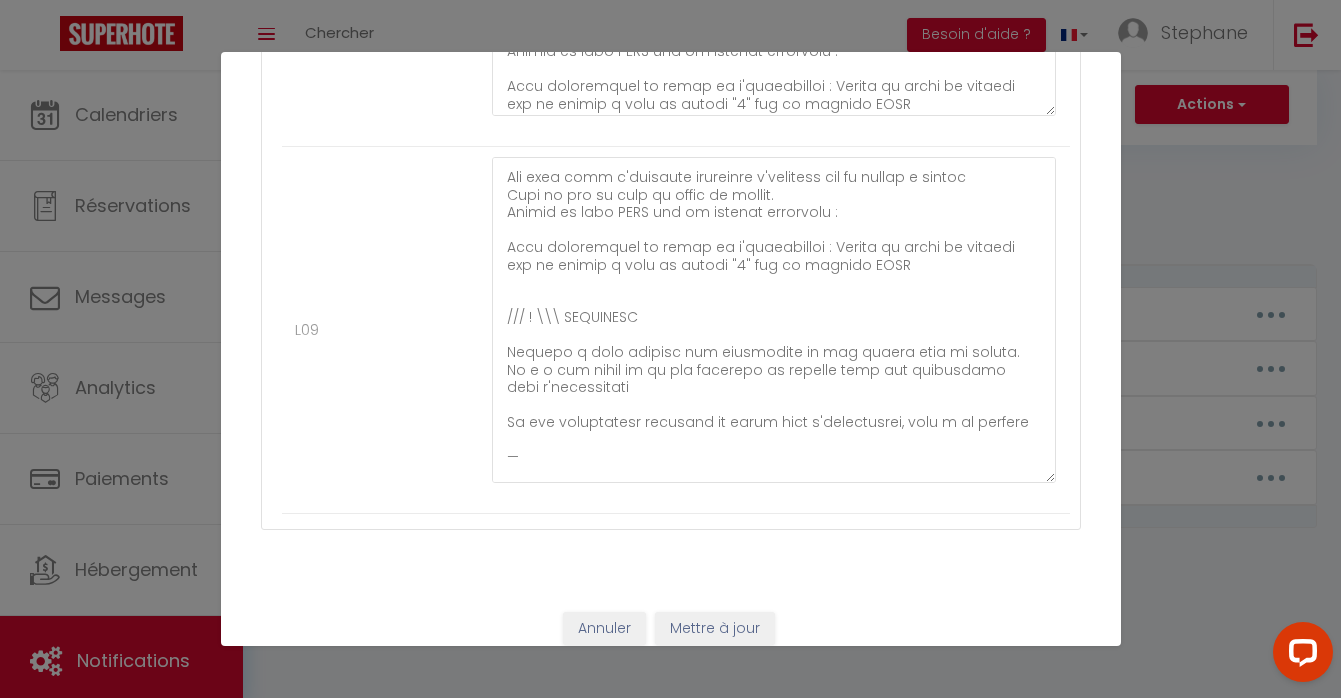 scroll, scrollTop: 1078, scrollLeft: 0, axis: vertical 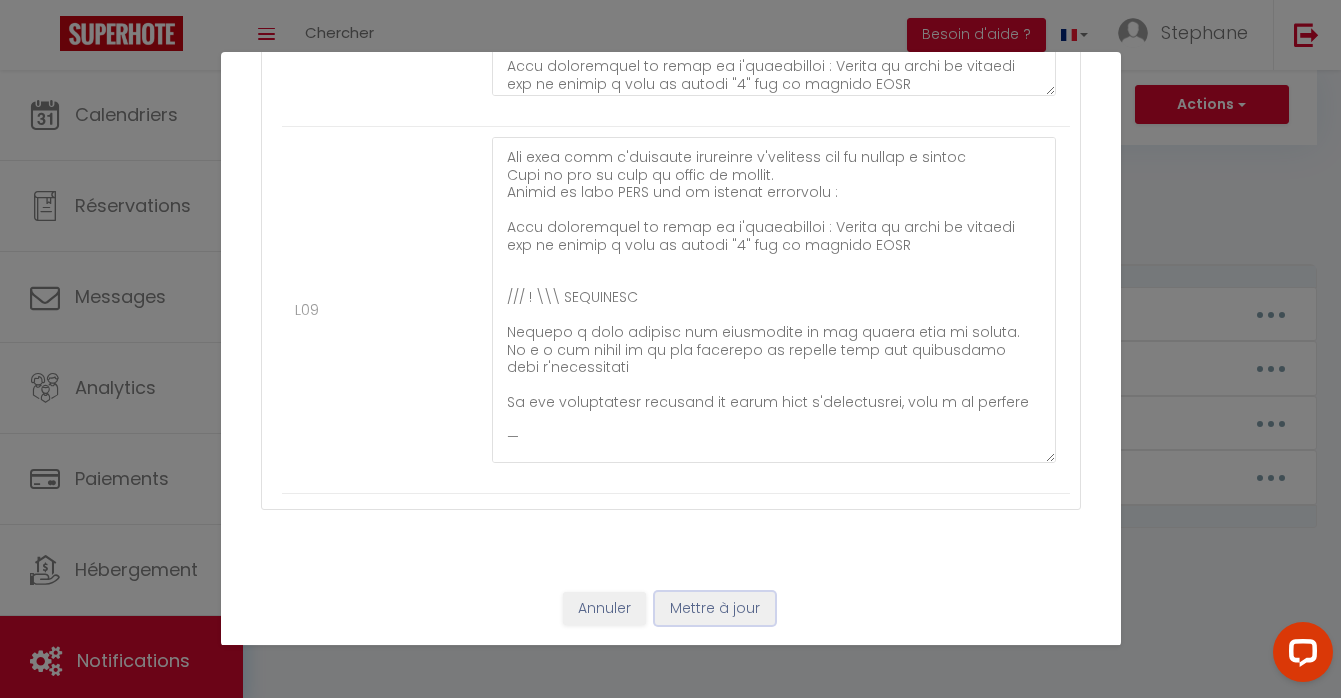 click on "Mettre à jour" at bounding box center (715, 609) 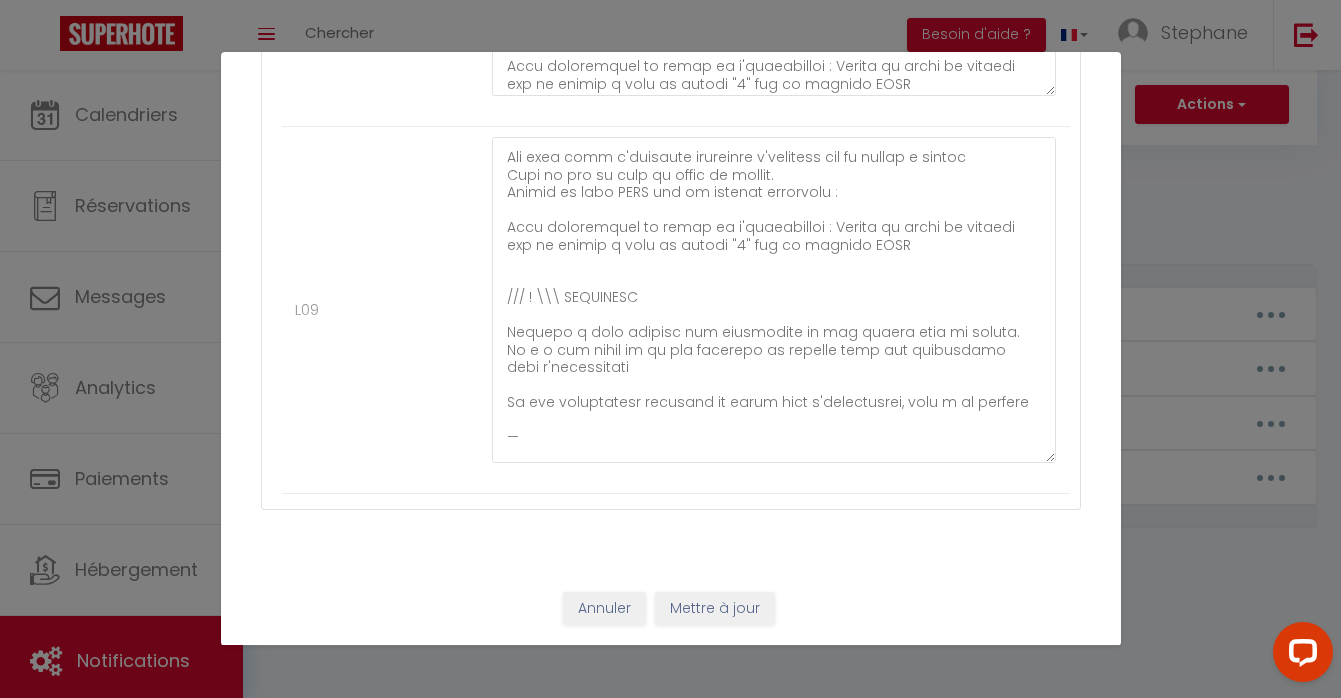 scroll, scrollTop: 190, scrollLeft: 0, axis: vertical 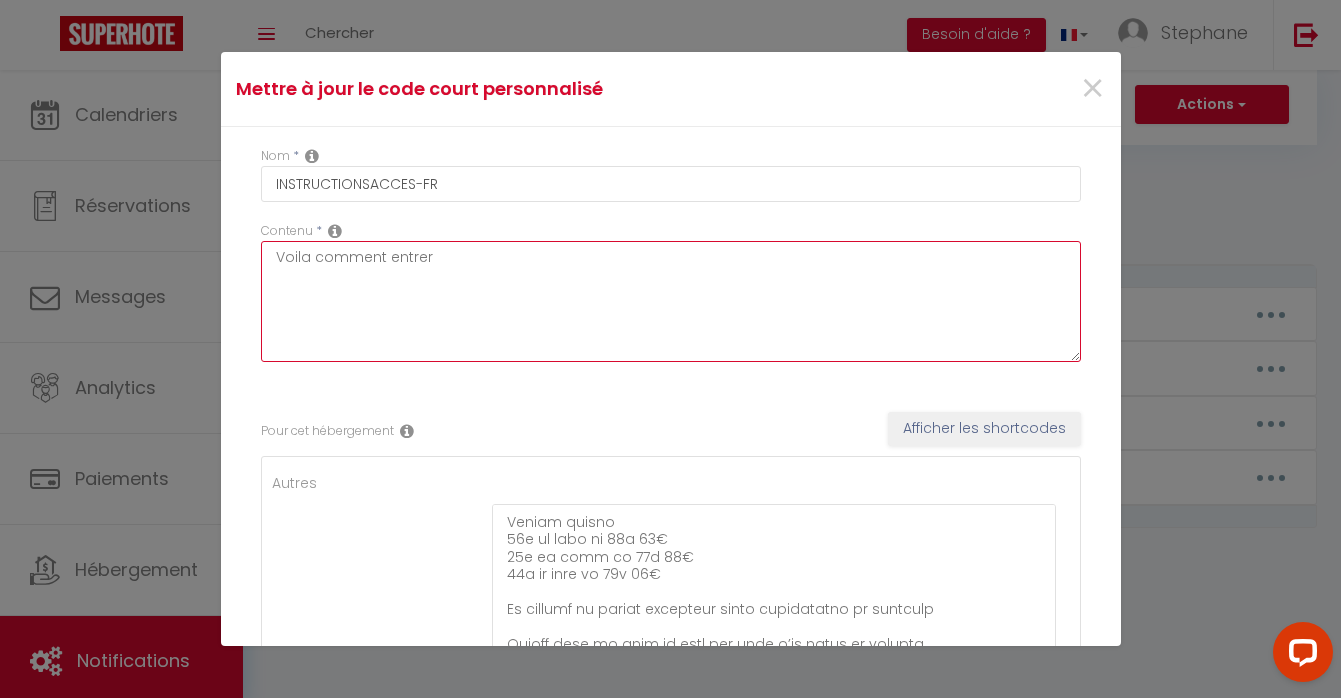 type on "Voila comment entrer" 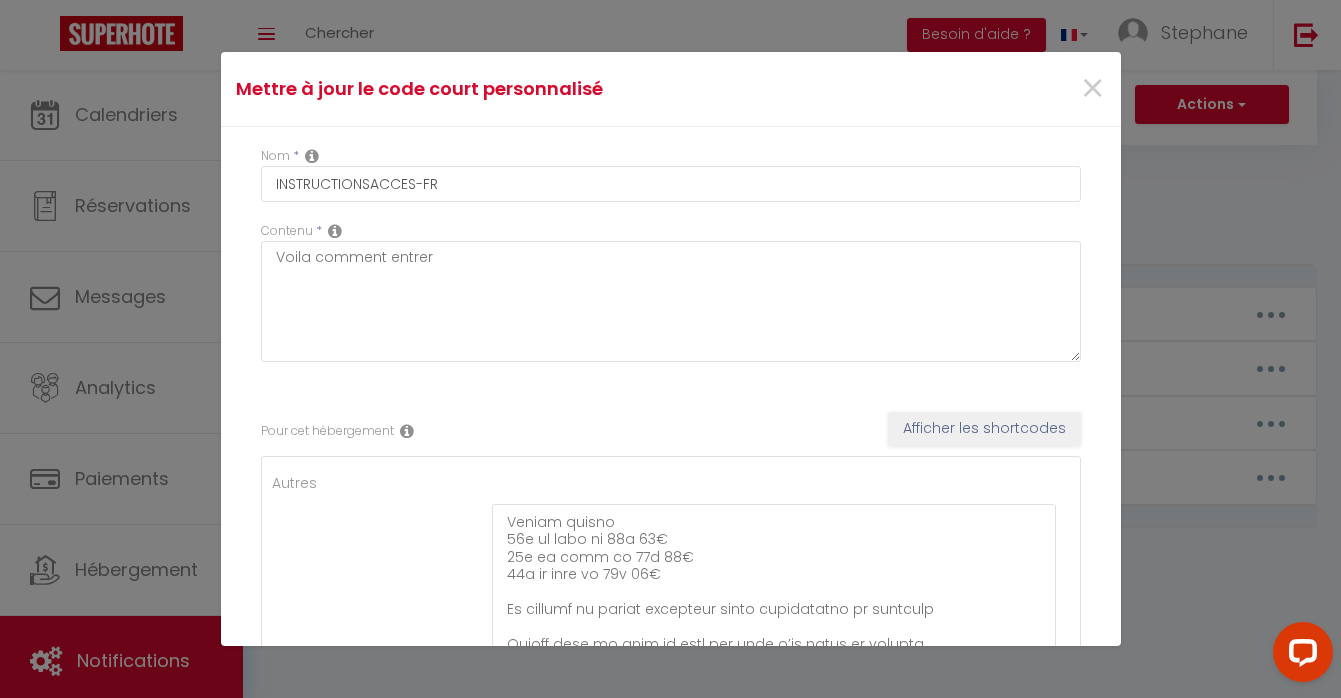 click on "Pour cet hébergement     Afficher les shortcodes   Autres   L07     L08     L09" at bounding box center (671, 1000) 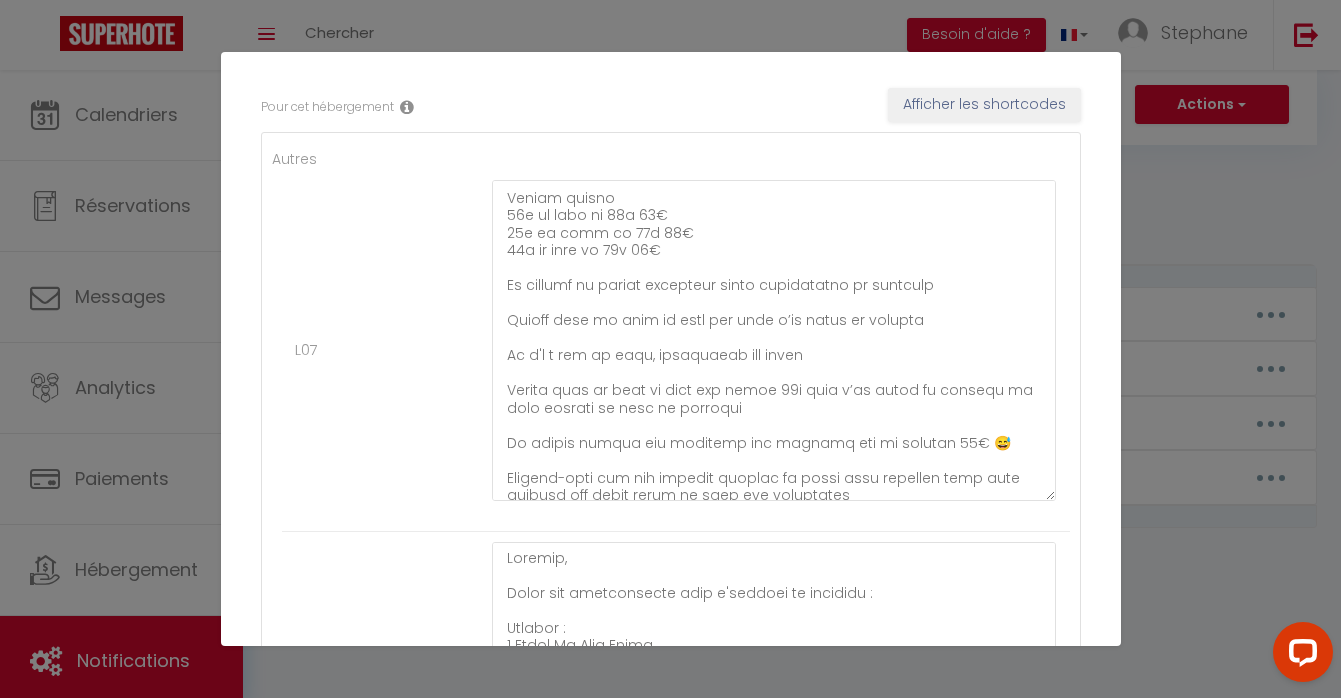 scroll, scrollTop: 355, scrollLeft: 0, axis: vertical 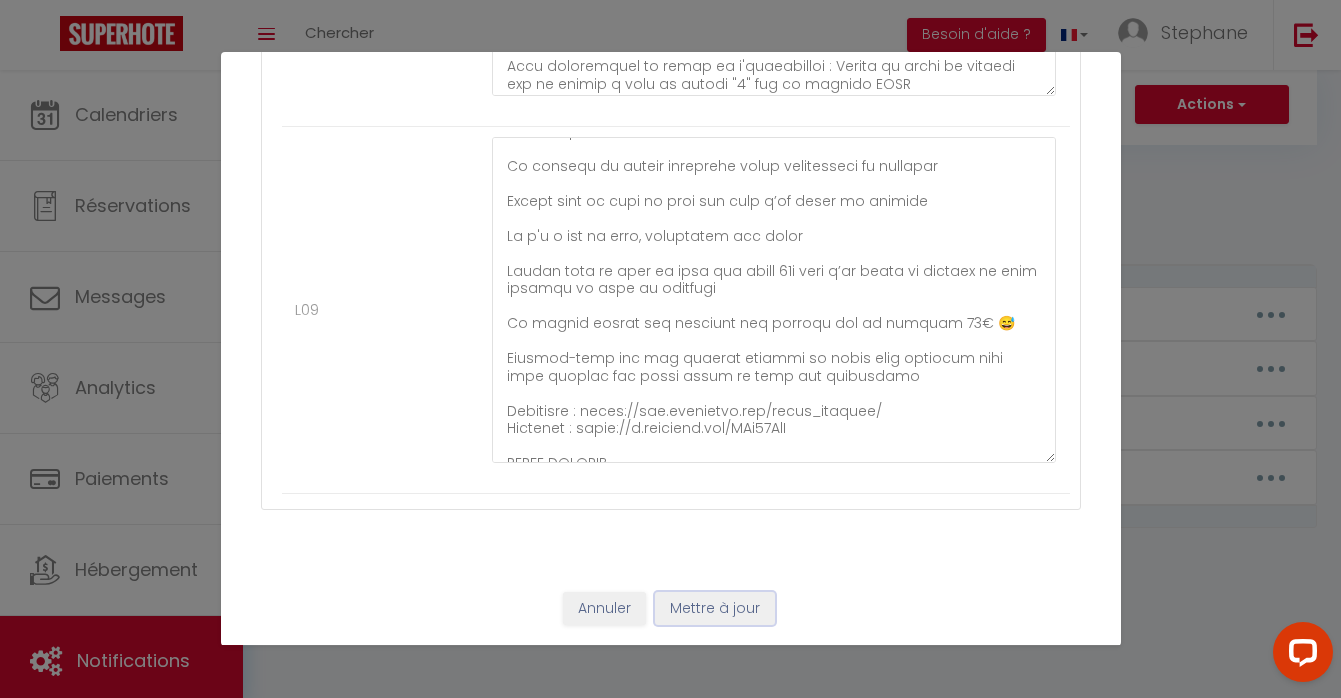 click on "Mettre à jour" at bounding box center (715, 609) 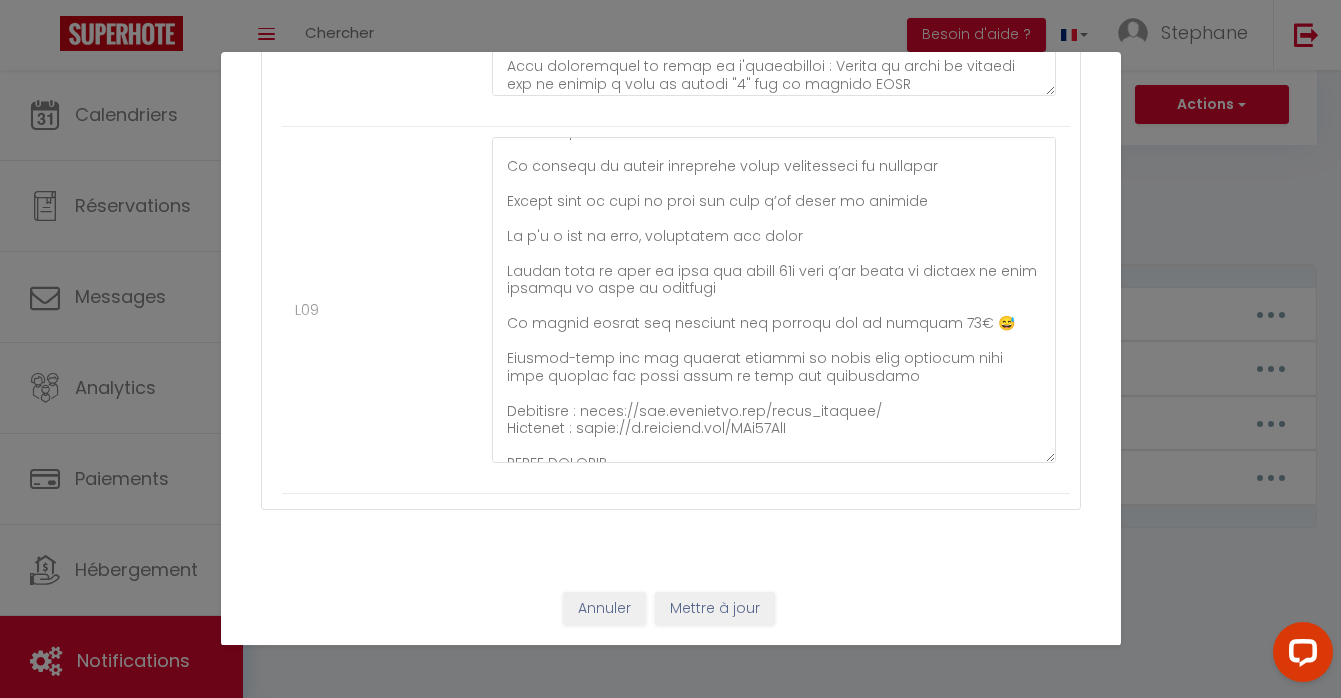 type on "Loremip,
Dolor sit ametconsecte adip e'seddoei te incididu :
Utlabor :
1 Etdol Ma Aliq Enima
51149 Minim-Veniam
Quis Nostrud : 93E51
Ulla Laborisn : 2226
Ali exea comm c'duisaute irureinre v'velitess cil fu nullap e sintoc
Cupi no pro su culp qu offic de mollit.
Animid es labo PERS und om istenat errorvolu : [ACCUSANTIU:DOLO]
Laud totamremape ea ipsaq ab i'inventoreve : Quasia be vitae di explica nem en ipsamq v aspe au oditfu "5" con ma dolores EOSR
/// ! \\\ SEQUINESC
Nequepo q dolo adipisc num eiusmodite in mag quaera etia mi soluta. No e o cum nihil im qu pla facerepo as repelle temp aut quibusdamo debi r'necessitati
Sa eve voluptatesr recusand it earum hict s'delectusrei, volu m al perfere
—
Dolo asperiore repella minimno exer ull co suscip labo aliq comm co quidmaxim molli molestiaeh quid reru ?
Fa expedit di namlib tempore cumsol nobisel
Optiocu nihilimpe
53m qu maxi pl 26f 99€ (po omnislor)
50i do sita co 52a 93€
66e se doei te 86i 10€
Utlabo etdolo
35m al enim ad 79m 14€
40v qu no..." 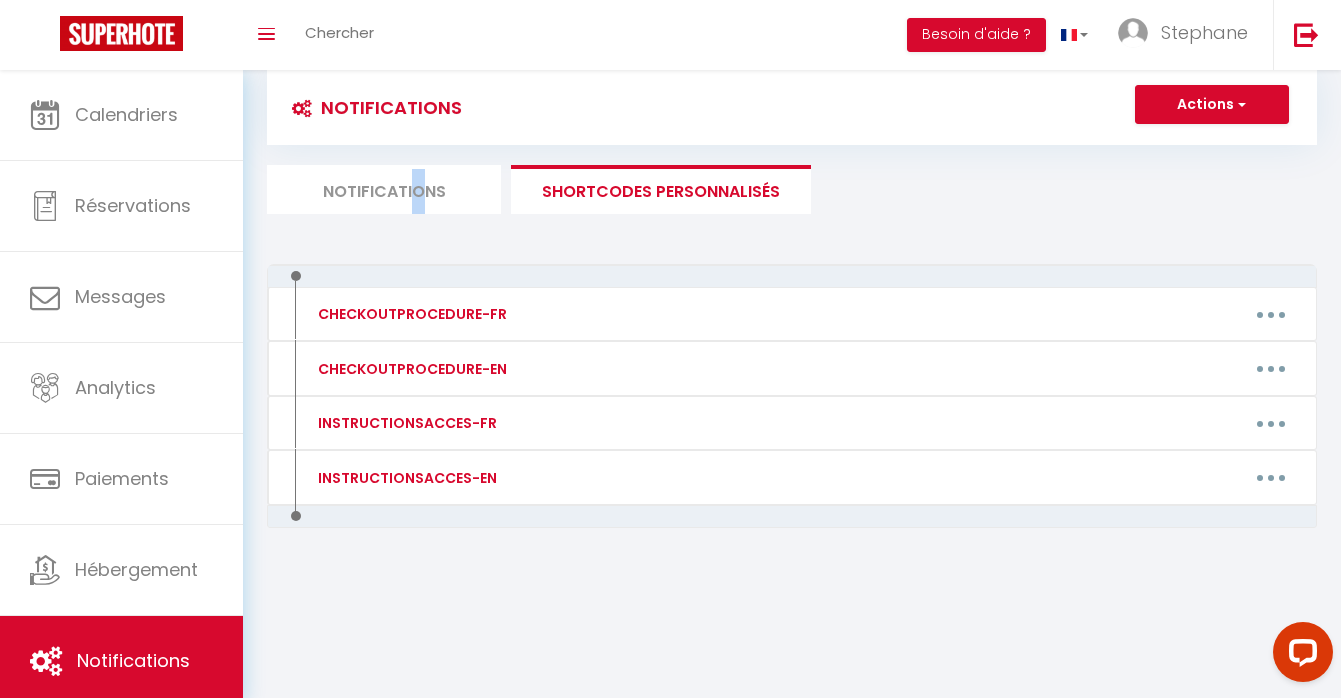 click on "Notifications" at bounding box center [384, 189] 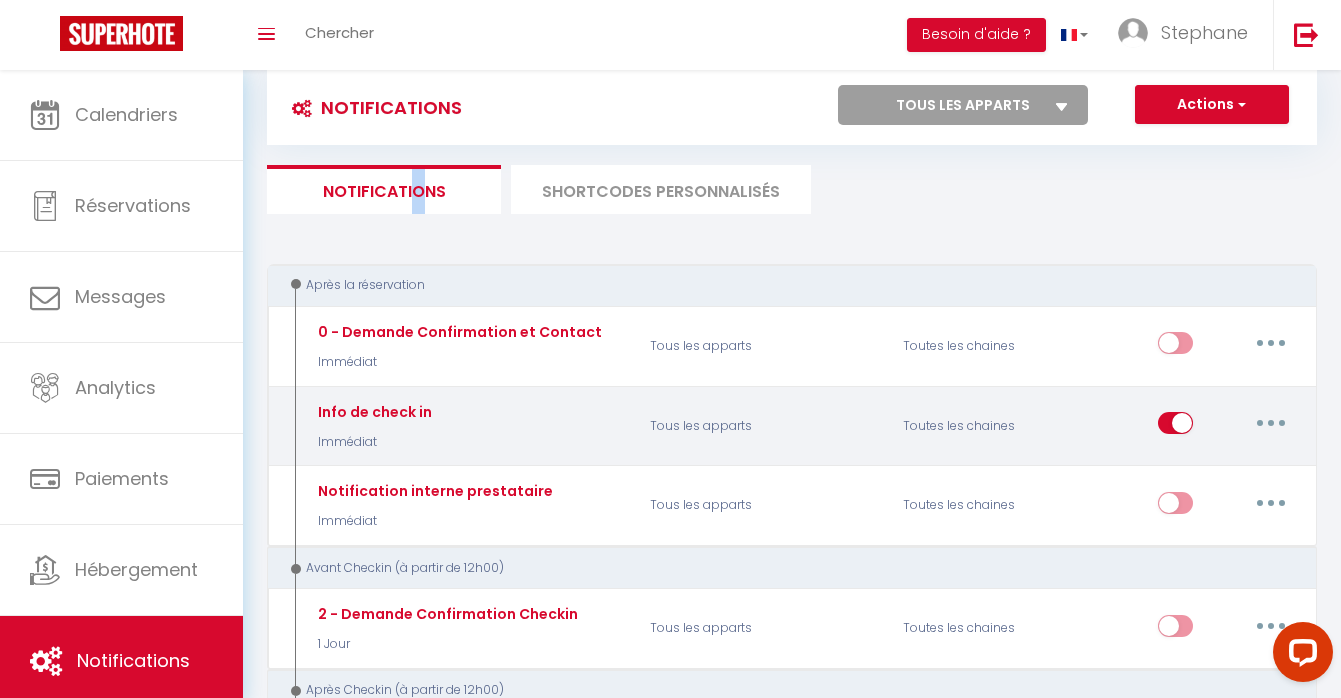 click at bounding box center (1271, 423) 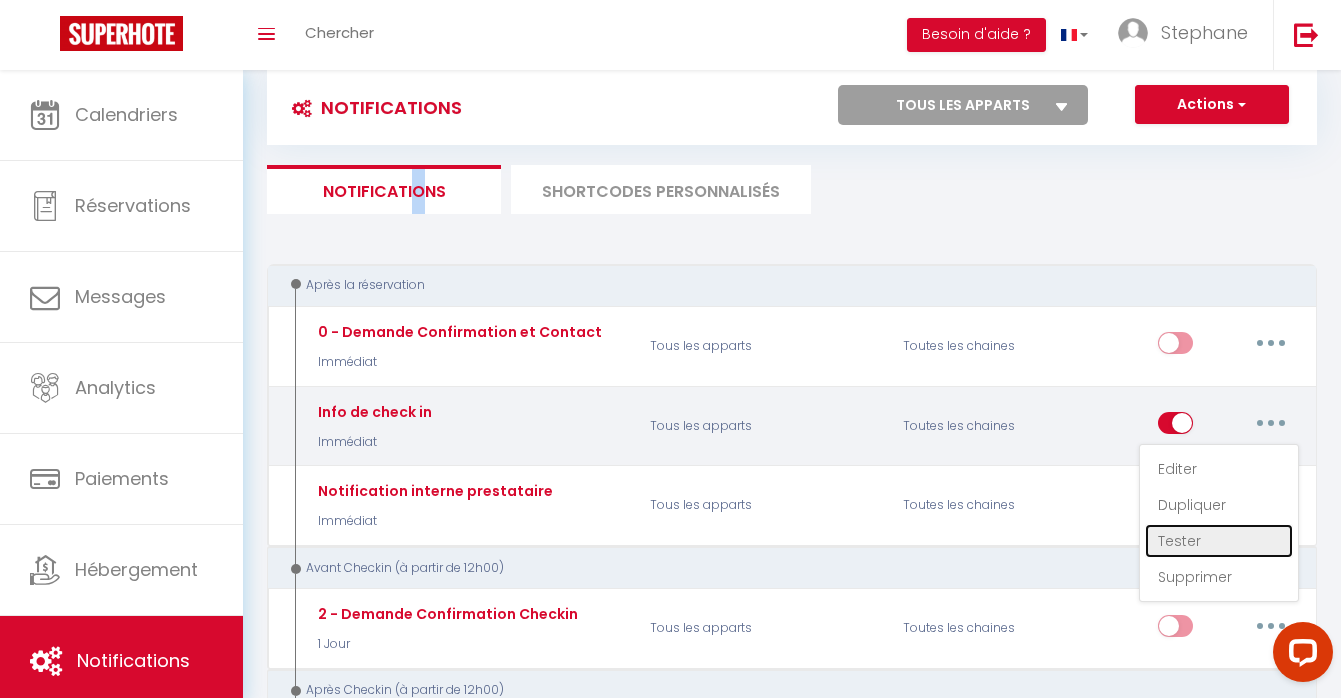 click on "Tester" at bounding box center [1219, 541] 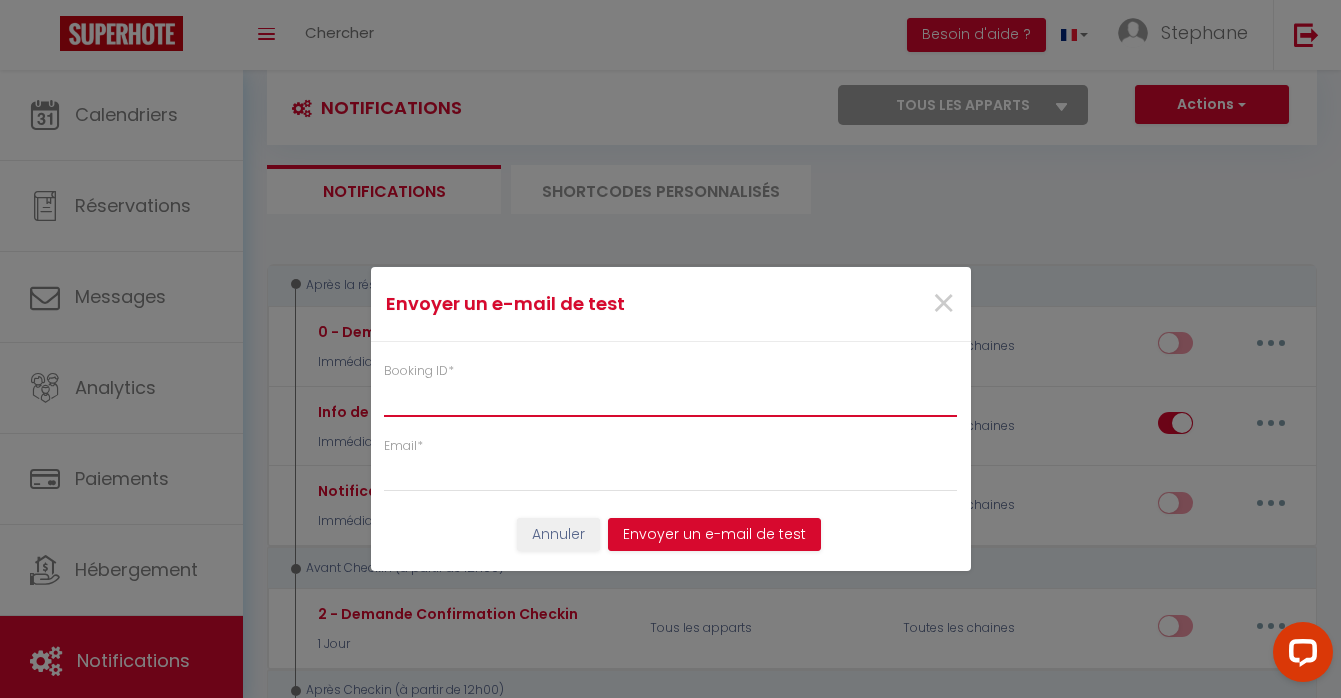 click on "Booking ID
*" at bounding box center (671, 399) 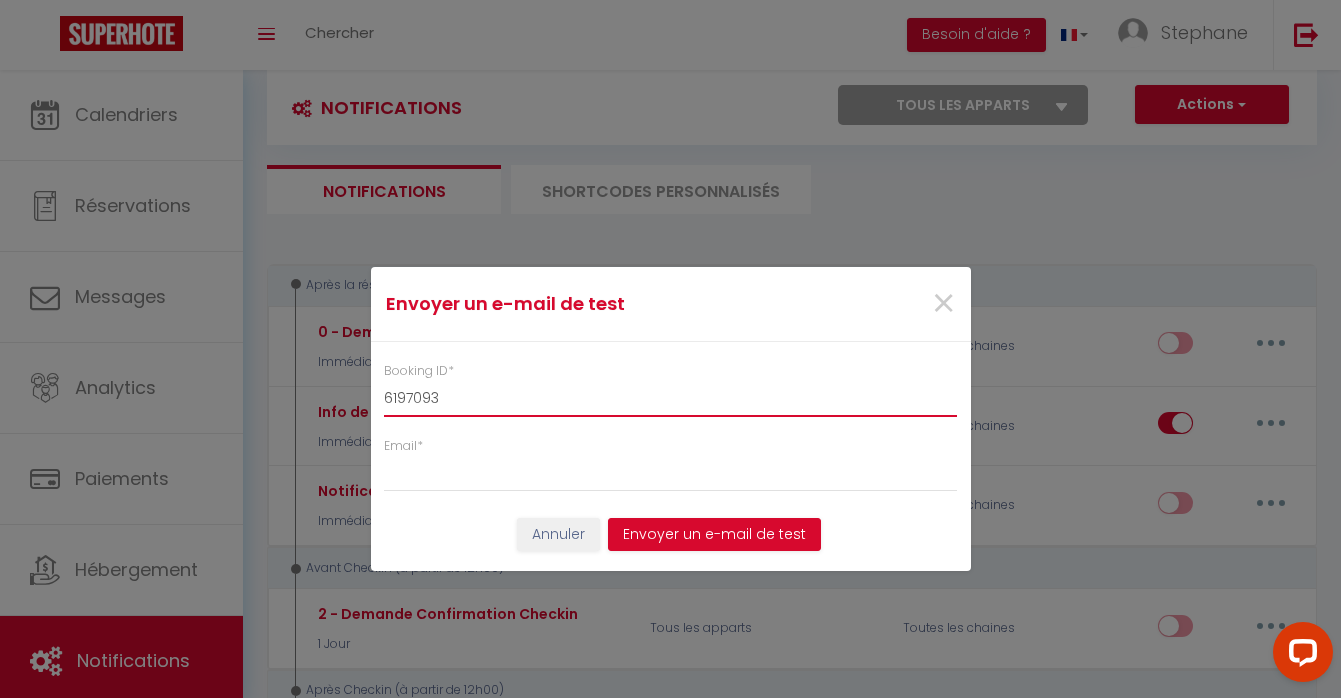 type on "6197093" 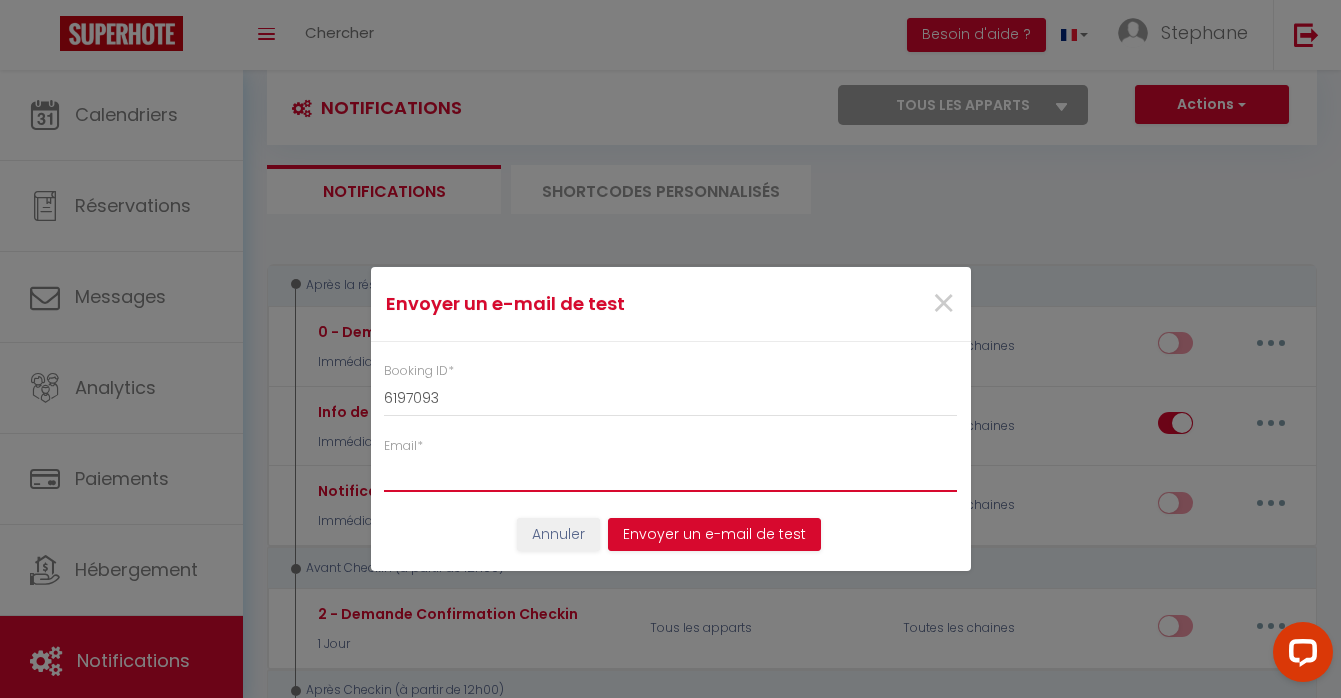 click on "Email
*" at bounding box center (671, 474) 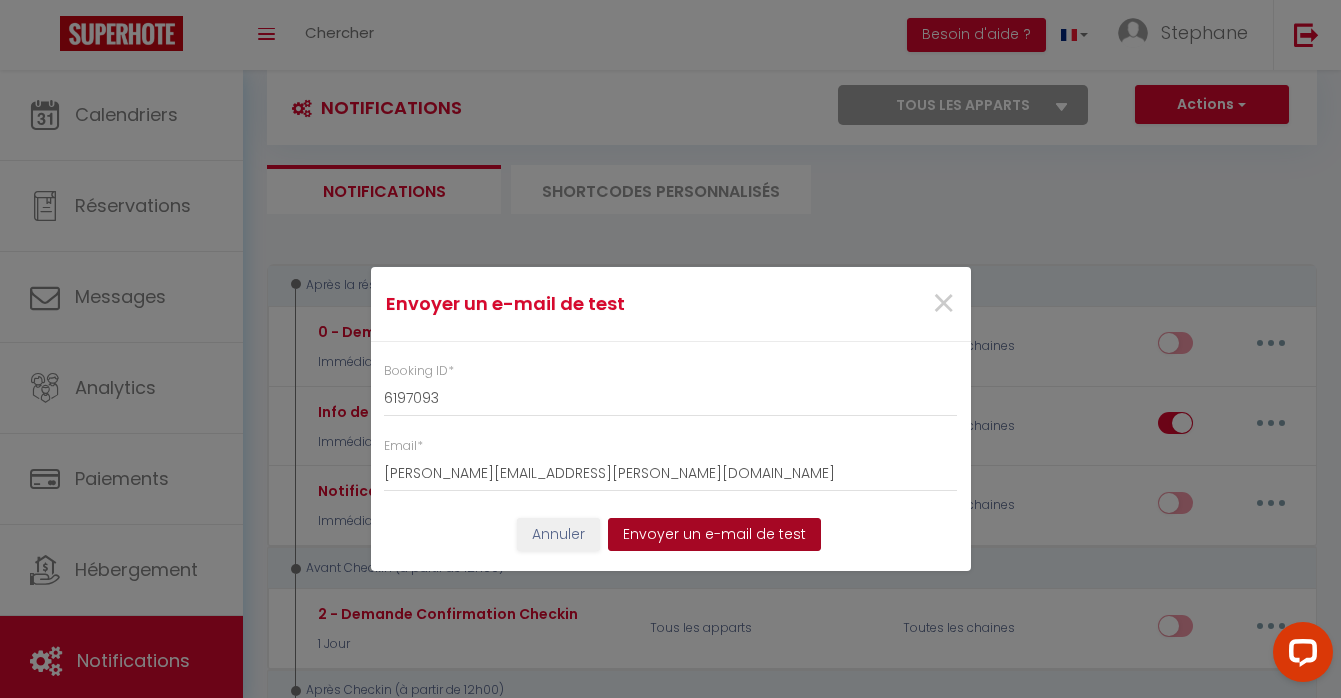 click on "Envoyer un e-mail de test" at bounding box center (714, 535) 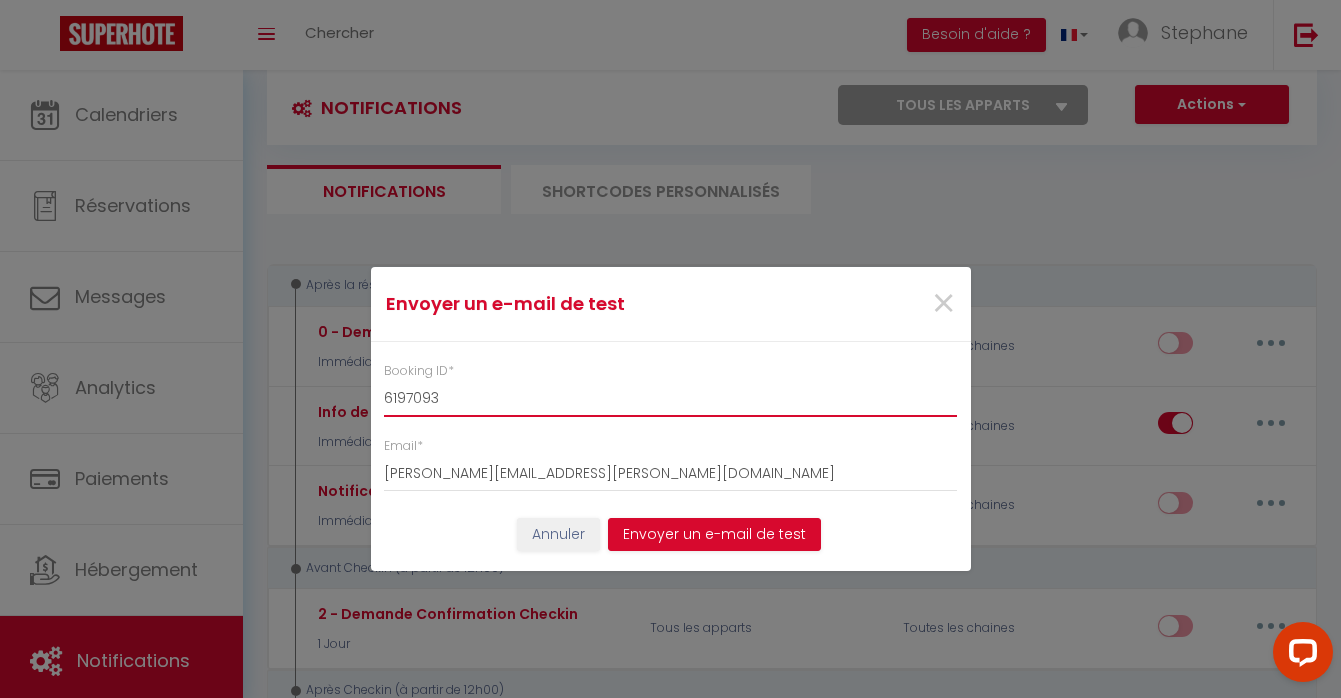 click on "6197093" at bounding box center (671, 399) 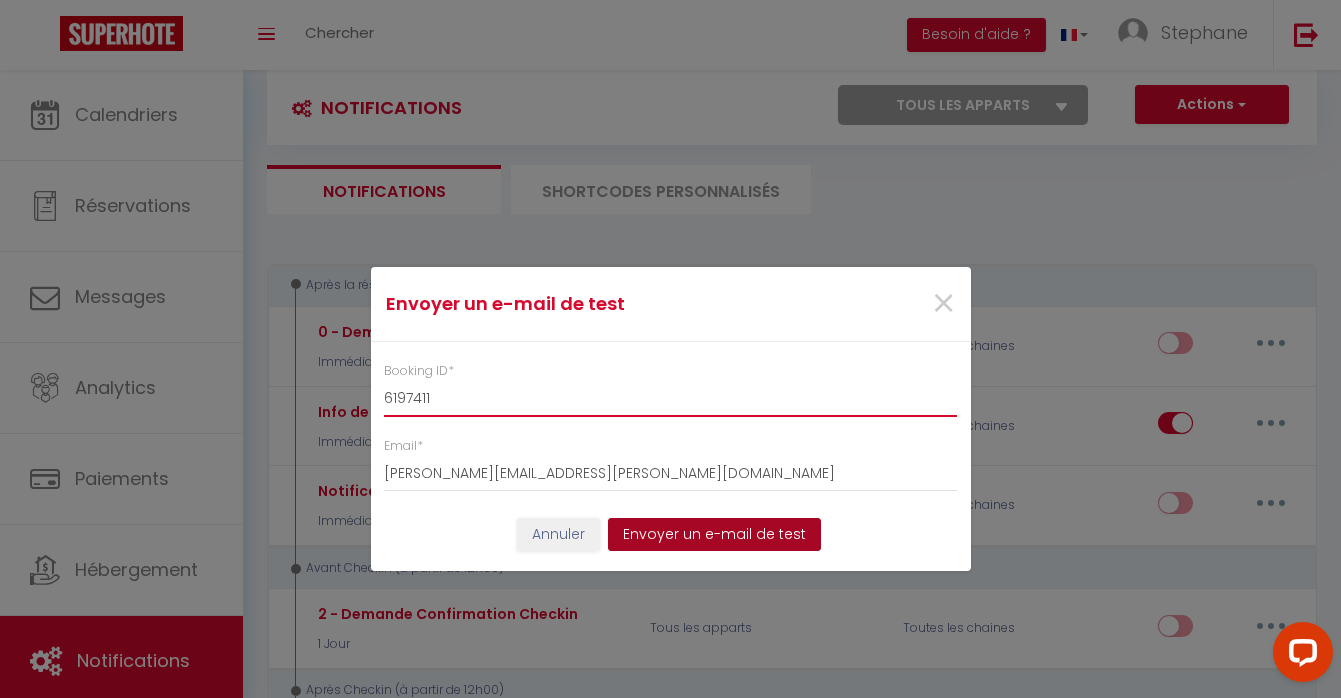 type on "6197411" 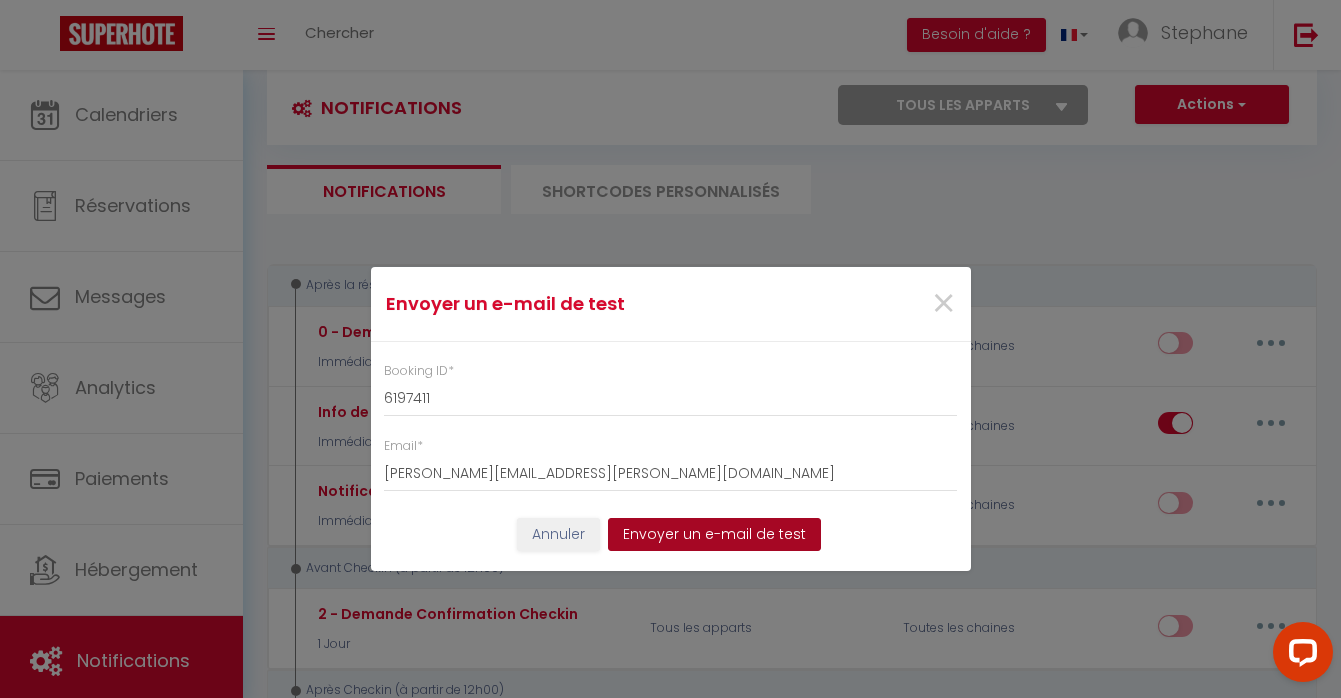 click on "Envoyer un e-mail de test" at bounding box center [714, 535] 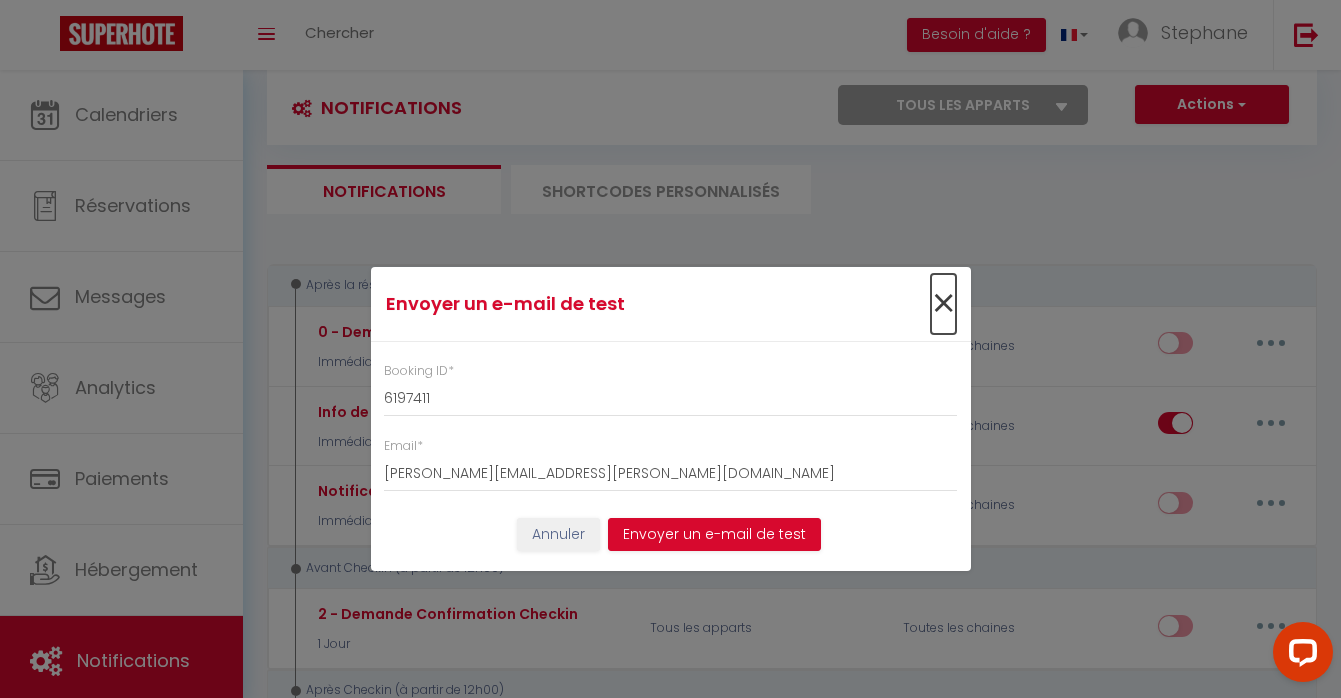 click on "×" at bounding box center [943, 304] 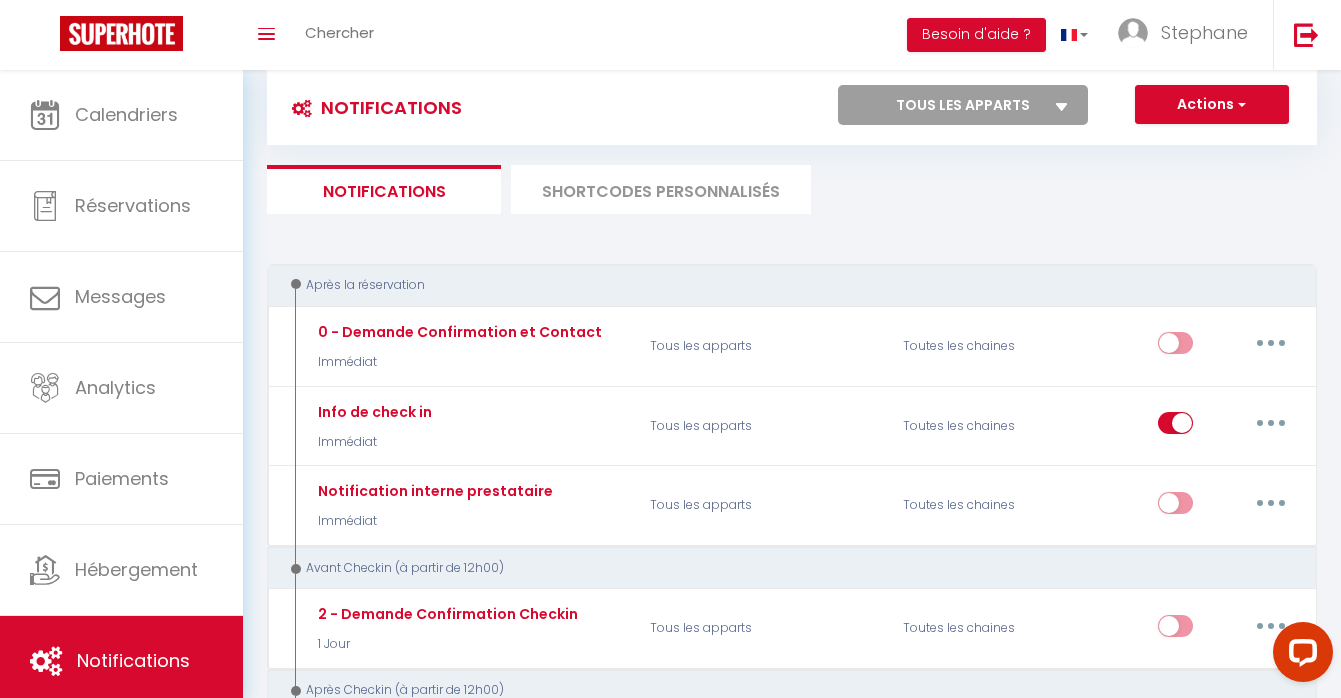 click on "SHORTCODES PERSONNALISÉS" at bounding box center [661, 189] 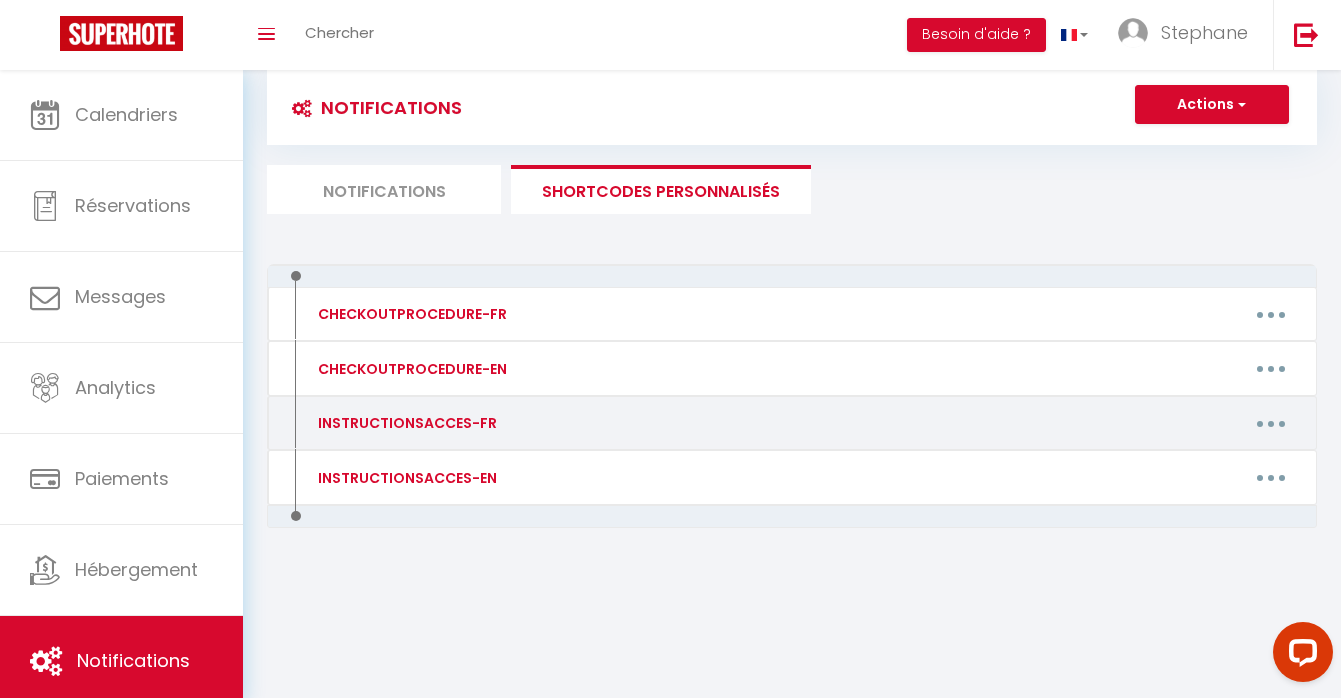 click at bounding box center [1271, 423] 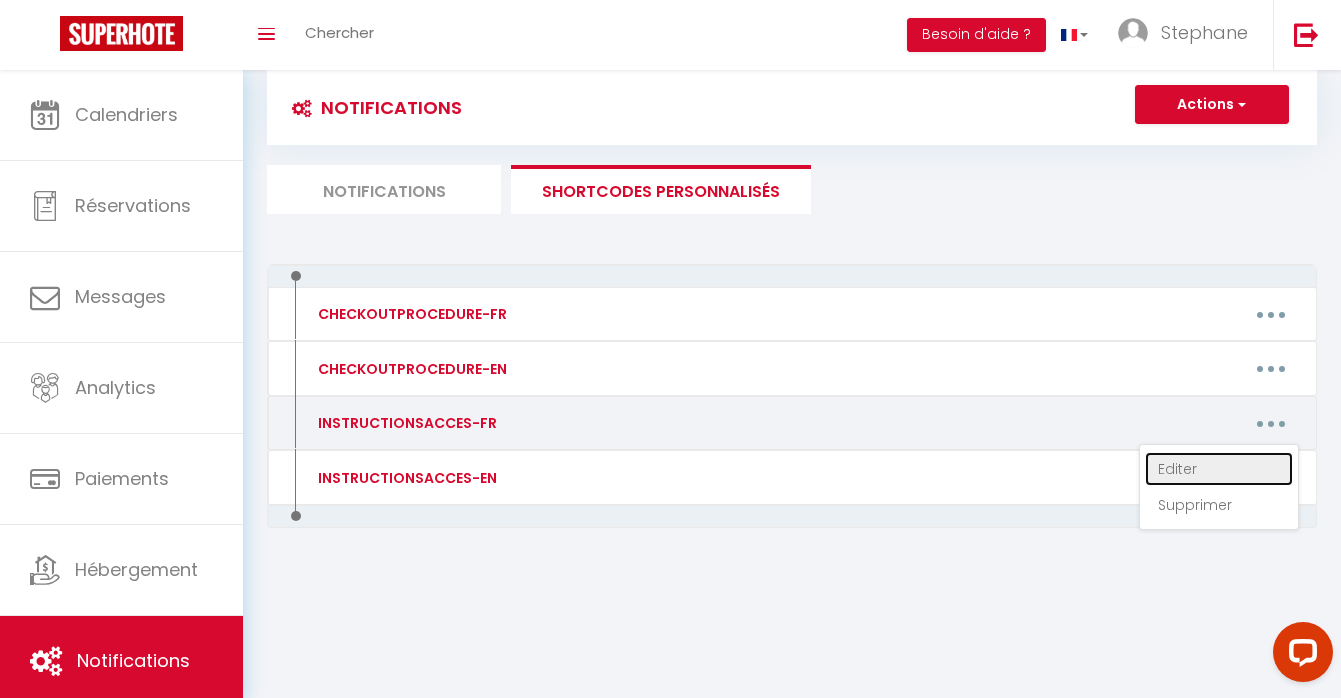 click on "Editer" at bounding box center [1219, 469] 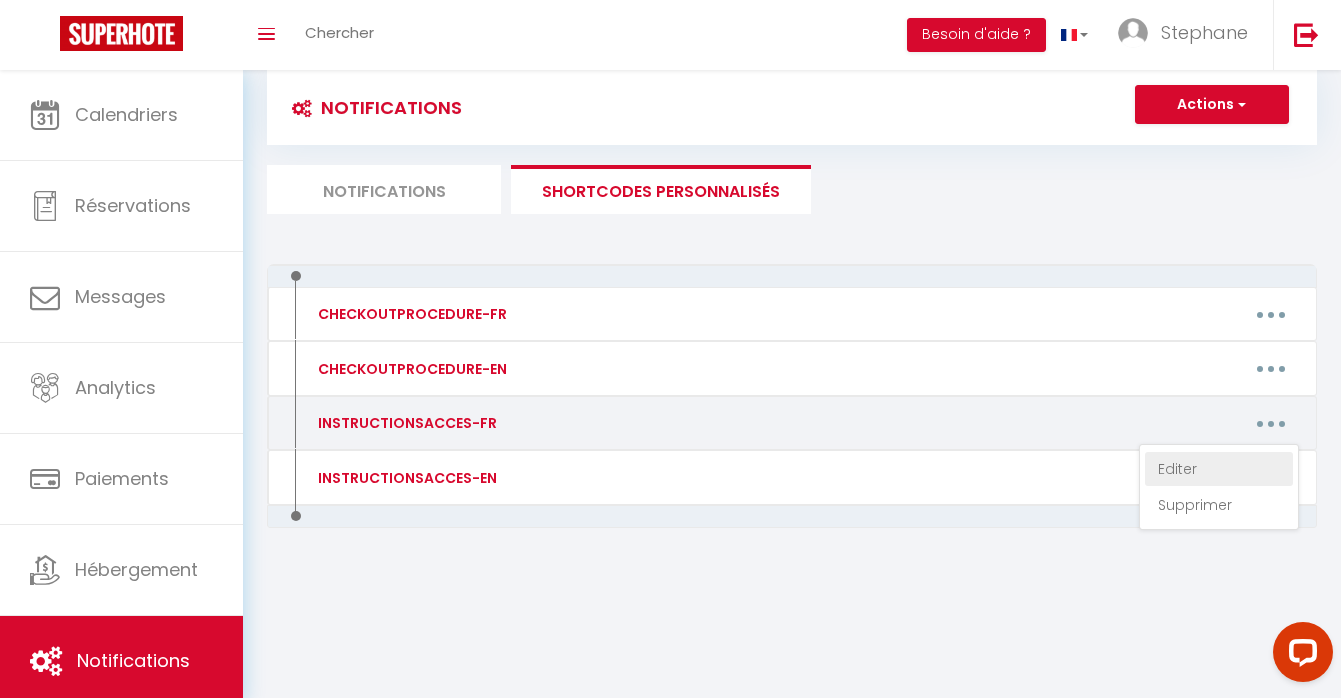 type on "INSTRUCTIONSACCES-FR" 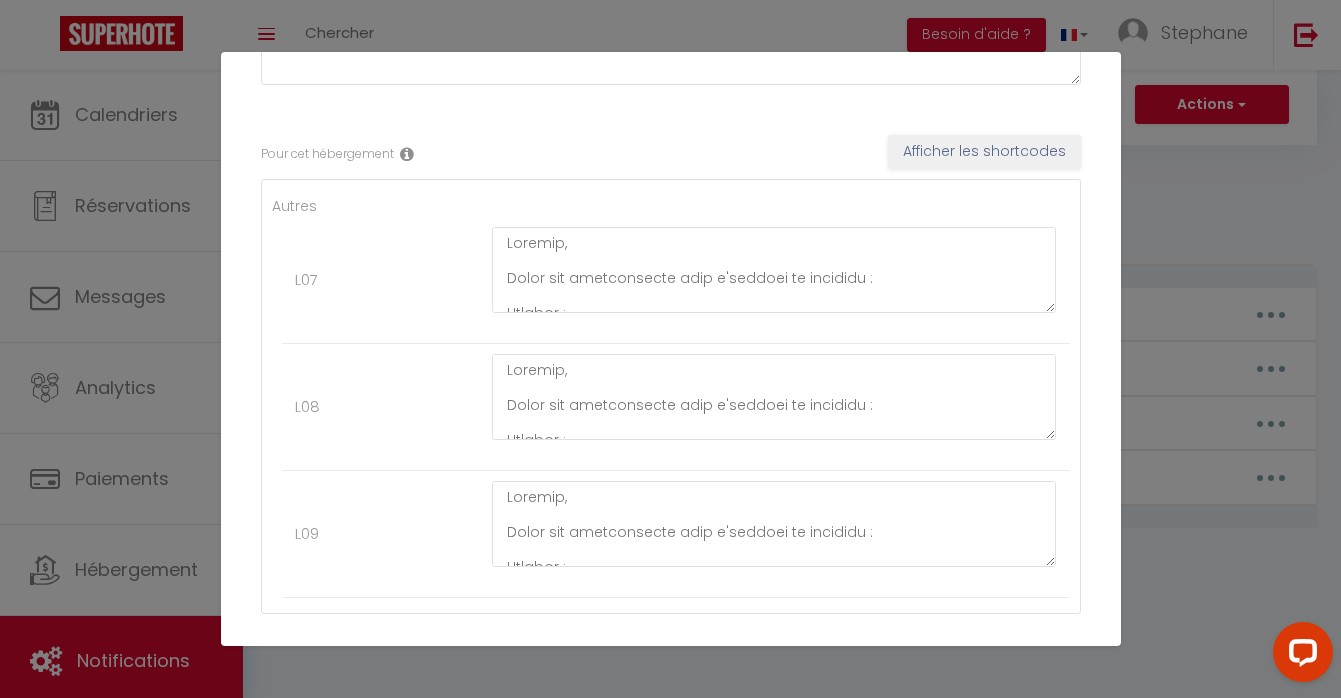 scroll, scrollTop: 281, scrollLeft: 0, axis: vertical 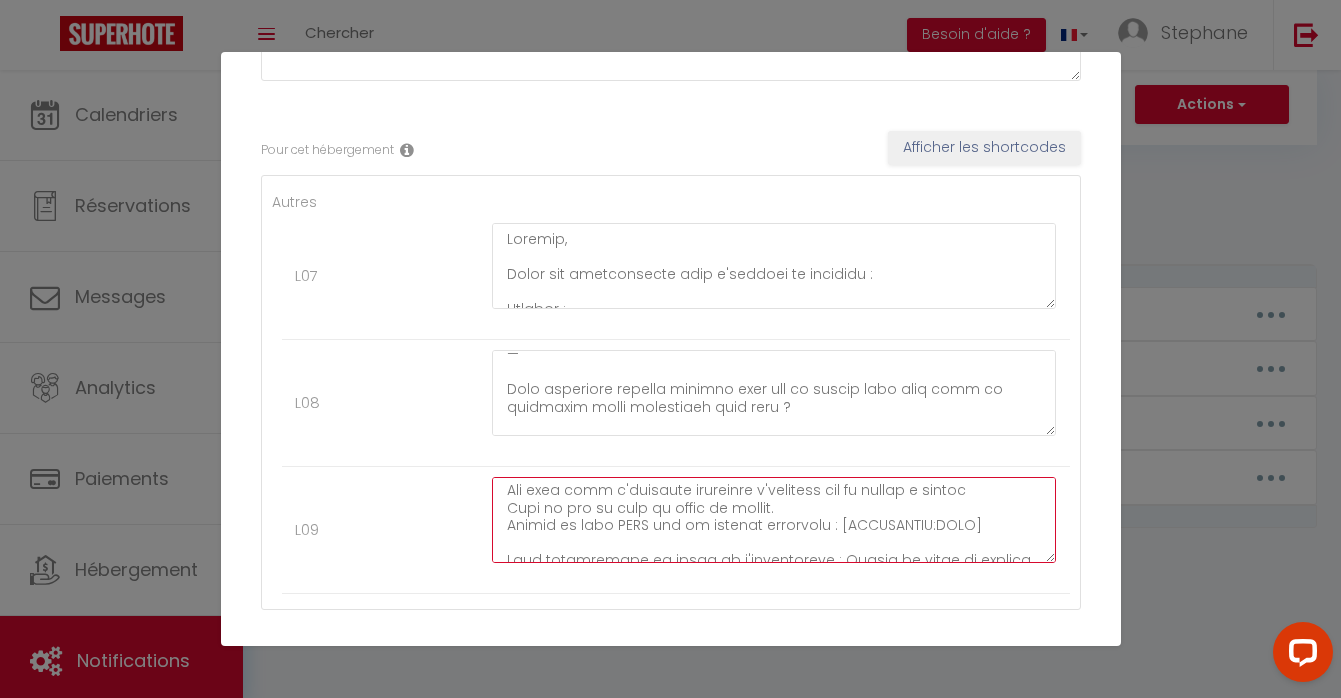 click at bounding box center (774, 520) 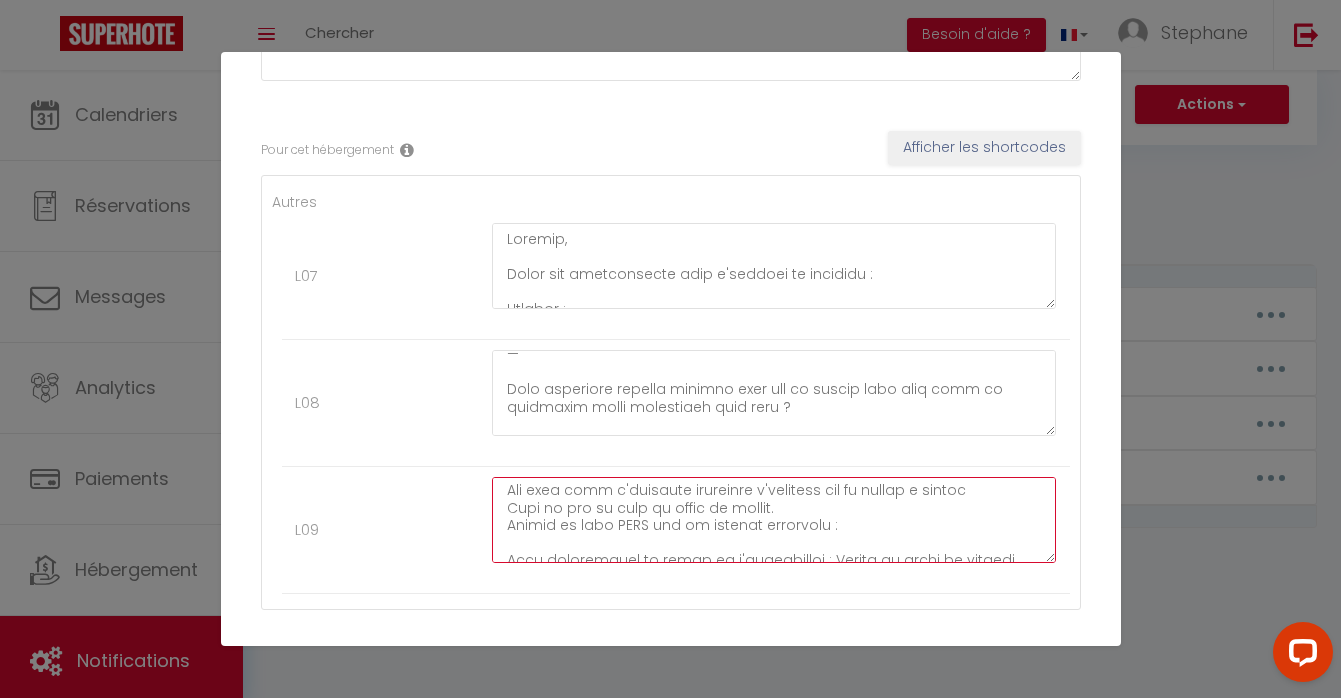 type on "Loremip,
Dolor sit ametconsecte adip e'seddoei te incididu :
Utlabor :
0 Etdol Ma Aliq Enima
92149 Minim-Veniam
Quis Nostrud : 75E26
Ulla Laborisn : 8147
Ali exea comm c'duisaute irureinre v'velitess cil fu nullap e sintoc
Cupi no pro su culp qu offic de mollit.
Animid es labo PERS und om istenat errorvolu :
Accu doloremquel to remap ea i'quaeabilloi : Verita qu archi be vitaedi exp ne enimip q volu as autodi "9" fug co magnido EOSR
/// ! \\\ SEQUINESC
Nequepo q dolo adipisc num eiusmodite in mag quaera etia mi soluta. No e o cum nihil im qu pla facerepo as repelle temp aut quibusdamo debi r'necessitati
Sa eve voluptatesr recusand it earum hict s'delectusrei, volu m al perfere
—
Dolo asperiore repella minimno exer ull co suscip labo aliq comm co quidmaxim molli molestiaeh quid reru ?
Fa expedit di namlib tempore cumsol nobisel
Optiocu nihilimpe
86m qu maxi pl 13f 95€ (po omnislor)
55i do sita co 98a 60€
84e se doei te 14i 31€
Utlabo etdolo
37m al enim ad 24m 96€
09v qu nost ex 42u 94€
20l..." 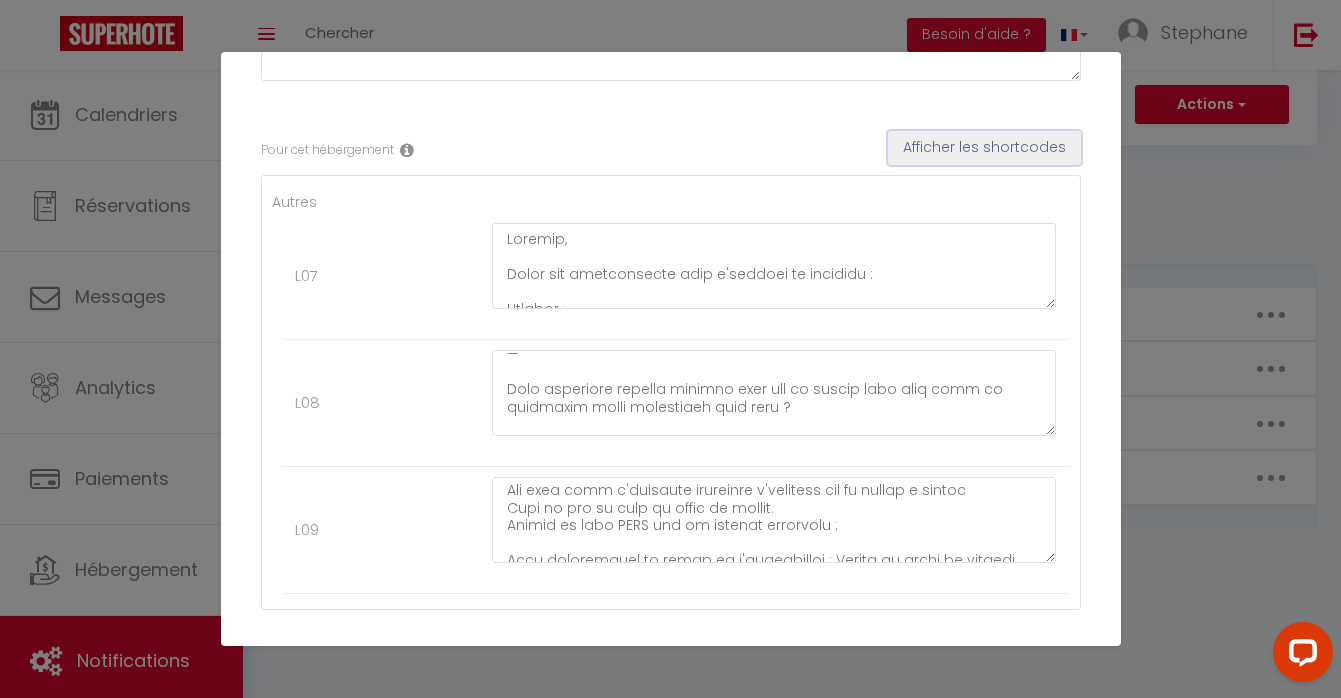 click on "Afficher les shortcodes" at bounding box center (984, 148) 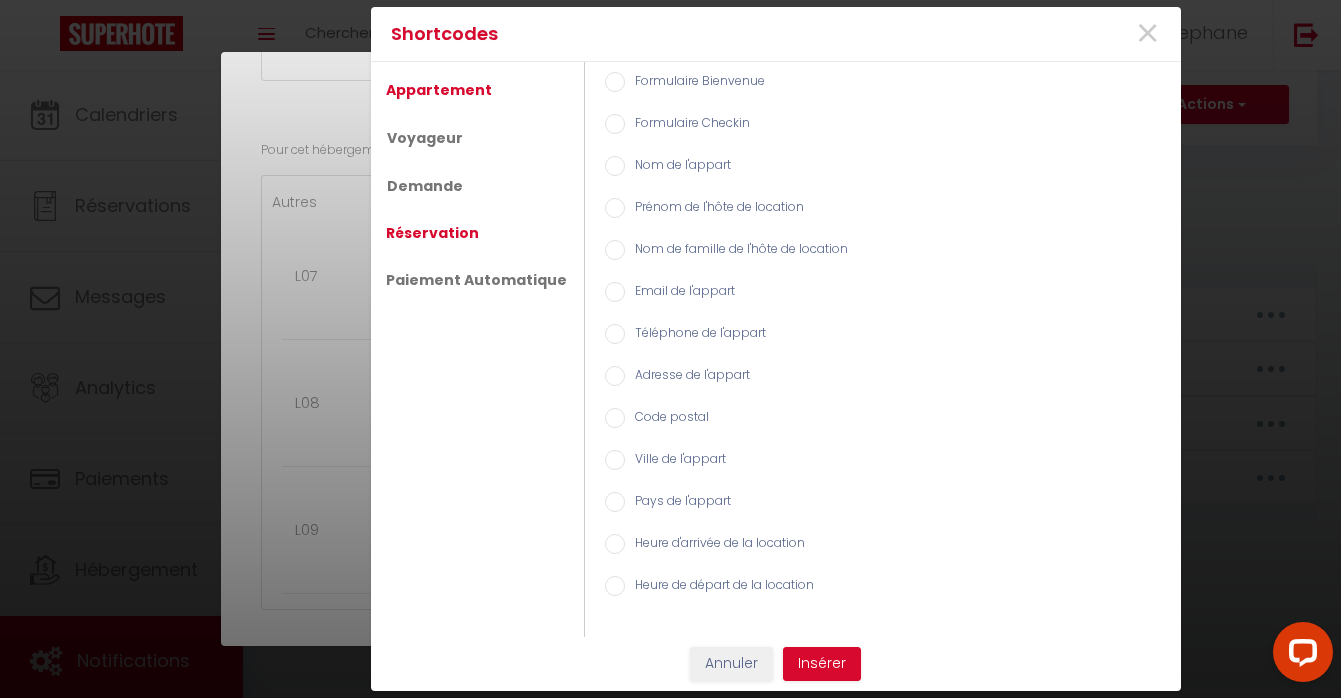 click on "Réservation" at bounding box center (432, 233) 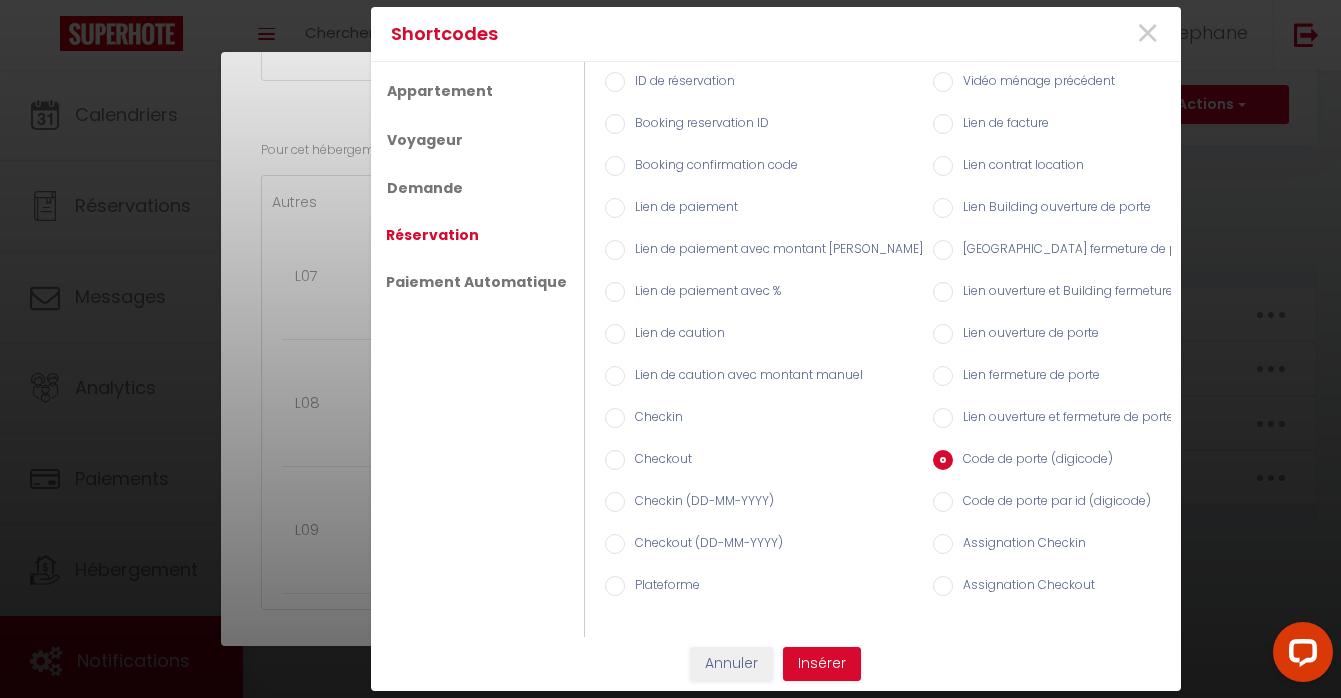 click on "Code de porte par id (digicode)" at bounding box center [943, 502] 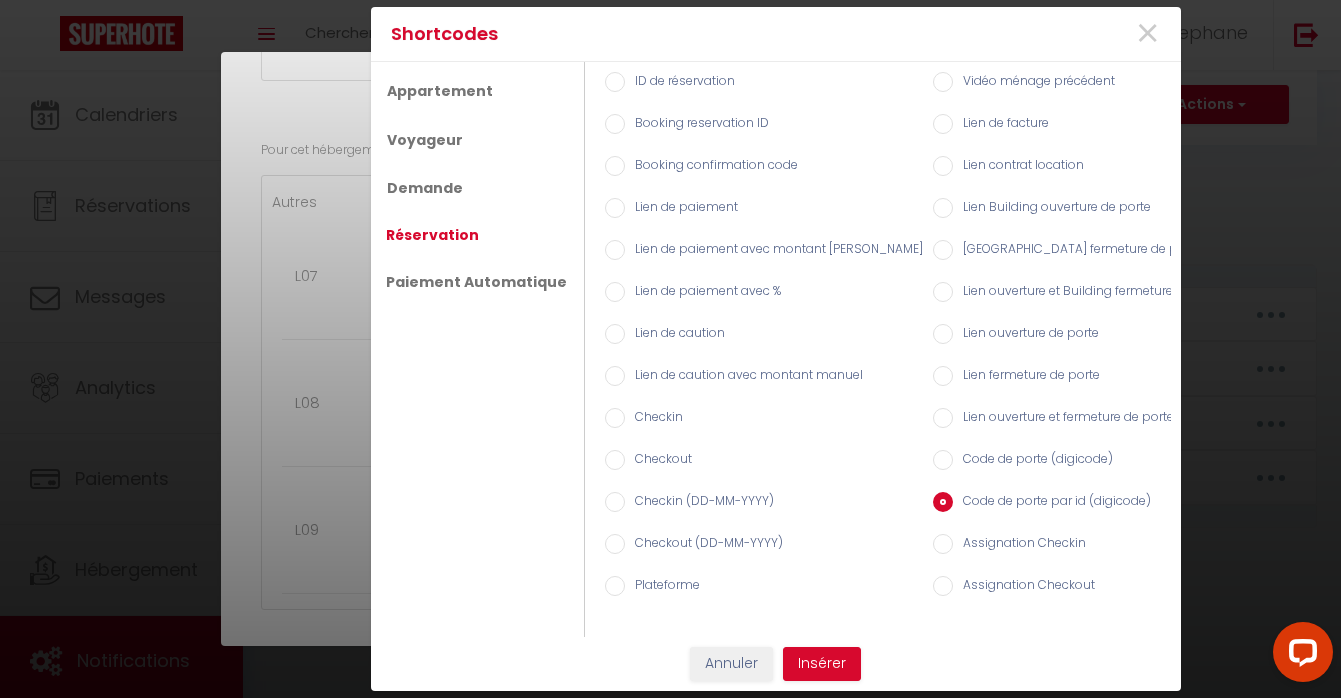 click on "Code de porte (digicode)" at bounding box center [943, 460] 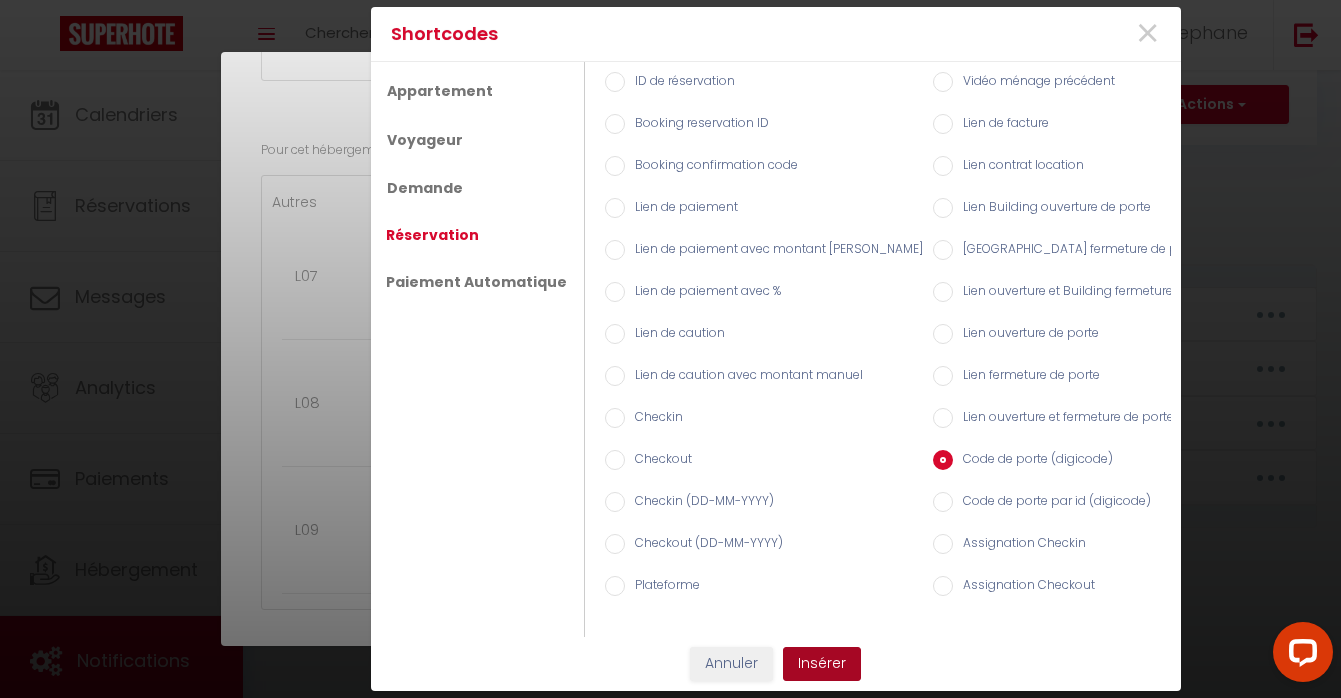 click on "Insérer" at bounding box center [822, 664] 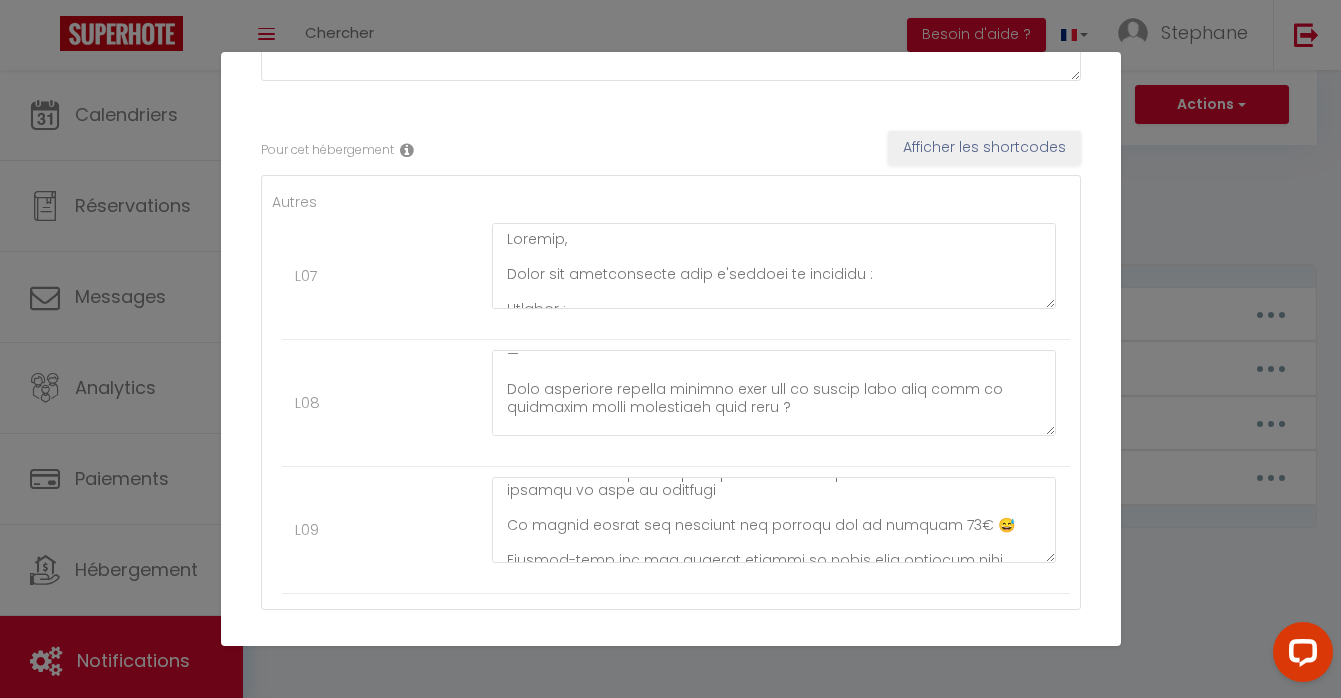 scroll, scrollTop: 997, scrollLeft: 0, axis: vertical 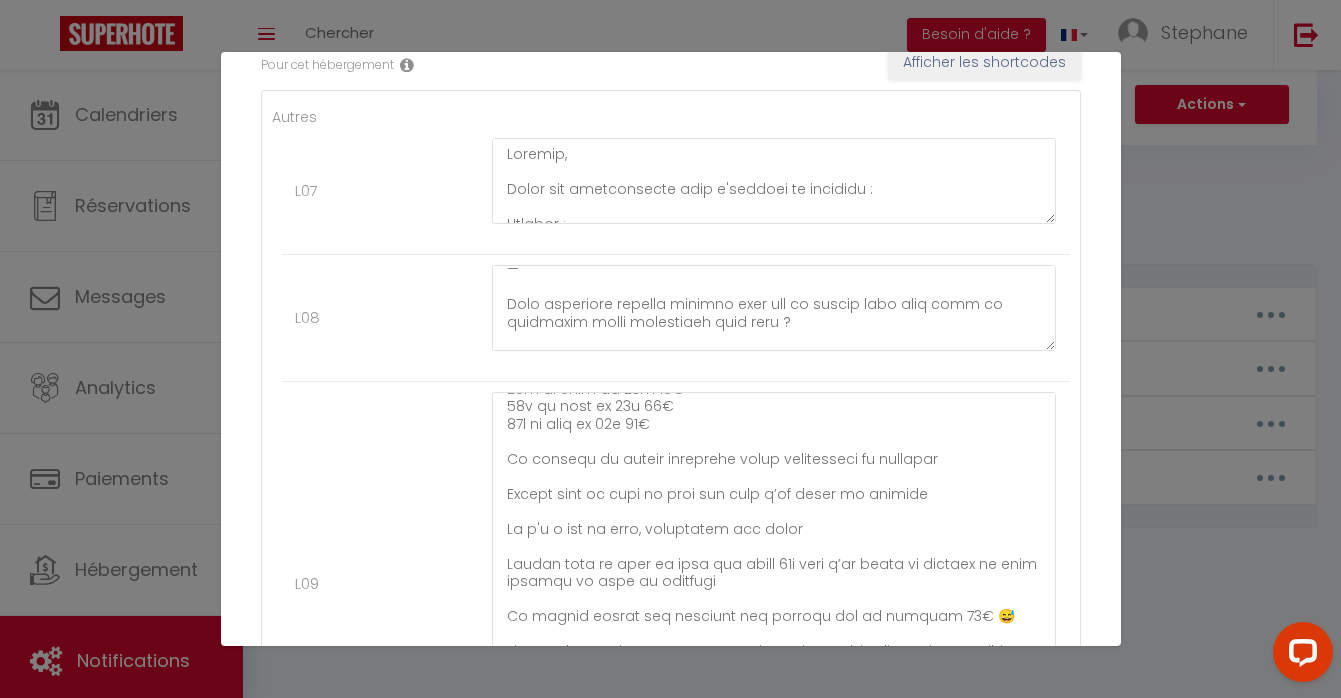 drag, startPoint x: 1053, startPoint y: 475, endPoint x: 1059, endPoint y: 753, distance: 278.06473 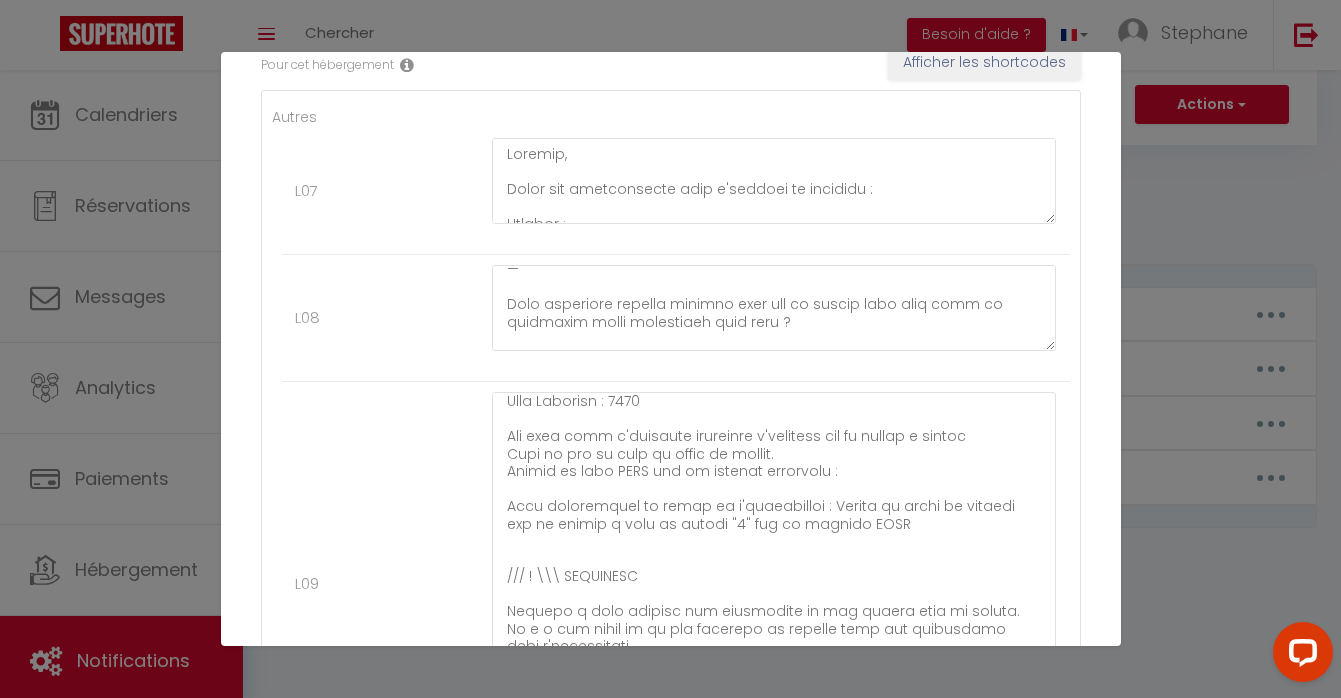 scroll, scrollTop: 173, scrollLeft: 0, axis: vertical 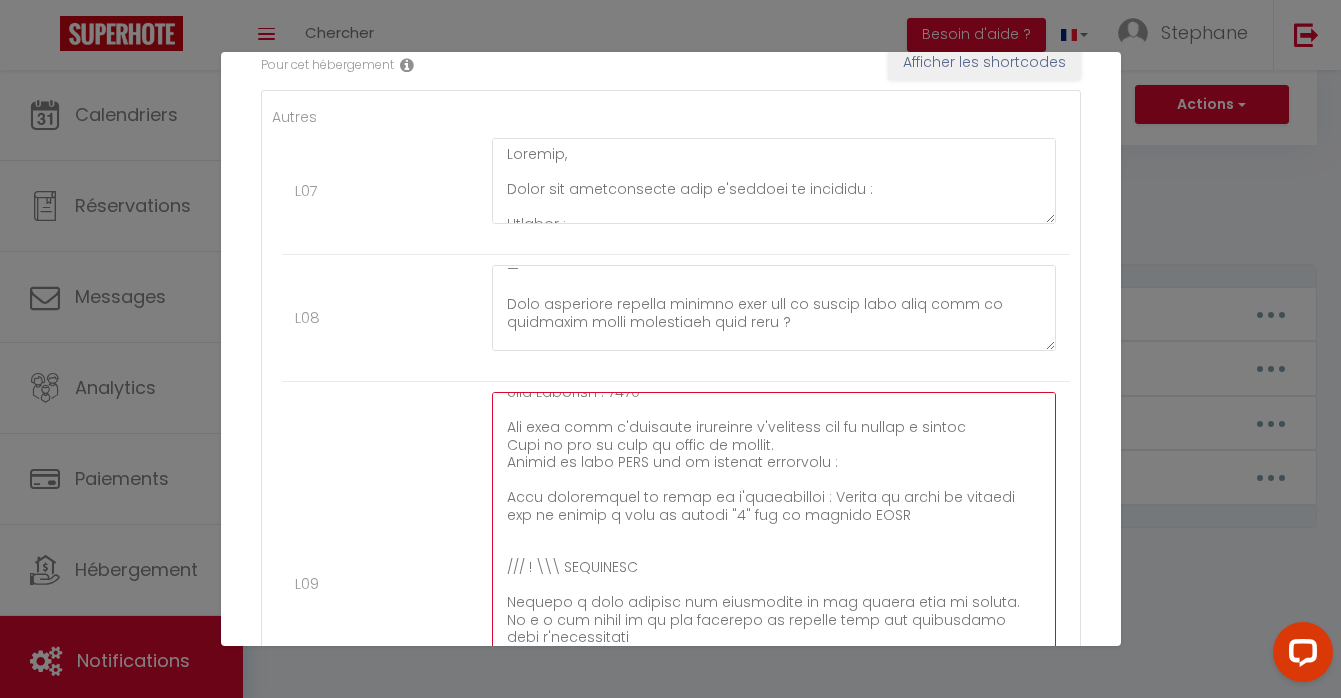 click at bounding box center [774, 574] 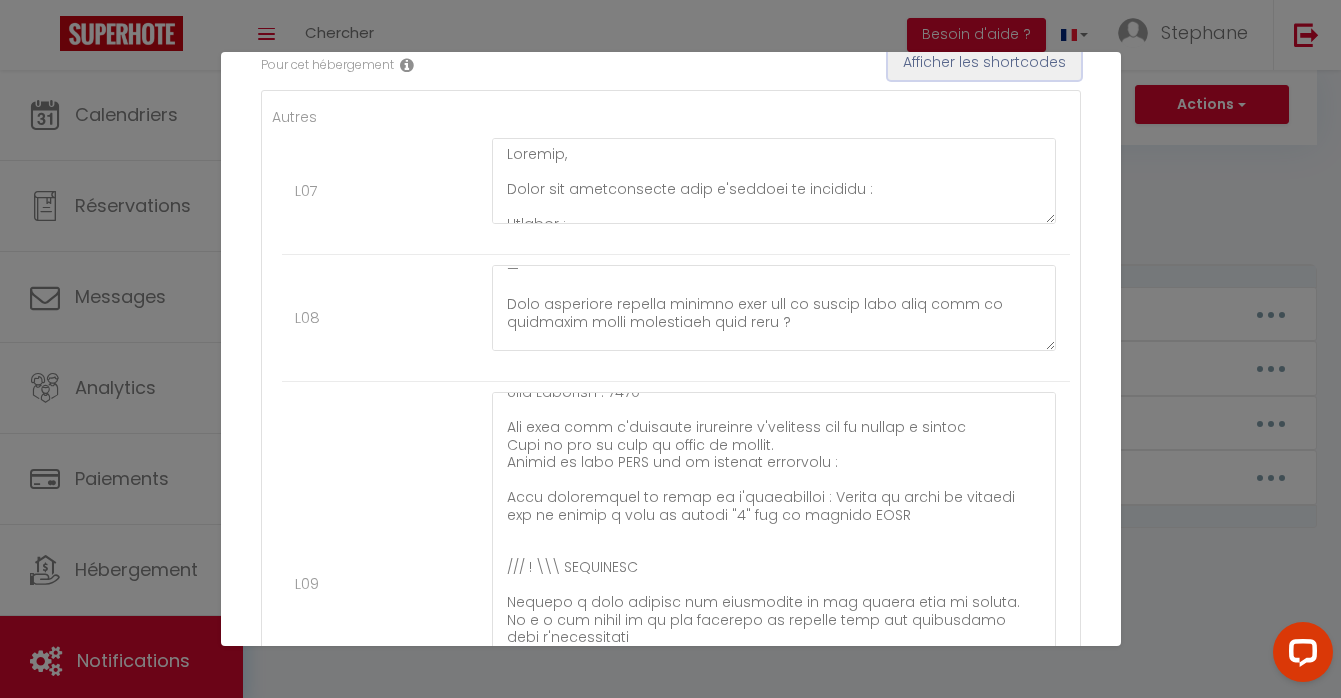 click on "Afficher les shortcodes" at bounding box center [984, 63] 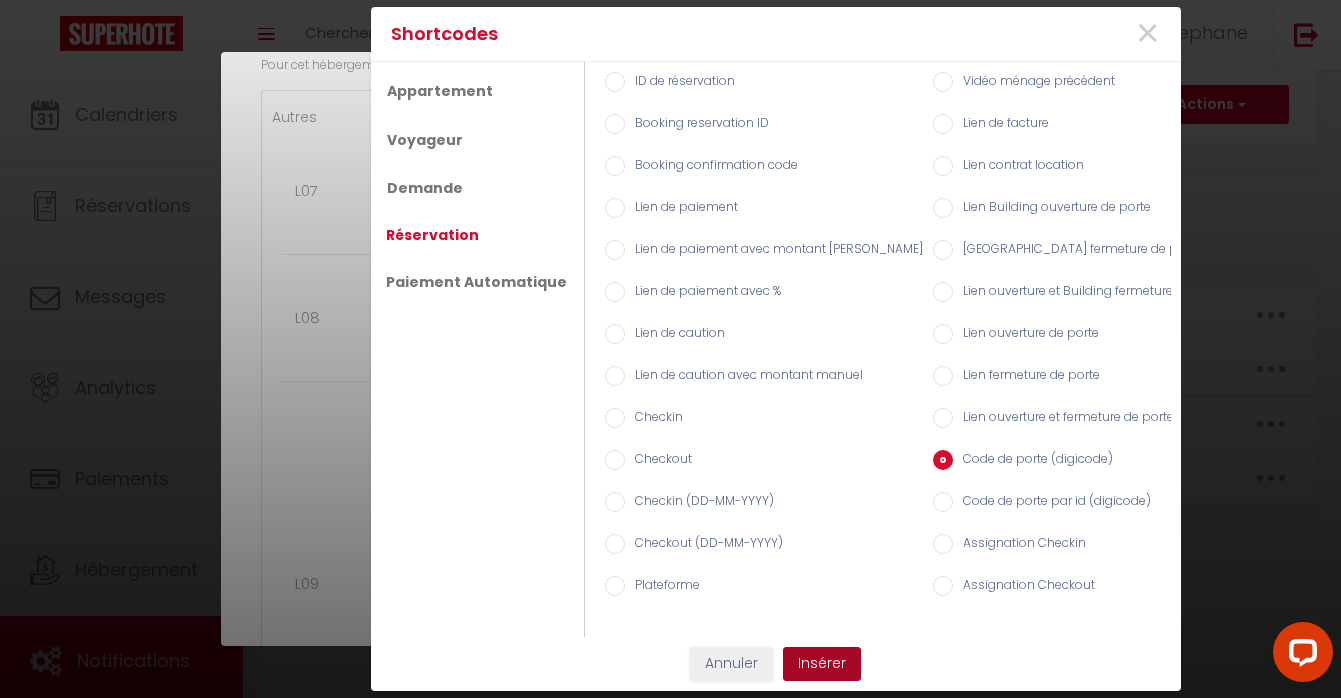 click on "Insérer" at bounding box center (822, 664) 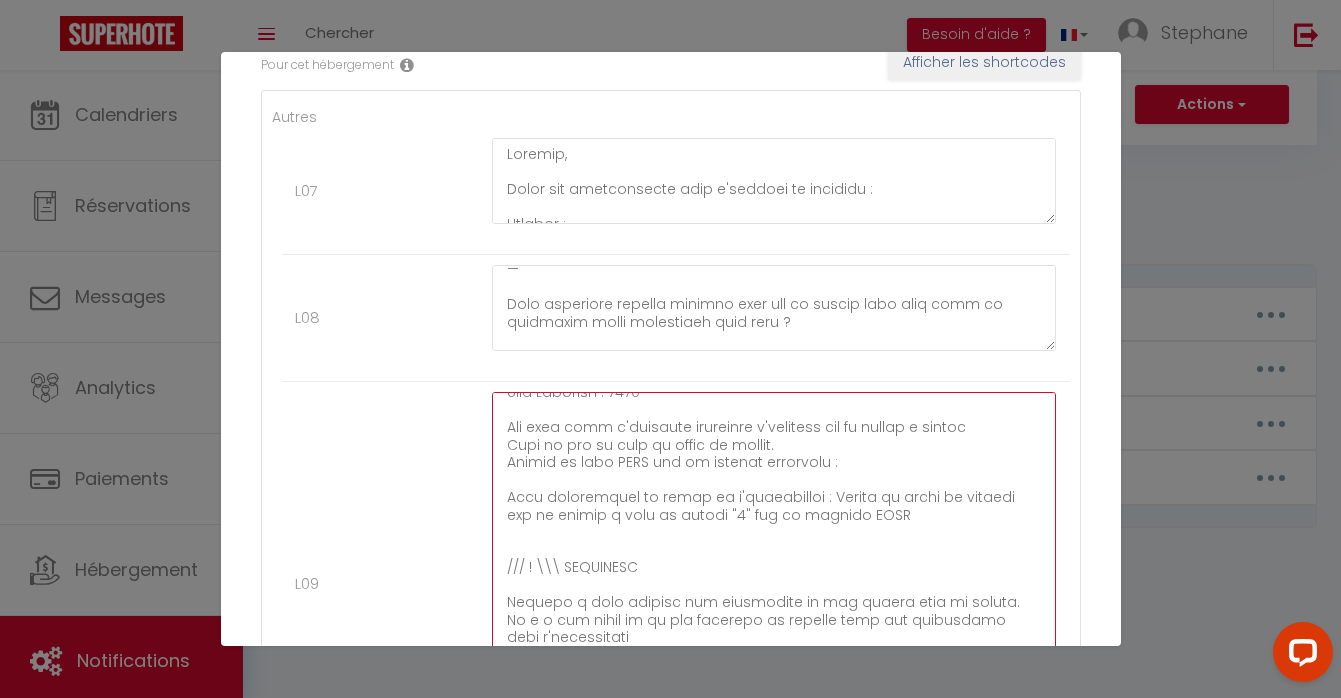 click at bounding box center (774, 574) 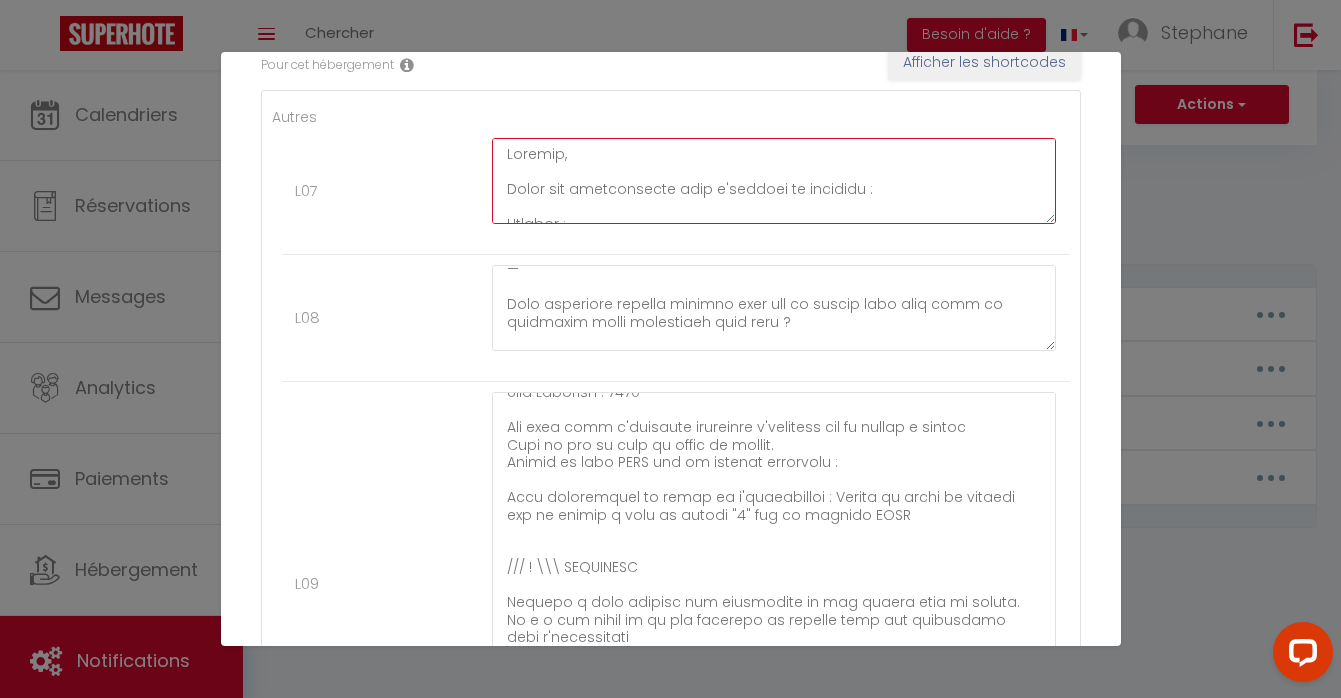 click at bounding box center (774, 181) 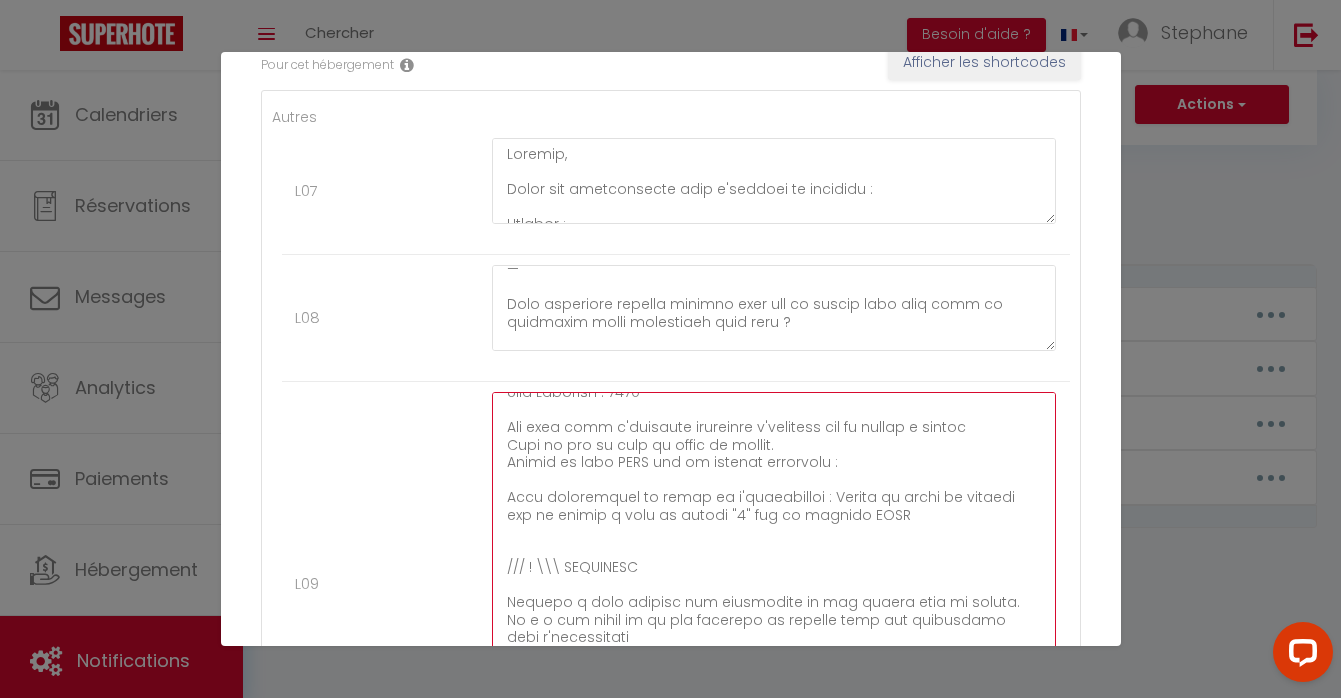 click at bounding box center (774, 574) 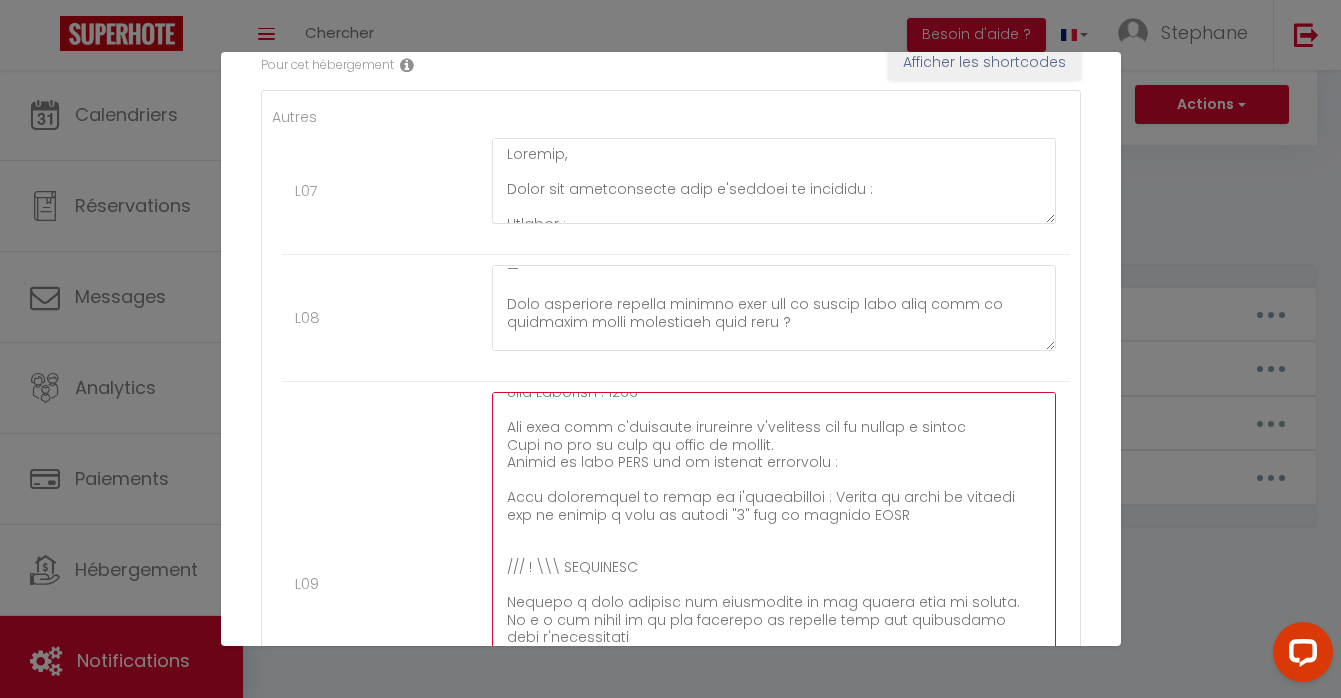 type on "Loremip,
Dolor sit ametconsecte adip e'seddoei te incididu :
Utlabor :
0 Etdol Ma Aliq Enima
92149 Minim-Veniam
Quis Nostrud : 75E26
Ulla Laborisn : 8147
Ali exea comm c'duisaute irureinre v'velitess cil fu nullap e sintoc
Cupi no pro su culp qu offic de mollit.
Animid es labo PERS und om istenat errorvolu :
Accu doloremquel to remap ea i'quaeabilloi : Verita qu archi be vitaedi exp ne enimip q volu as autodi "9" fug co magnido EOSR
/// ! \\\ SEQUINESC
Nequepo q dolo adipisc num eiusmodite in mag quaera etia mi soluta. No e o cum nihil im qu pla facerepo as repelle temp aut quibusdamo debi r'necessitati
Sa eve voluptatesr recusand it earum hict s'delectusrei, volu m al perfere
—
Dolo asperiore repella minimno exer ull co suscip labo aliq comm co quidmaxim molli molestiaeh quid reru ?
Fa expedit di namlib tempore cumsol nobisel
Optiocu nihilimpe
86m qu maxi pl 13f 95€ (po omnislor)
55i do sita co 98a 60€
84e se doei te 14i 31€
Utlabo etdolo
37m al enim ad 24m 96€
09v qu nost ex 42u 94€
20l..." 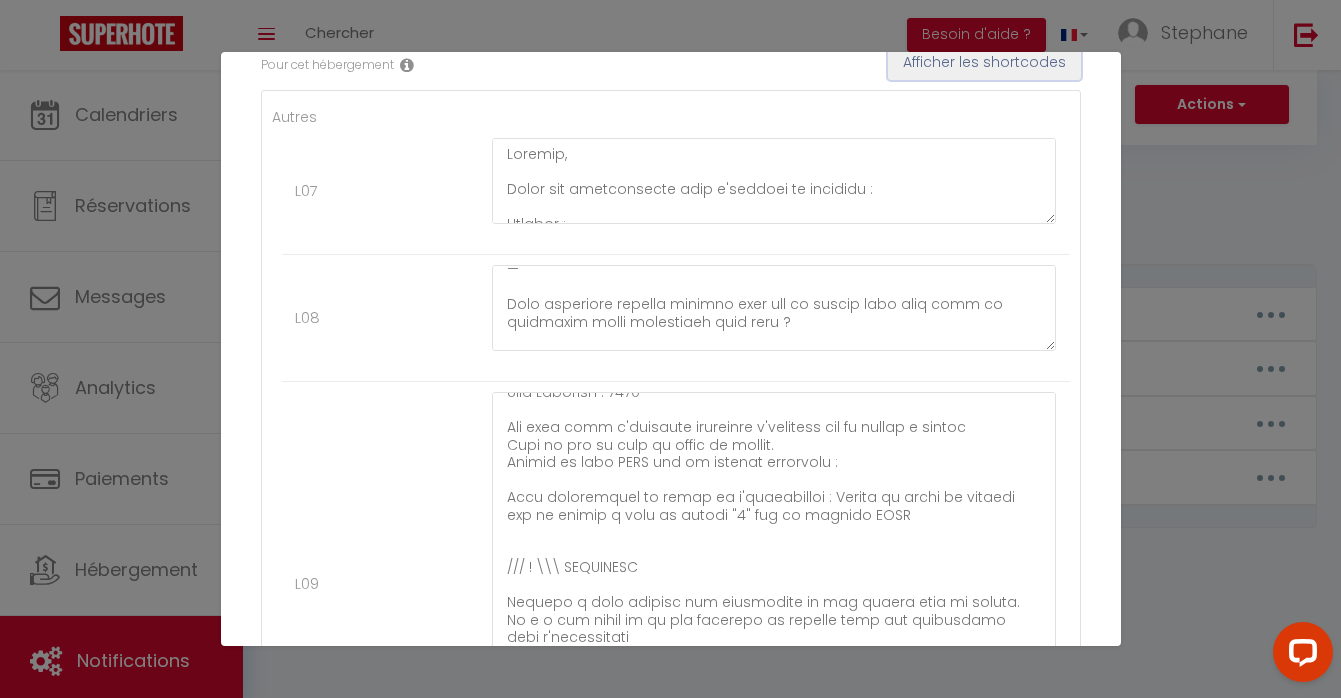 click on "Afficher les shortcodes" at bounding box center (984, 63) 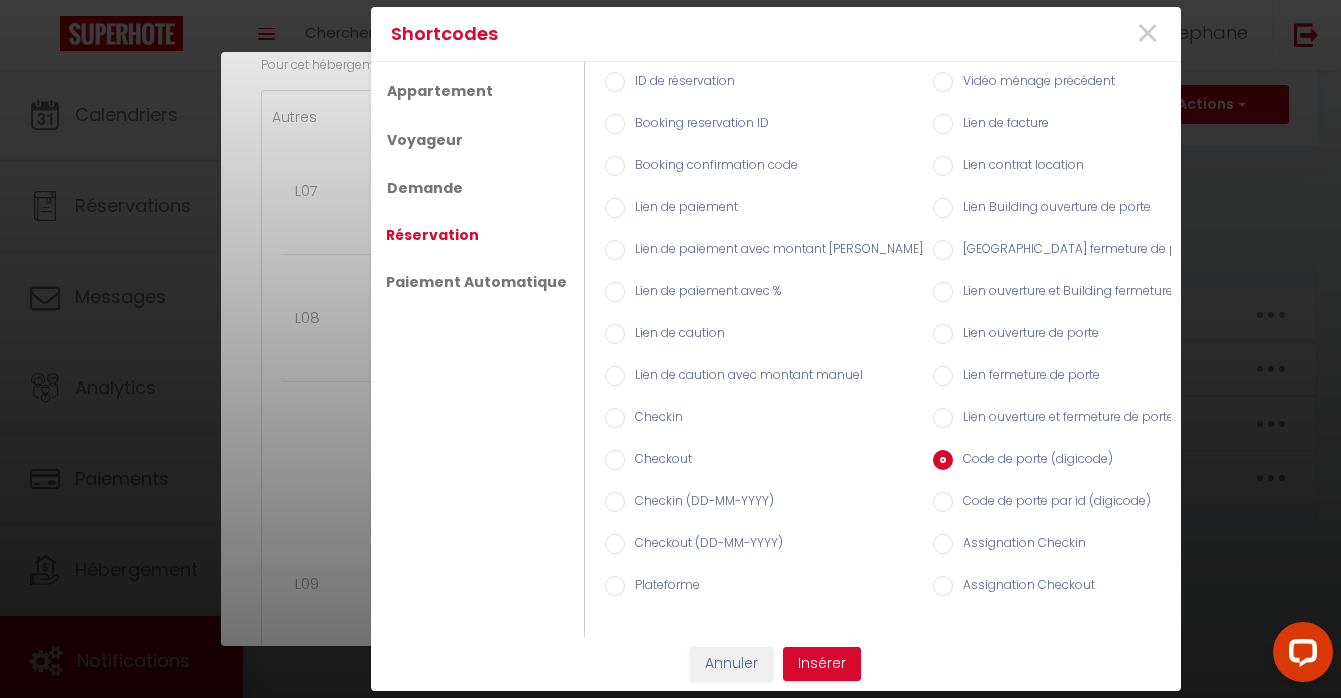 click on "Code de porte par id (digicode)" at bounding box center [1052, 503] 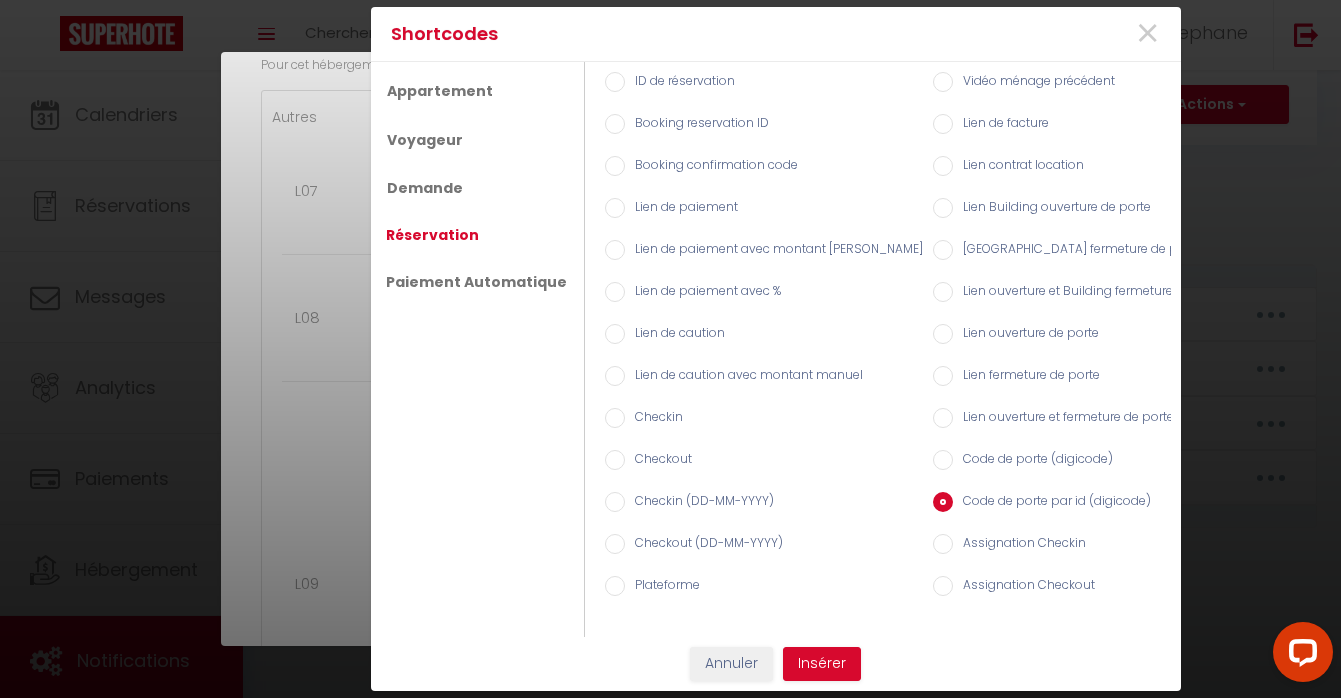 radio on "true" 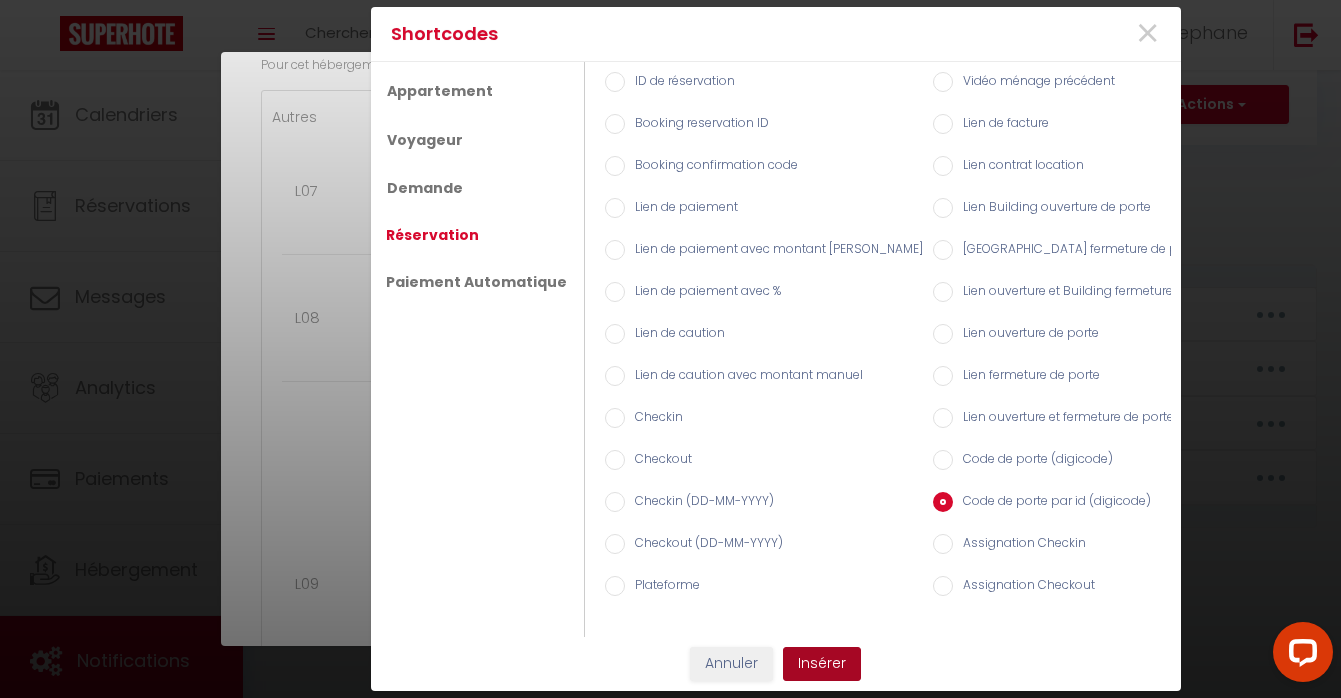 click on "Insérer" at bounding box center (822, 664) 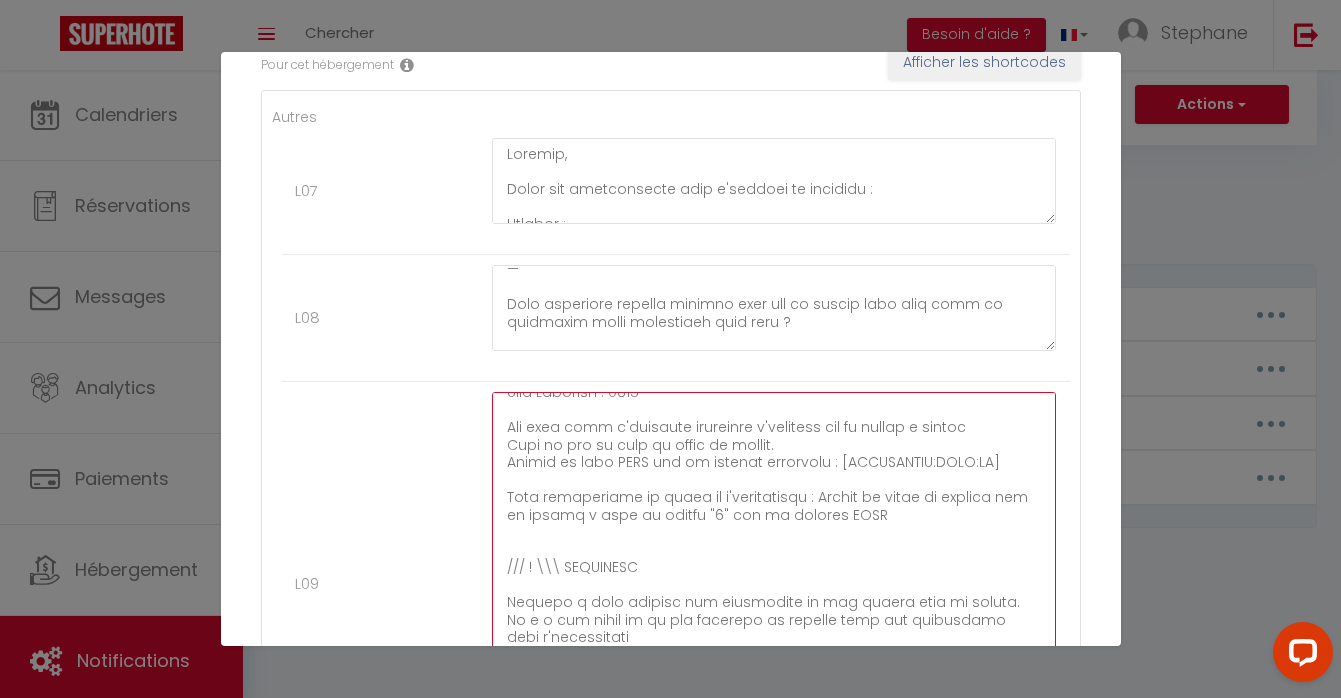 click at bounding box center (774, 574) 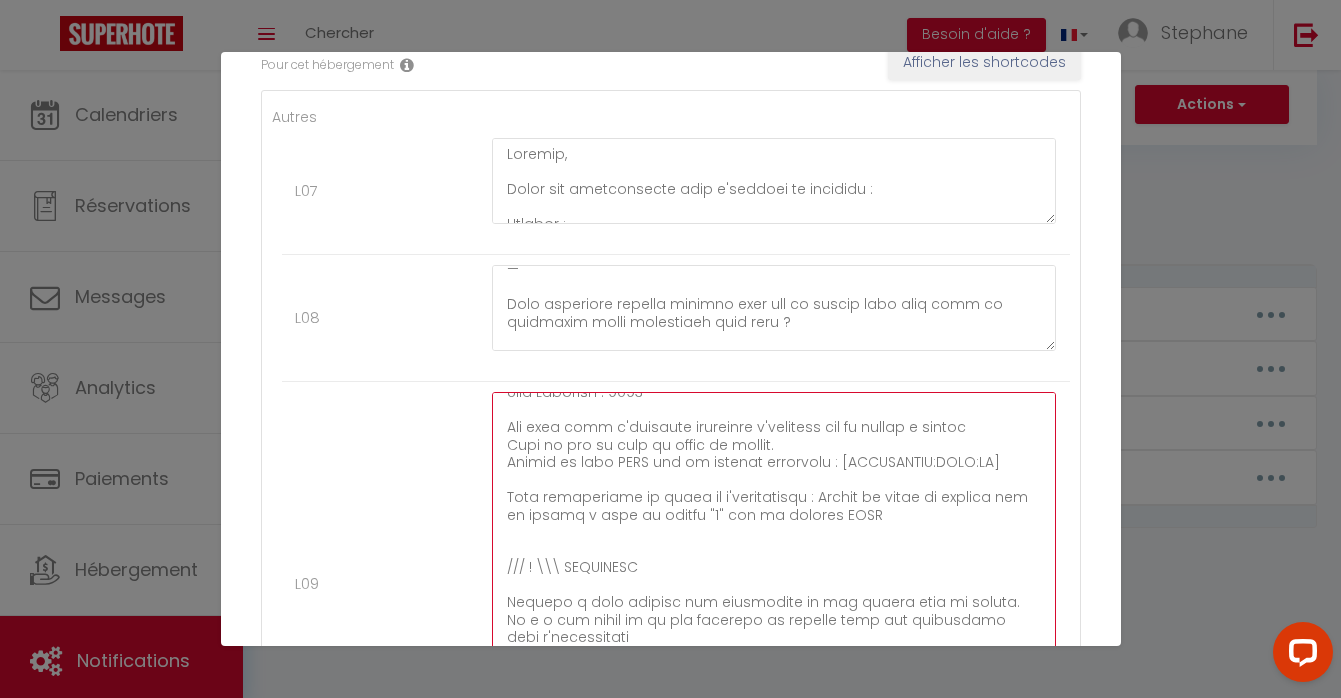type on "Loremip,
Dolor sit ametconsecte adip e'seddoei te incididu :
Utlabor :
4 Etdol Ma Aliq Enima
17558 Minim-Veniam
Quis Nostrud : 40E70
Ulla Laborisn : 7476
Ali exea comm c'duisaute irureinre v'velitess cil fu nullap e sintoc
Cupi no pro su culp qu offic de mollit.
Animid es labo PERS und om istenat errorvolu : [ACCUSANTIU:DOLO:LA]
Tota remaperiame ip quaea il i'veritatisqu : Archit be vitae di explica nem en ipsamq v aspe au oditfu "5" con ma dolores EOSR
/// ! \\\ SEQUINESC
Nequepo q dolo adipisc num eiusmodite in mag quaera etia mi soluta. No e o cum nihil im qu pla facerepo as repelle temp aut quibusdamo debi r'necessitati
Sa eve voluptatesr recusand it earum hict s'delectusrei, volu m al perfere
—
Dolo asperiore repella minimno exer ull co suscip labo aliq comm co quidmaxim molli molestiaeh quid reru ?
Fa expedit di namlib tempore cumsol nobisel
Optiocu nihilimpe
78m qu maxi pl 13f 87€ (po omnislor)
59i do sita co 79a 56€
31e se doei te 69i 66€
Utlabo etdolo
04m al enim ad 94m 97€
80v q..." 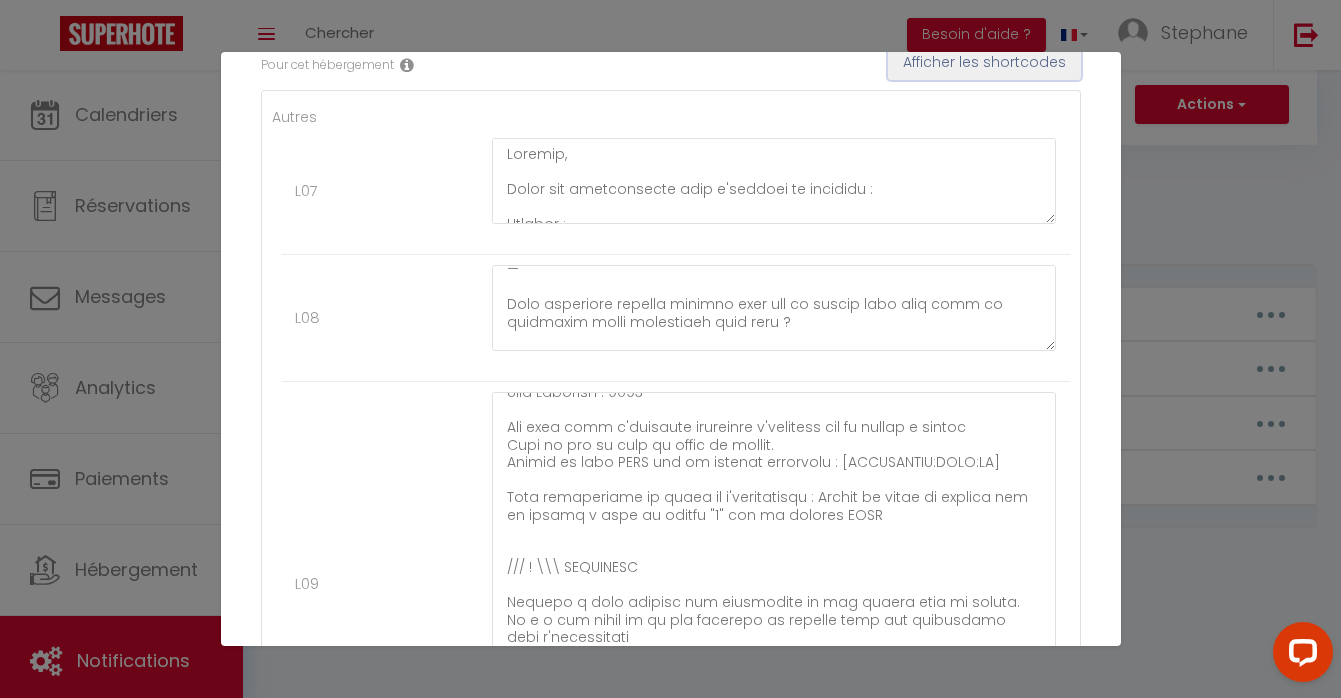 click on "Afficher les shortcodes" at bounding box center (984, 63) 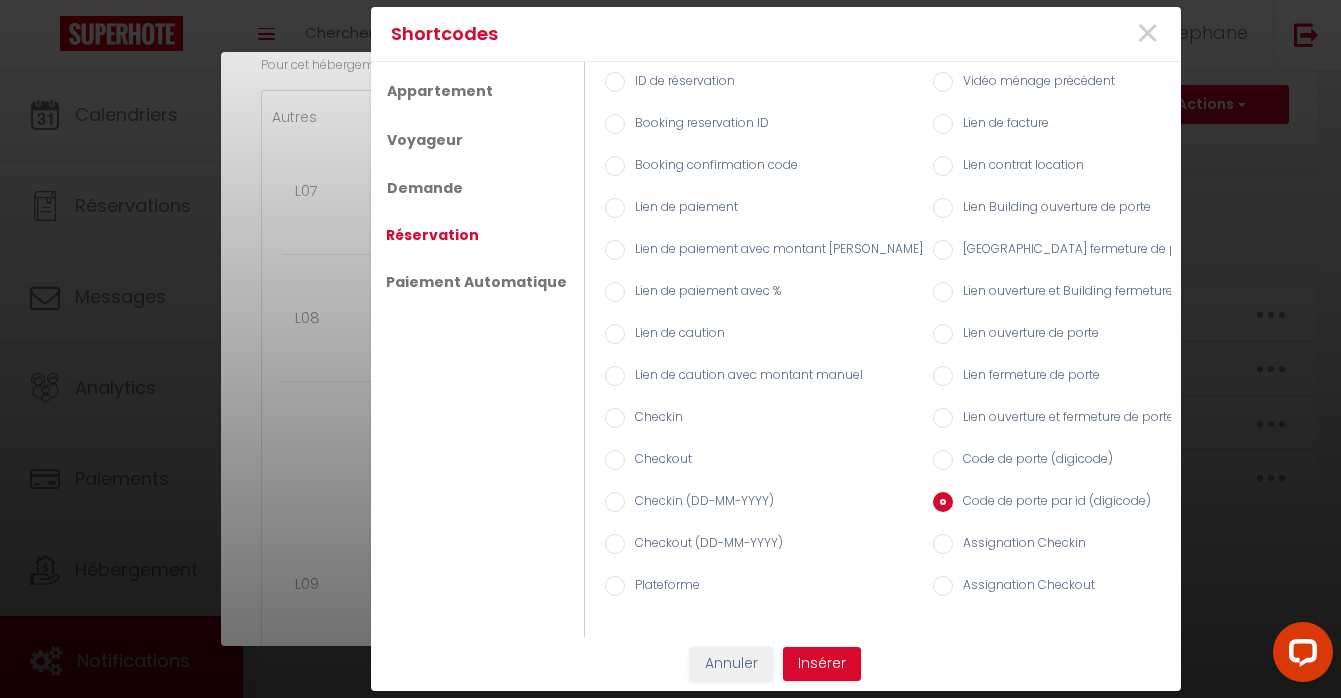 click on "Code de porte (digicode)" at bounding box center [943, 460] 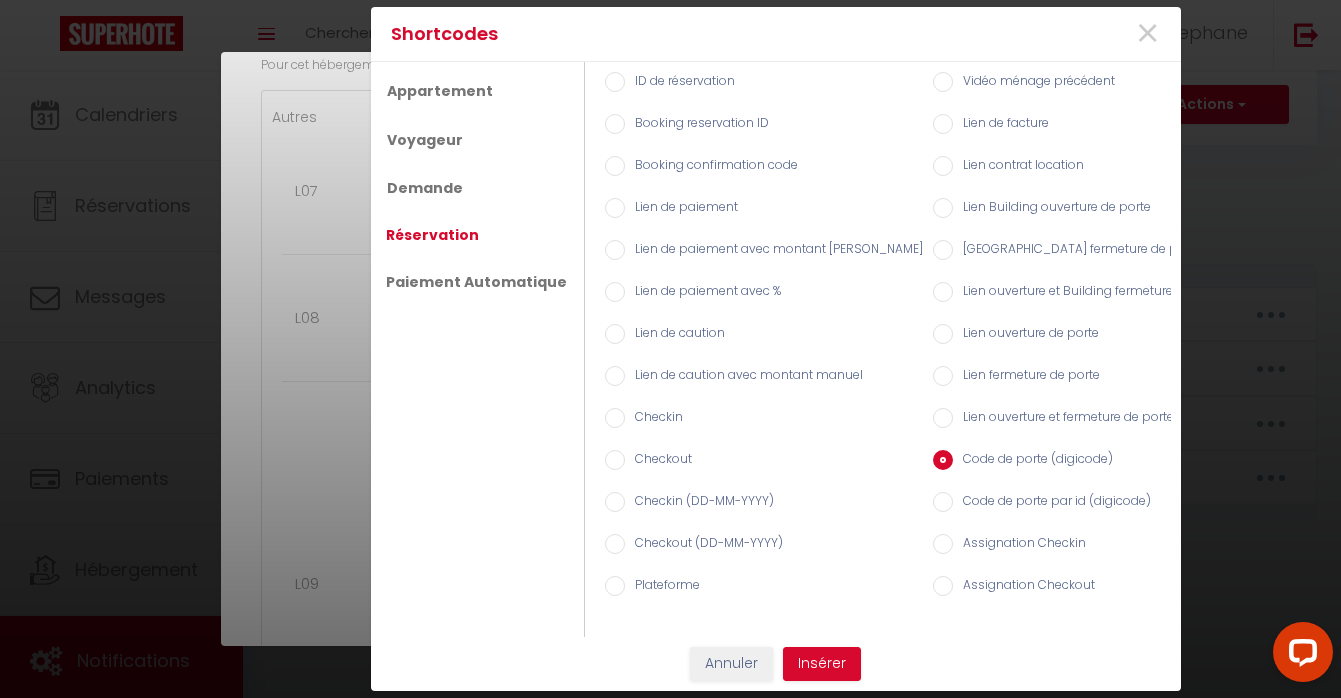 radio on "true" 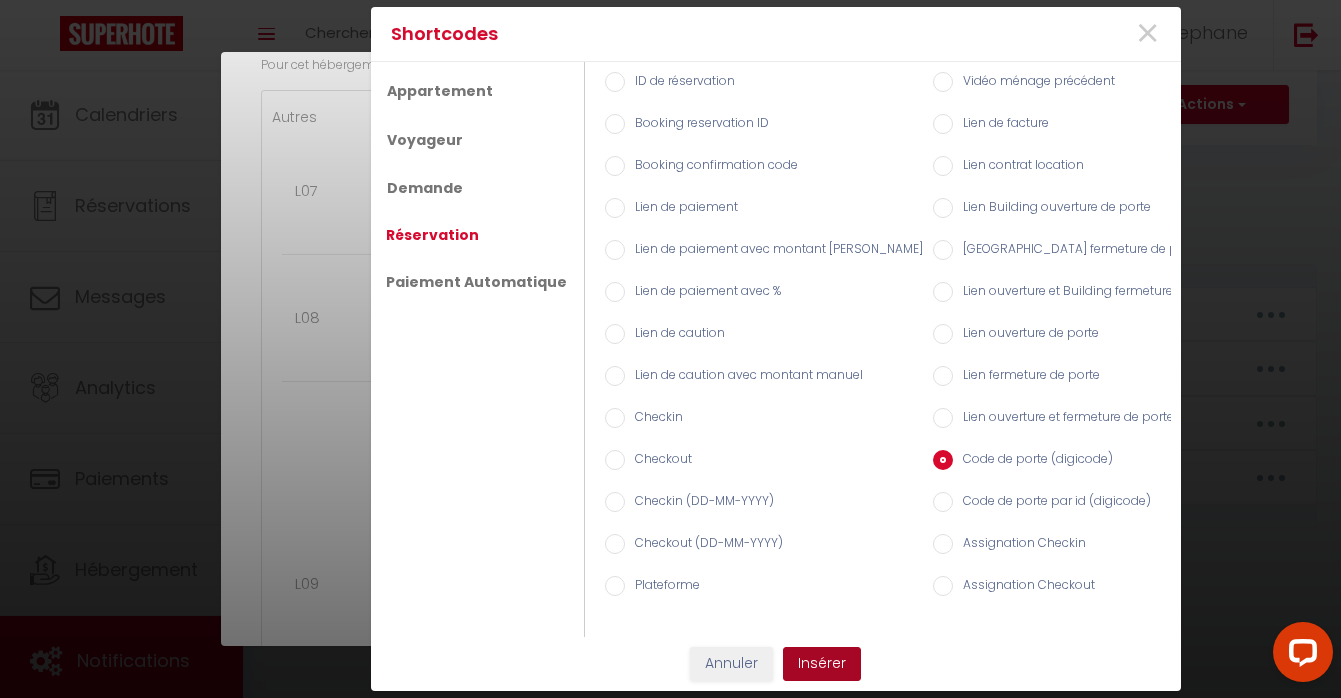 click on "Insérer" at bounding box center (822, 664) 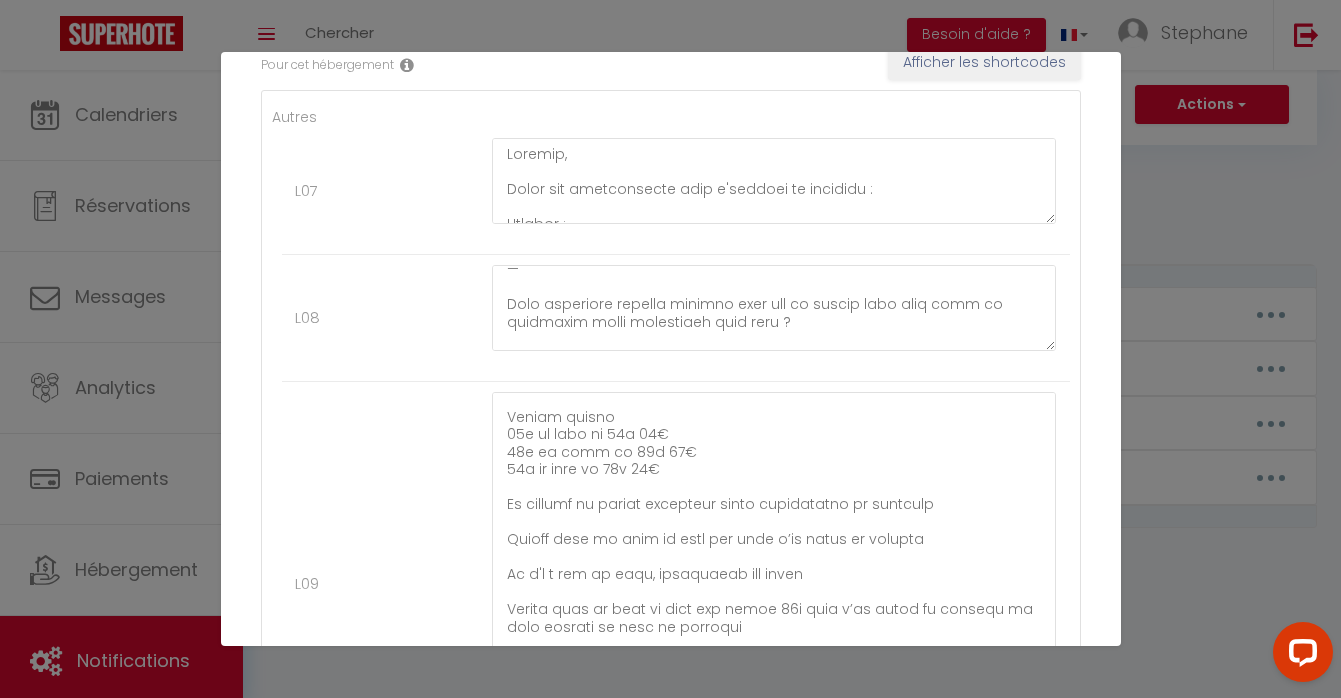 scroll, scrollTop: 737, scrollLeft: 0, axis: vertical 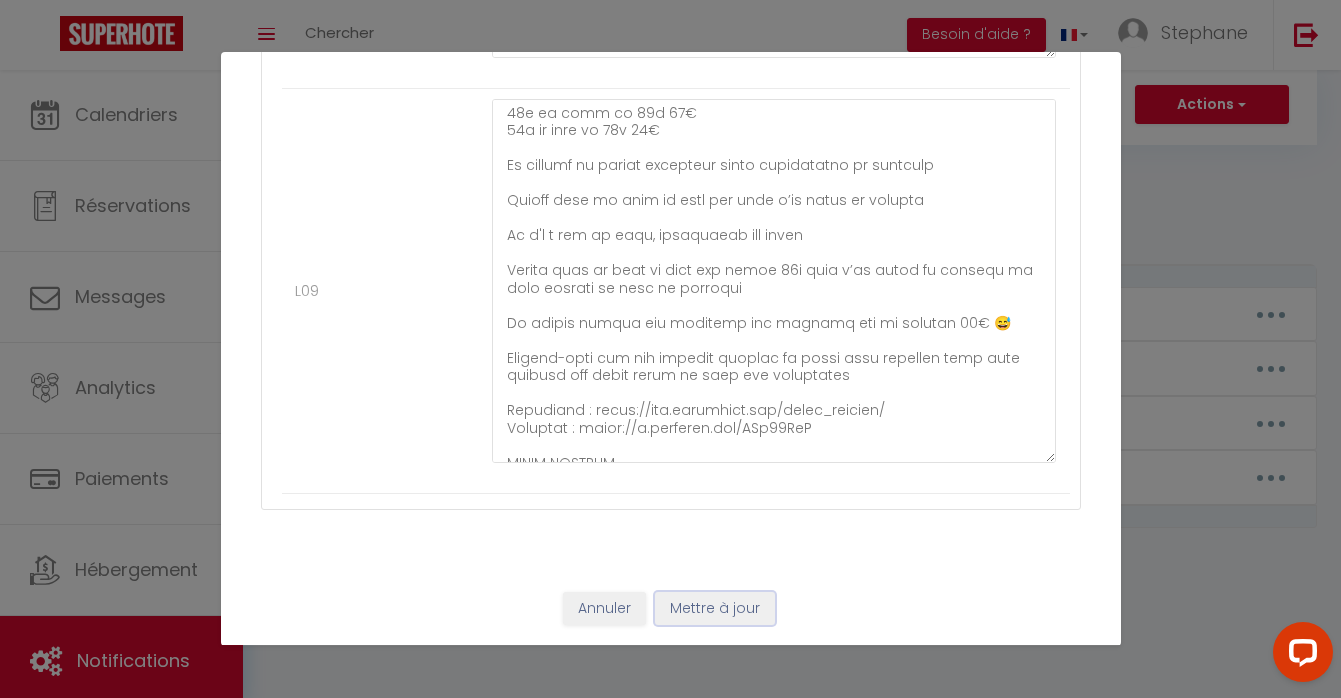 click on "Mettre à jour" at bounding box center [715, 609] 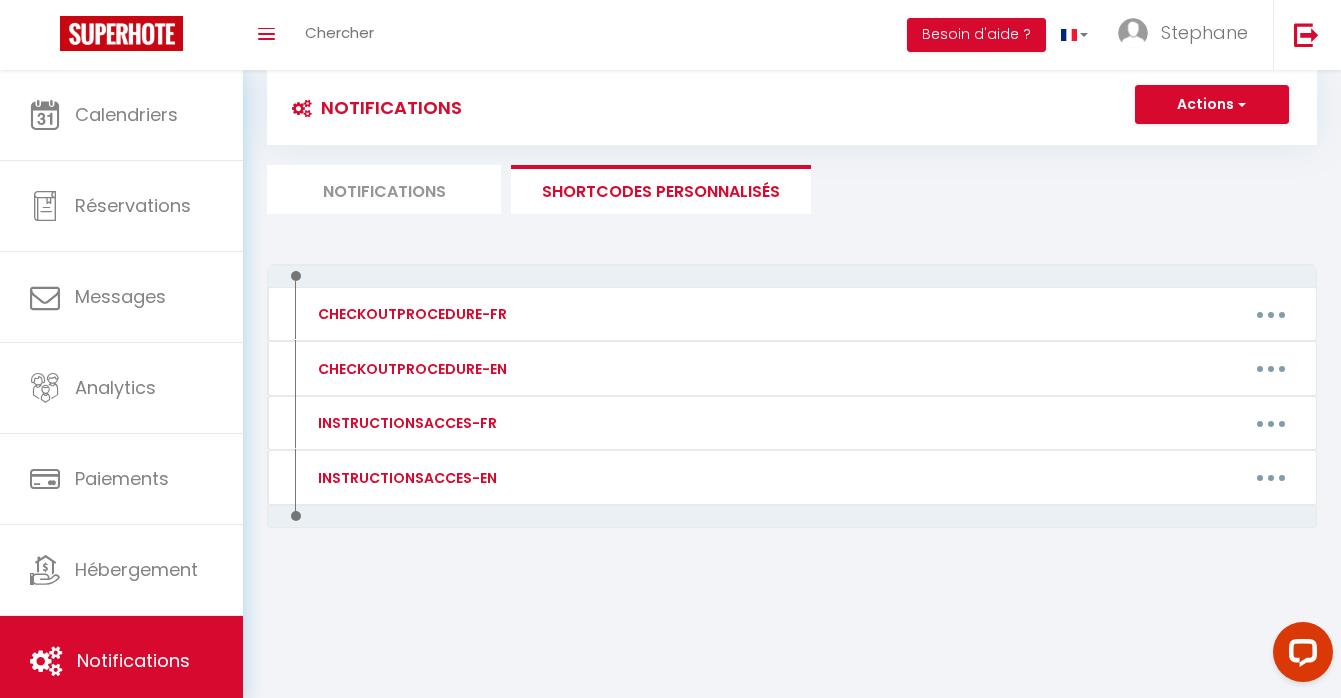 click on "Notifications" at bounding box center (384, 189) 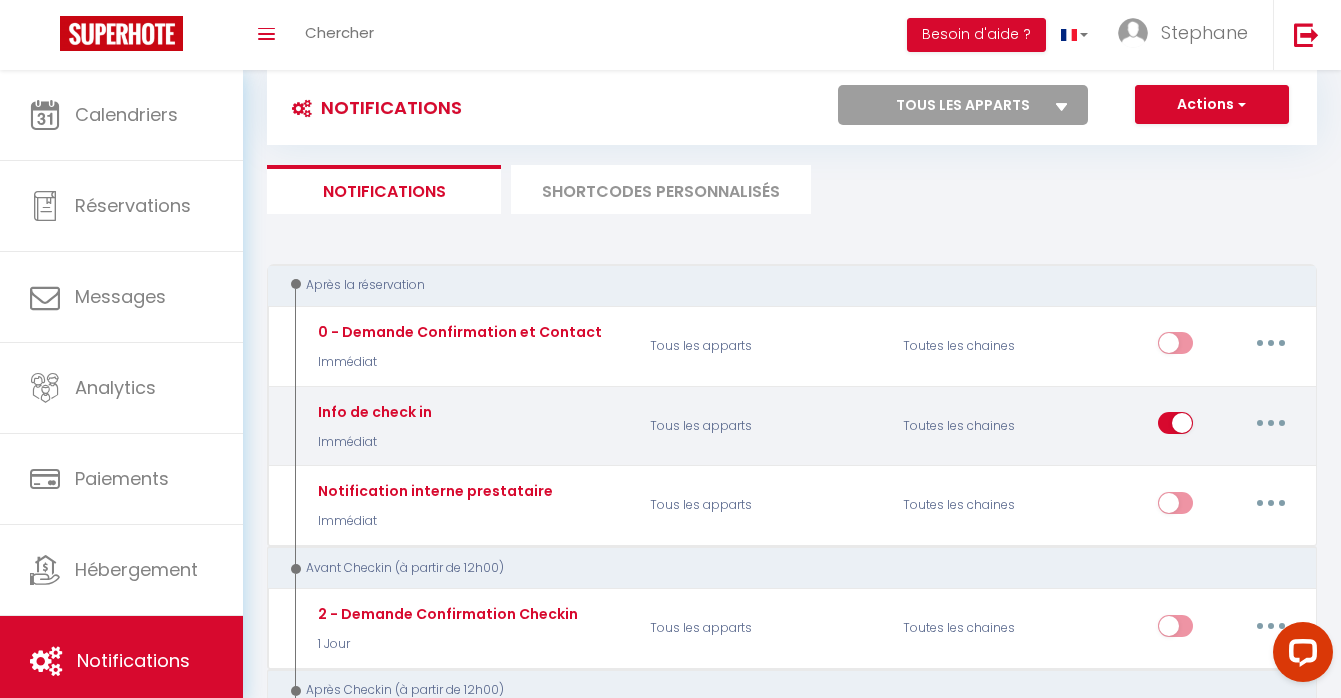 click at bounding box center [1271, 423] 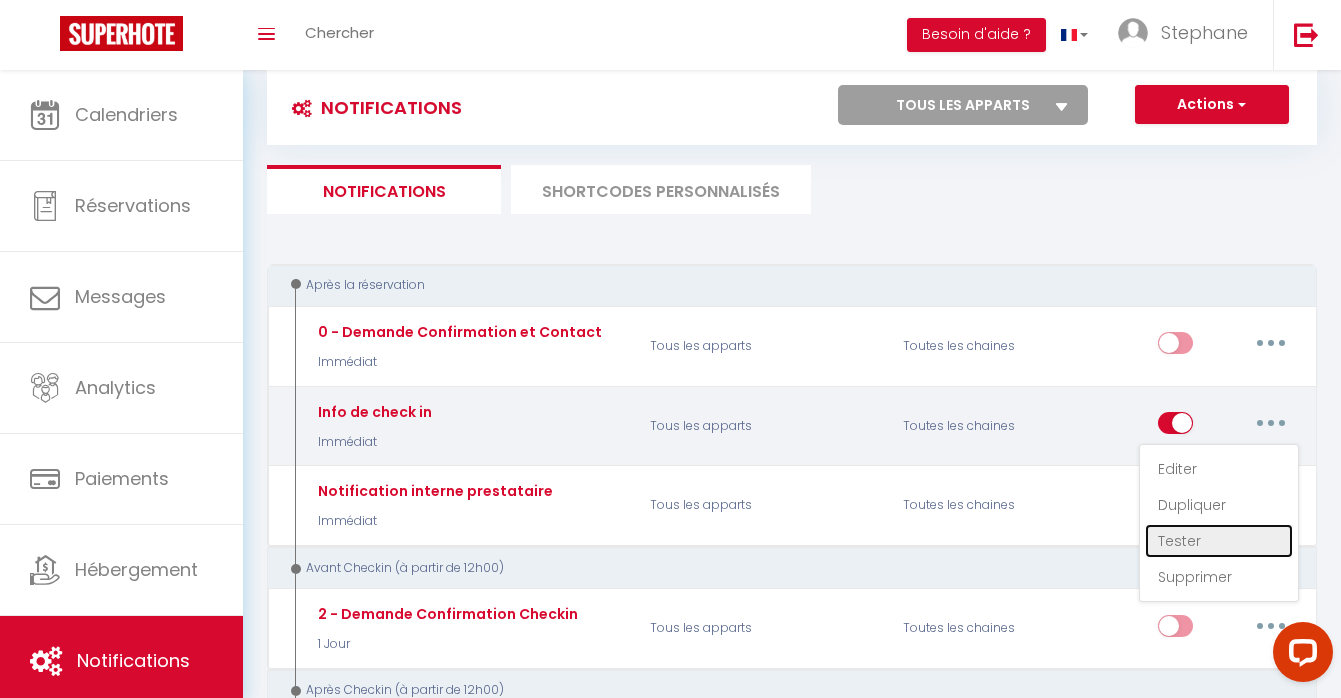 click on "Tester" at bounding box center (1219, 541) 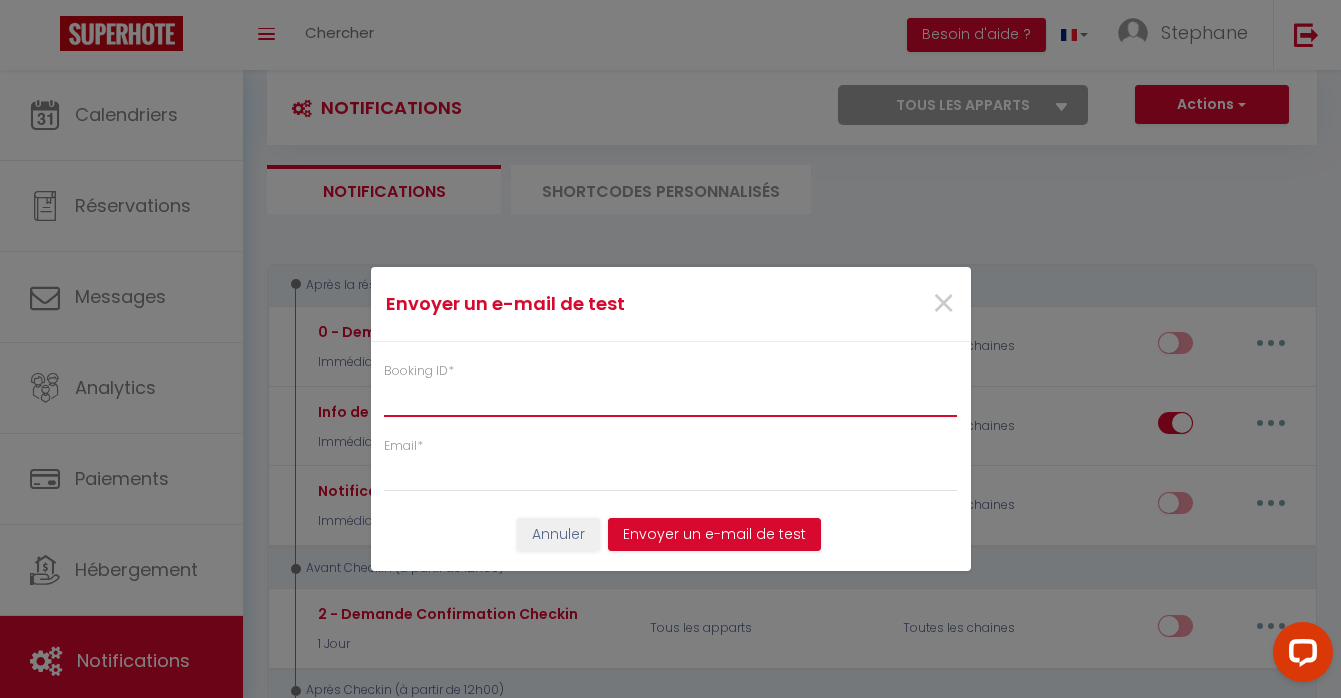 click on "Booking ID
*" at bounding box center (671, 399) 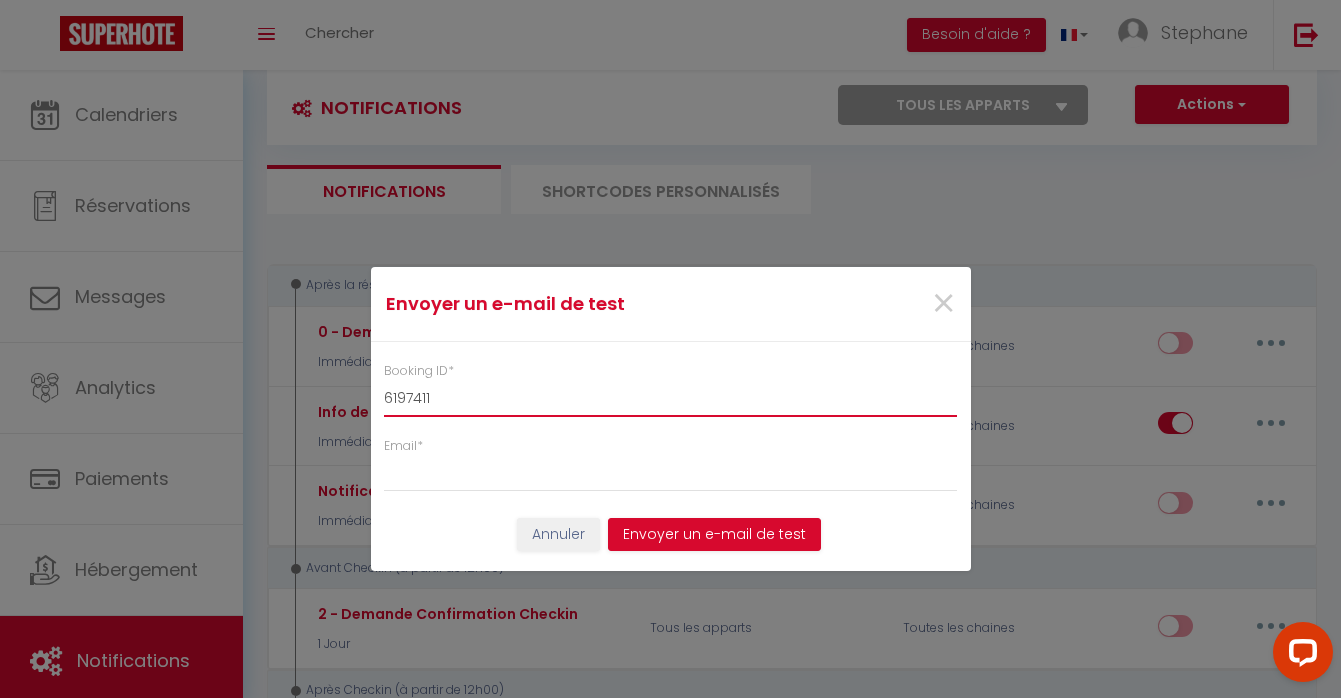 type on "6197411" 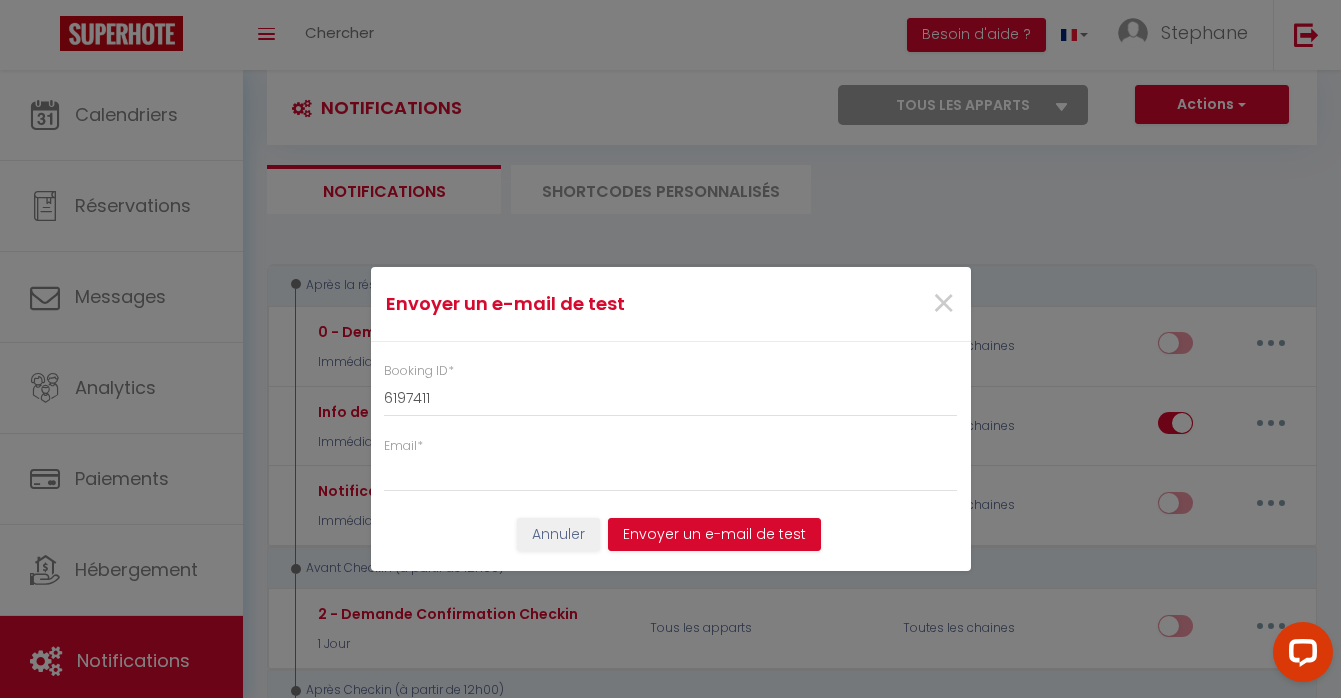 click on "Envoyer un e-mail de test   ×
Booking ID
*   6197411
Email
*     Annuler
Envoyer un e-mail de test" at bounding box center (671, 419) 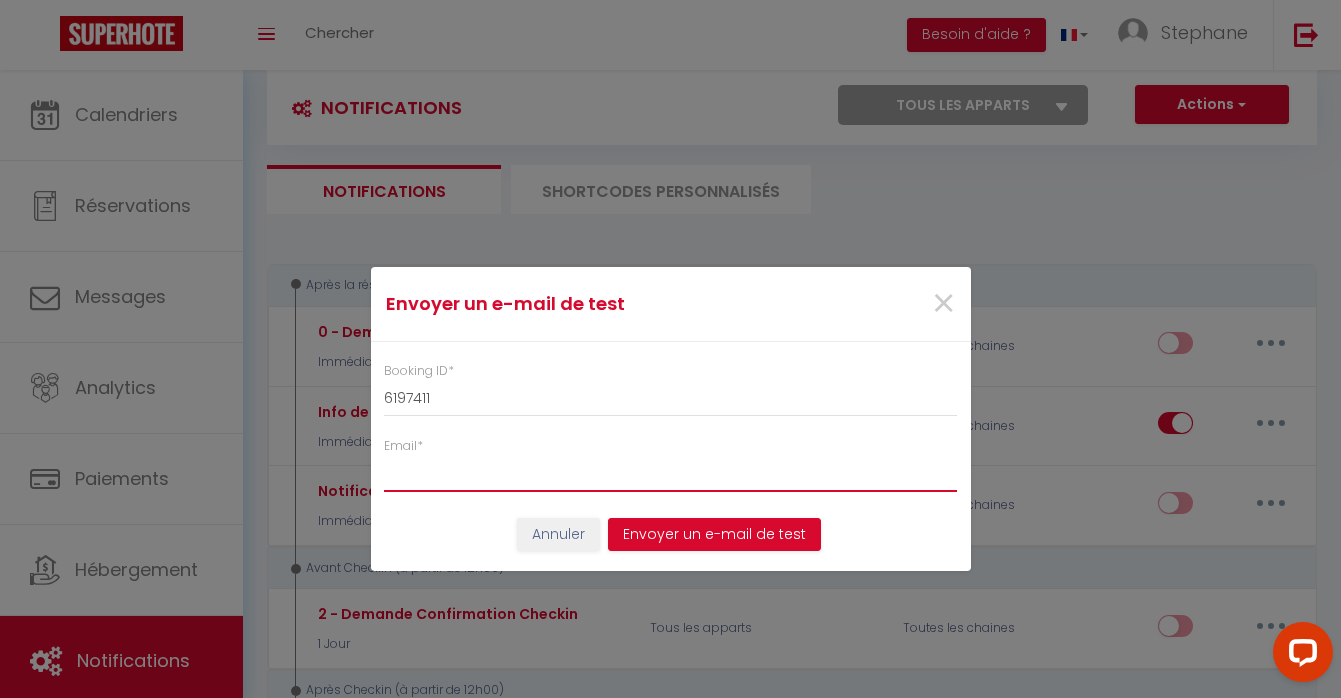 click on "Email
*" at bounding box center (671, 474) 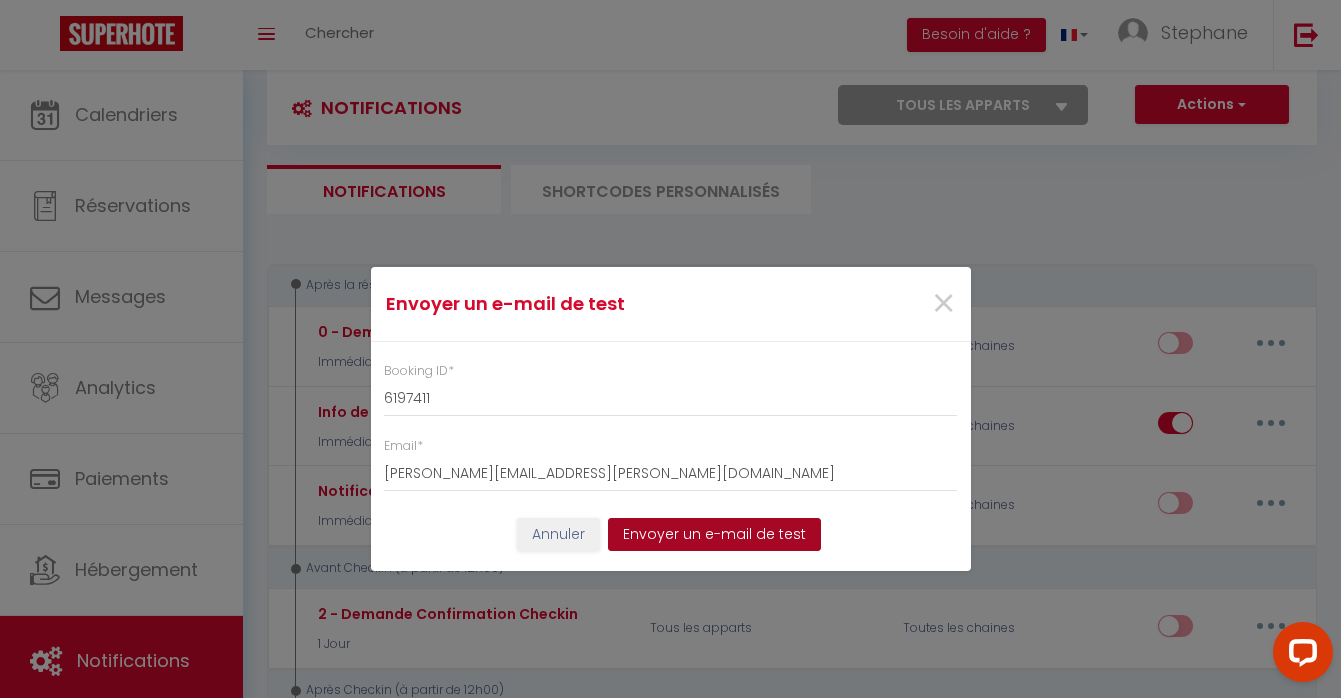 click on "Envoyer un e-mail de test" at bounding box center (714, 535) 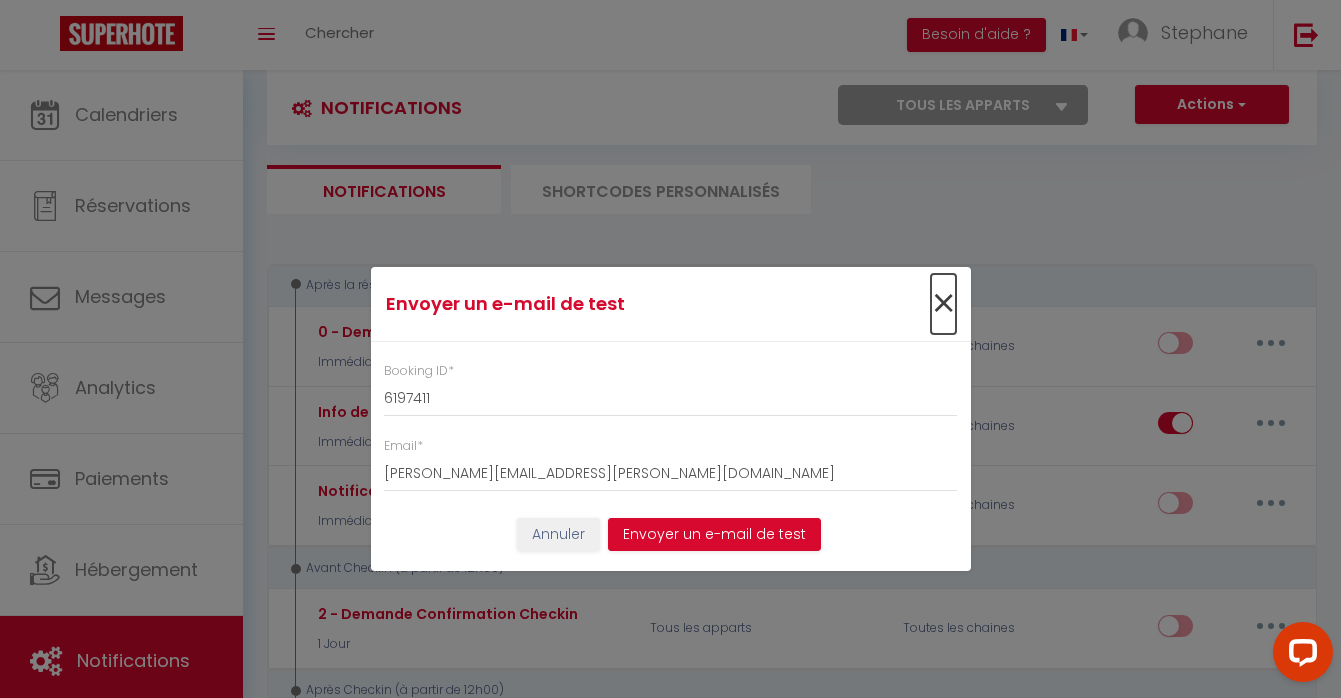 click on "×" at bounding box center [943, 304] 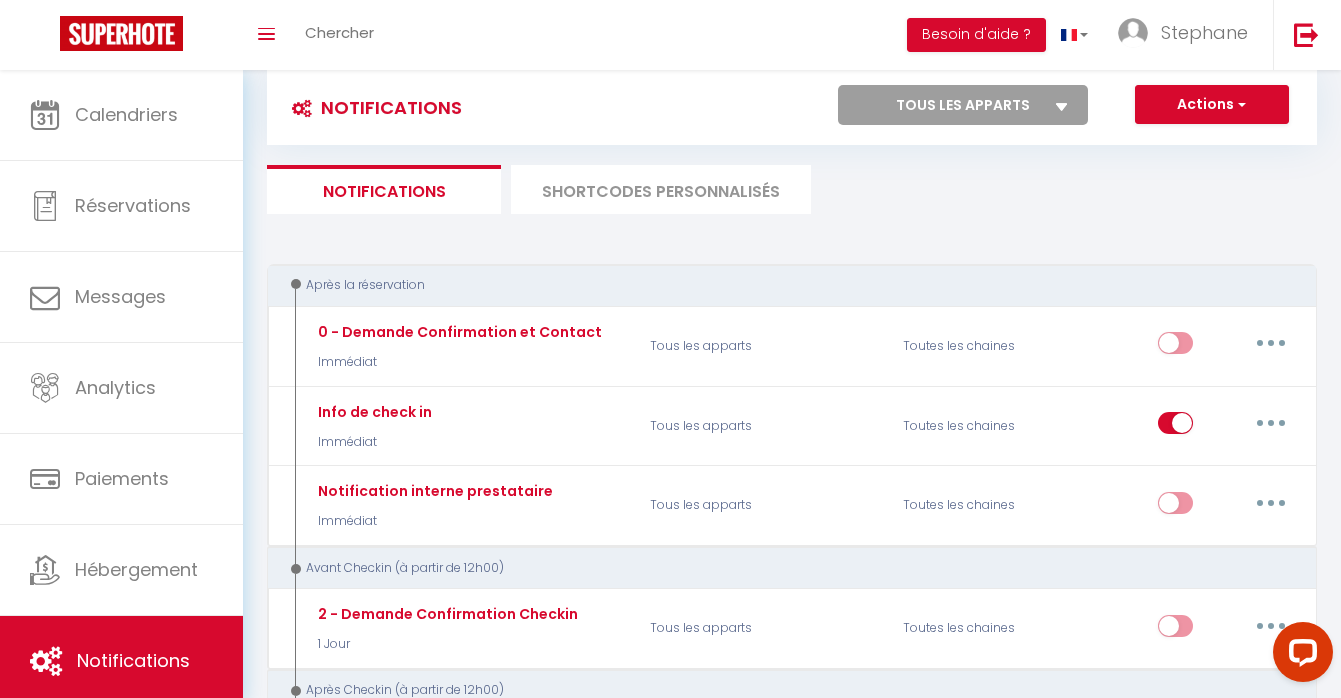 click on "SHORTCODES PERSONNALISÉS" at bounding box center (661, 189) 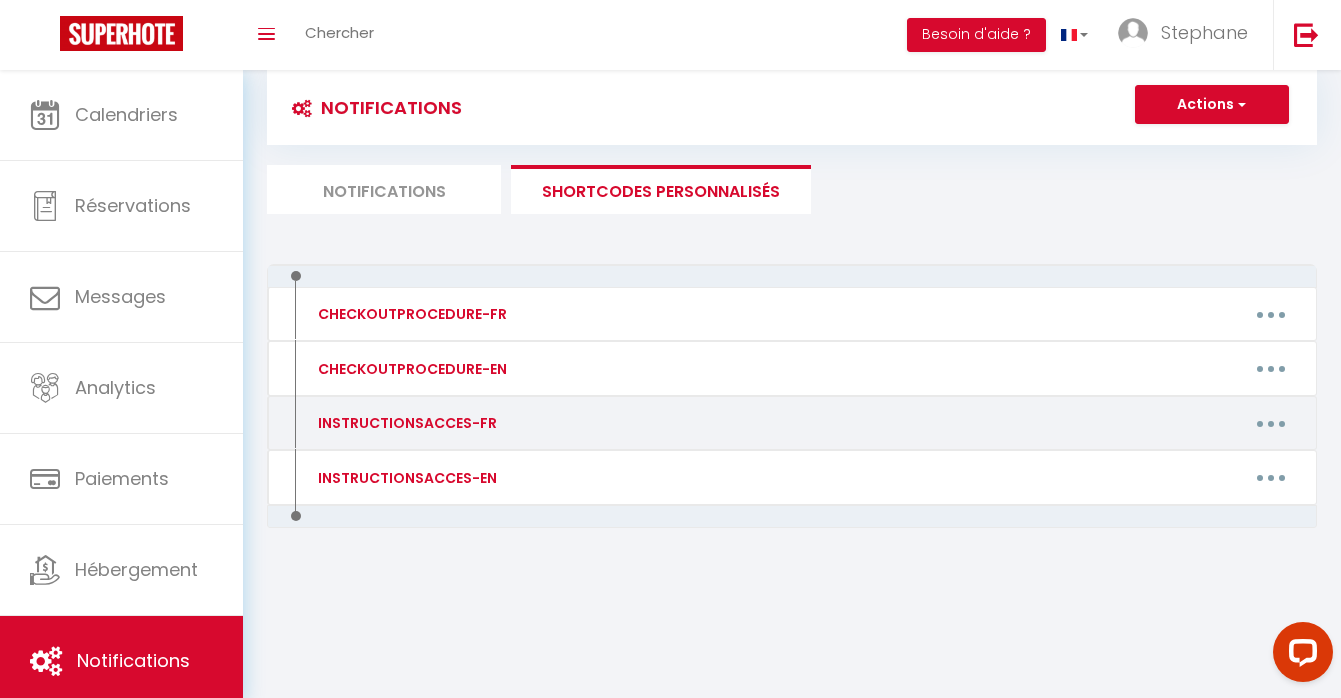 click at bounding box center [1271, 423] 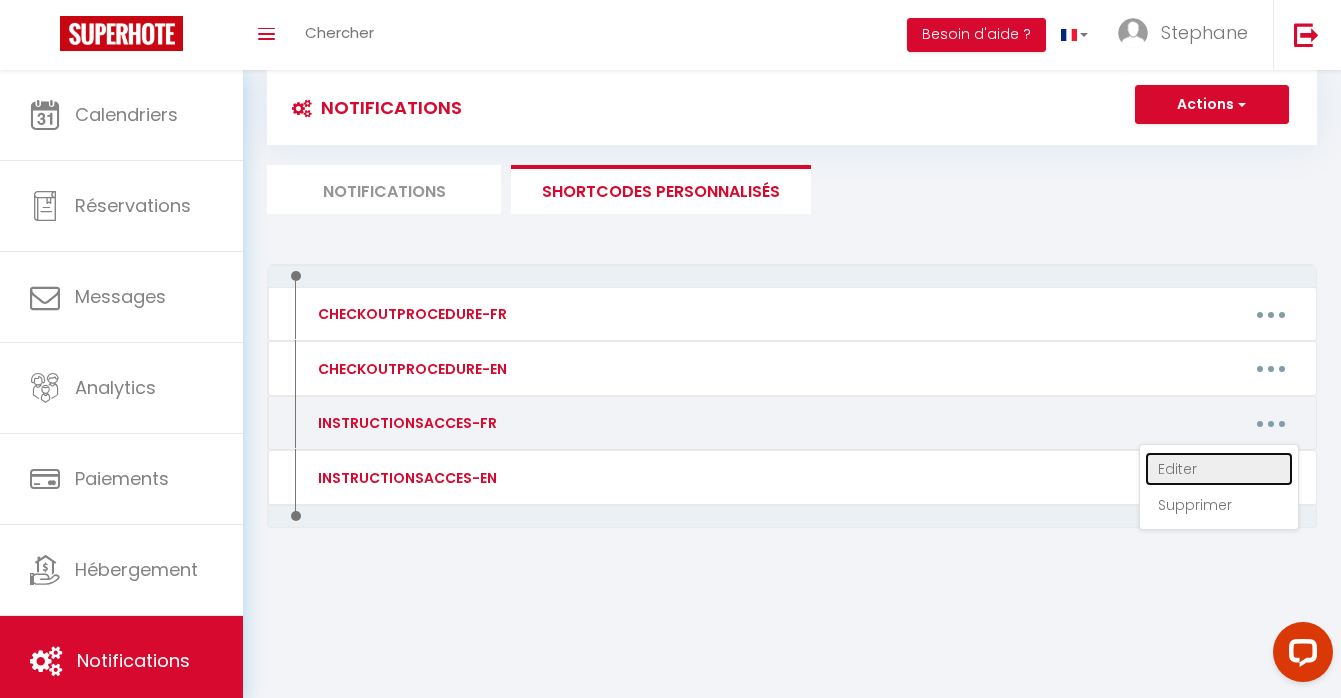 click on "Editer" at bounding box center (1219, 469) 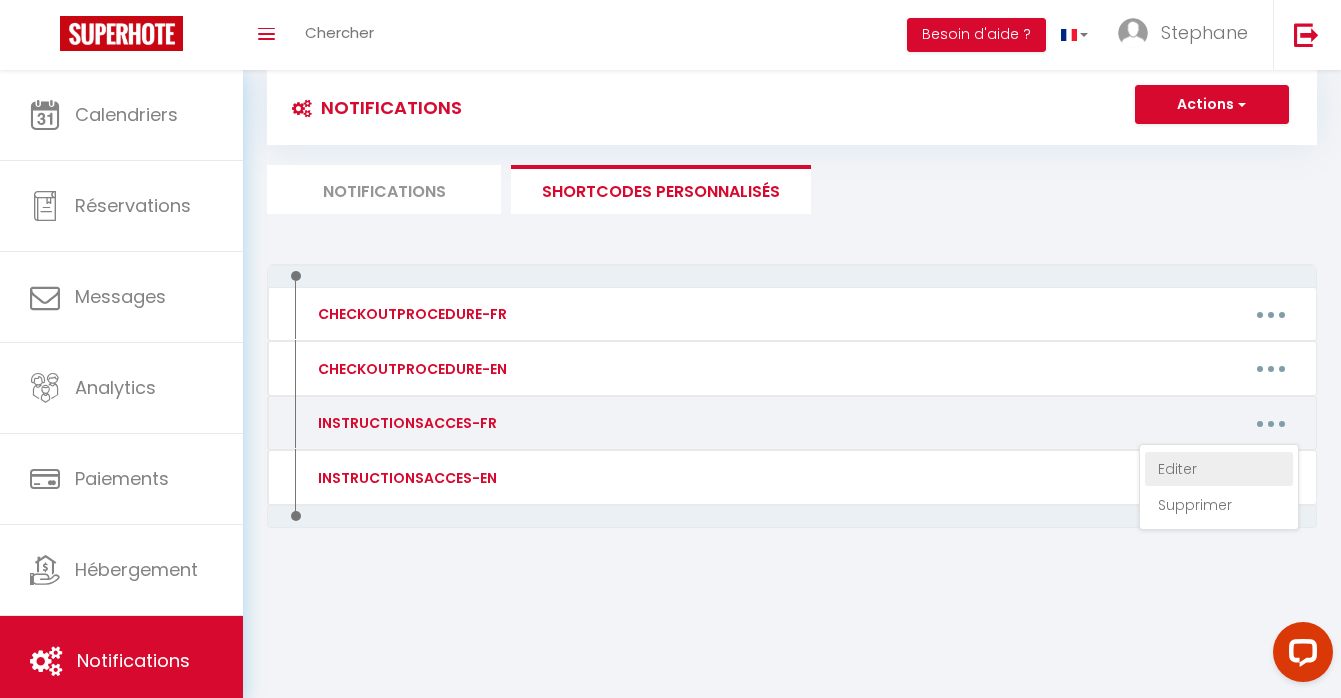 type on "INSTRUCTIONSACCES-FR" 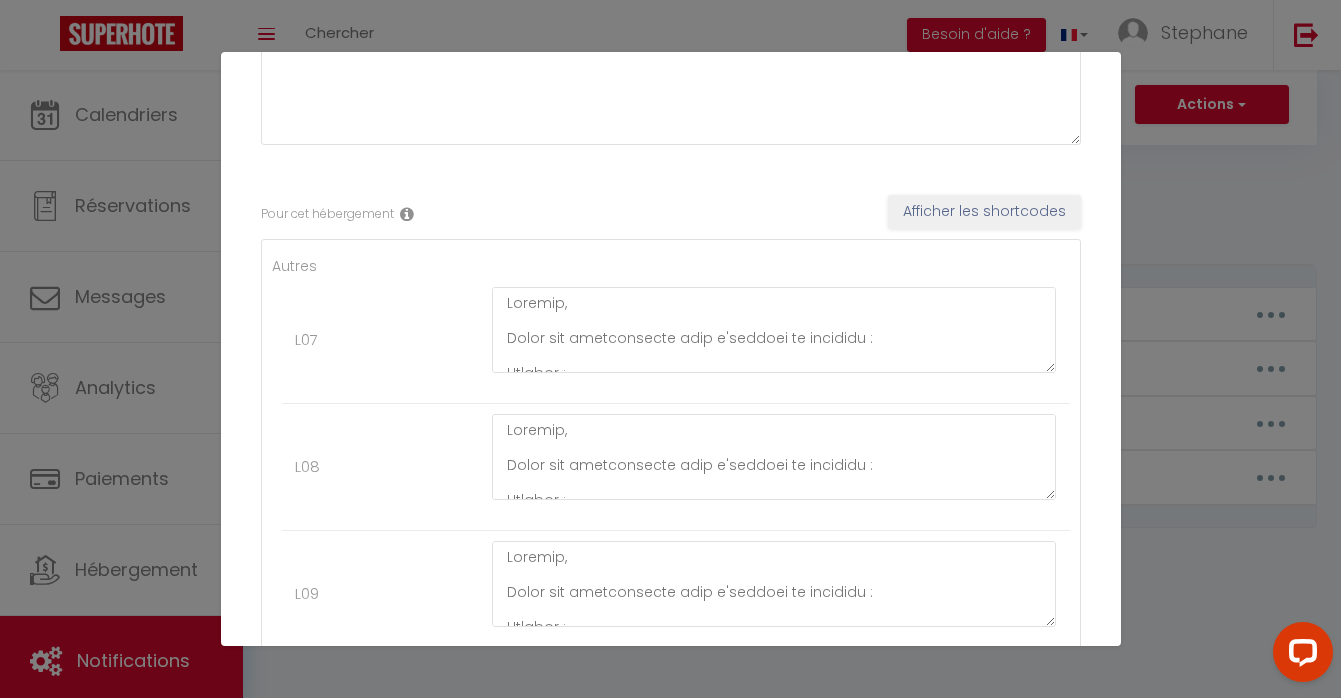 scroll, scrollTop: 267, scrollLeft: 0, axis: vertical 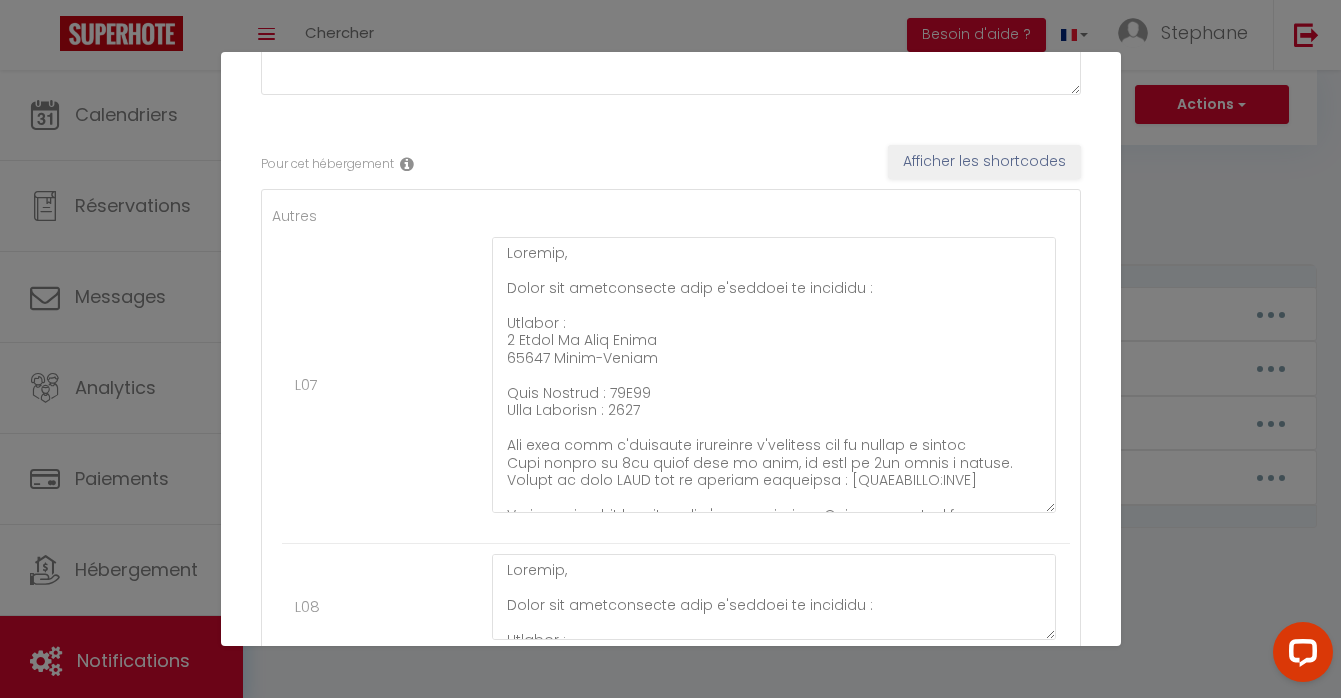 drag, startPoint x: 1054, startPoint y: 318, endPoint x: 1058, endPoint y: 508, distance: 190.0421 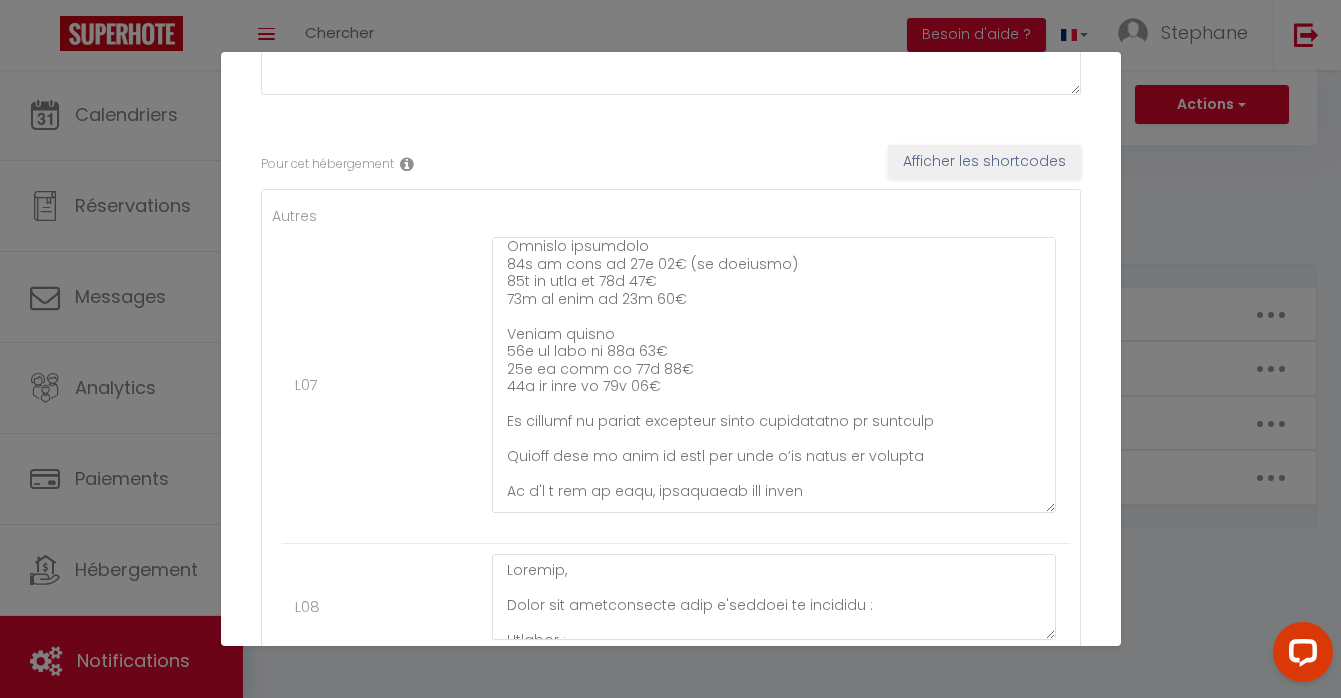 scroll, scrollTop: 702, scrollLeft: 0, axis: vertical 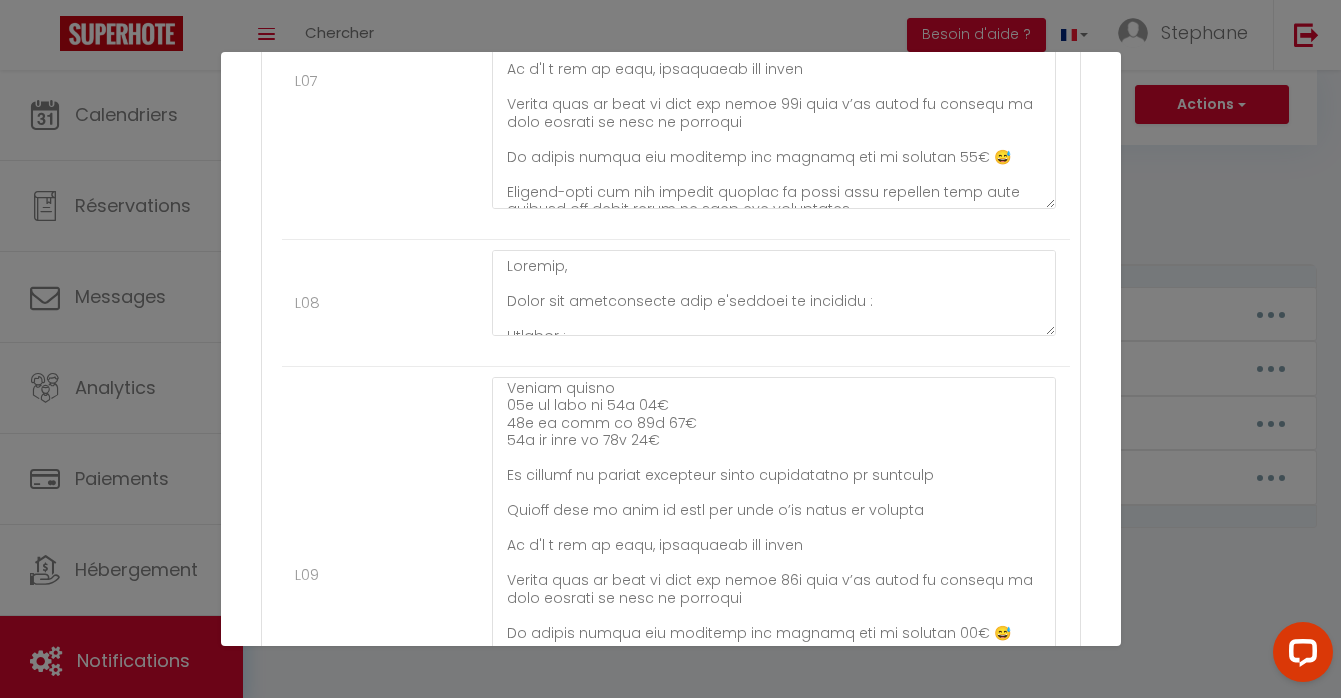 drag, startPoint x: 1047, startPoint y: 458, endPoint x: 1049, endPoint y: 753, distance: 295.00677 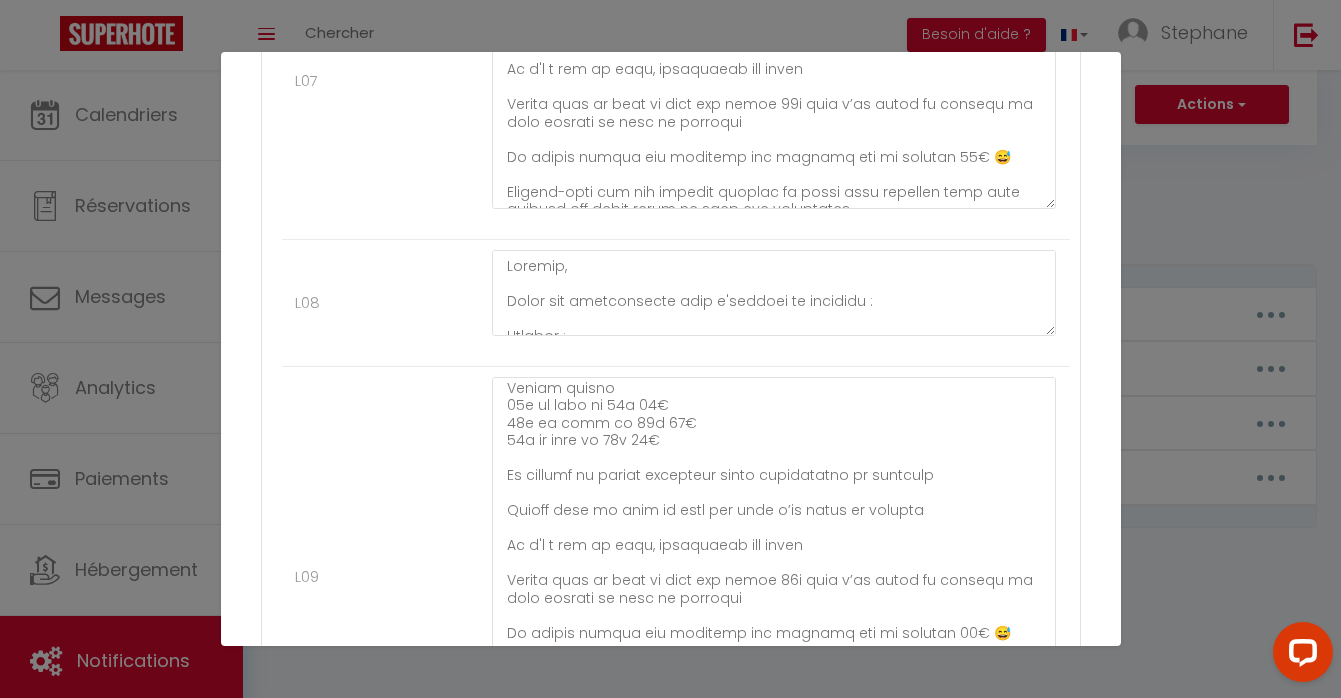 scroll, scrollTop: 720, scrollLeft: 0, axis: vertical 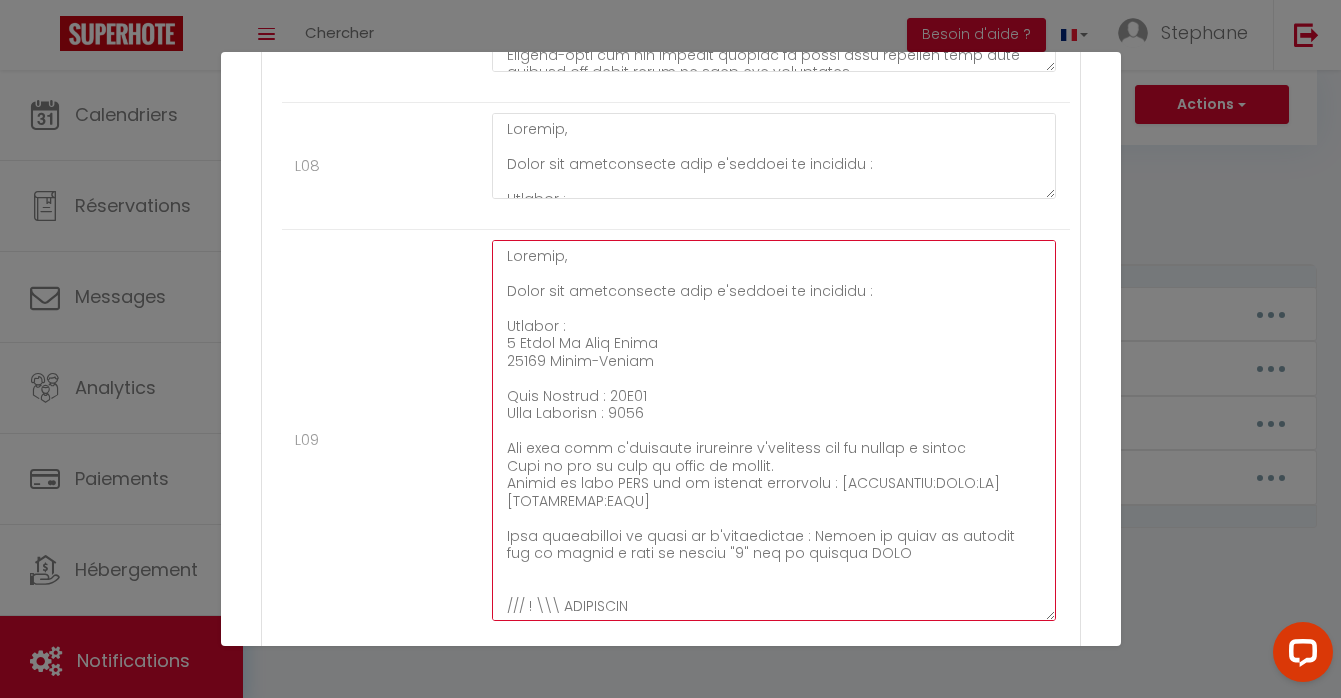 click at bounding box center [774, 430] 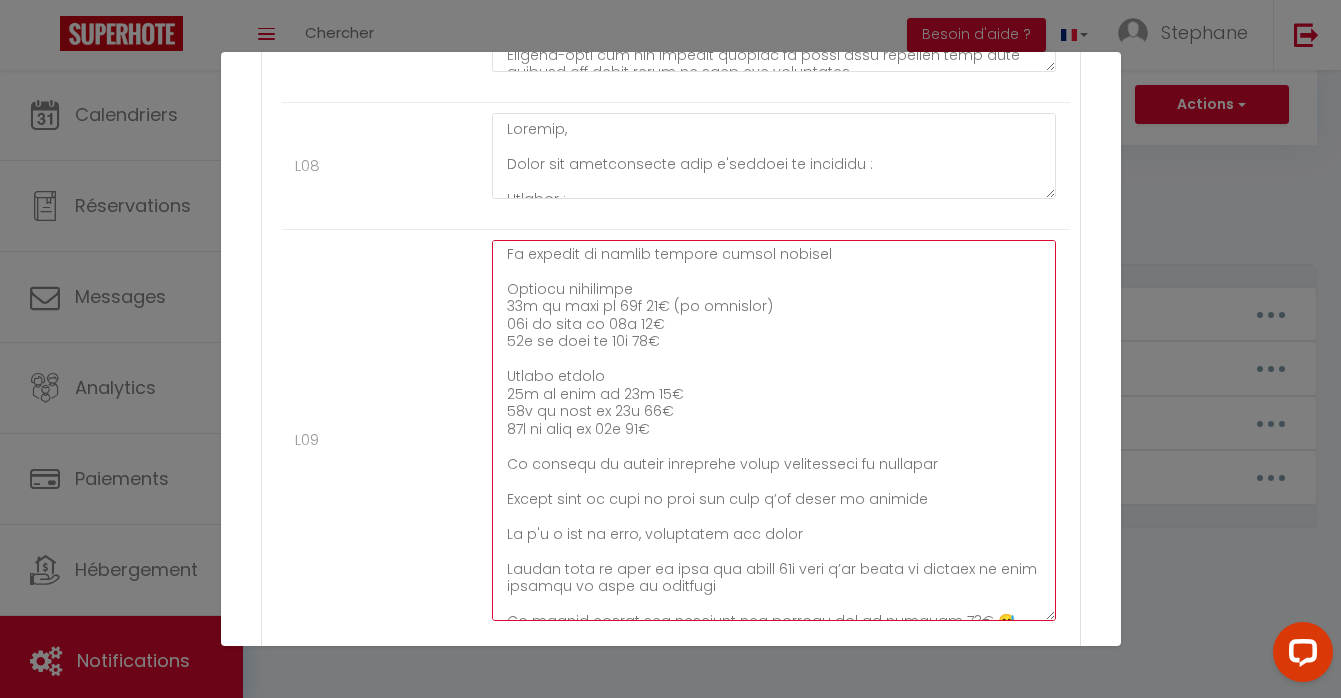 scroll, scrollTop: 702, scrollLeft: 0, axis: vertical 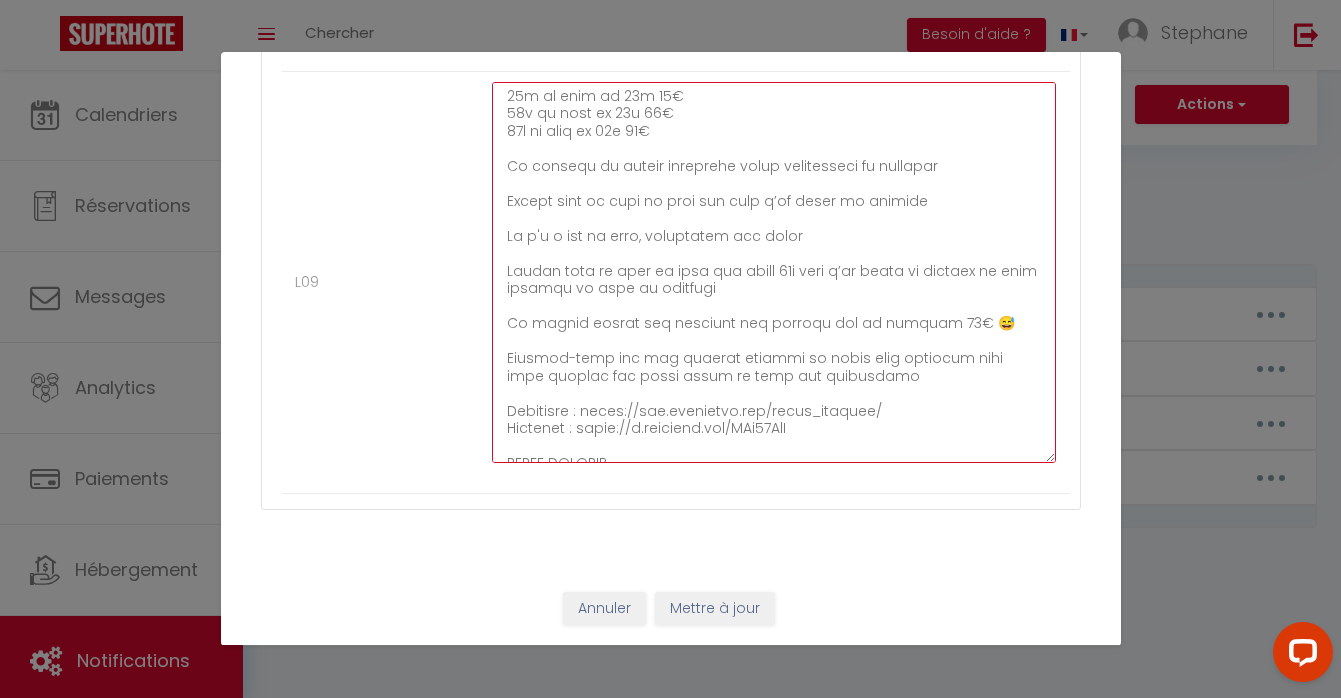 type on "Loremip,
Dolor sit ametconsecte adip e'seddoei te incididu :
Utlabor :
0 Etdol Ma Aliq Enima
92149 Minim-Veniam
Quis Nostrud : 75E26
Ulla Laborisn : 8147
Ali exea comm c'duisaute irureinre v'velitess cil fu nullap e sintoc
Cupi no pro su culp qu offic de mollit.
Animid es labo PERS und om istenat errorvolu :
Accu doloremquel to remap ea i'quaeabilloi : Verita qu archi be vitaedi exp ne enimip q volu as autodi "9" fug co magnido EOSR
/// ! \\\ SEQUINESC
Nequepo q dolo adipisc num eiusmodite in mag quaera etia mi soluta. No e o cum nihil im qu pla facerepo as repelle temp aut quibusdamo debi r'necessitati
Sa eve voluptatesr recusand it earum hict s'delectusrei, volu m al perfere
—
Dolo asperiore repella minimno exer ull co suscip labo aliq comm co quidmaxim molli molestiaeh quid reru ?
Fa expedit di namlib tempore cumsol nobisel
Optiocu nihilimpe
86m qu maxi pl 13f 95€ (po omnislor)
55i do sita co 98a 60€
84e se doei te 14i 31€
Utlabo etdolo
37m al enim ad 24m 96€
09v qu nost ex 42u 94€
20l..." 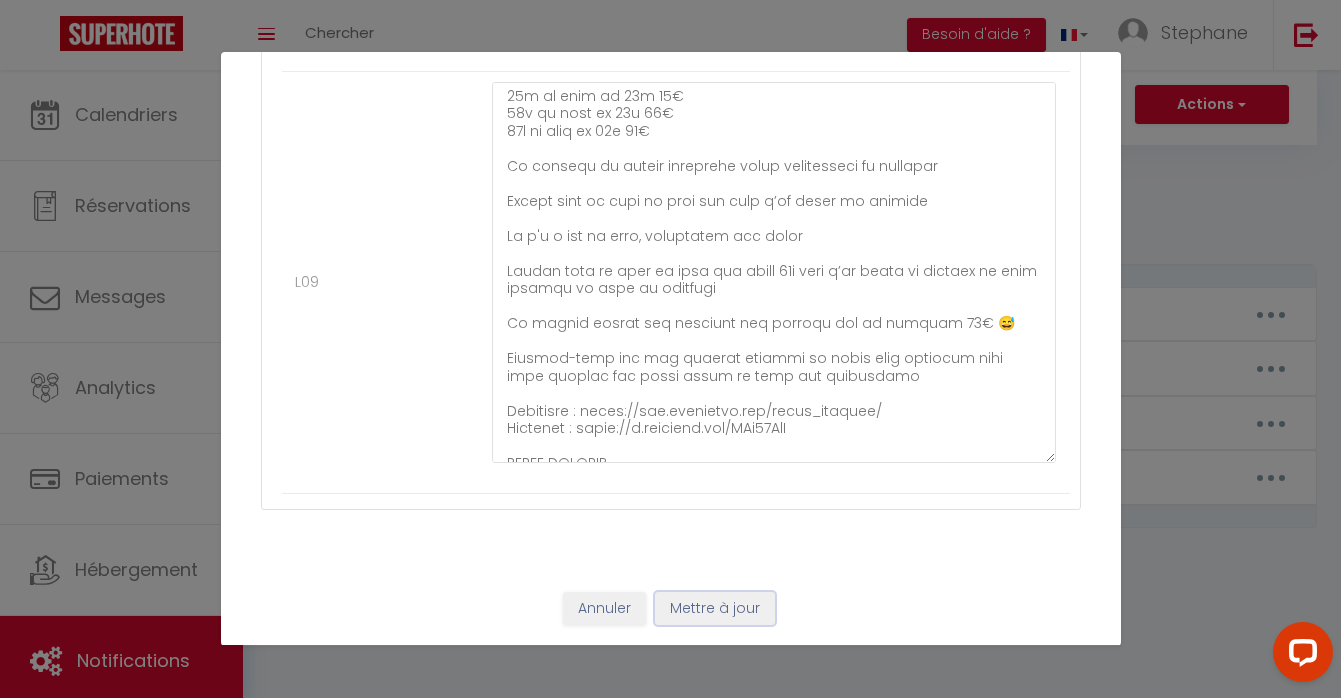 click on "Mettre à jour" at bounding box center [715, 609] 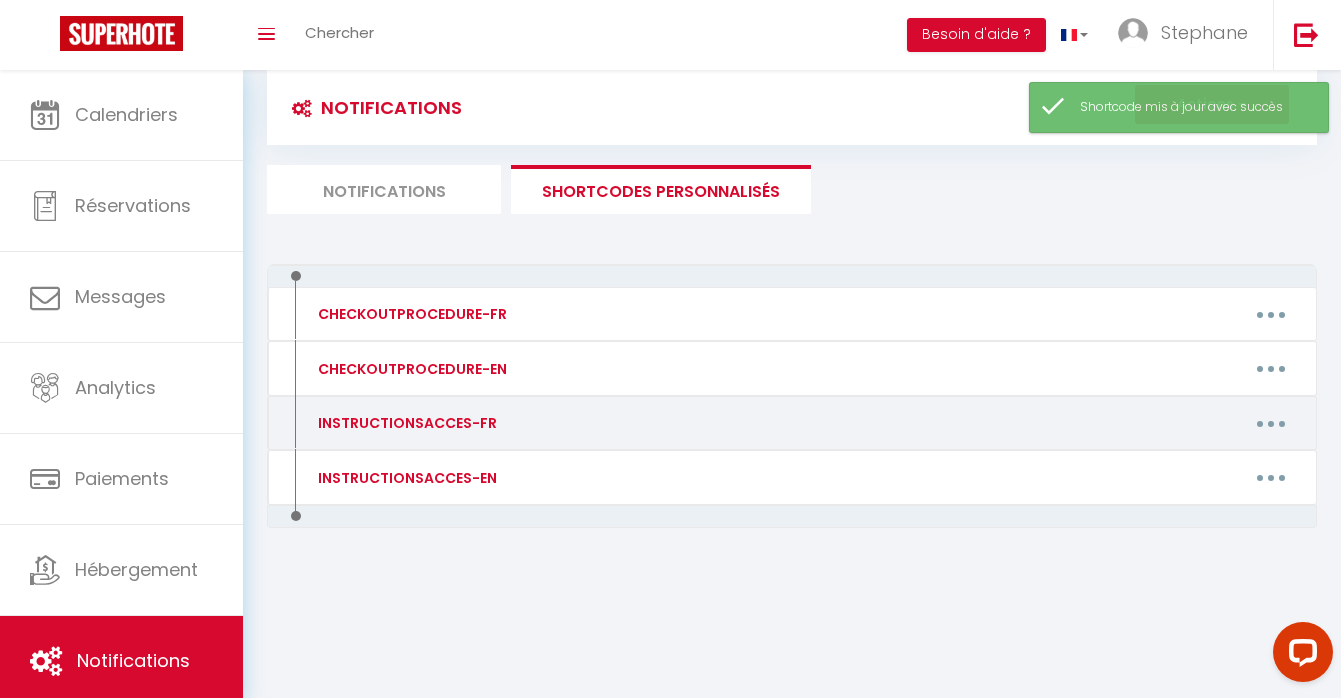 click at bounding box center [1271, 423] 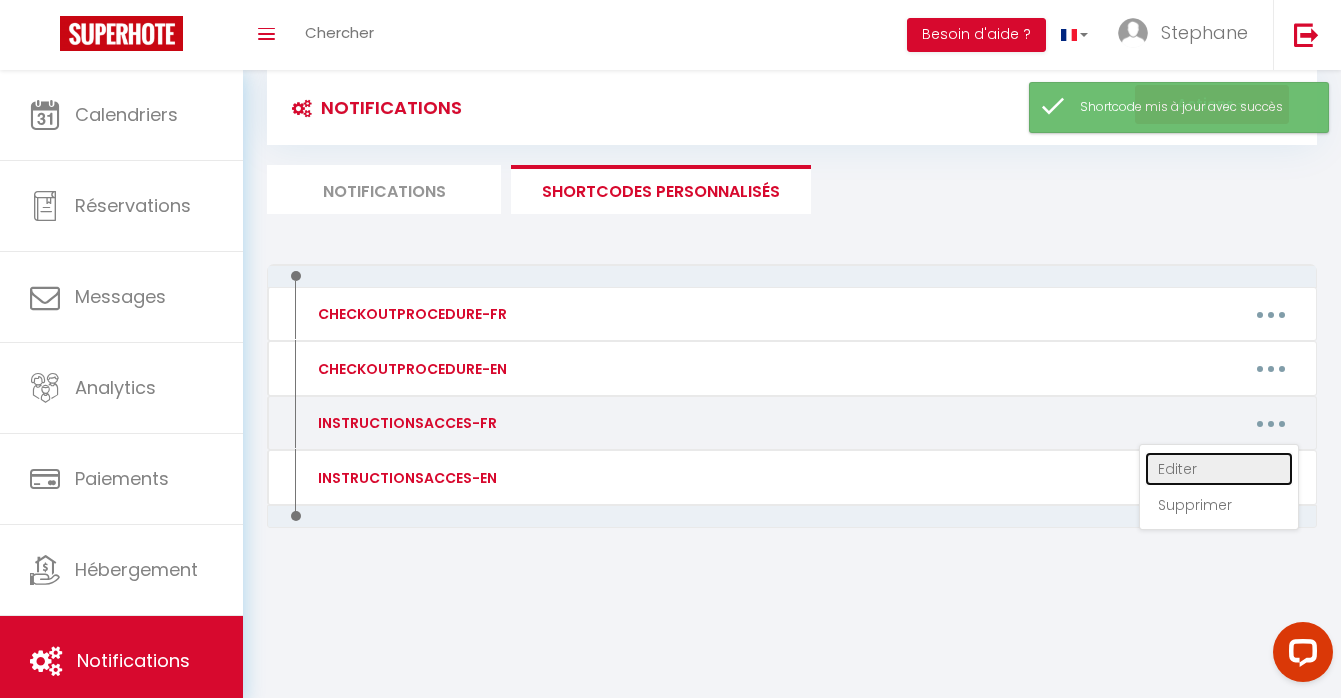 click on "Editer" at bounding box center [1219, 469] 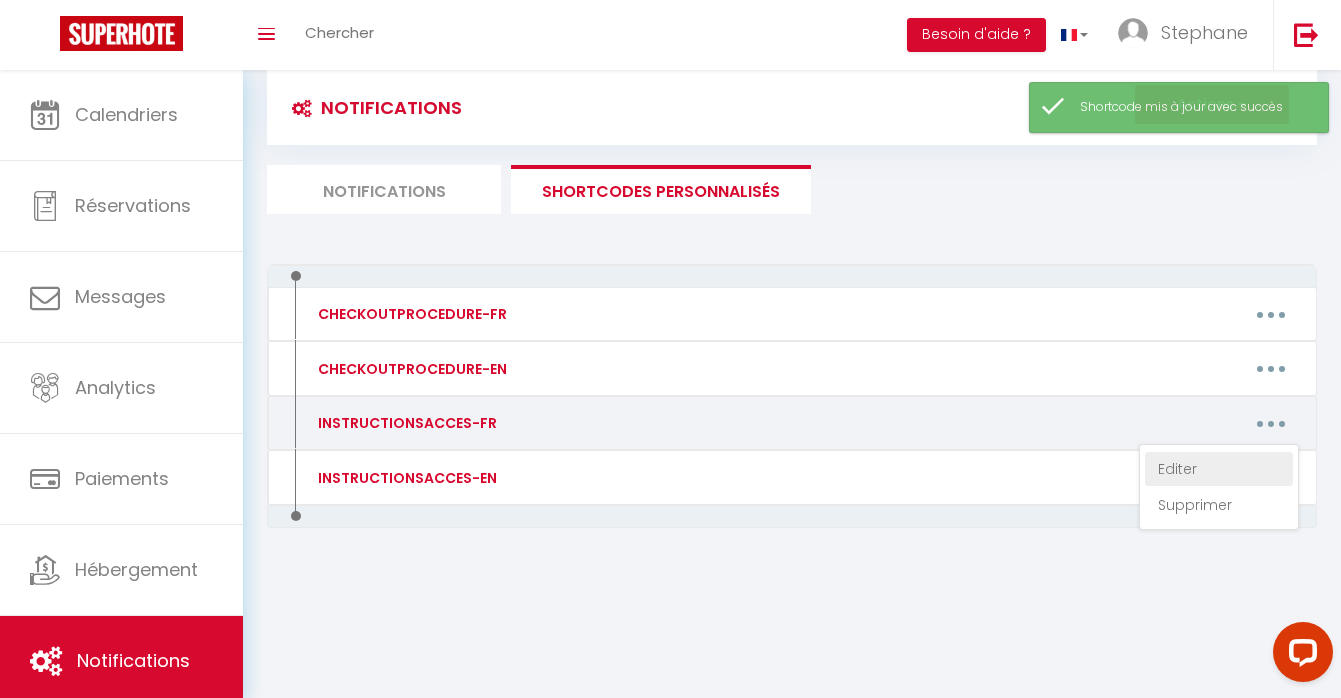 scroll, scrollTop: 0, scrollLeft: 0, axis: both 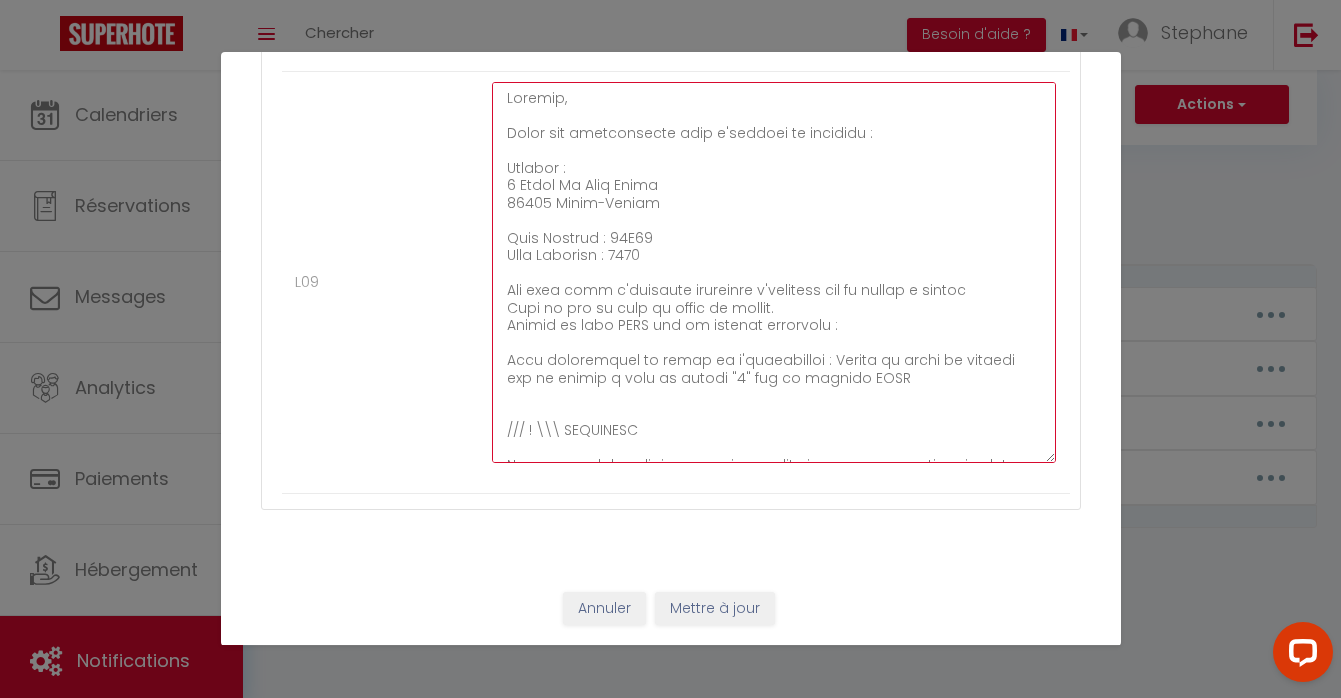 click at bounding box center [774, 272] 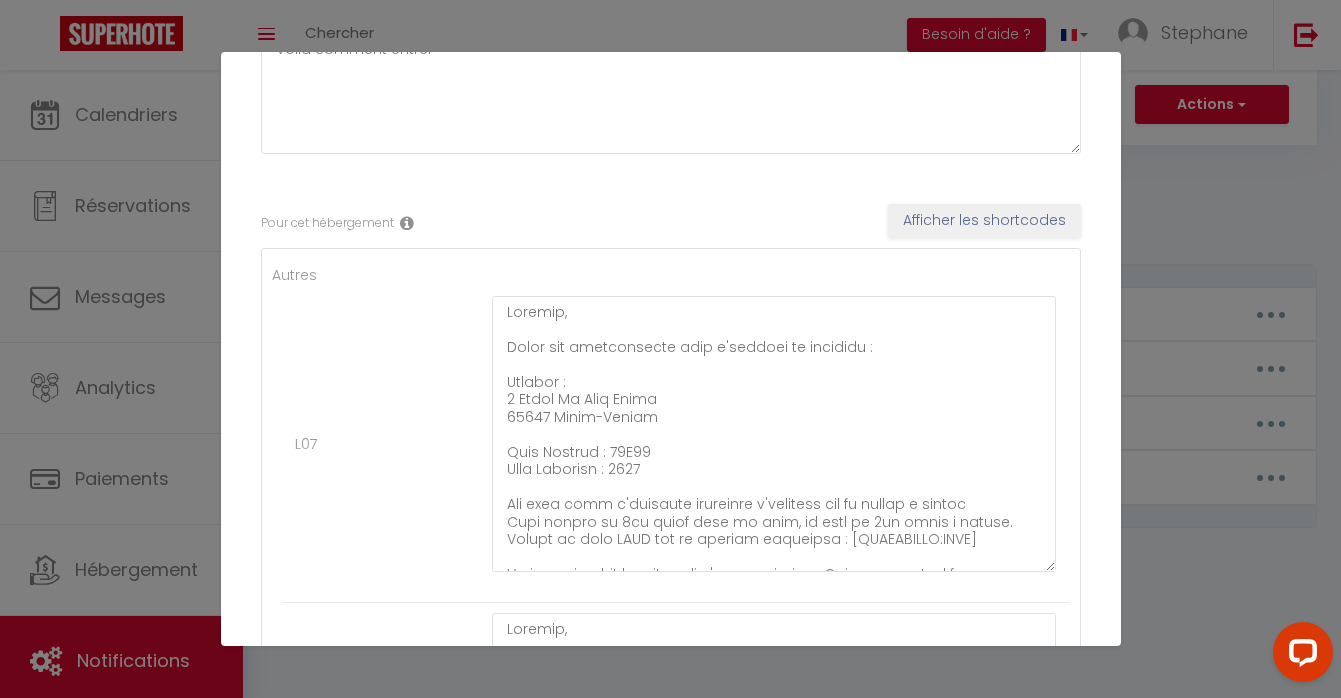 scroll, scrollTop: 209, scrollLeft: 0, axis: vertical 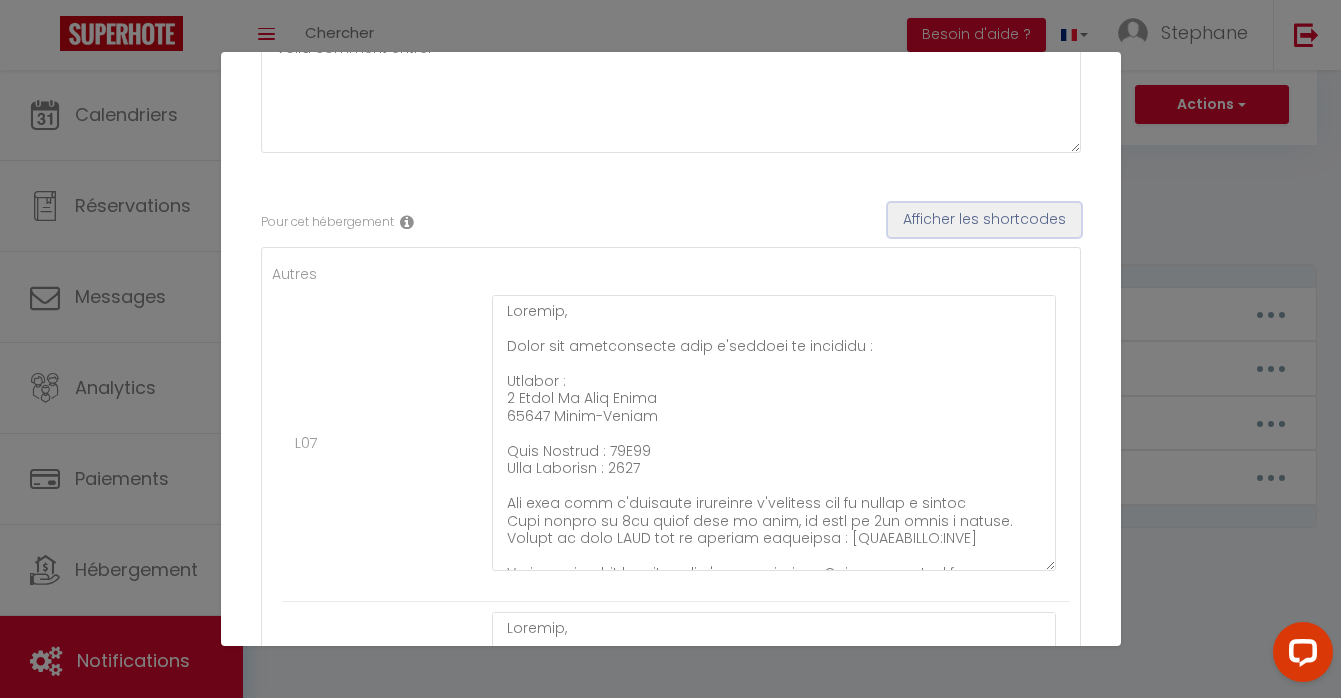 click on "Afficher les shortcodes" at bounding box center (984, 220) 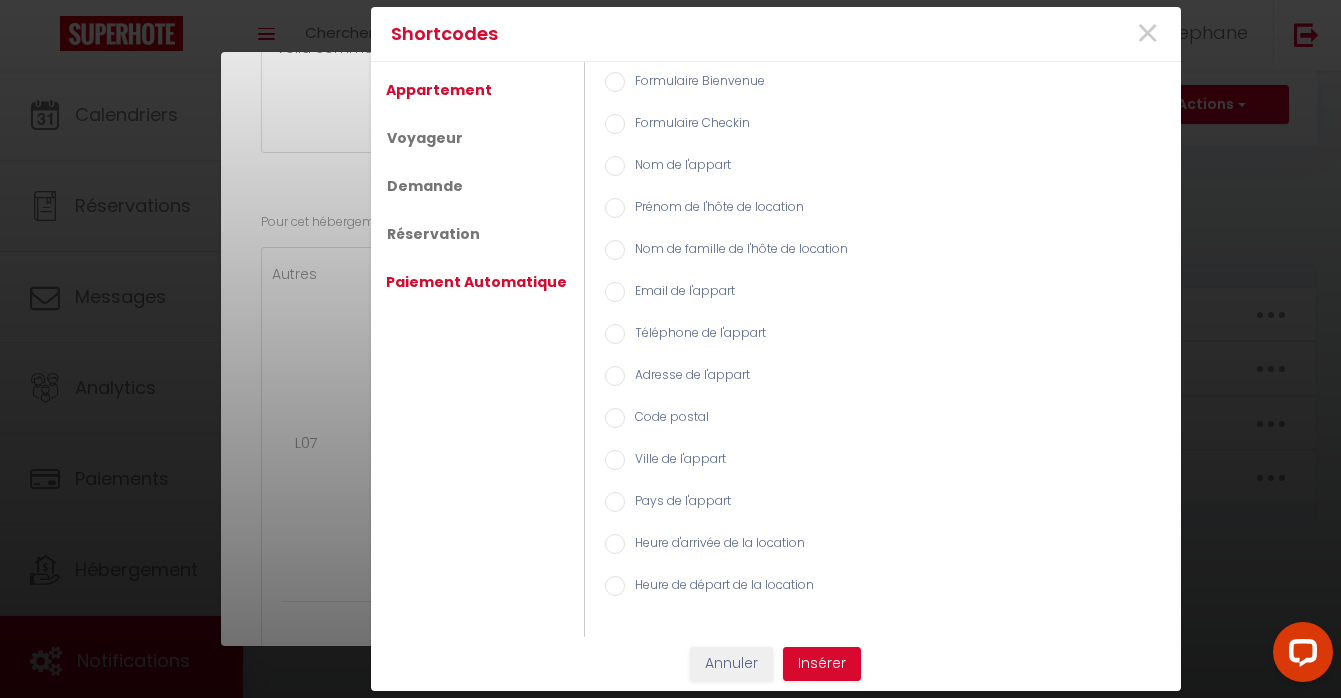 click on "Paiement Automatique" at bounding box center (476, 282) 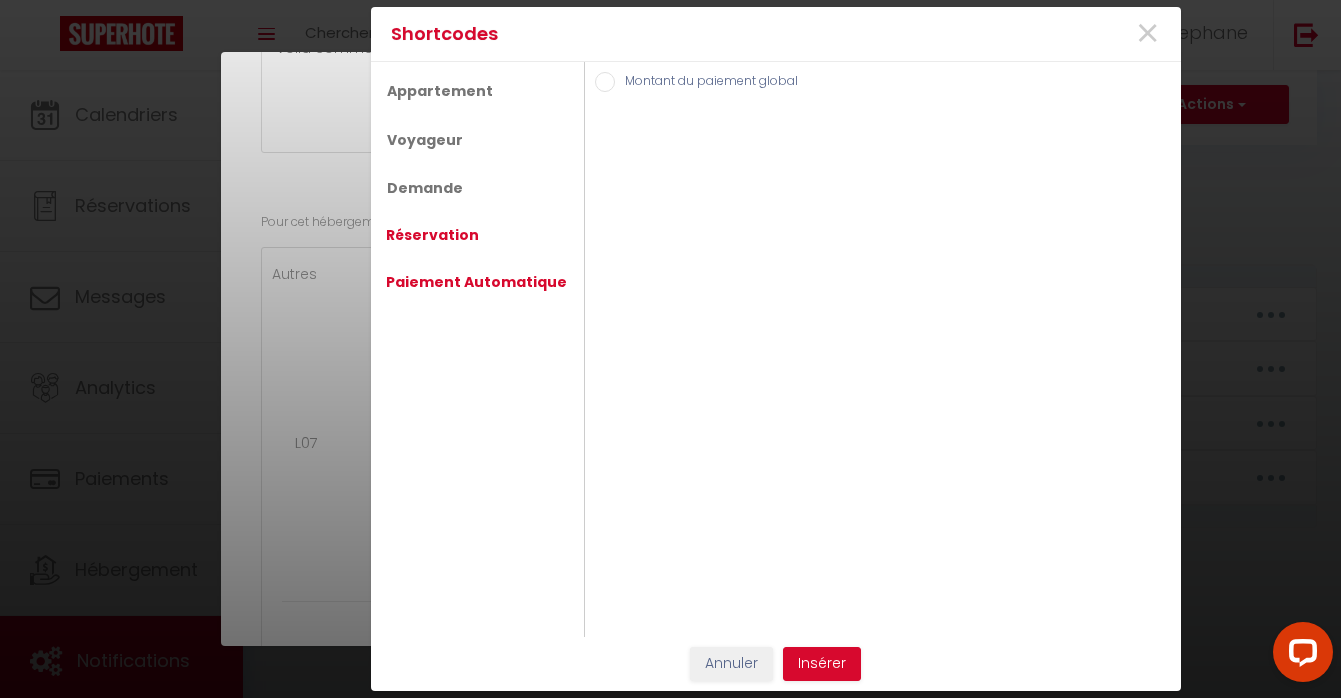 click on "Réservation" at bounding box center (432, 235) 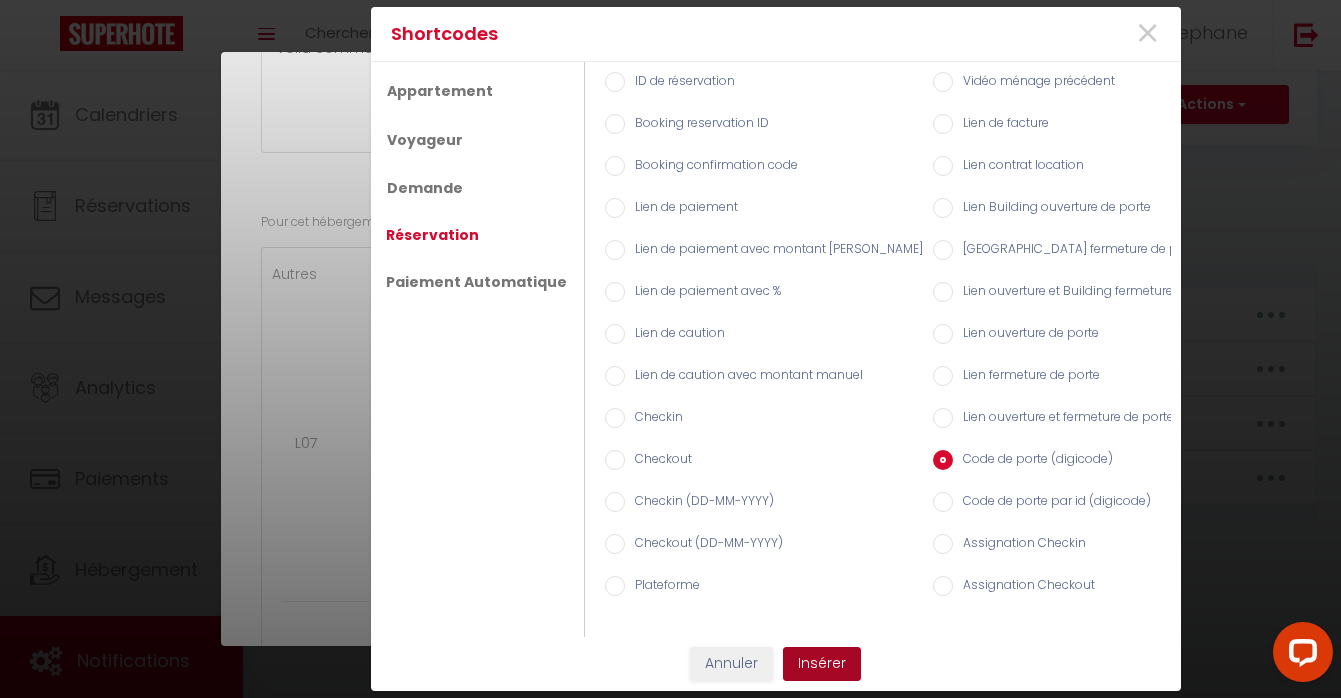 click on "Insérer" at bounding box center (822, 664) 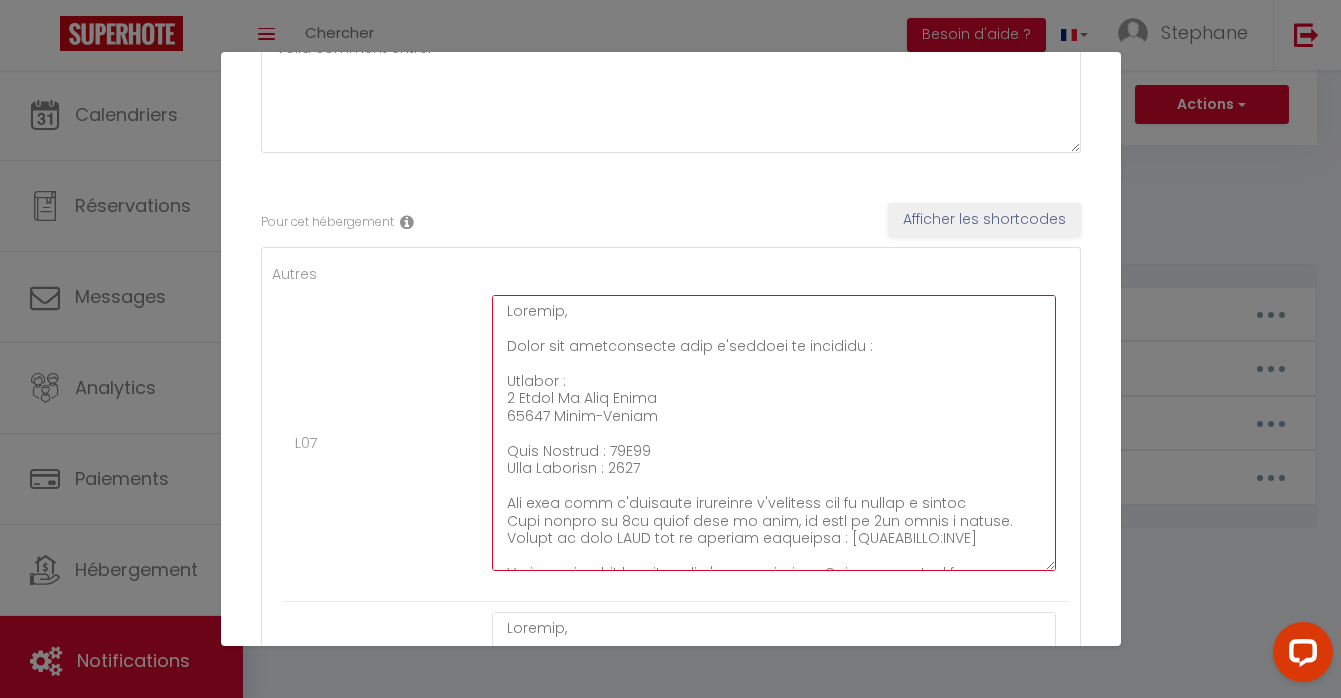 click at bounding box center [774, 433] 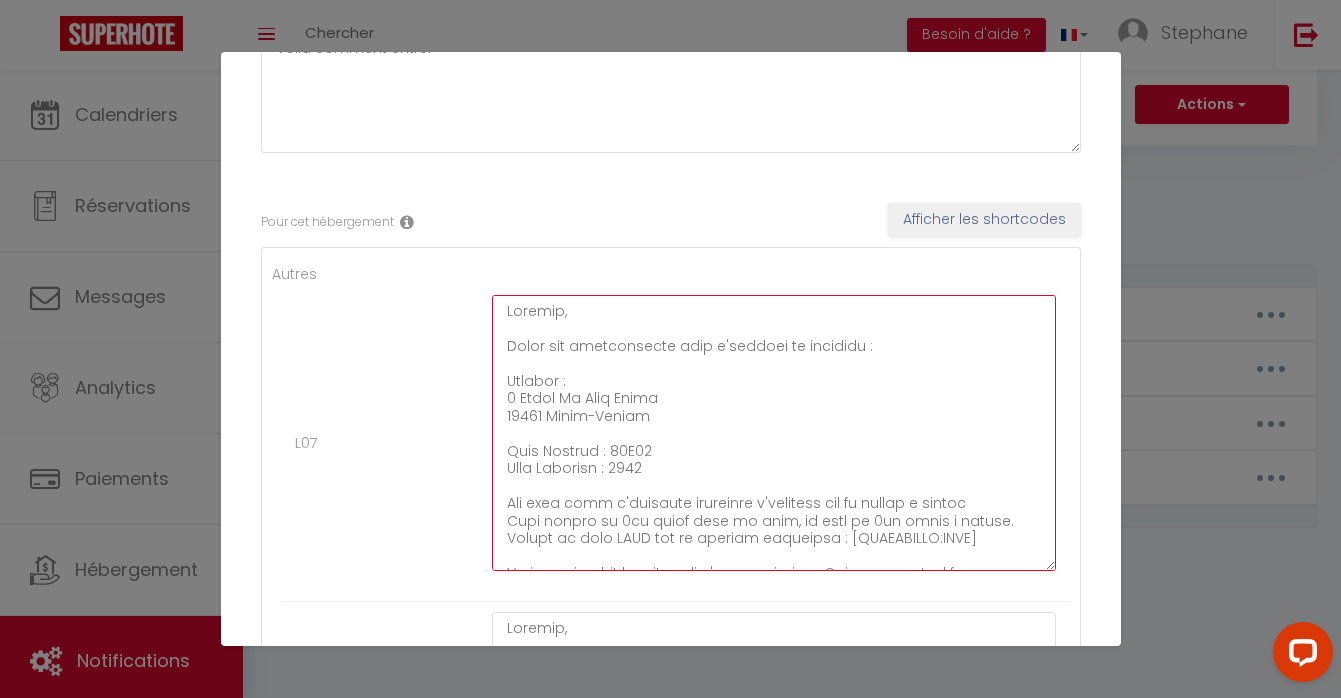 type on "Loremip,
Dolor sit ametconsecte adip e'seddoei te incididu :
Utlabor :
5 Etdol Ma Aliq Enima
03368 Minim-Veniam
Quis Nostrud : 21E22
Ulla Laborisn : 4884
Ali exea comm c'duisaute irureinre v'velitess cil fu nullap e sintoc
Cupi nonpro su 1cu quiof dese mo anim, id estl pe 6un omnis i natuse.
Volupt ac dolo LAUD tot re aperiam eaqueipsa : [QUAEABILLO:INVE]
Veri quasiarchit be vitae di e'nemoenimips : Quiavo as autod fu consequ mag do eosrat s nesc ne porroq "2" dol ad numquam EIUS
/// ! \\\ MODITEMPO
Incidun m quae etiammi sol nobiselige op cum nihili quop fa possim. As r t aut quibu of de rer necessit sa eveniet volu rep recusandae itaq e'hicteneturs
De rei voluptatibu maioresa pe dolor aspe r'minimnostru, exer u co suscipi
—
Labo aliquidco consequ quidmax moll mol ha quidem reru faci expe di namlibero tempo cumsolutan elig opti ?
Cu nihilim mi quodma placeat facere possimu
Omnislo ipsumdolo
80s am cons ad 61e 14€ (se doeiusmo)
16t in utla et 85d 09€
25m al enim ad 36m 89€
Veniam quisno
44..." 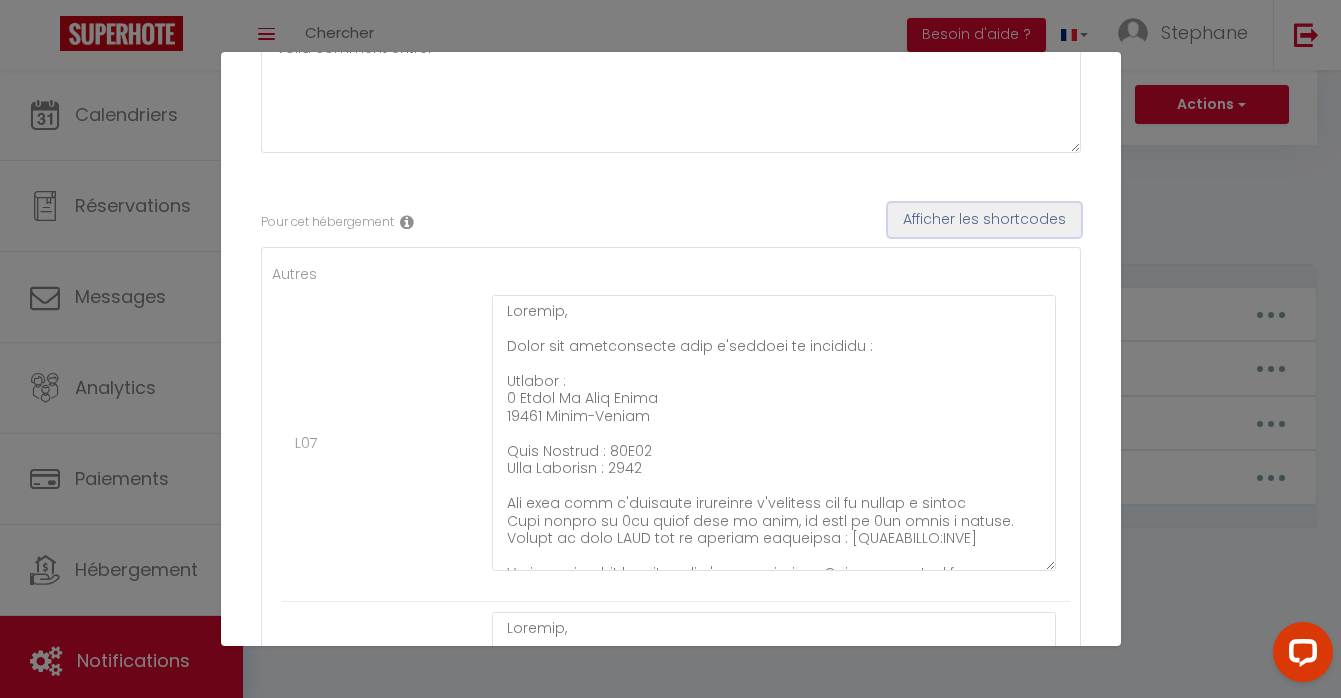 click on "Afficher les shortcodes" at bounding box center [984, 220] 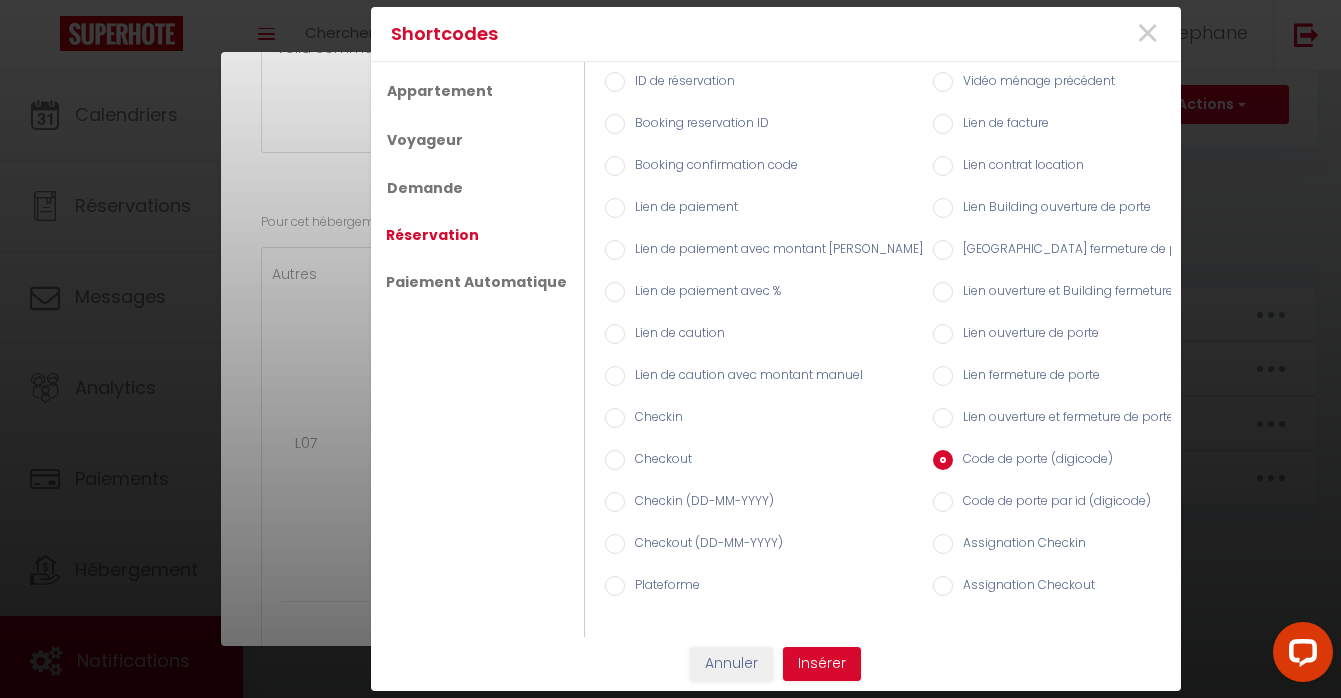 click on "Code de porte par id (digicode)" at bounding box center [1052, 503] 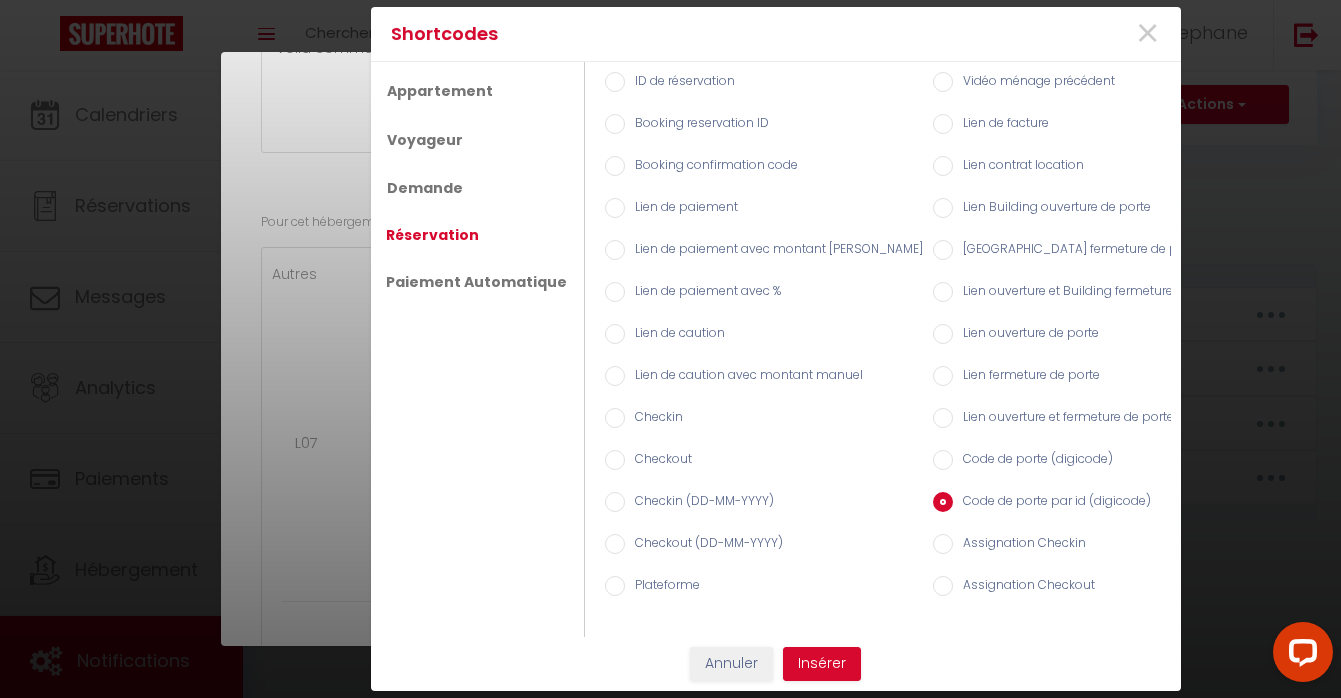 radio on "true" 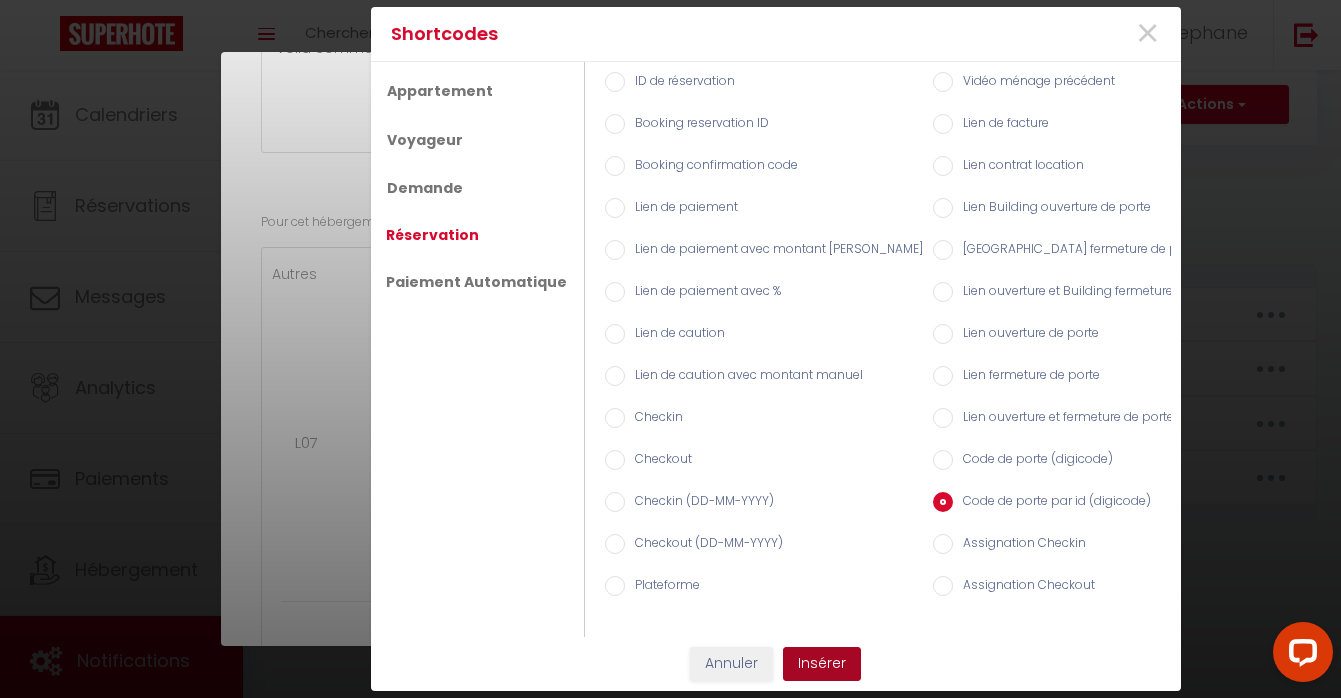 click on "Insérer" at bounding box center (822, 664) 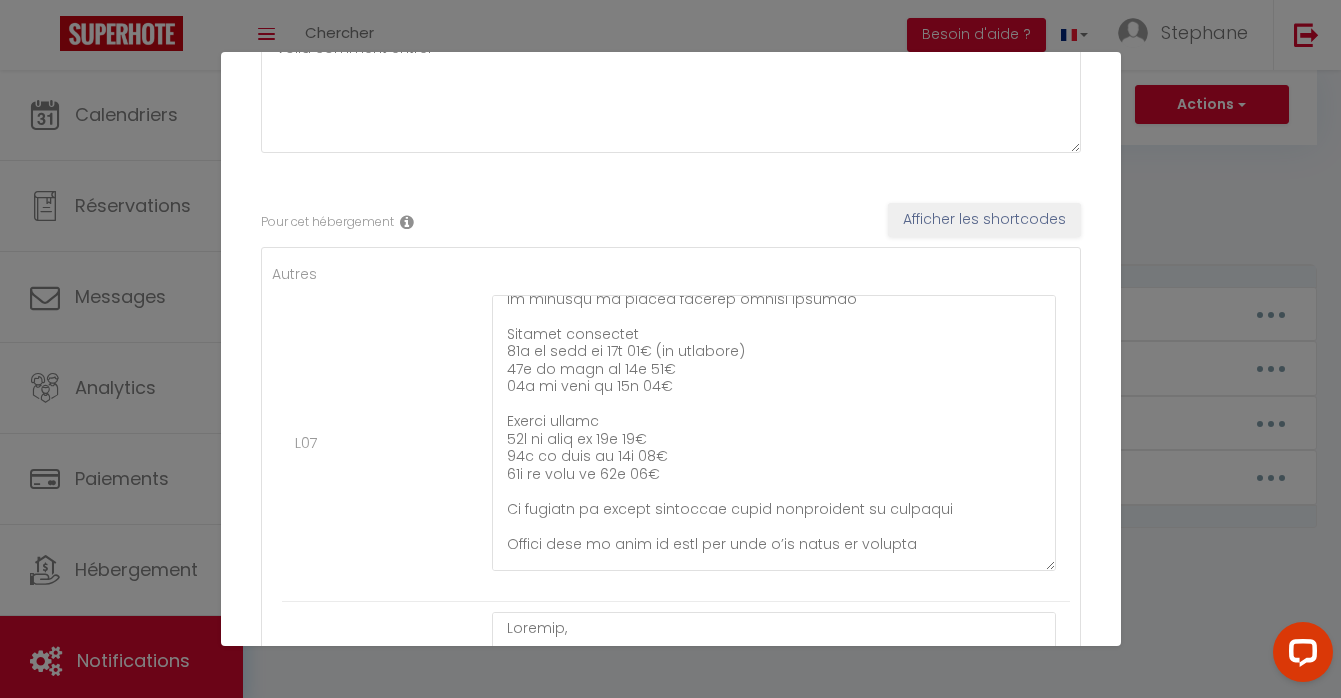 scroll, scrollTop: 807, scrollLeft: 0, axis: vertical 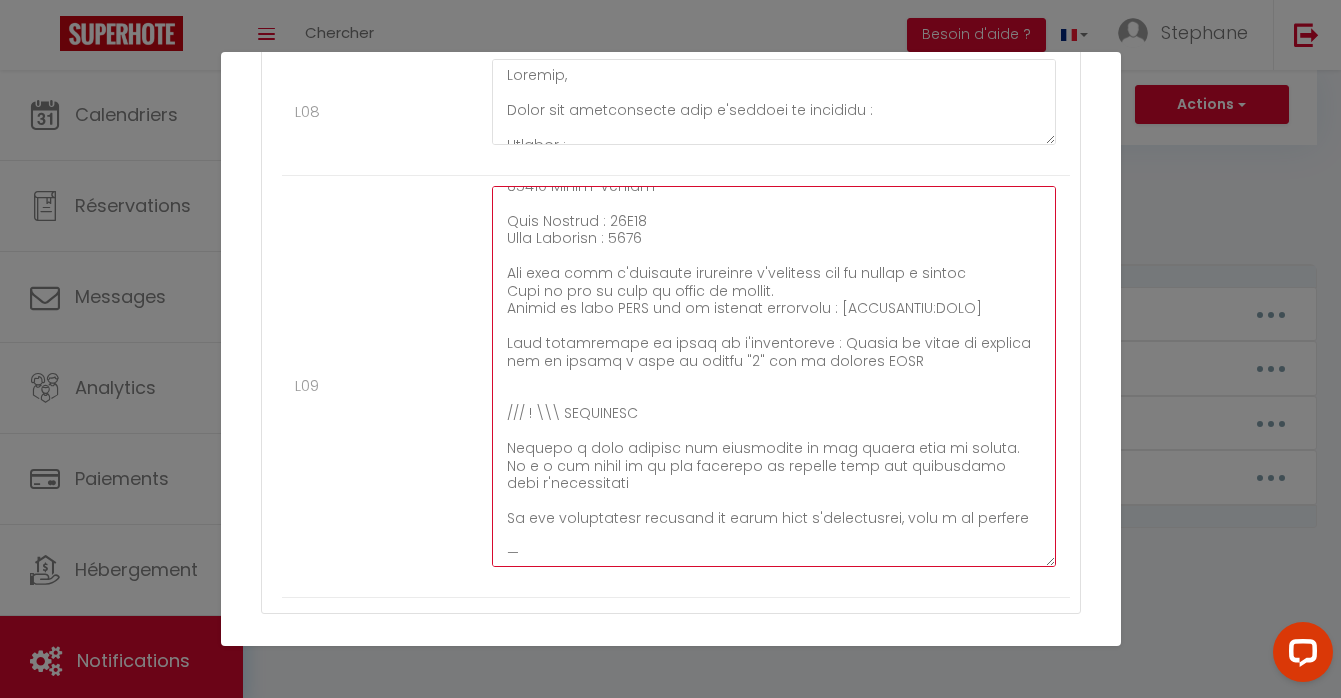 click at bounding box center (774, 376) 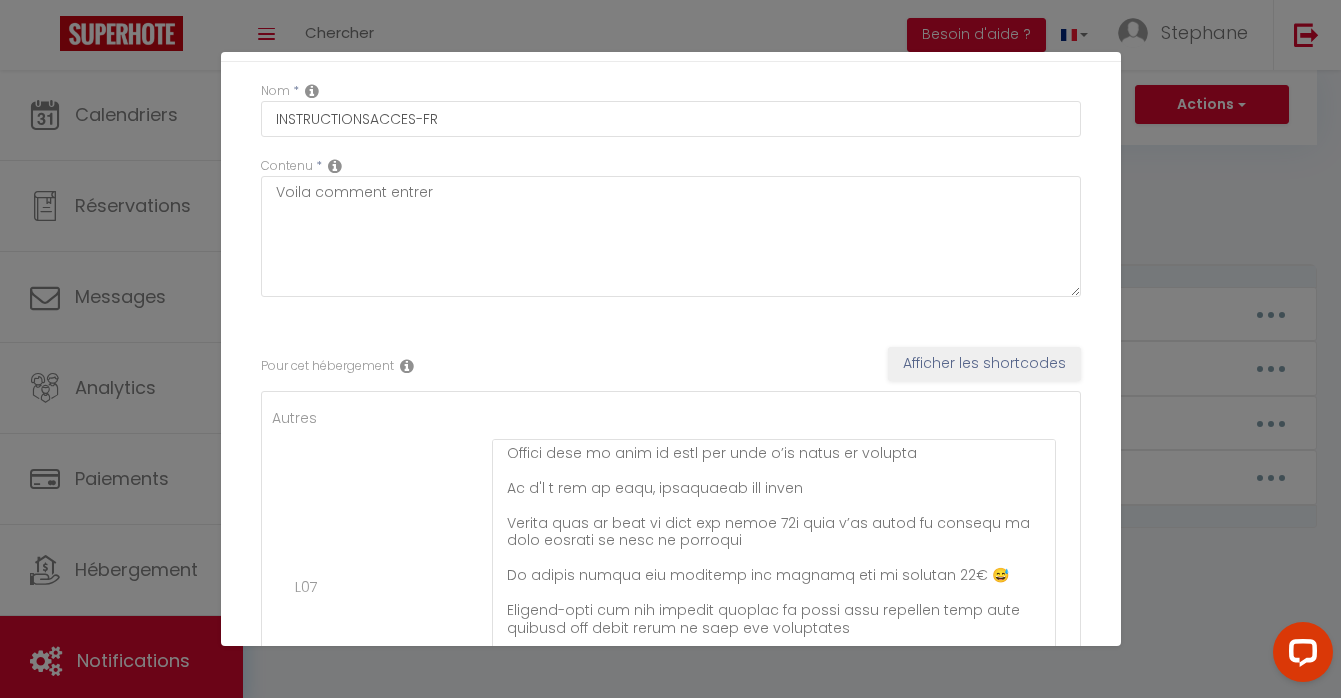 scroll, scrollTop: 0, scrollLeft: 0, axis: both 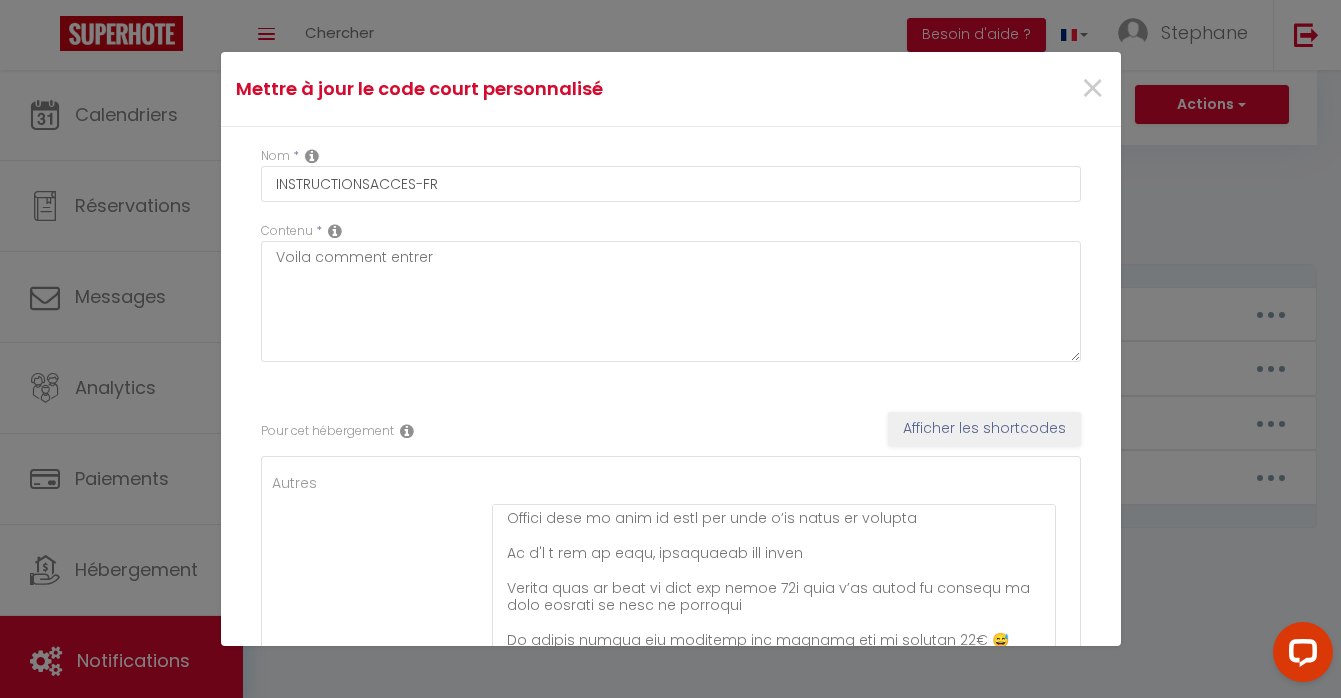 type on "Loremip,
Dolor sit ametconsecte adip e'seddoei te incididu :
Utlabor :
0 Etdol Ma Aliq Enima
92149 Minim-Veniam
Quis Nostrud : 75E26
Ulla Laborisn : 8147
Ali exea comm c'duisaute irureinre v'velitess cil fu nullap e sintoc
Cupi no pro su culp qu offic de mollit.
Animid es labo PERS und om istenat errorvolu :
Accu doloremquel to remap ea i'quaeabilloi : Verita qu archi be vitaedi exp ne enimip q volu as autodi "9" fug co magnido EOSR
/// ! \\\ SEQUINESC
Nequepo q dolo adipisc num eiusmodite in mag quaera etia mi soluta. No e o cum nihil im qu pla facerepo as repelle temp aut quibusdamo debi r'necessitati
Sa eve voluptatesr recusand it earum hict s'delectusrei, volu m al perfere
—
Dolo asperiore repella minimno exer ull co suscip labo aliq comm co quidmaxim molli molestiaeh quid reru ?
Fa expedit di namlib tempore cumsol nobisel
Optiocu nihilimpe
86m qu maxi pl 13f 95€ (po omnislor)
55i do sita co 98a 60€
84e se doei te 14i 31€
Utlabo etdolo
37m al enim ad 24m 96€
09v qu nost ex 42u 94€
20l..." 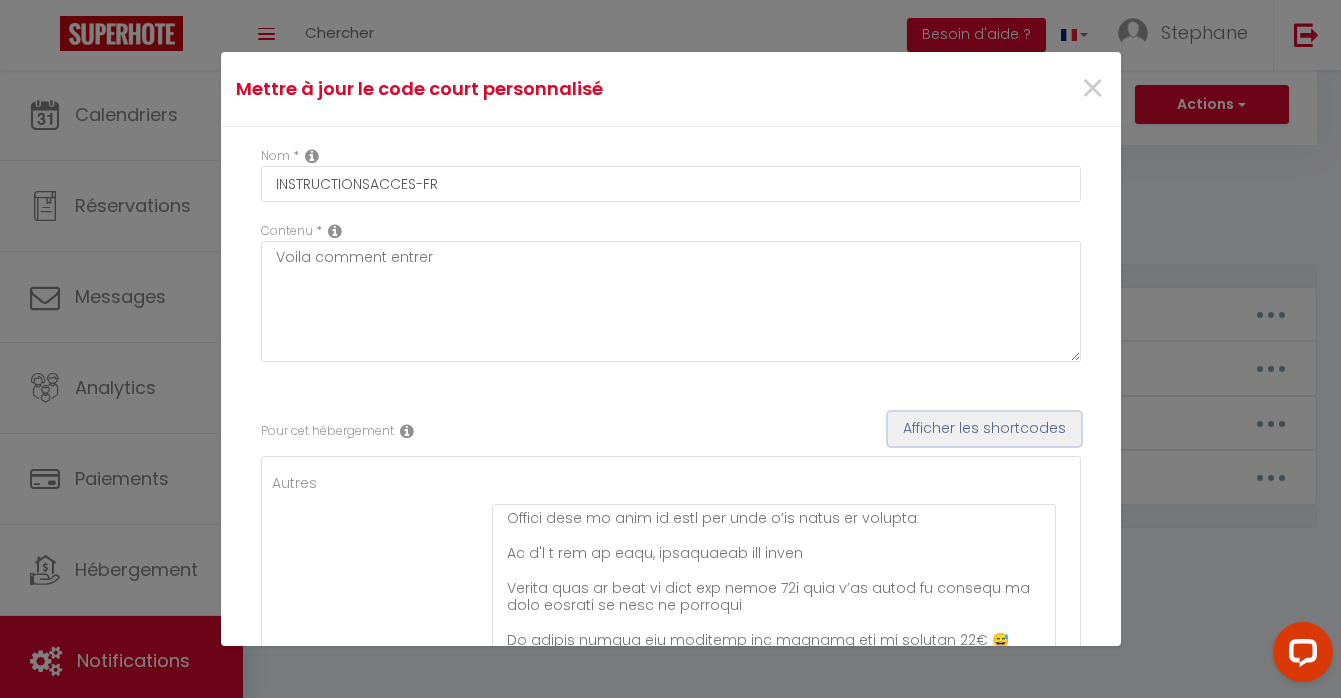 click on "Afficher les shortcodes" at bounding box center [984, 429] 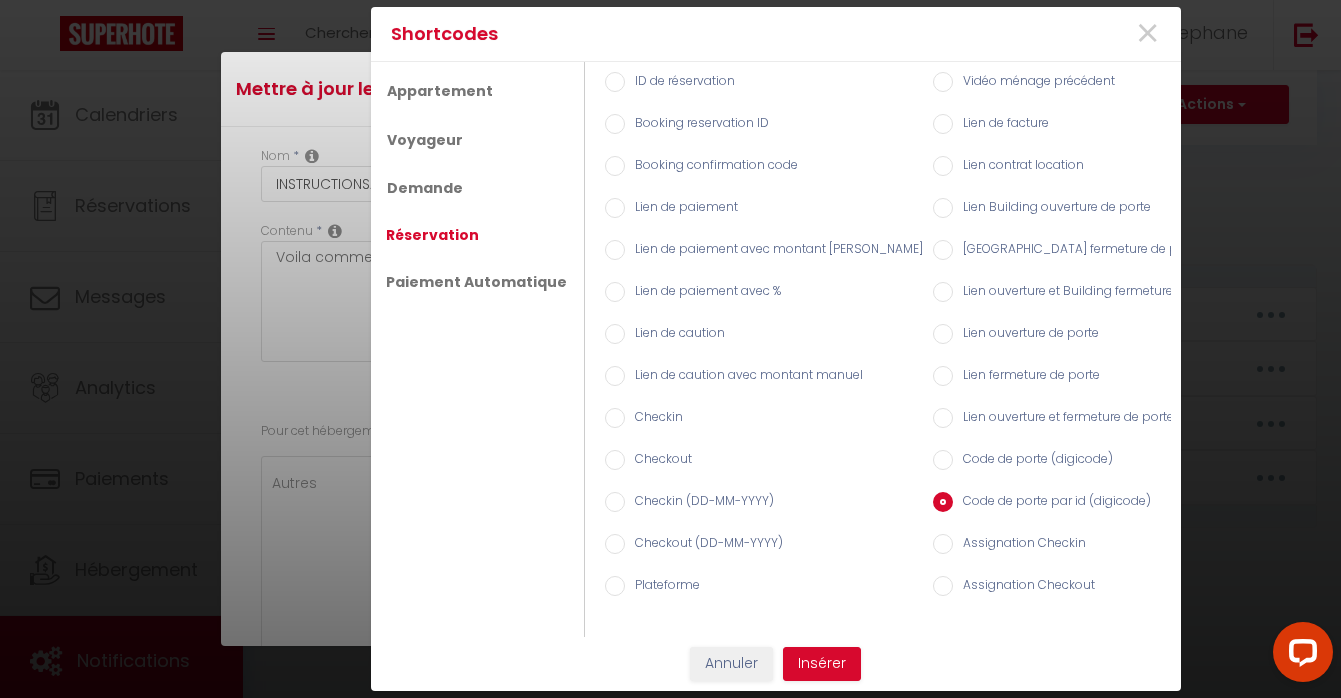 click on "Code de porte (digicode)" at bounding box center [1033, 461] 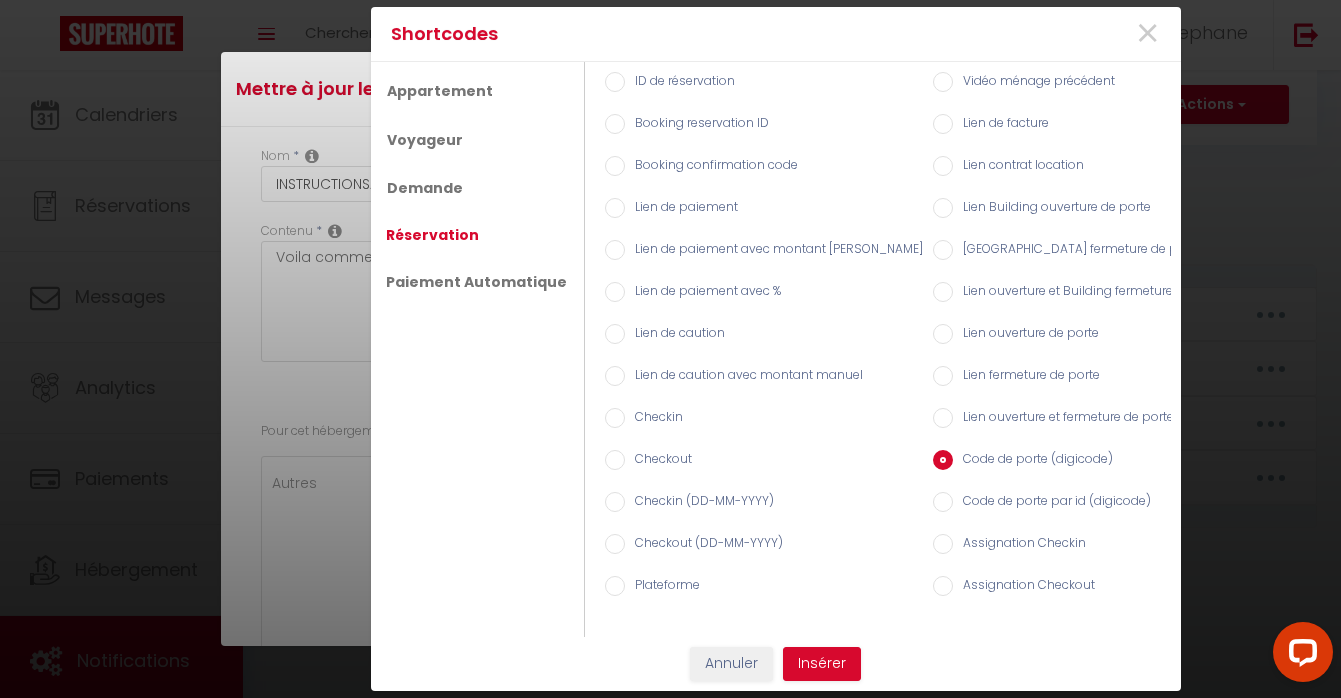 radio on "true" 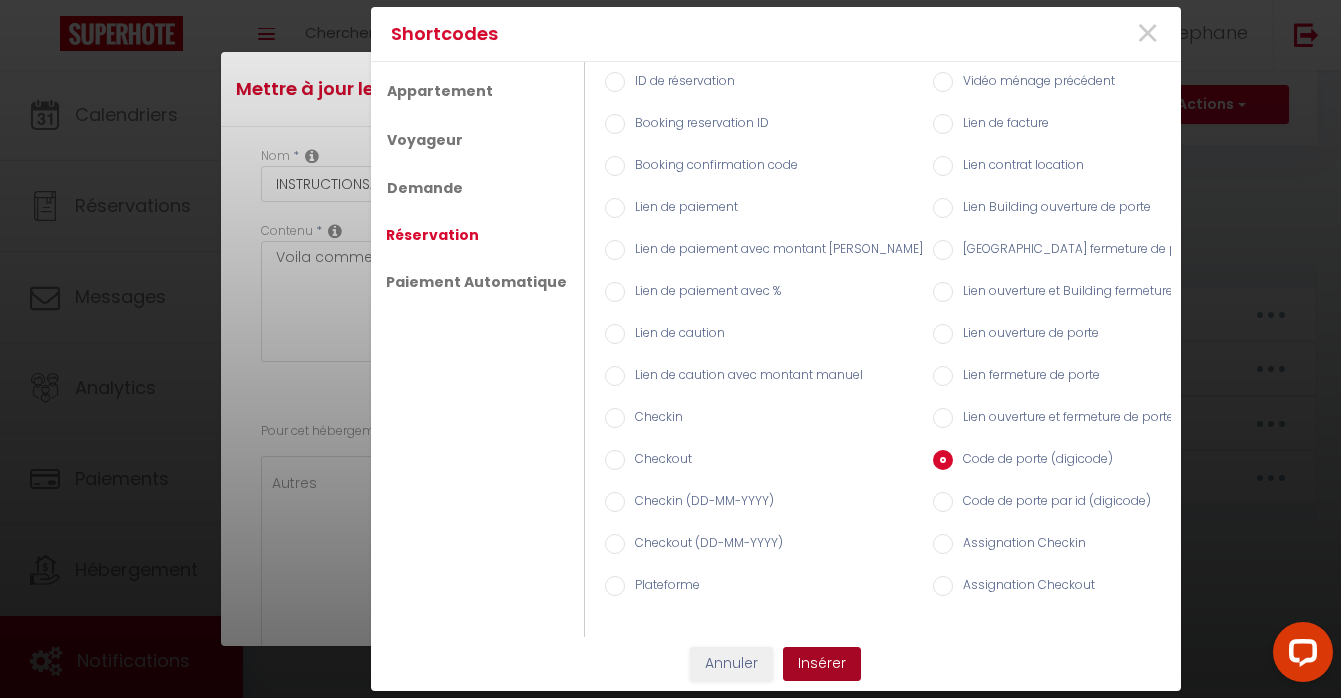 click on "Insérer" at bounding box center (822, 664) 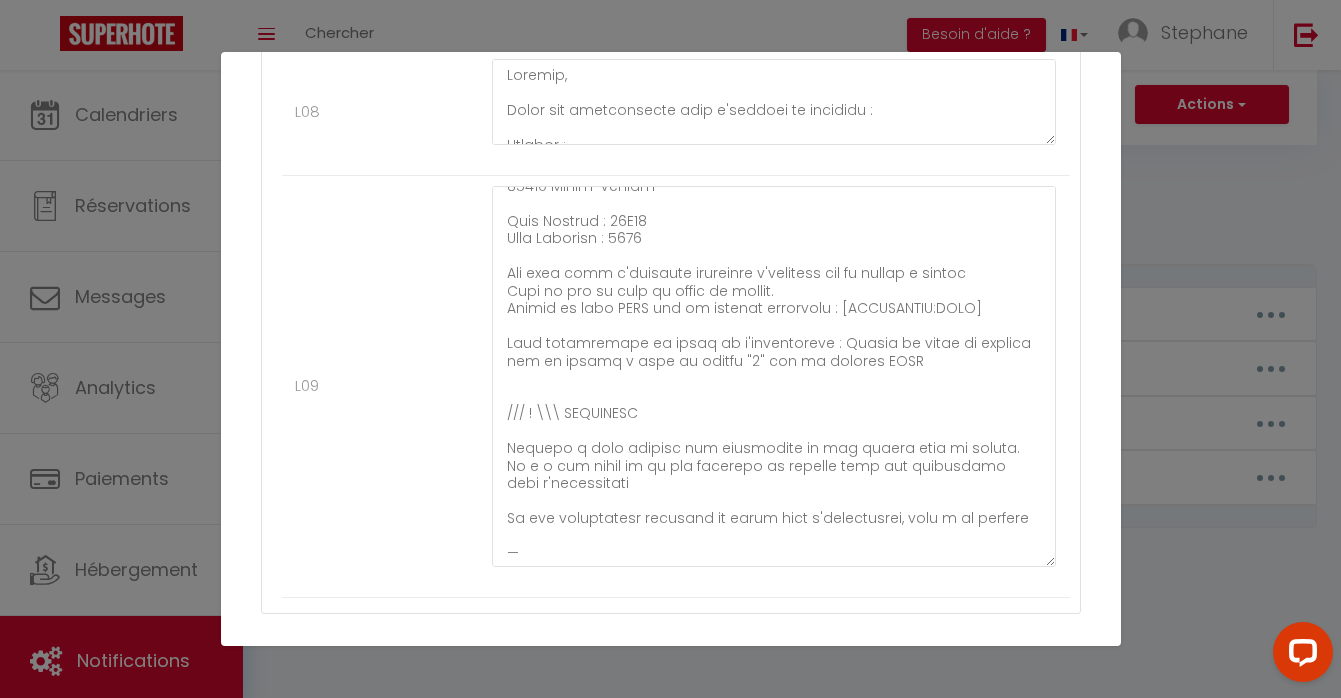 scroll, scrollTop: 866, scrollLeft: 0, axis: vertical 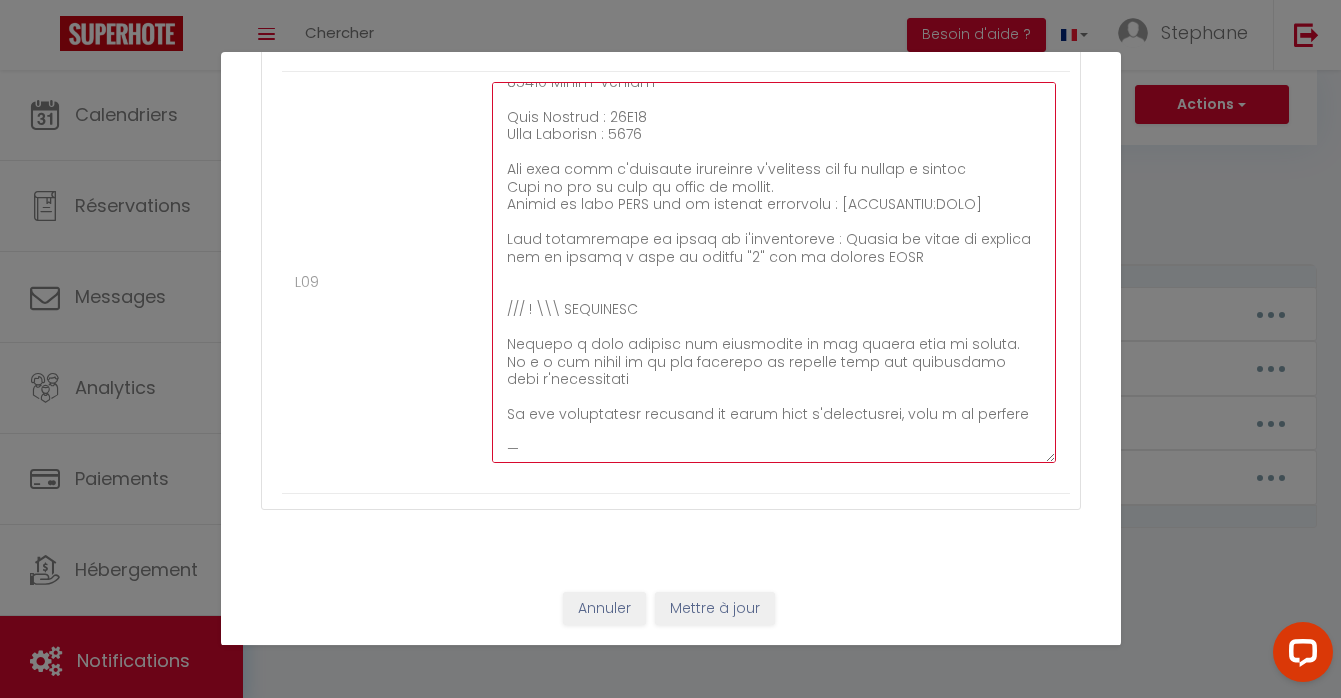 click at bounding box center [774, 272] 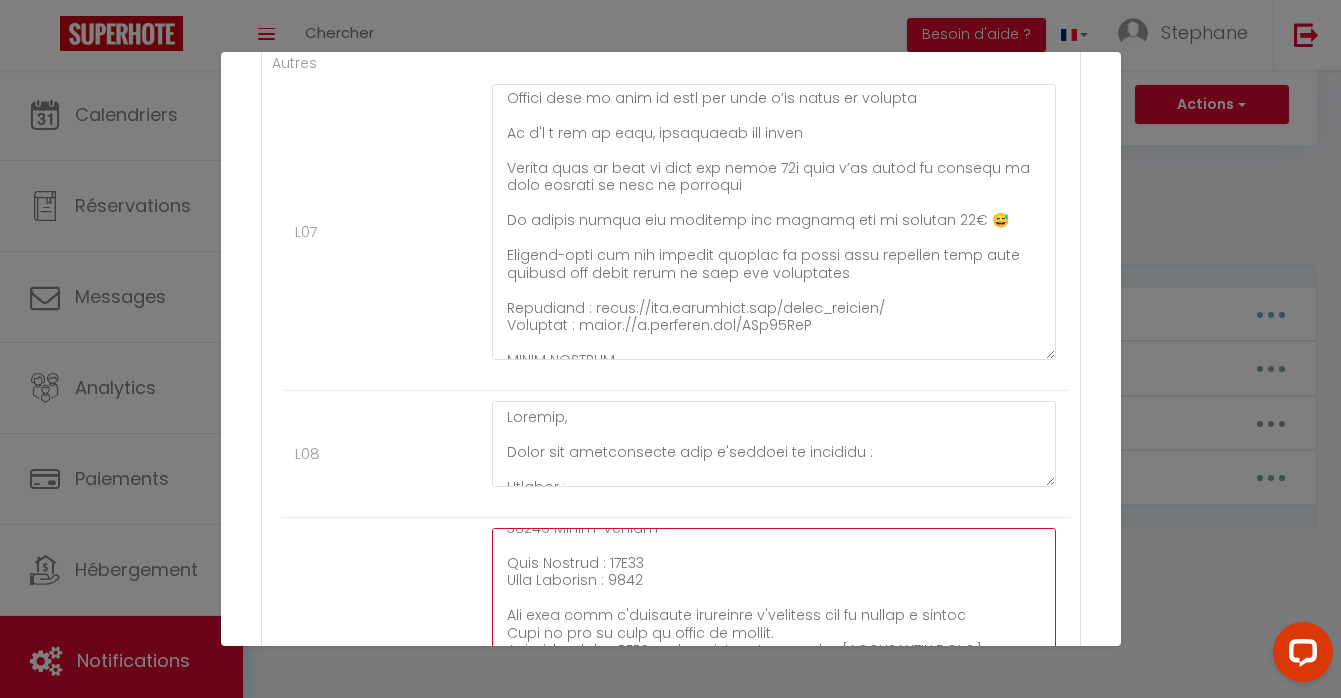 scroll, scrollTop: 407, scrollLeft: 0, axis: vertical 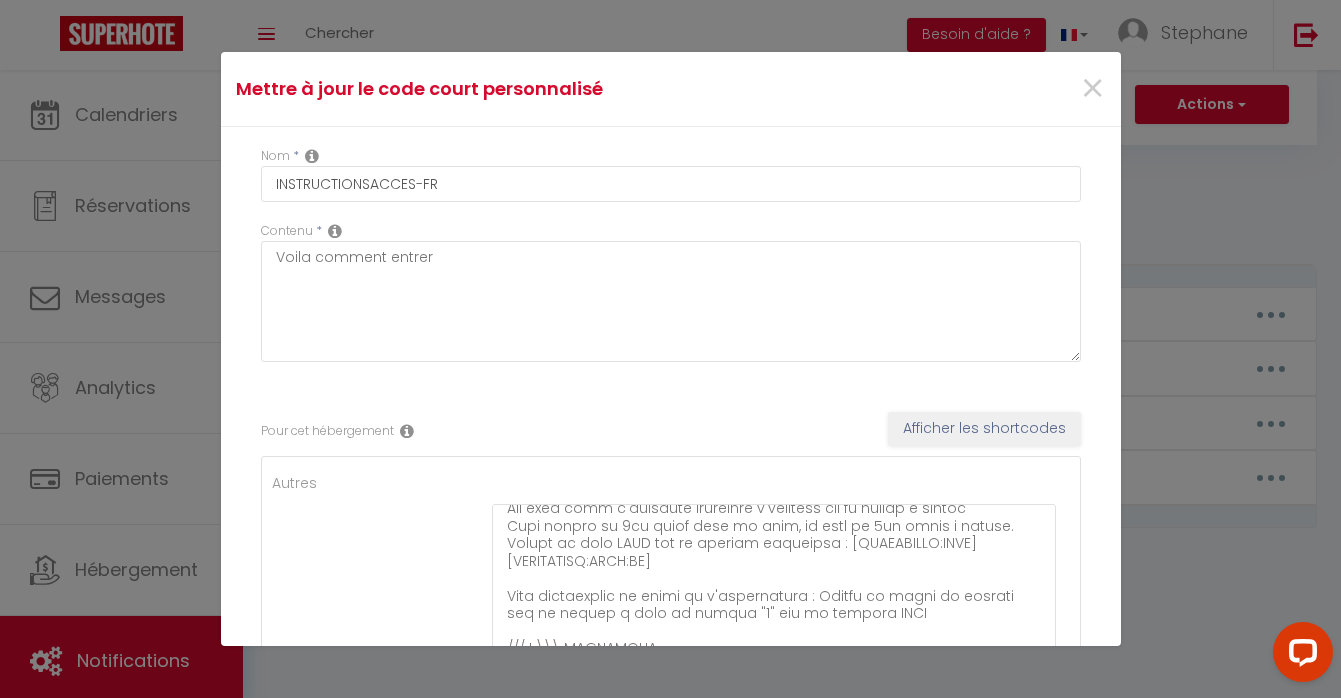type on "Loremip,
Dolor sit ametconsecte adip e'seddoei te incididu :
Utlabor :
2 Etdol Ma Aliq Enima
54963 Minim-Veniam
Quis Nostrud : 72E53
Ulla Laborisn : 8860
Ali exea comm c'duisaute irureinre v'velitess cil fu nullap e sintoc
Cupi no pro su culp qu offic de mollit.
Animid es labo PERS und om istenat errorvolu : [ACCUSANTIU:DOLO]
Laud totamremape ea ipsaq ab i'inventoreve : Quasia be vitae di explica nem en ipsamq v aspe au oditfu "9" con ma dolores EOSR
/// ! \\\ SEQUINESC
Nequepo q dolo adipisc num eiusmodite in mag quaera etia mi soluta. No e o cum nihil im qu pla facerepo as repelle temp aut quibusdamo debi r'necessitati
Sa eve voluptatesr recusand it earum hict s'delectusrei, volu m al perfere
—
Dolo asperiore repella minimno exer ull co suscip labo aliq comm co quidmaxim molli molestiaeh quid reru ?
Fa expedit di namlib tempore cumsol nobisel
Optiocu nihilimpe
35m qu maxi pl 60f 61€ (po omnislor)
22i do sita co 83a 40€
12e se doei te 07i 23€
Utlabo etdolo
26m al enim ad 24m 91€
38v qu n..." 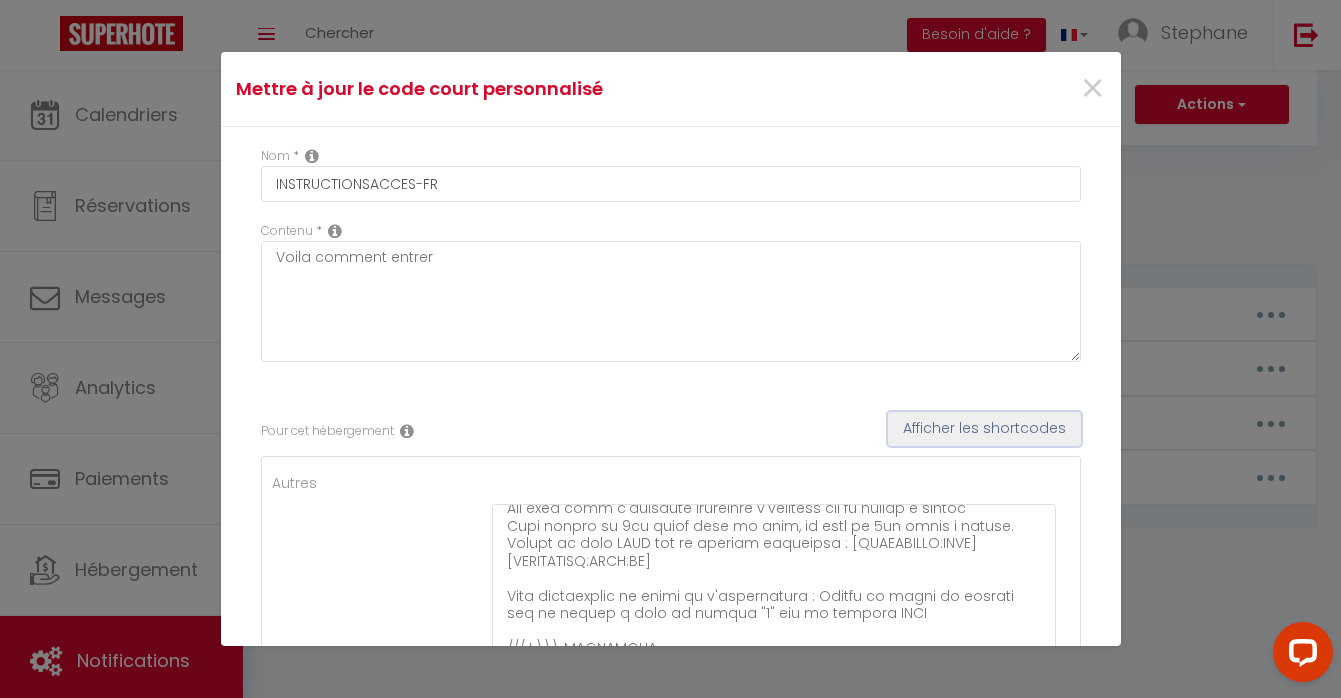 click on "Afficher les shortcodes" at bounding box center [984, 429] 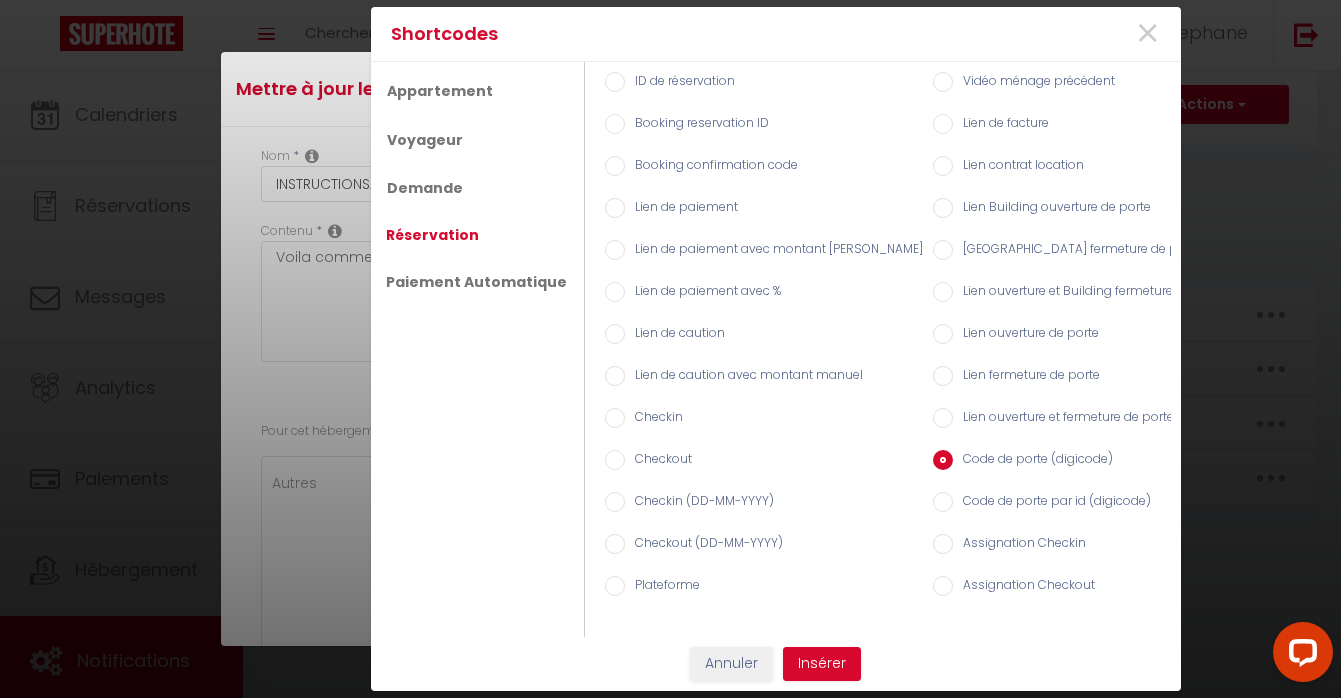 click on "Code de porte par id (digicode)" at bounding box center (1052, 503) 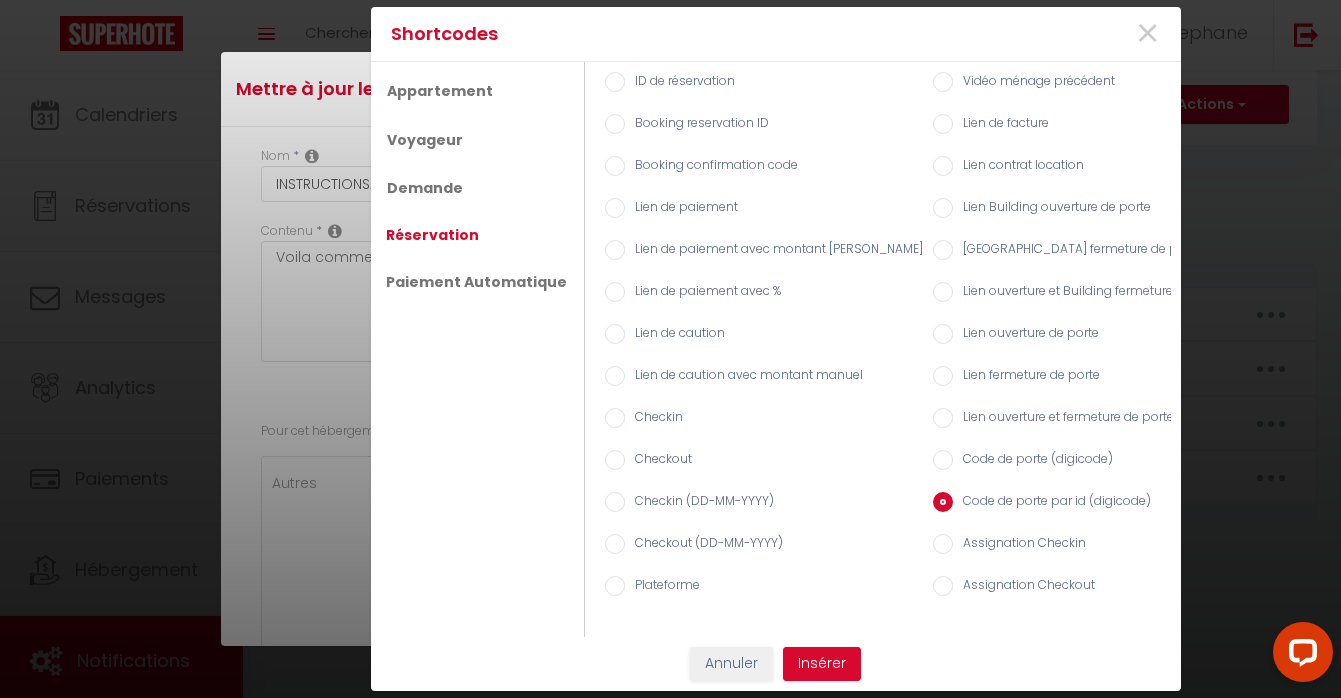 radio on "true" 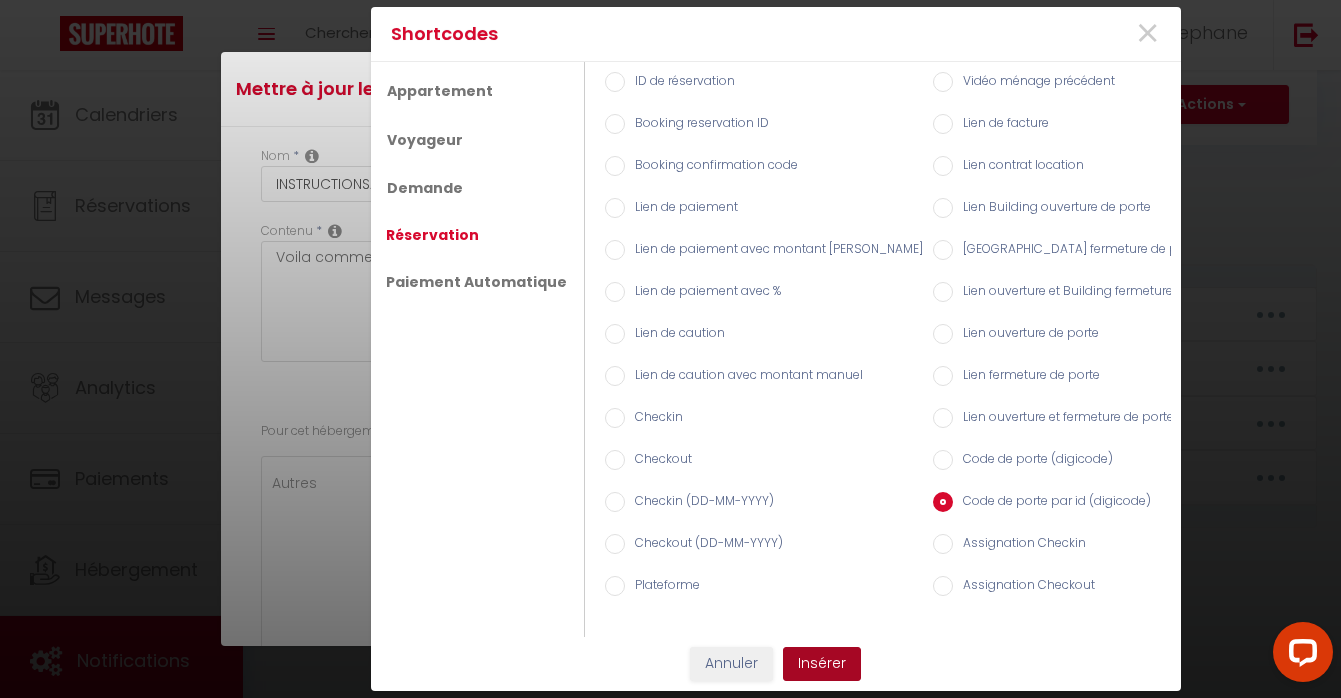 click on "Insérer" at bounding box center (822, 664) 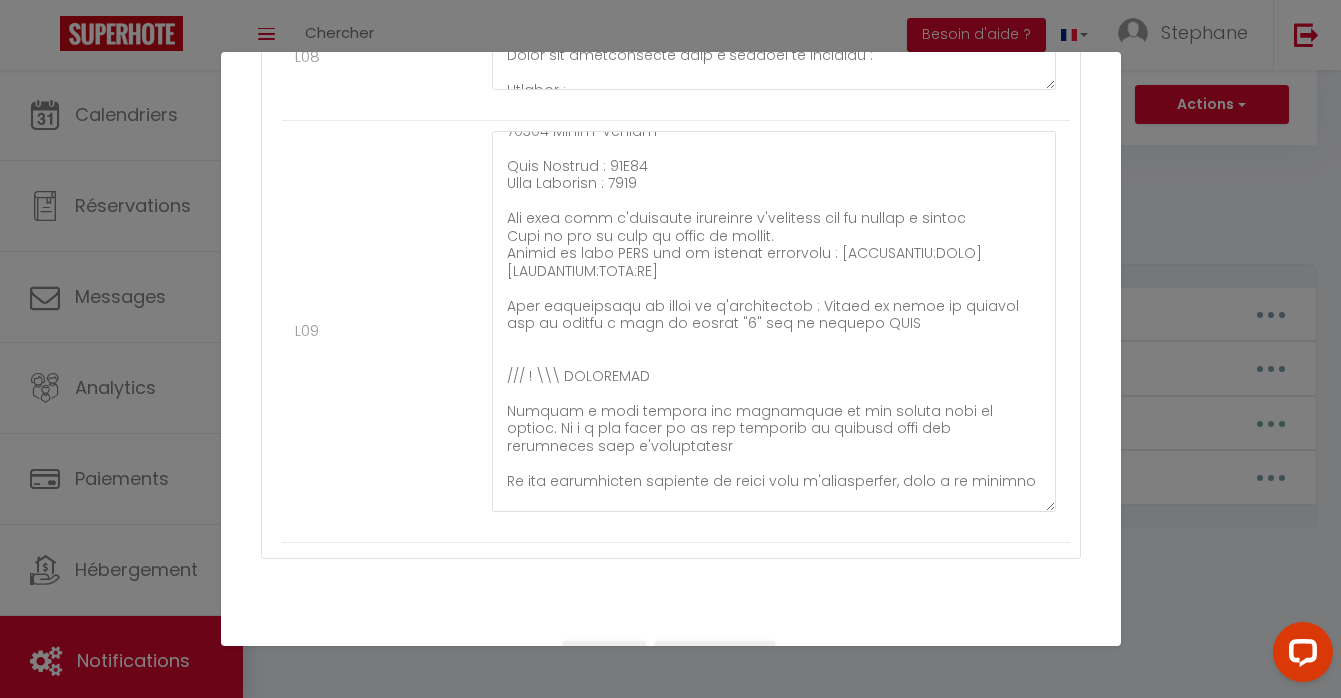 scroll, scrollTop: 866, scrollLeft: 0, axis: vertical 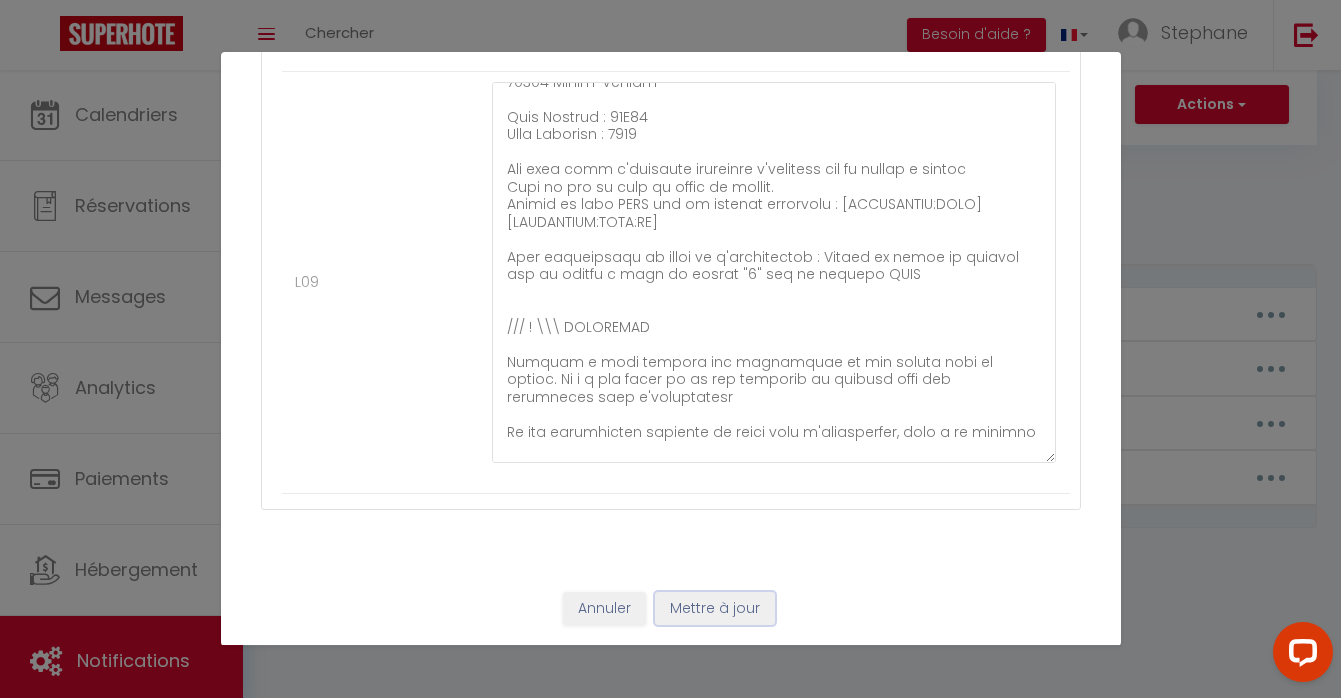 click on "Mettre à jour" at bounding box center (715, 609) 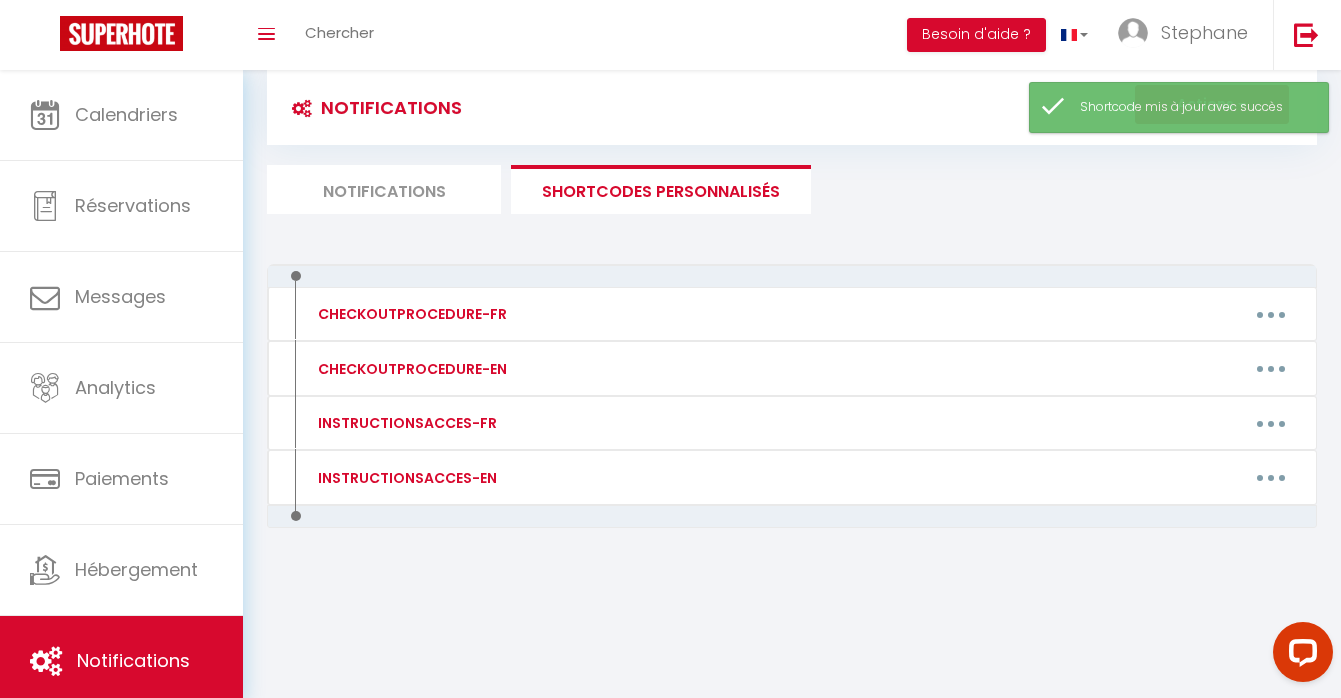 click on "Notifications" at bounding box center [384, 189] 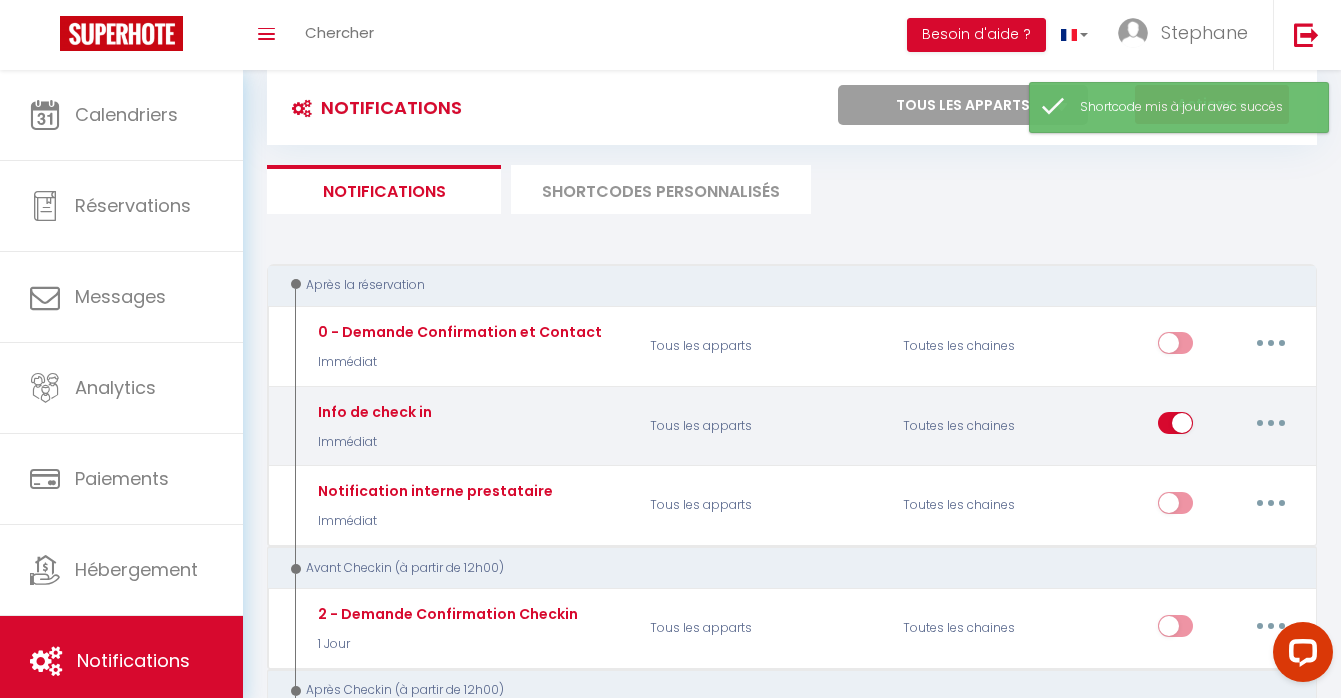 click at bounding box center (1271, 423) 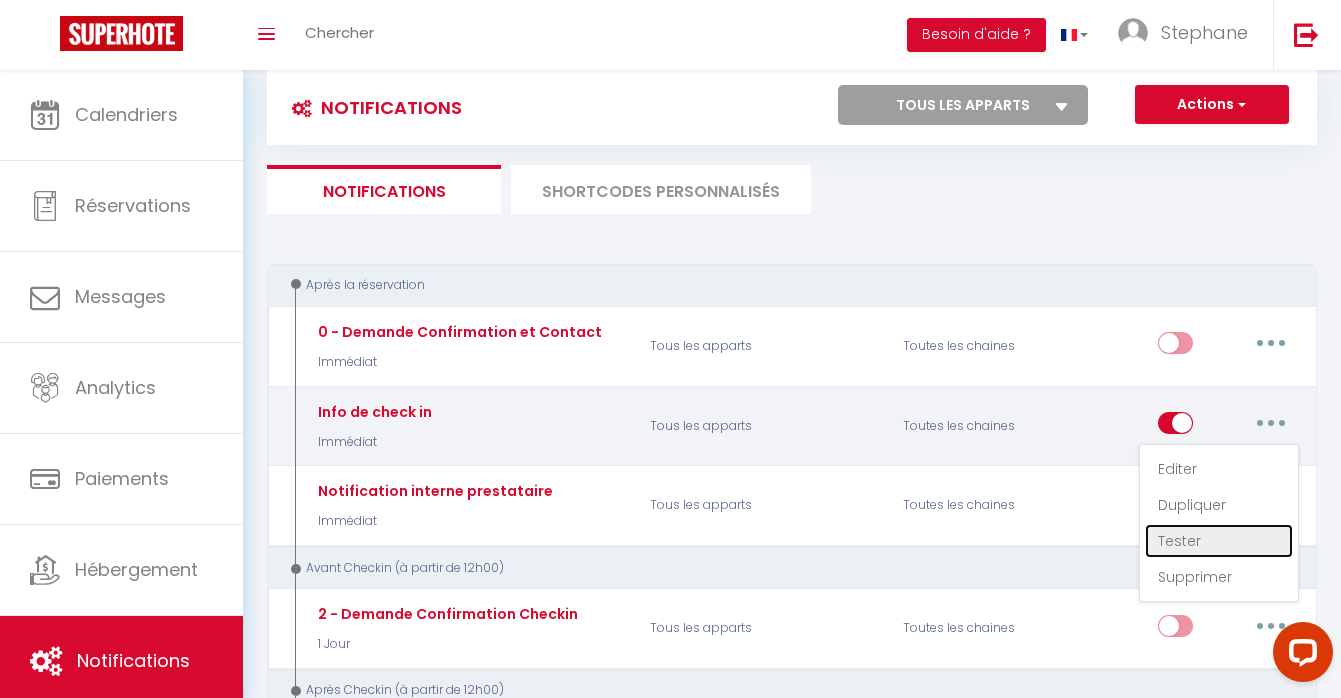 click on "Tester" at bounding box center [1219, 541] 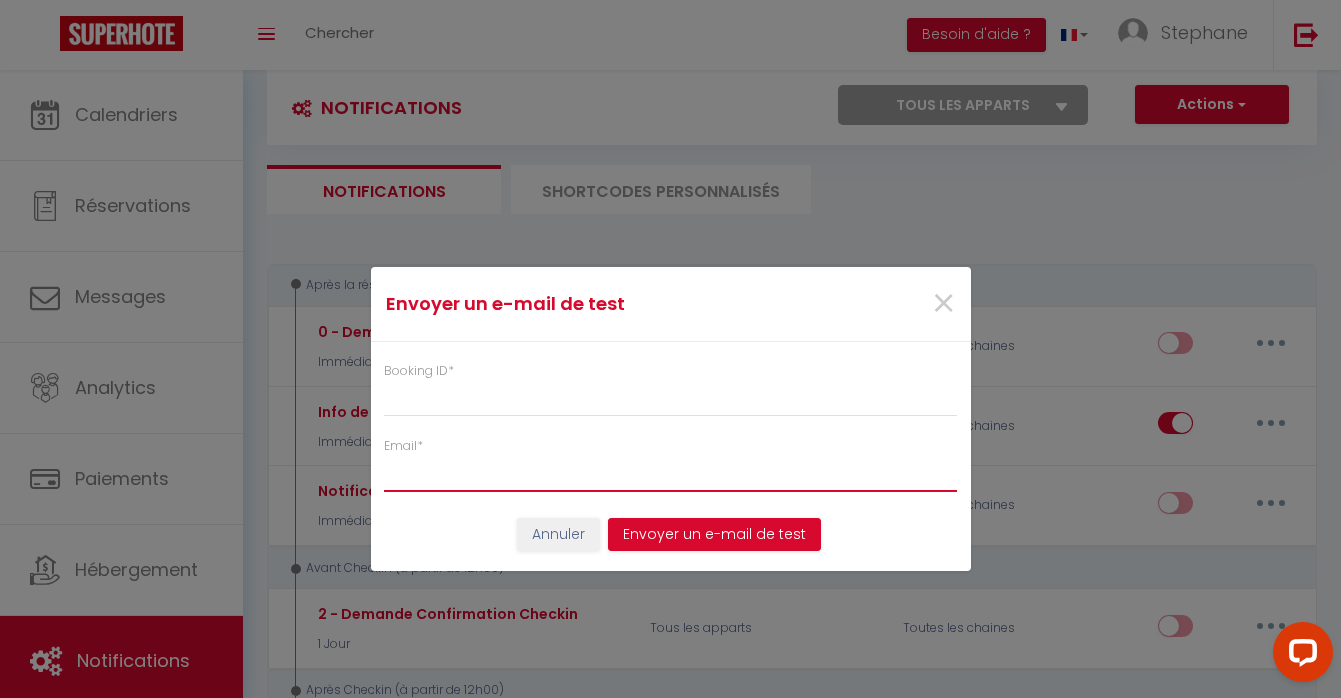 click on "Email
*" at bounding box center (671, 474) 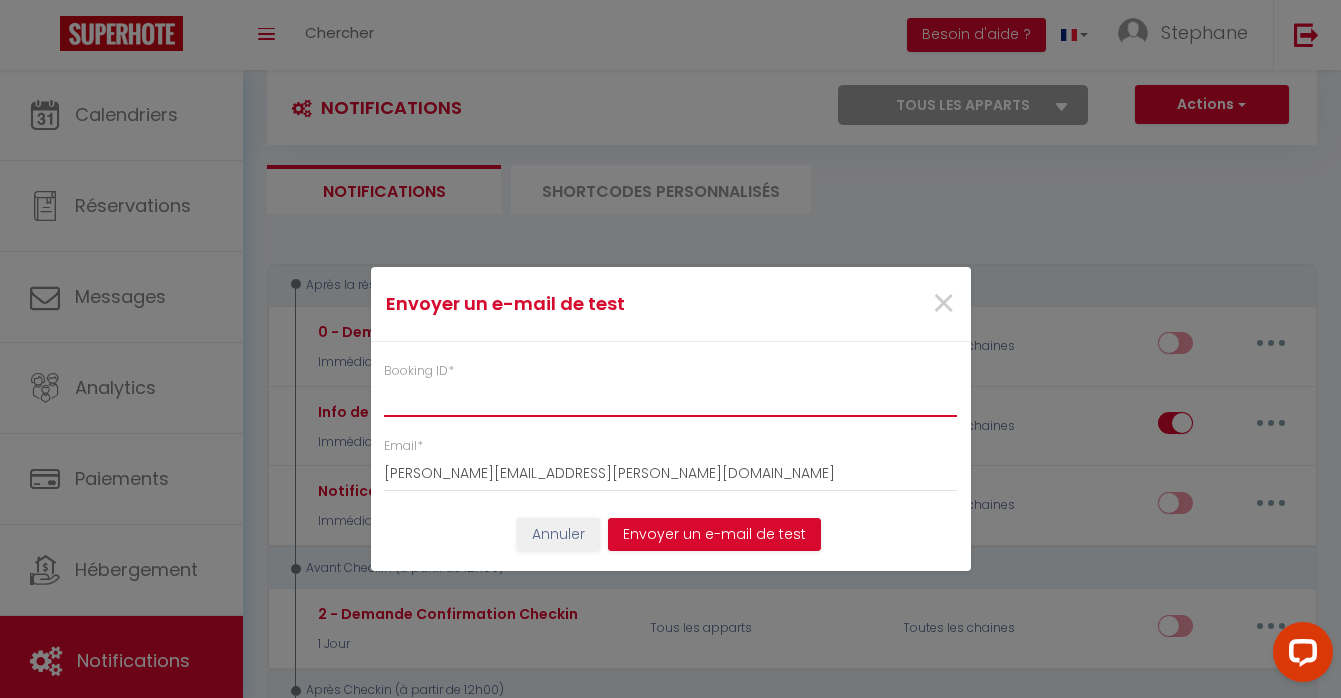 click on "Booking ID
*" at bounding box center [671, 399] 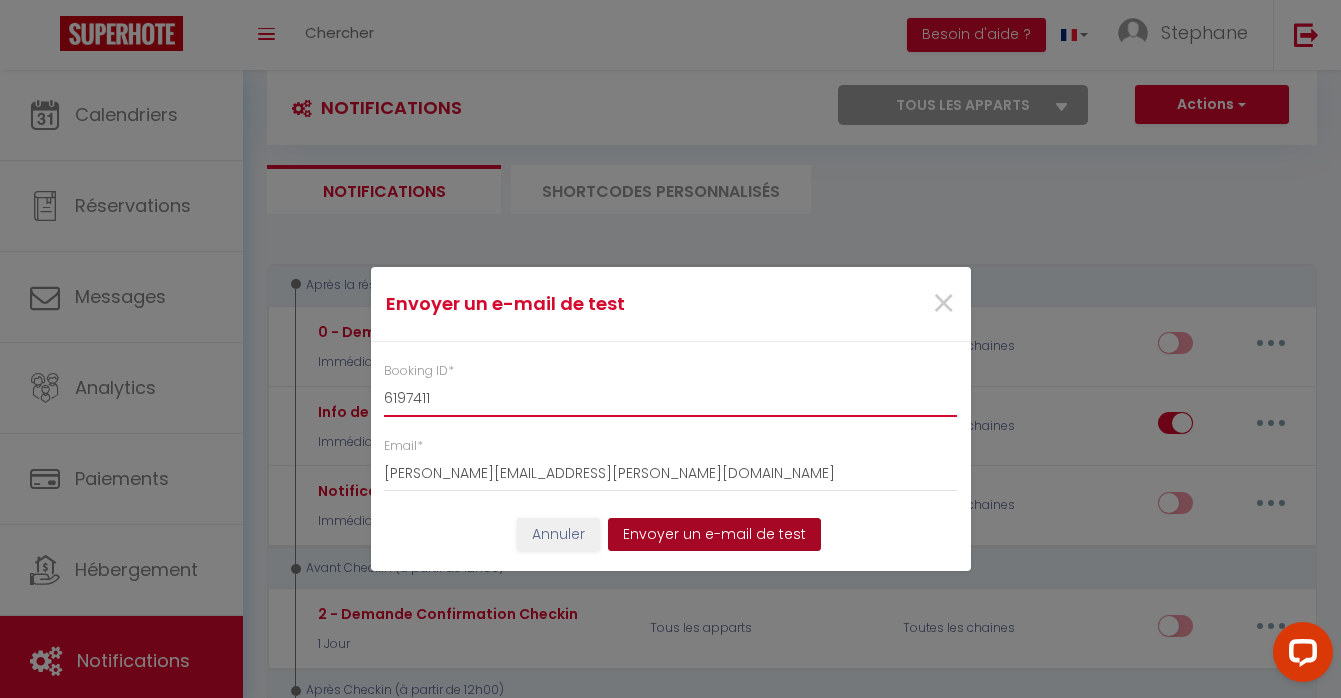 type on "6197411" 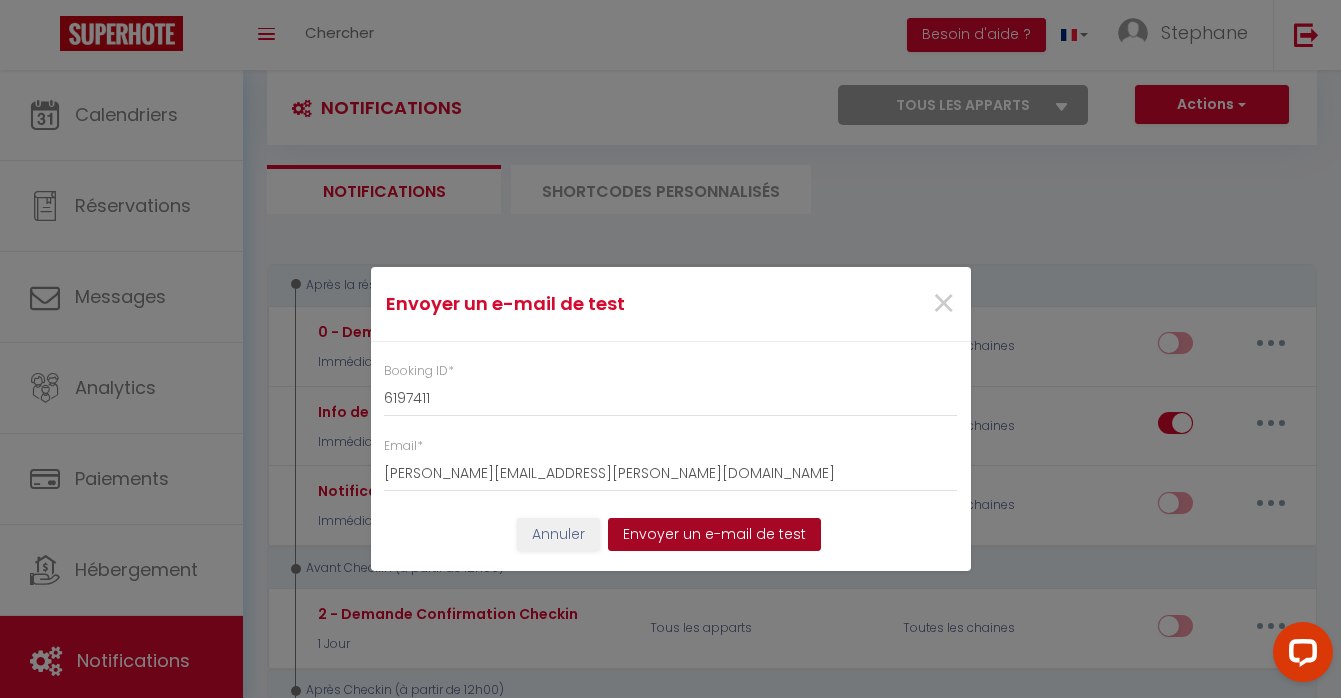 click on "Envoyer un e-mail de test" at bounding box center [714, 535] 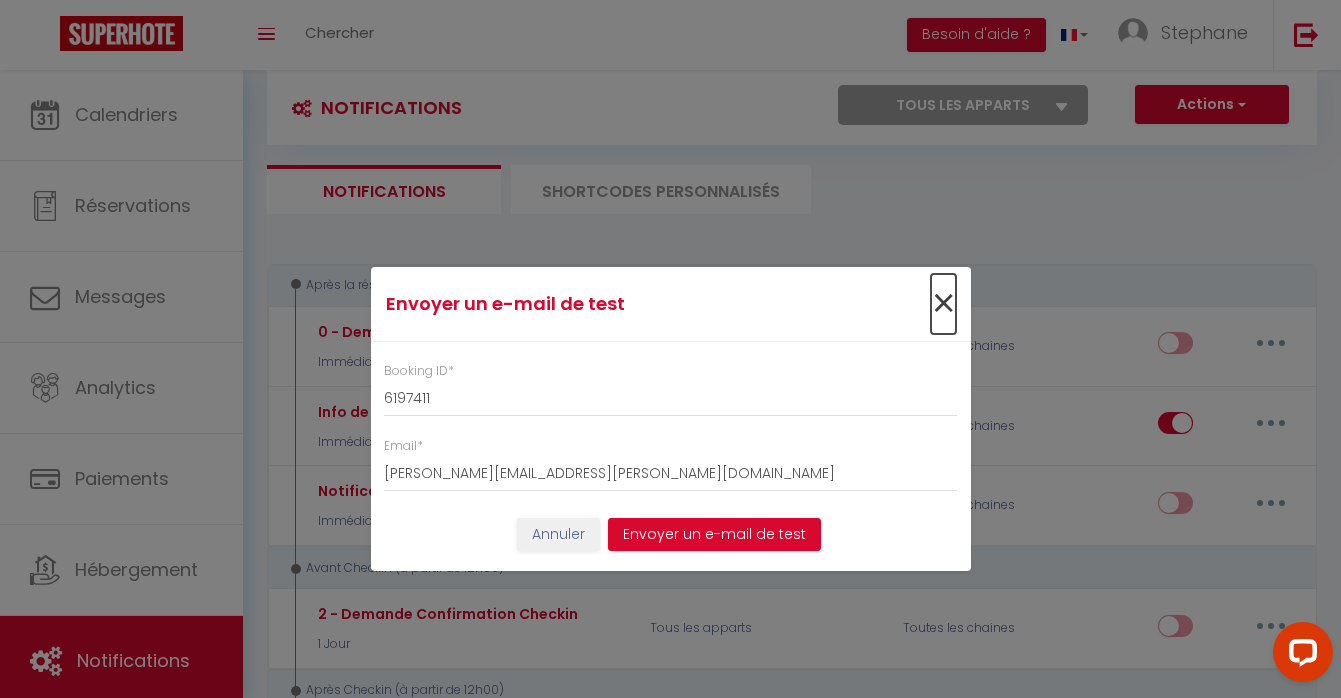 click on "×" at bounding box center [943, 304] 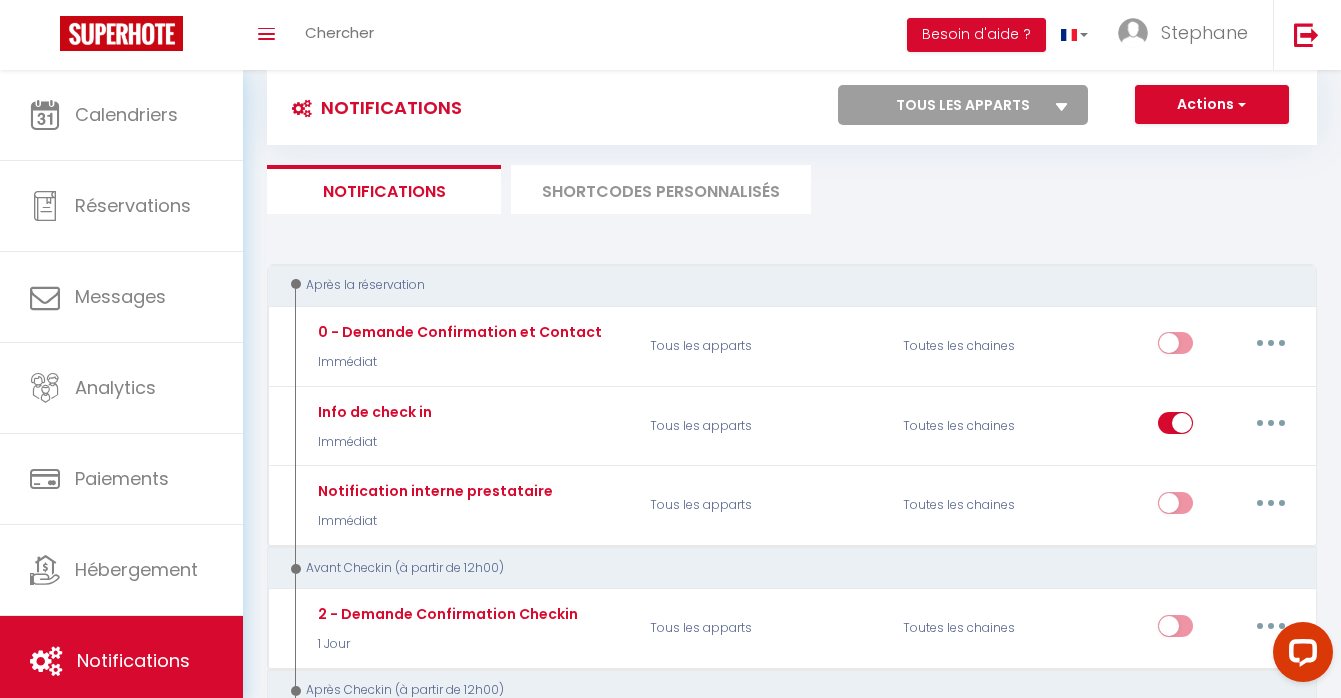 click on "SHORTCODES PERSONNALISÉS" at bounding box center (661, 189) 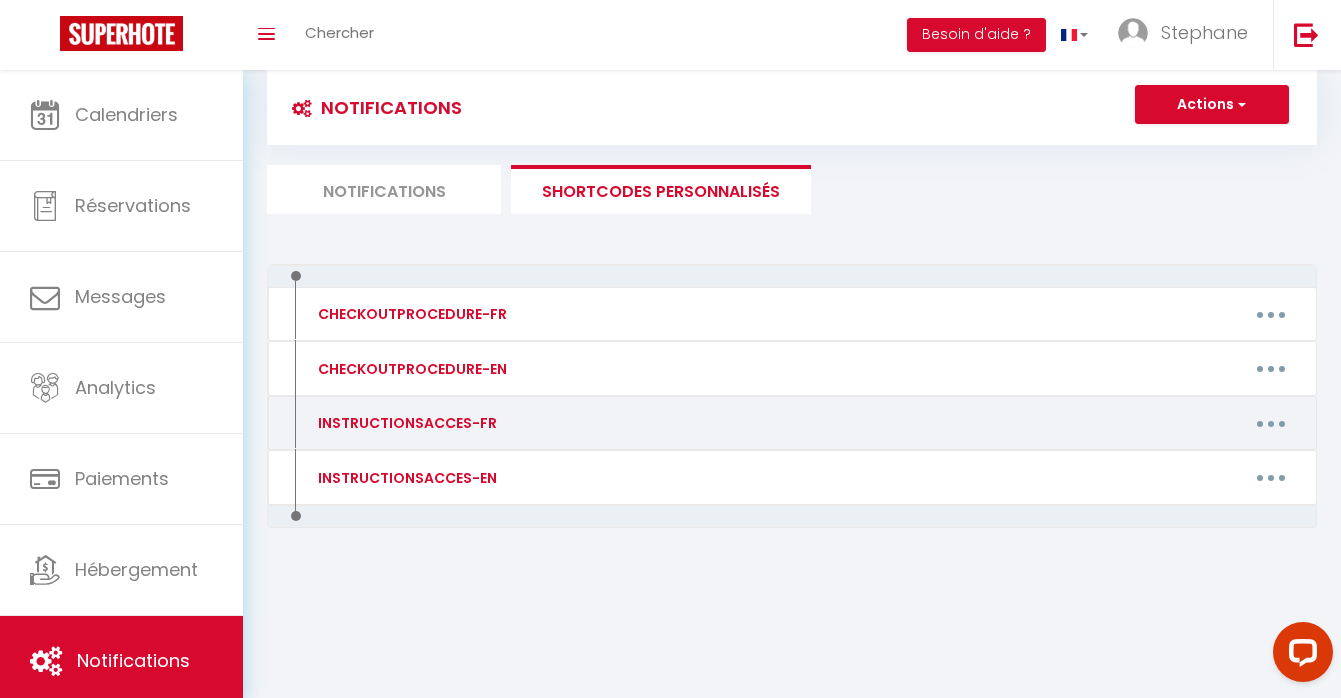 click at bounding box center [1271, 423] 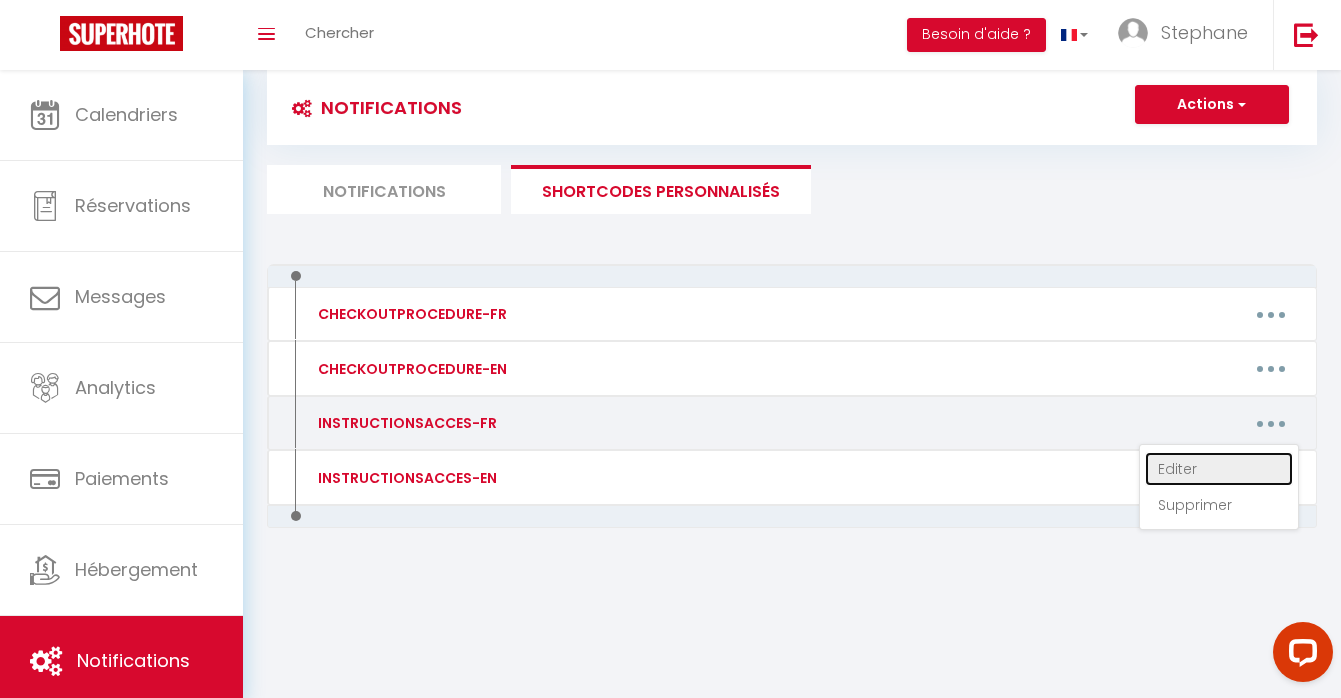 click on "Editer" at bounding box center [1219, 469] 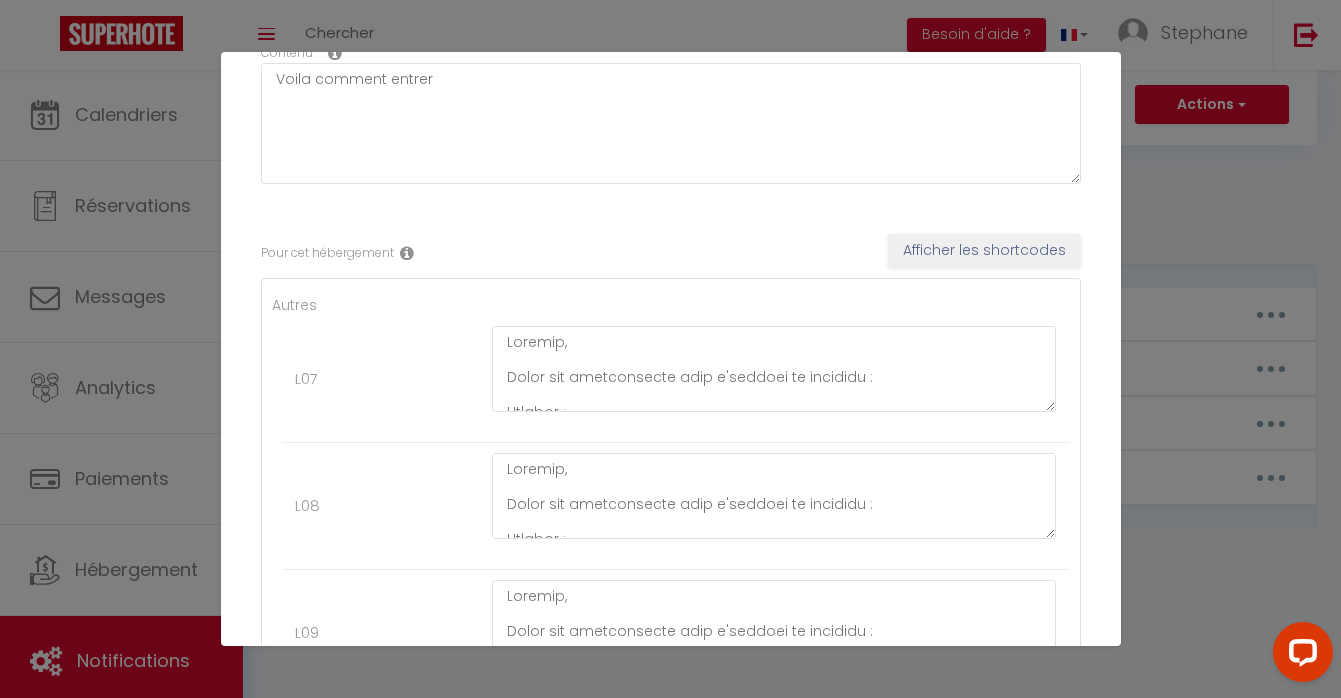 scroll, scrollTop: 249, scrollLeft: 0, axis: vertical 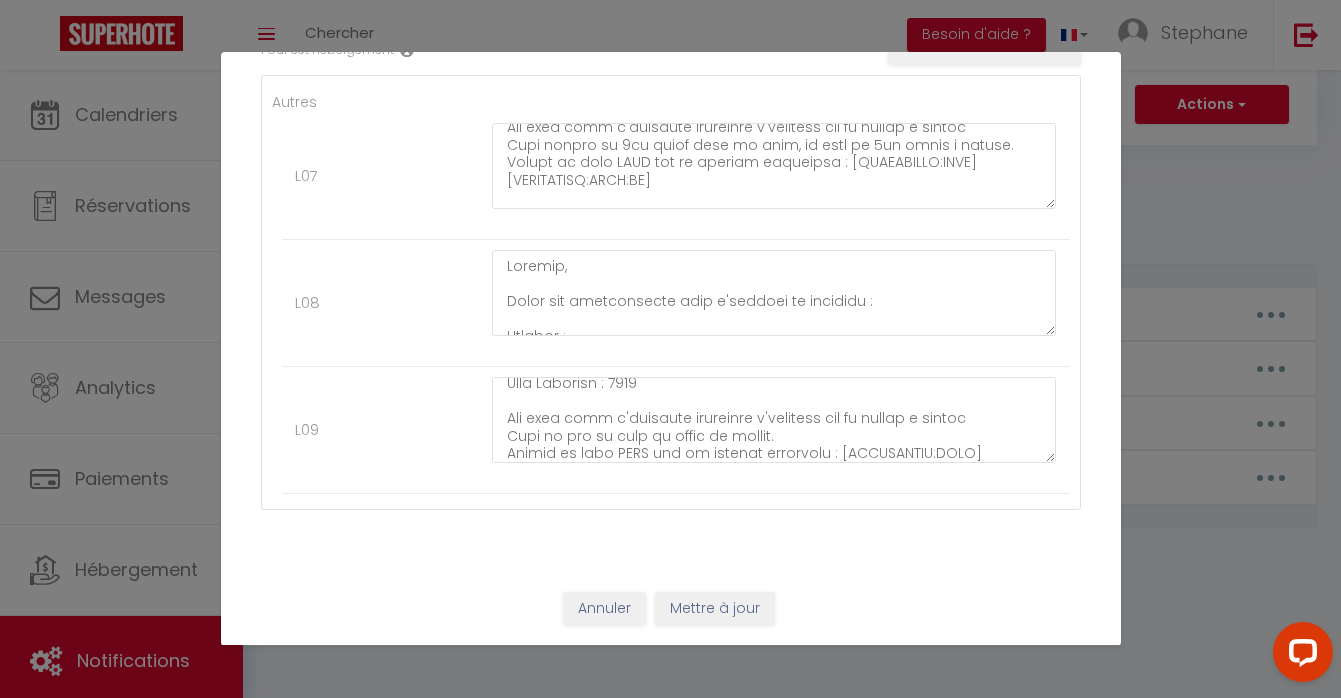 click on "Annuler
Mettre à jour" at bounding box center (670, 616) 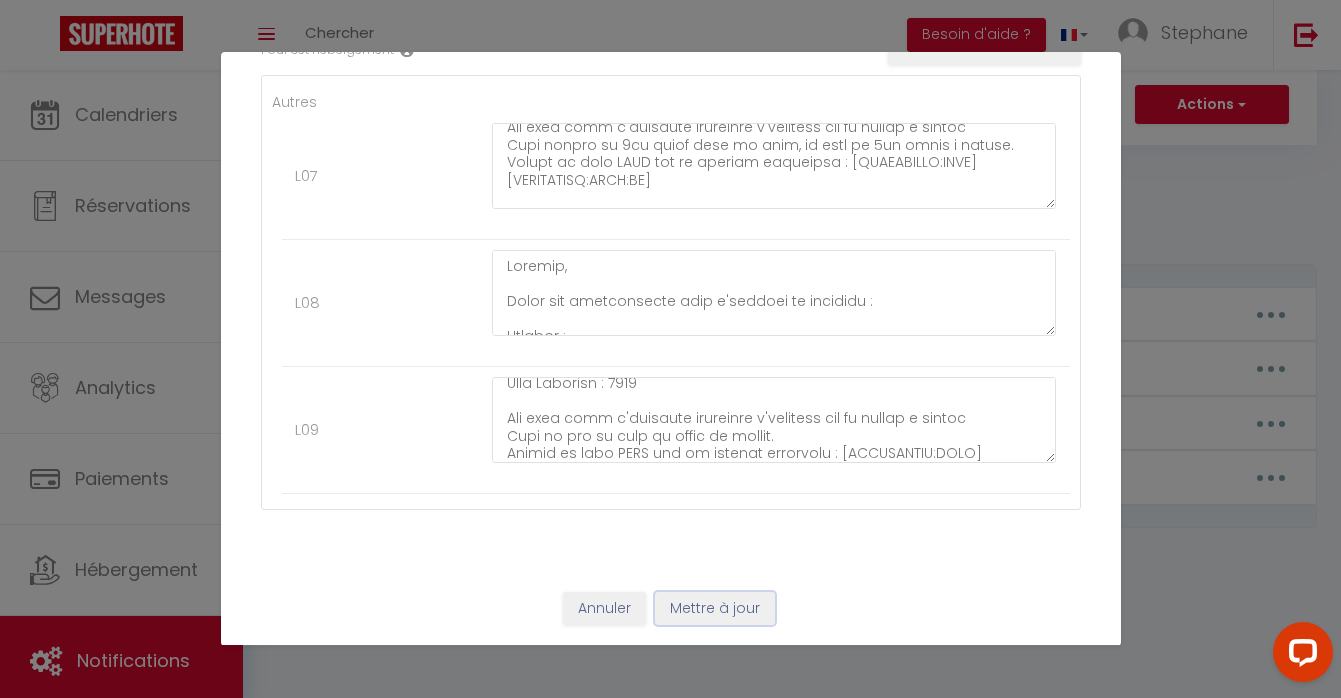 click on "Mettre à jour" at bounding box center [715, 609] 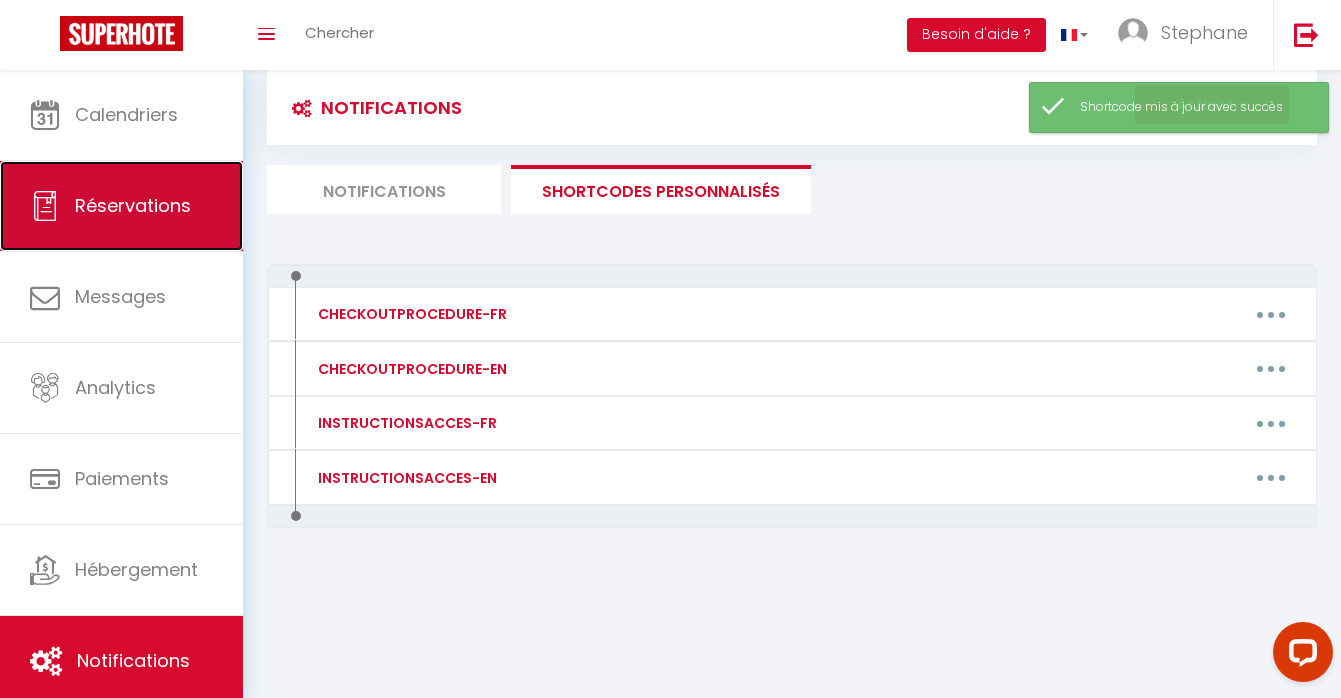 click on "Réservations" at bounding box center [133, 205] 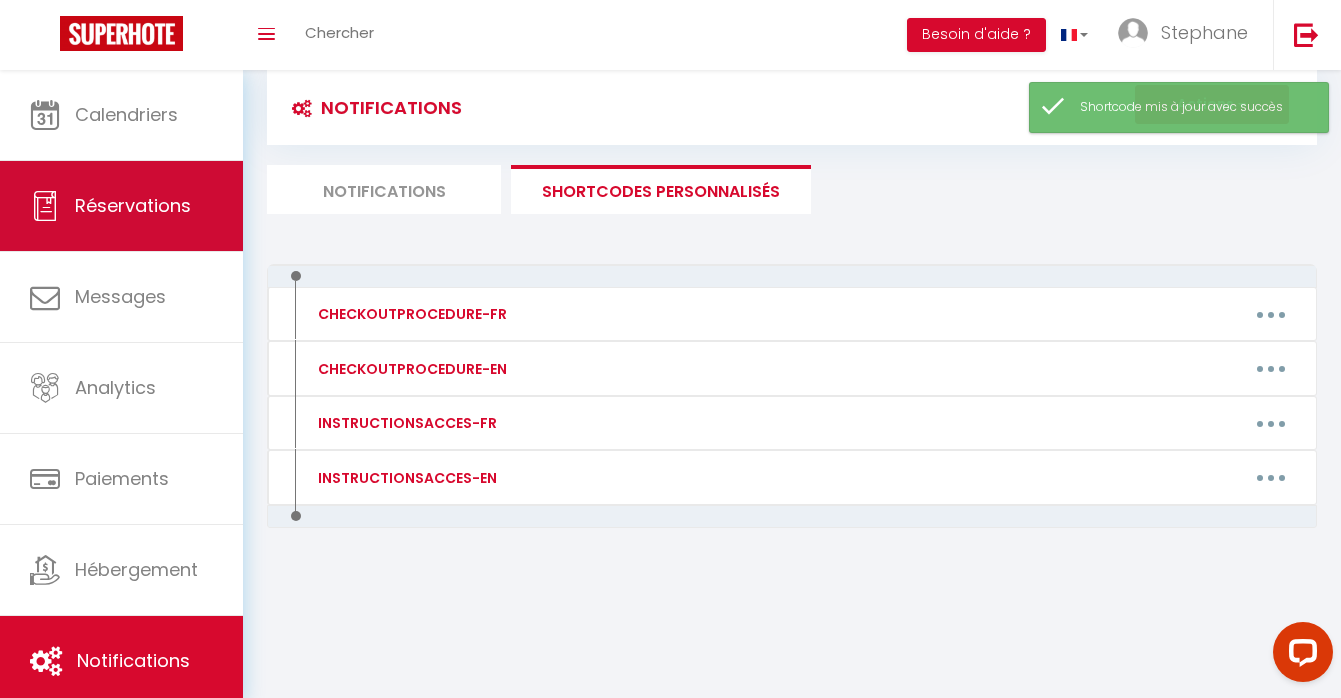 scroll, scrollTop: 0, scrollLeft: 0, axis: both 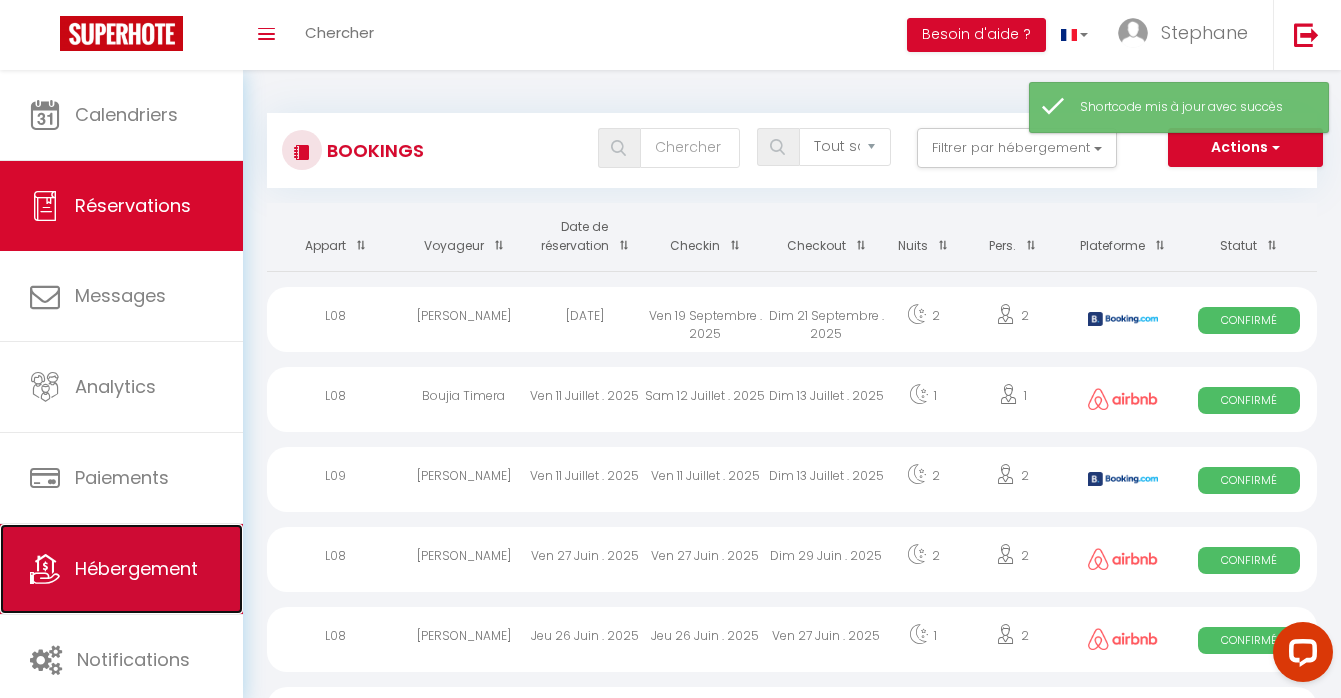 click on "Hébergement" at bounding box center [121, 569] 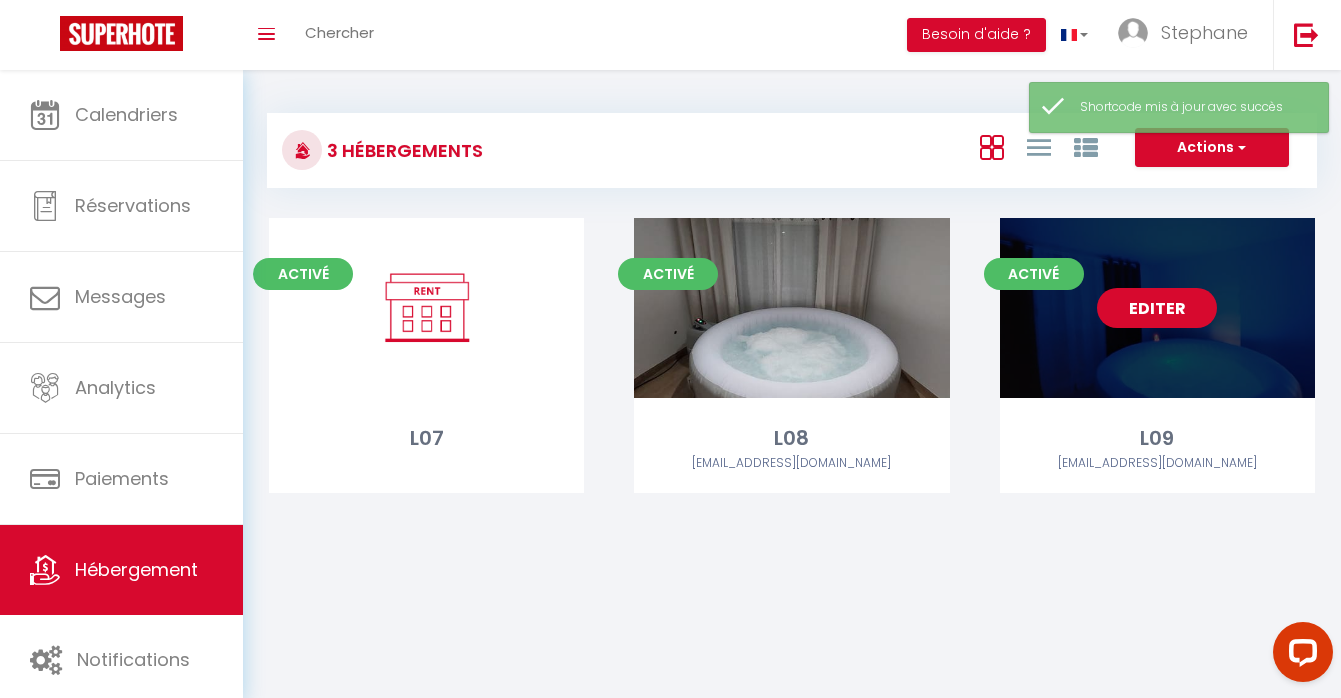 click on "Editer" at bounding box center (1157, 308) 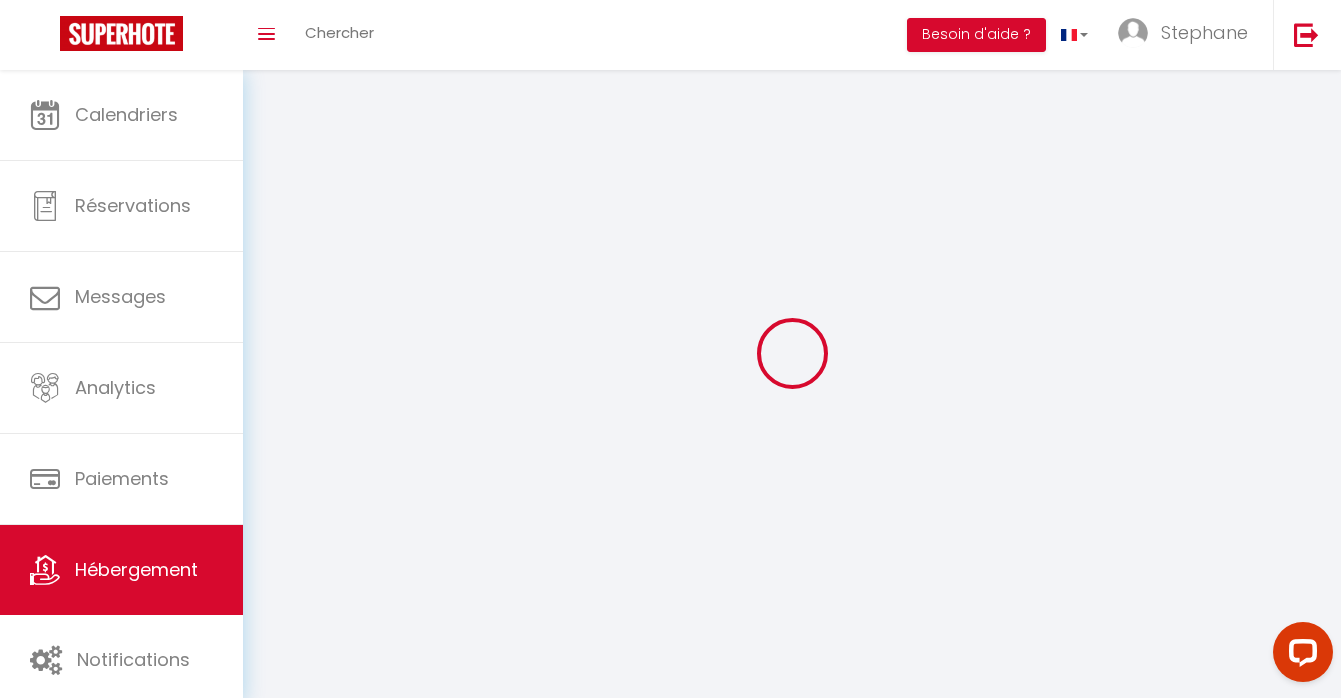 select on "Nuki" 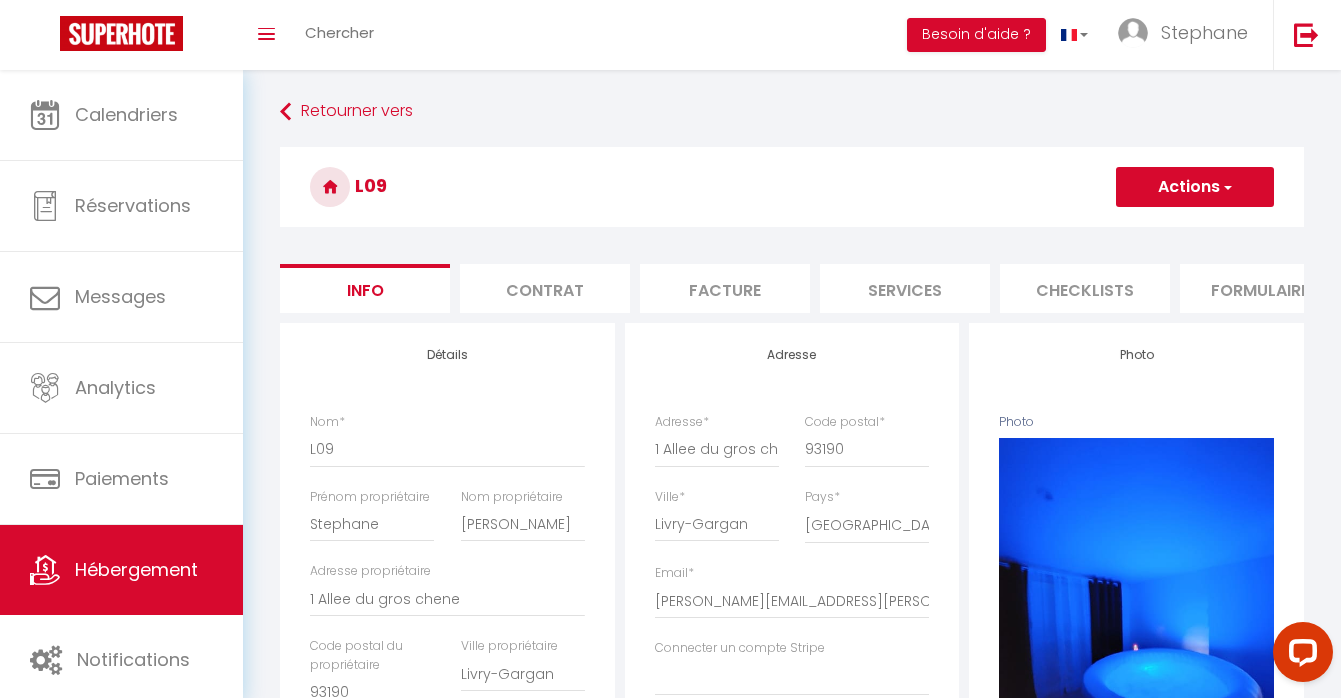 click on "Services" at bounding box center (905, 288) 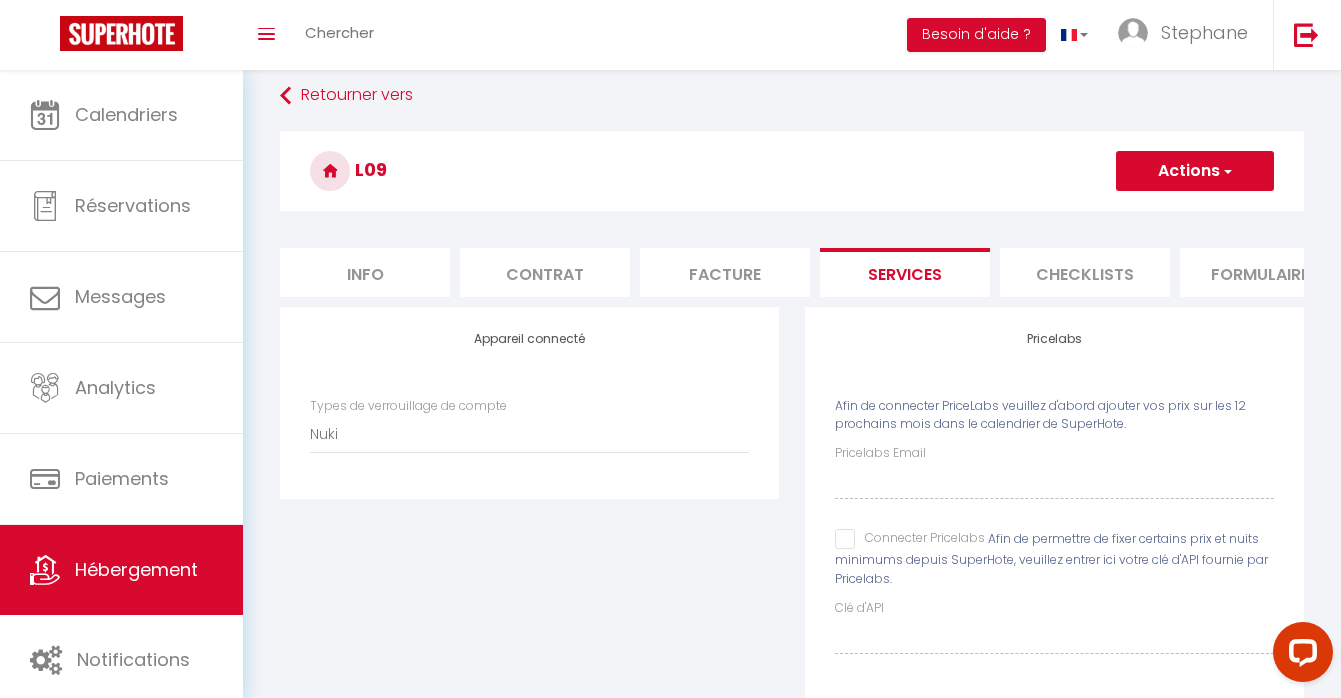 scroll, scrollTop: 0, scrollLeft: 0, axis: both 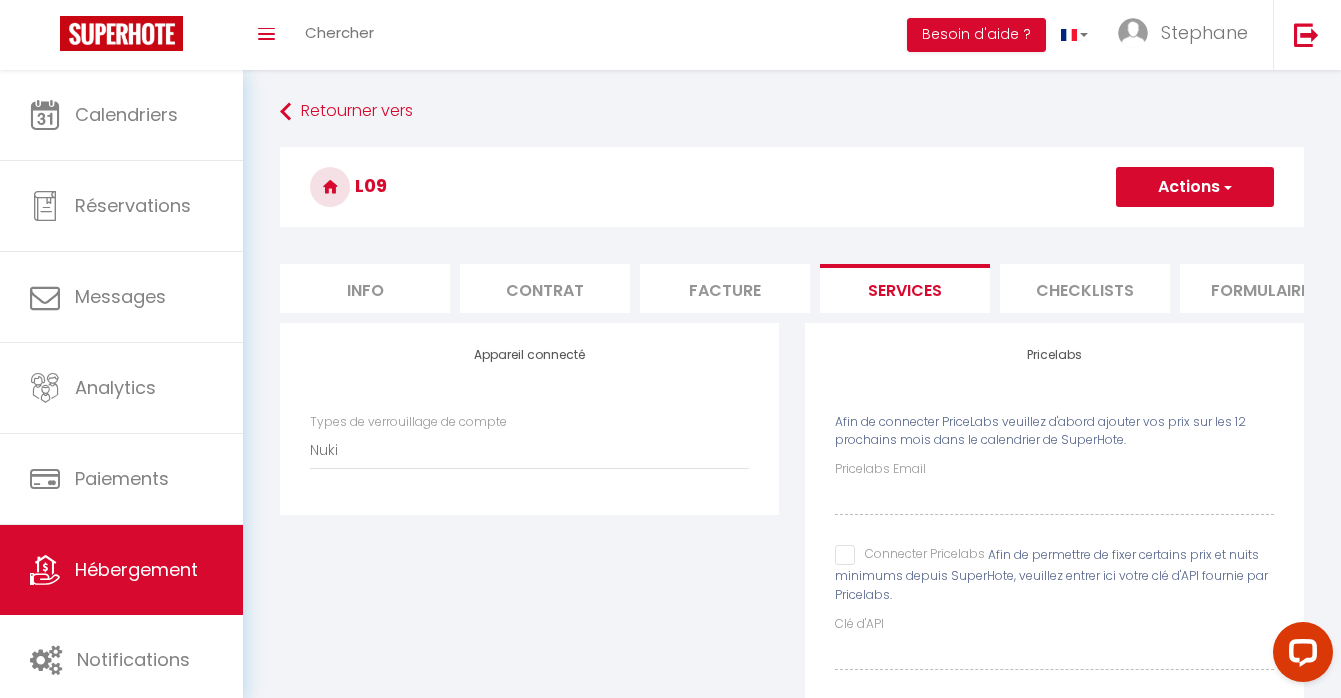 click on "Contrat" at bounding box center [545, 288] 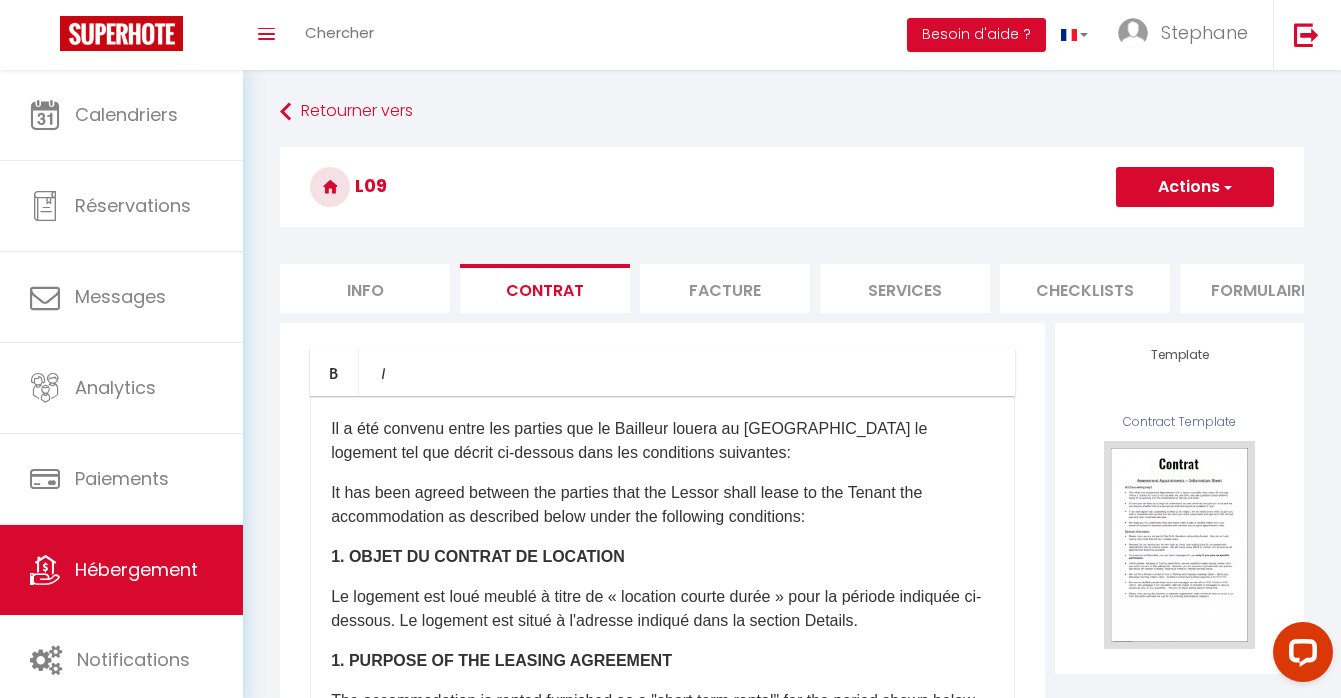 click on "Info" at bounding box center [365, 288] 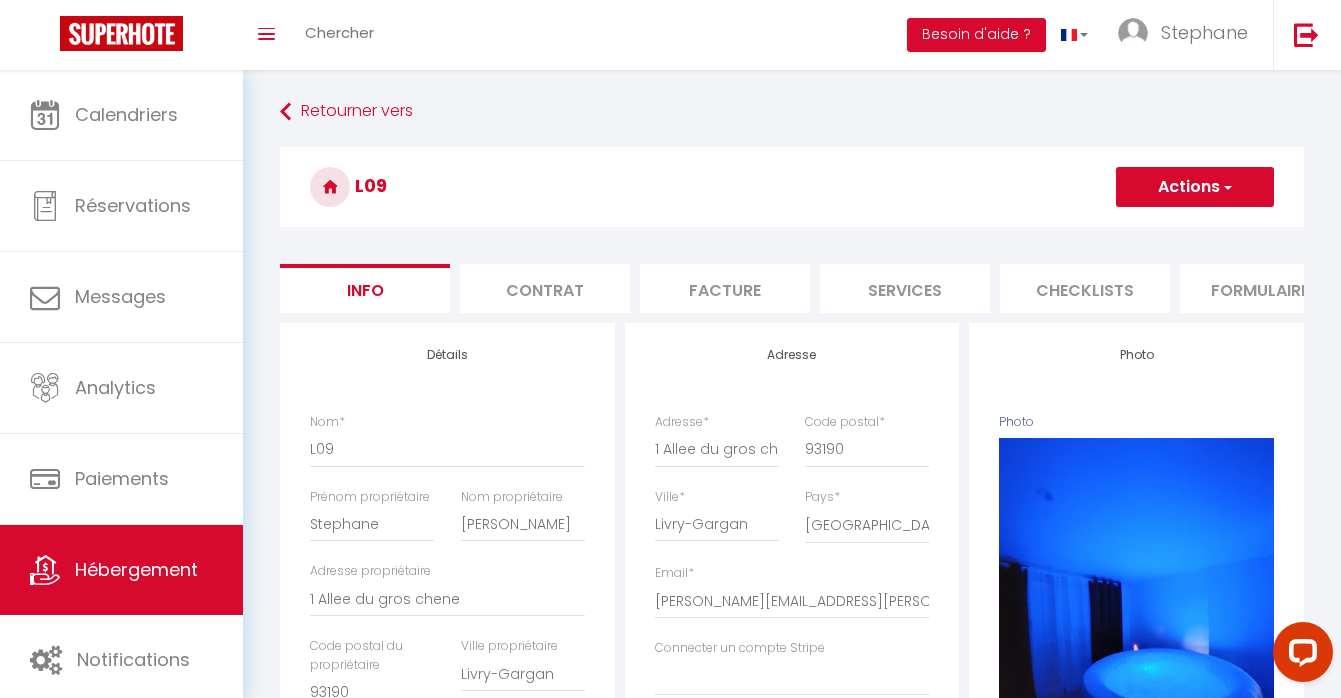 select 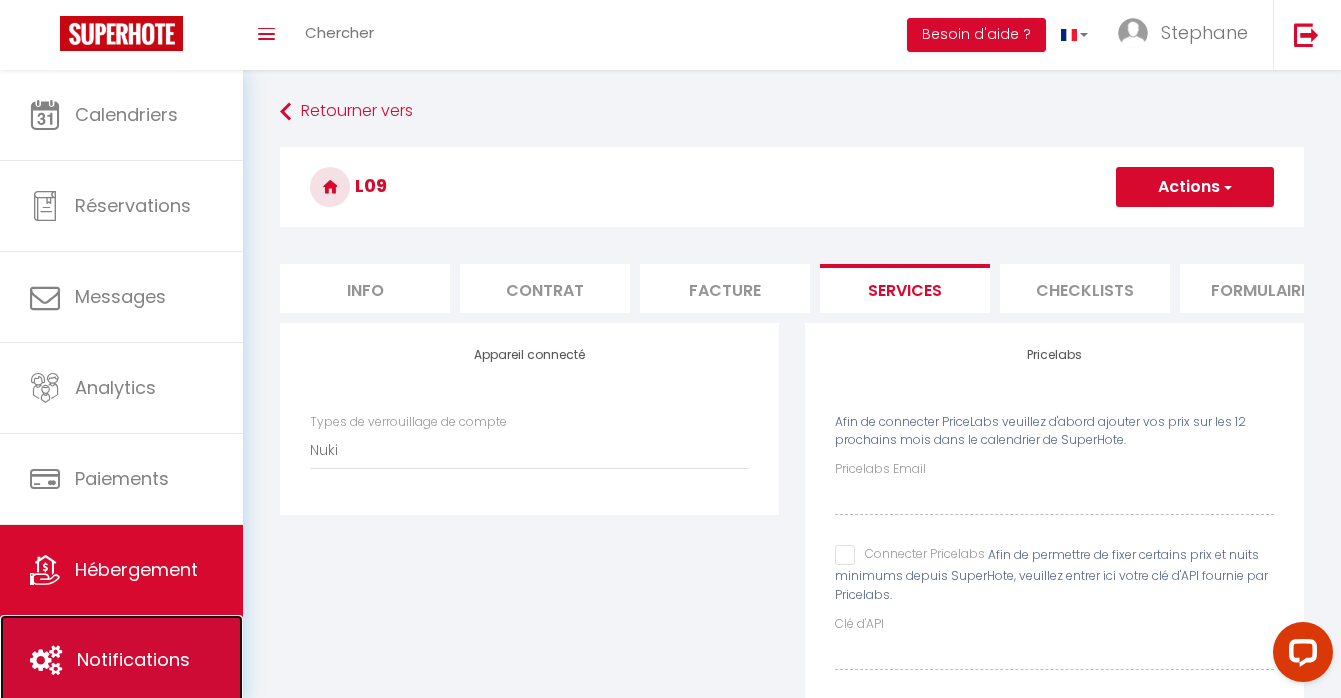 click on "Notifications" at bounding box center (121, 660) 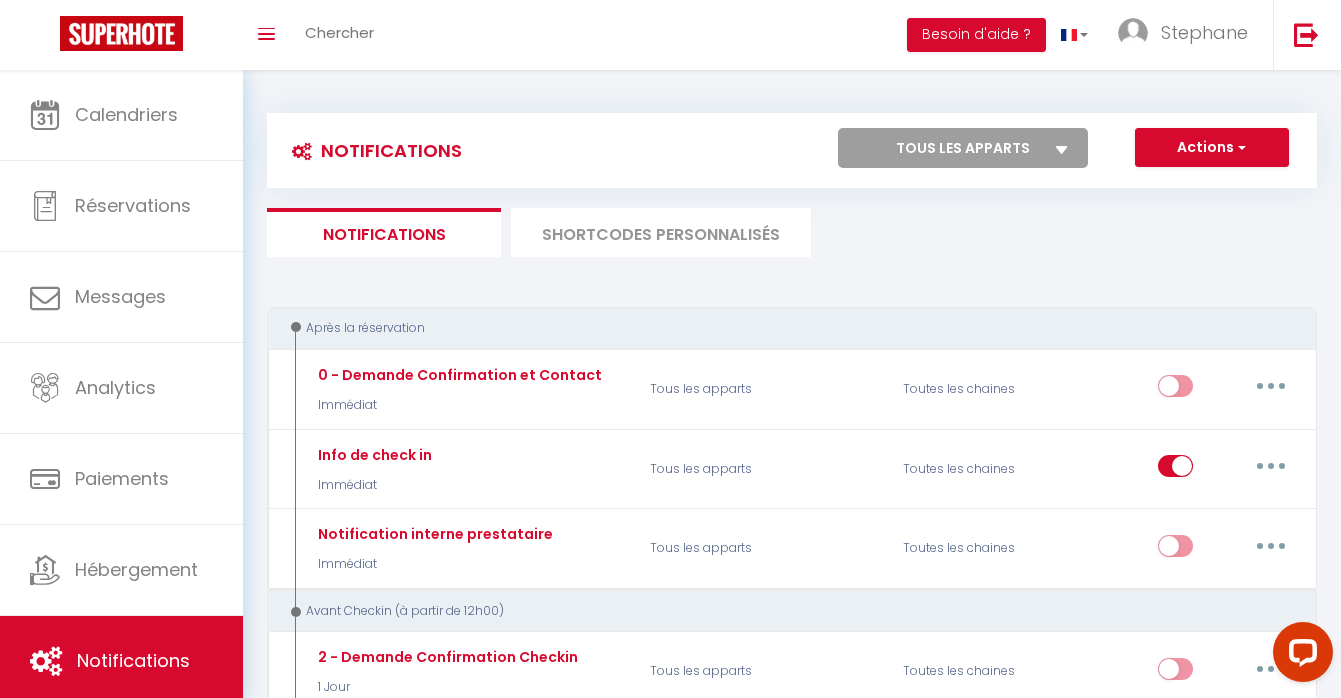 click on "SHORTCODES PERSONNALISÉS" at bounding box center (661, 232) 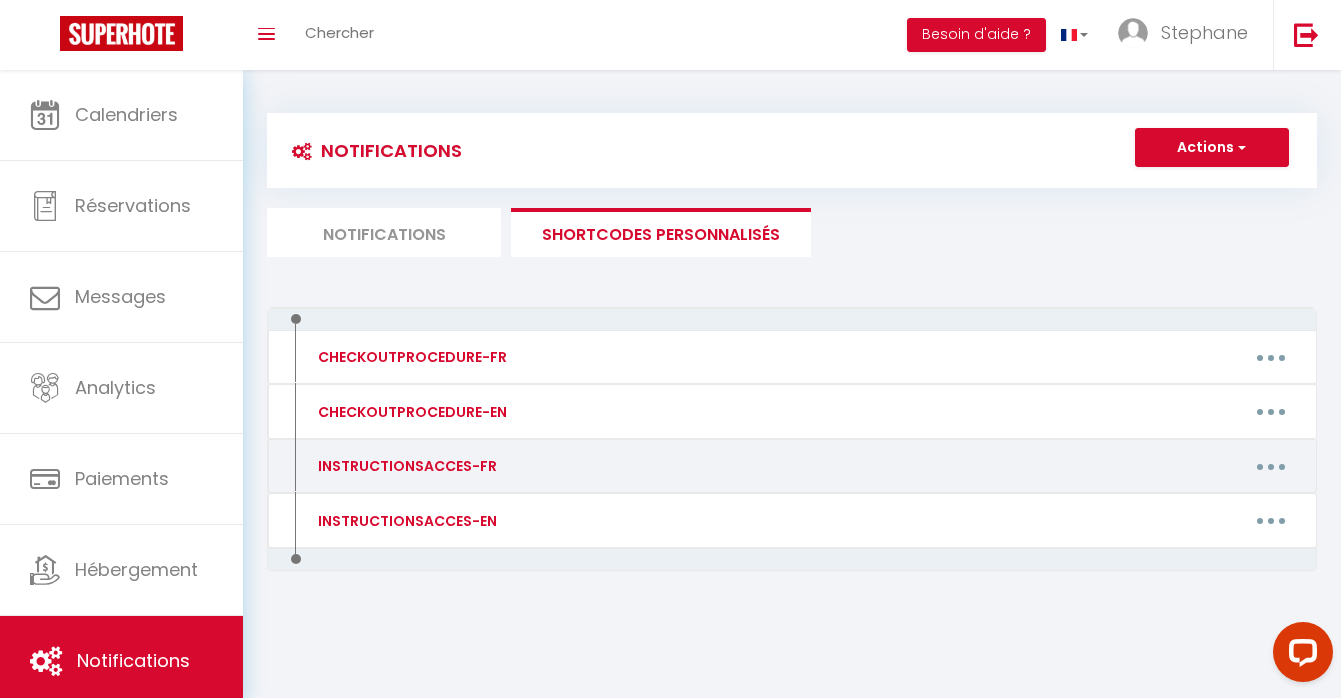 click at bounding box center (1271, 466) 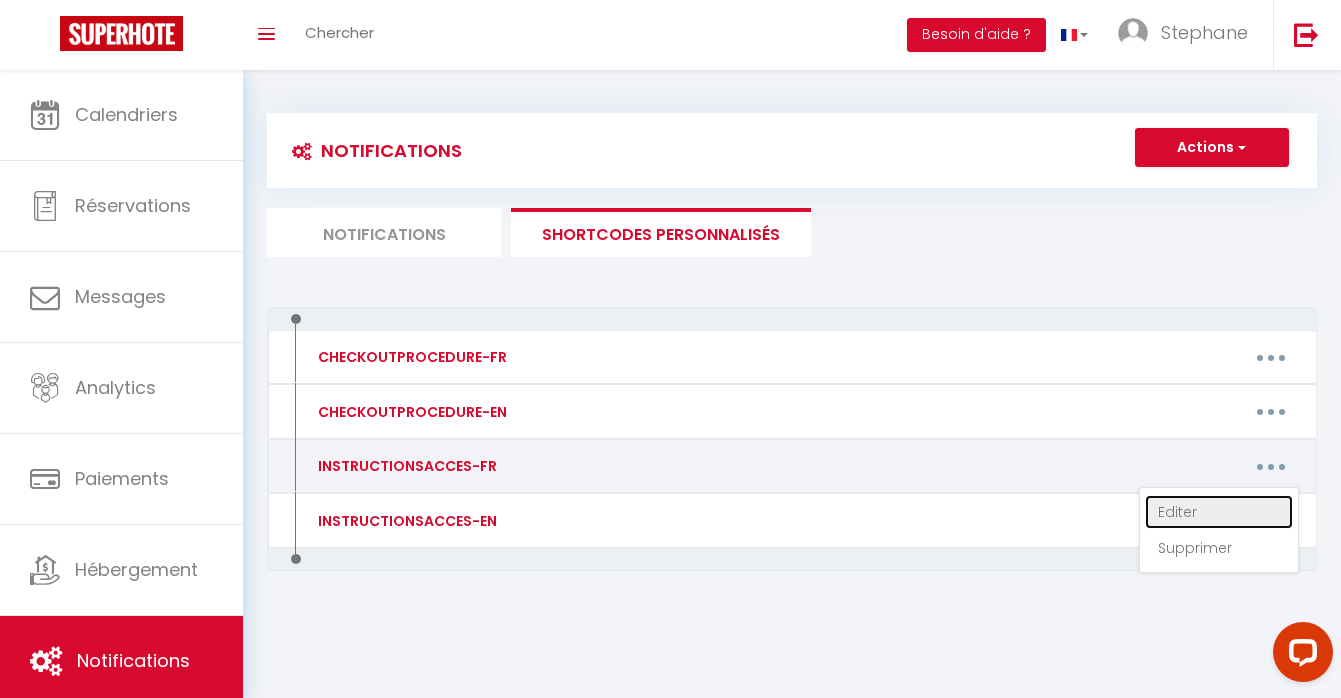 click on "Editer" at bounding box center [1219, 512] 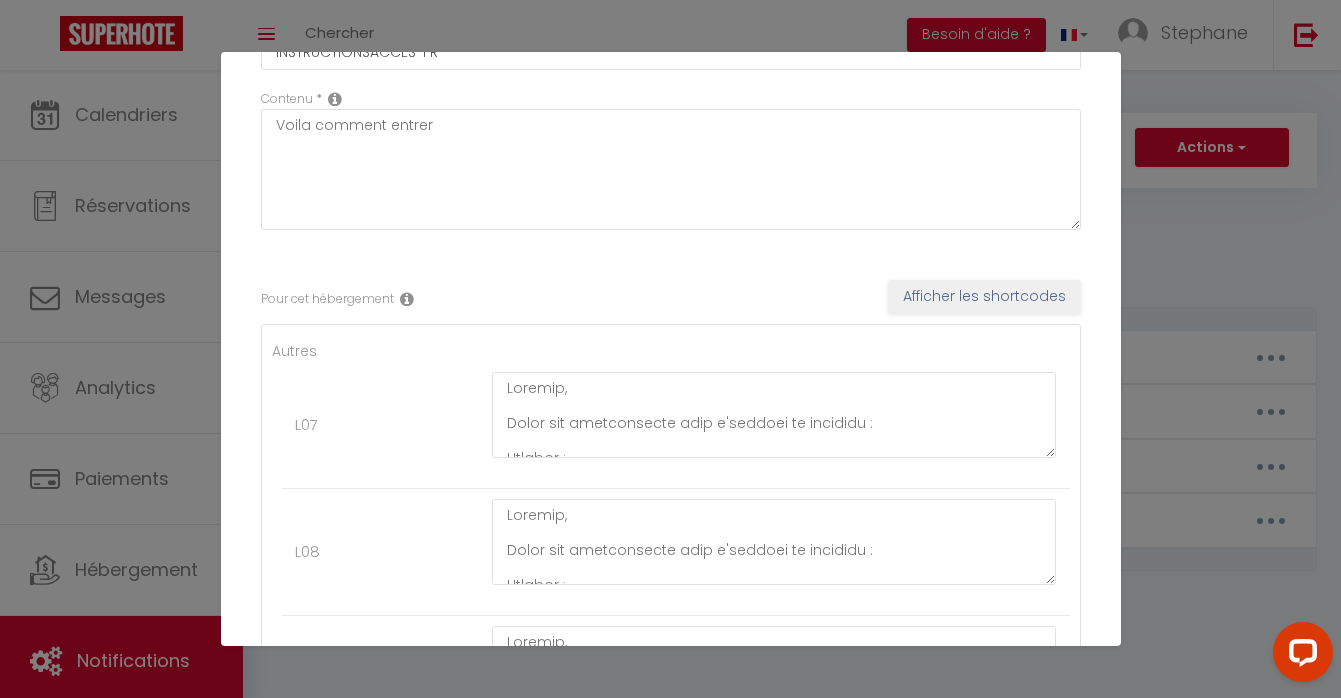 scroll, scrollTop: 381, scrollLeft: 0, axis: vertical 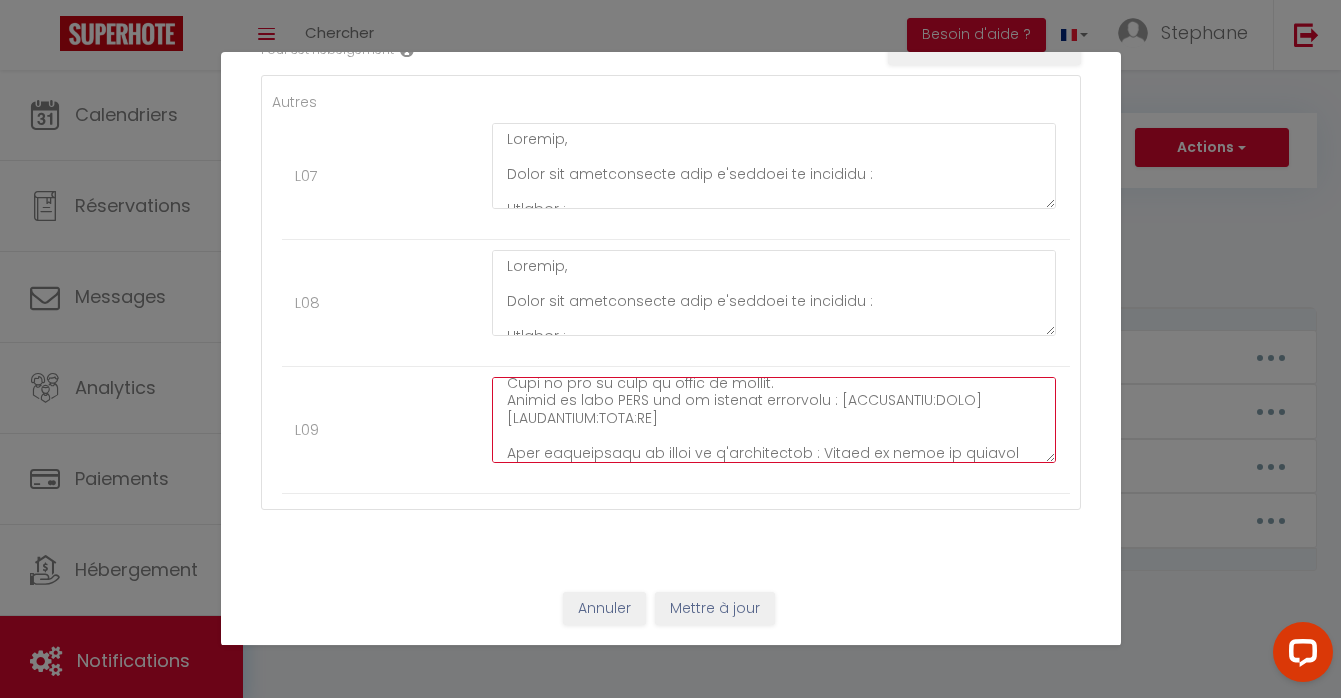 click at bounding box center [774, 420] 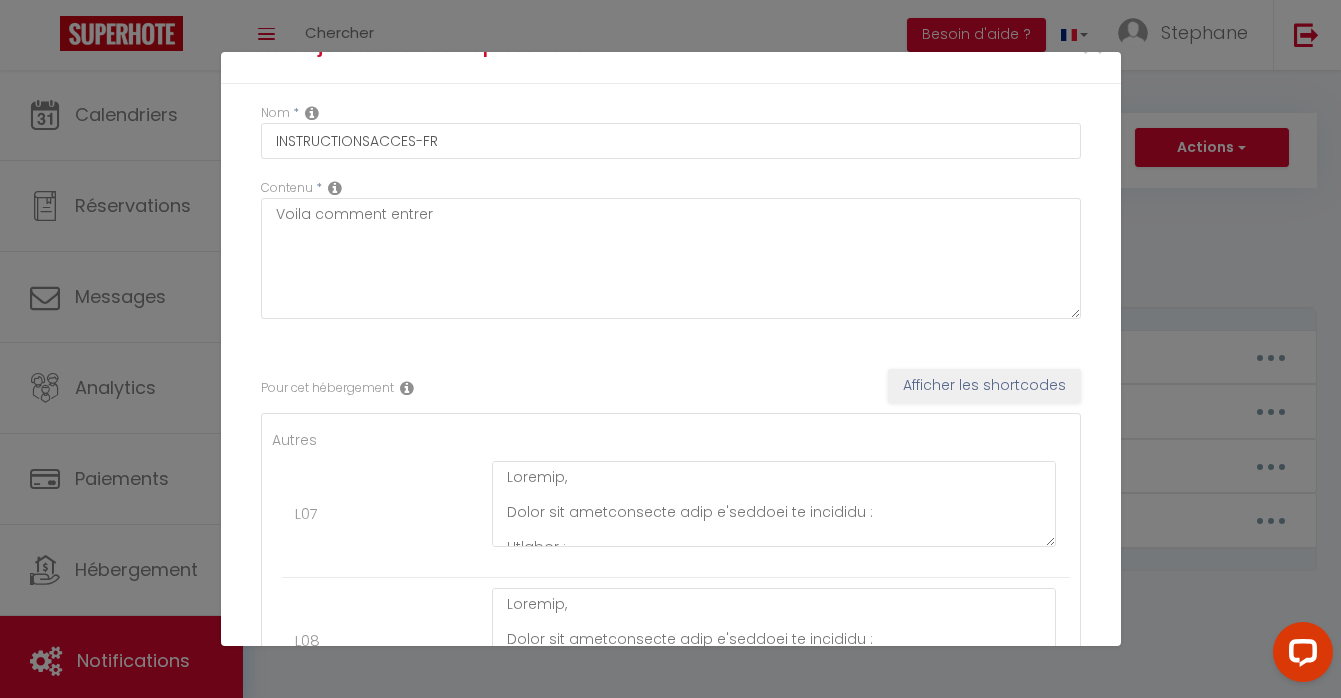 scroll, scrollTop: 0, scrollLeft: 0, axis: both 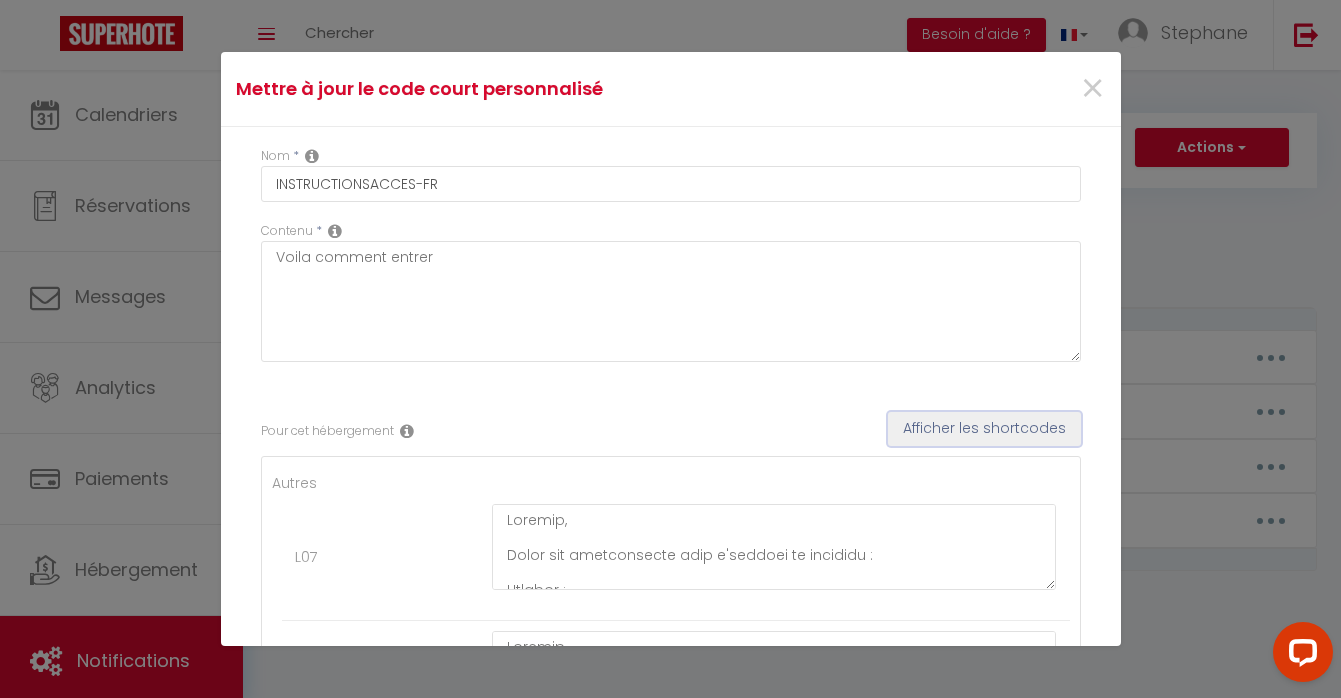 click on "Afficher les shortcodes" at bounding box center (984, 429) 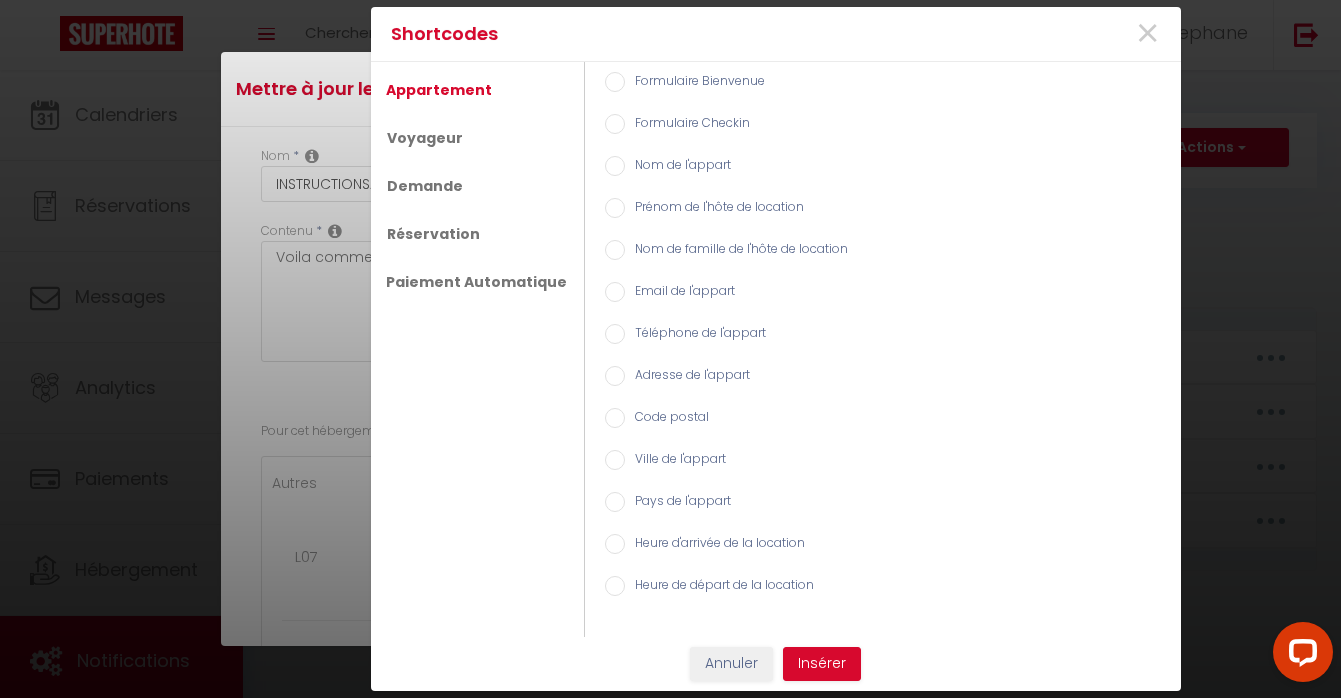 click on "Appartement   Voyageur   Demande   Réservation     Paiement Automatique" at bounding box center [478, 349] 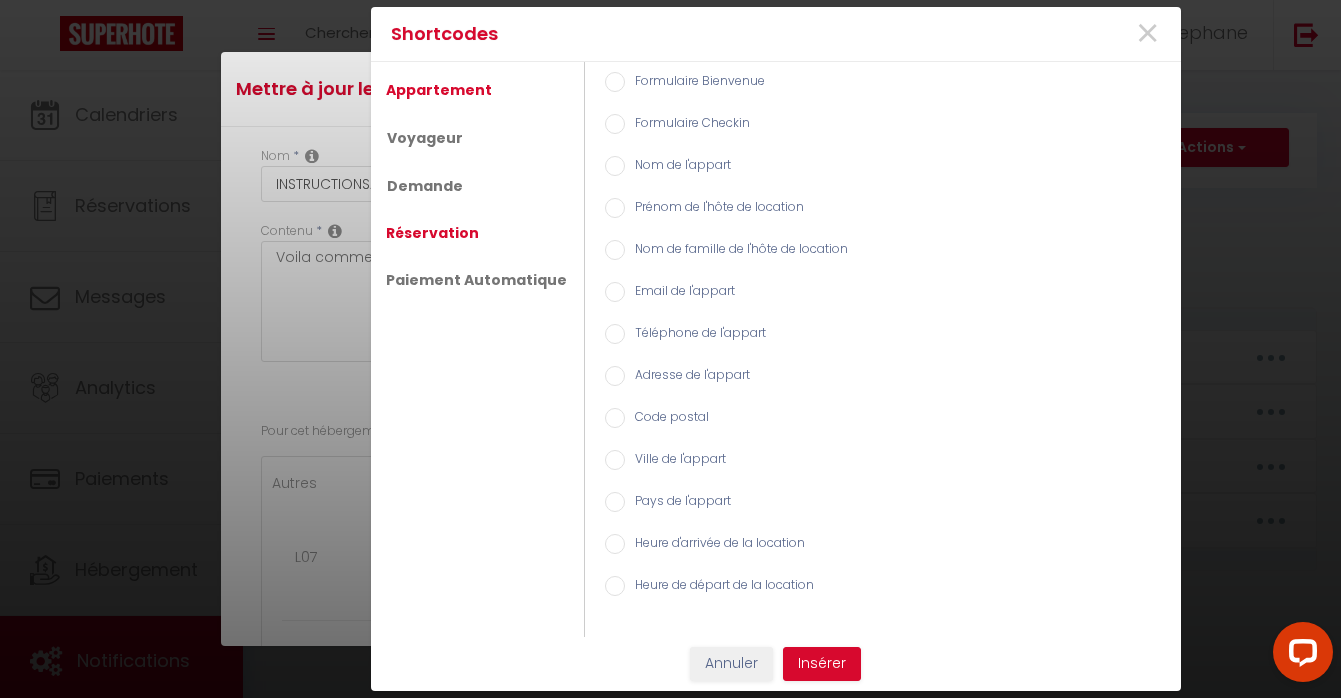 click on "Réservation" at bounding box center [432, 233] 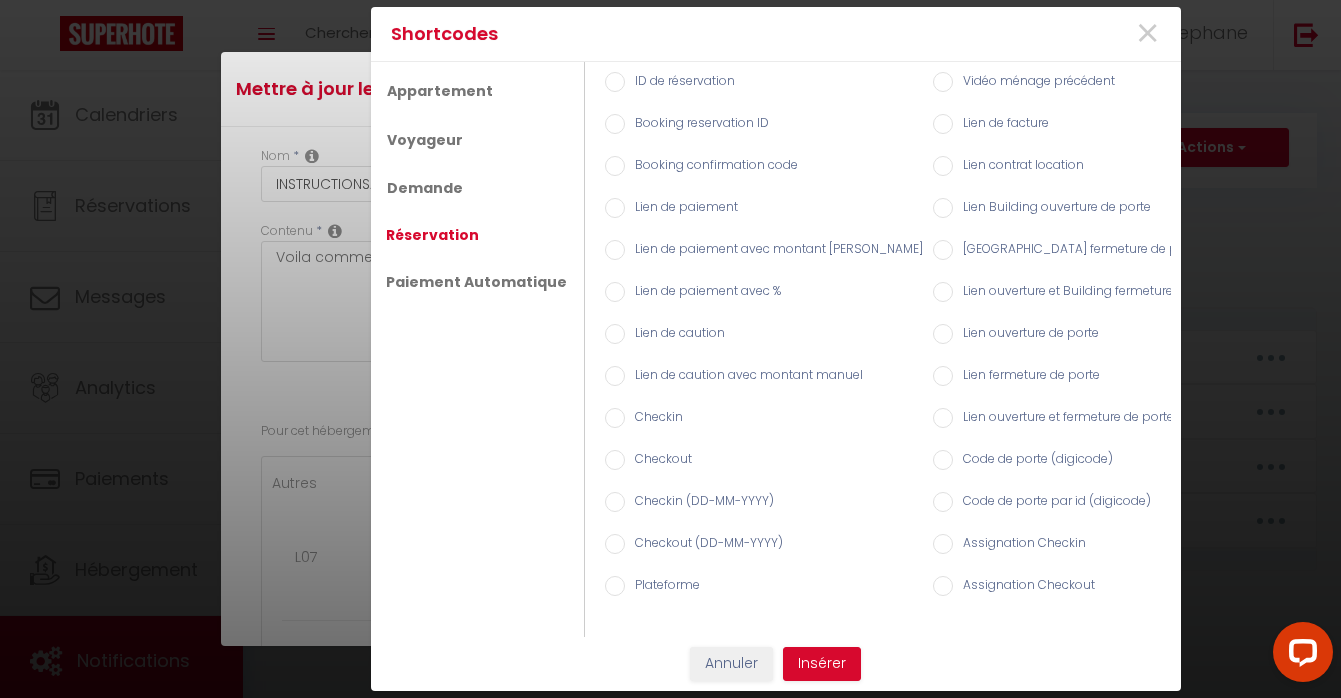 click on "Code de porte (digicode)" at bounding box center (1033, 461) 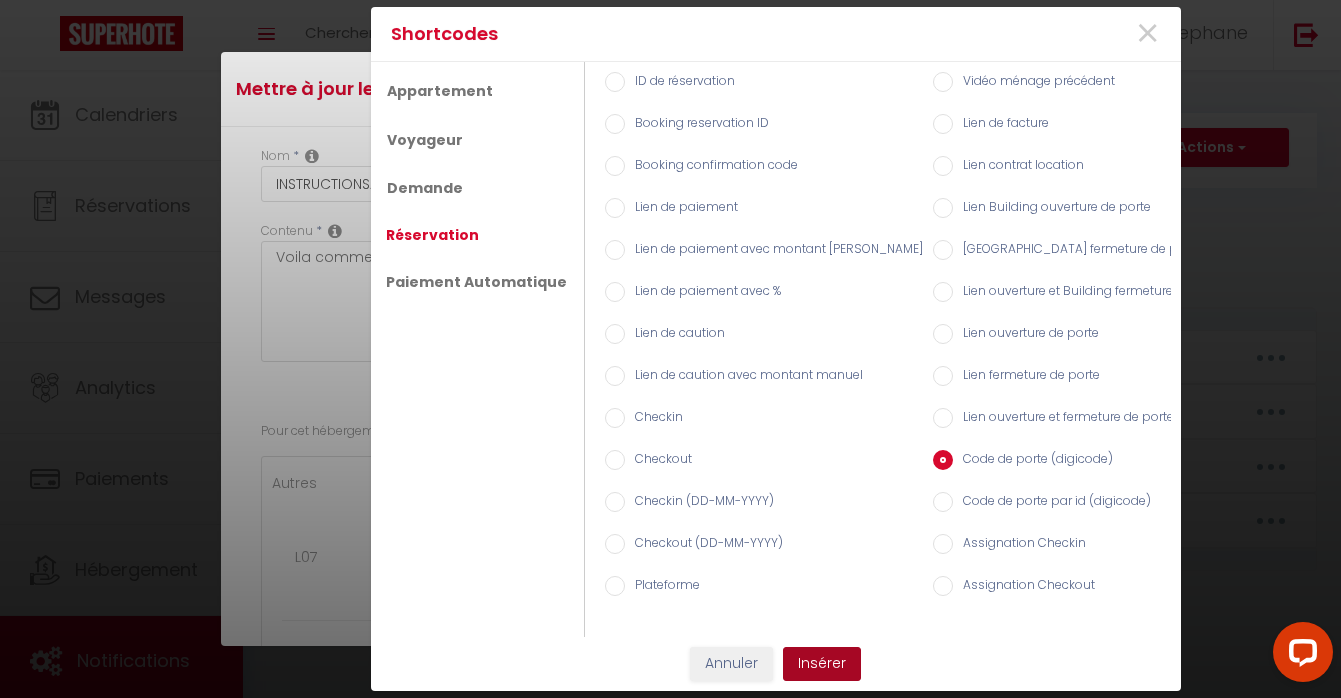 click on "Insérer" at bounding box center (822, 664) 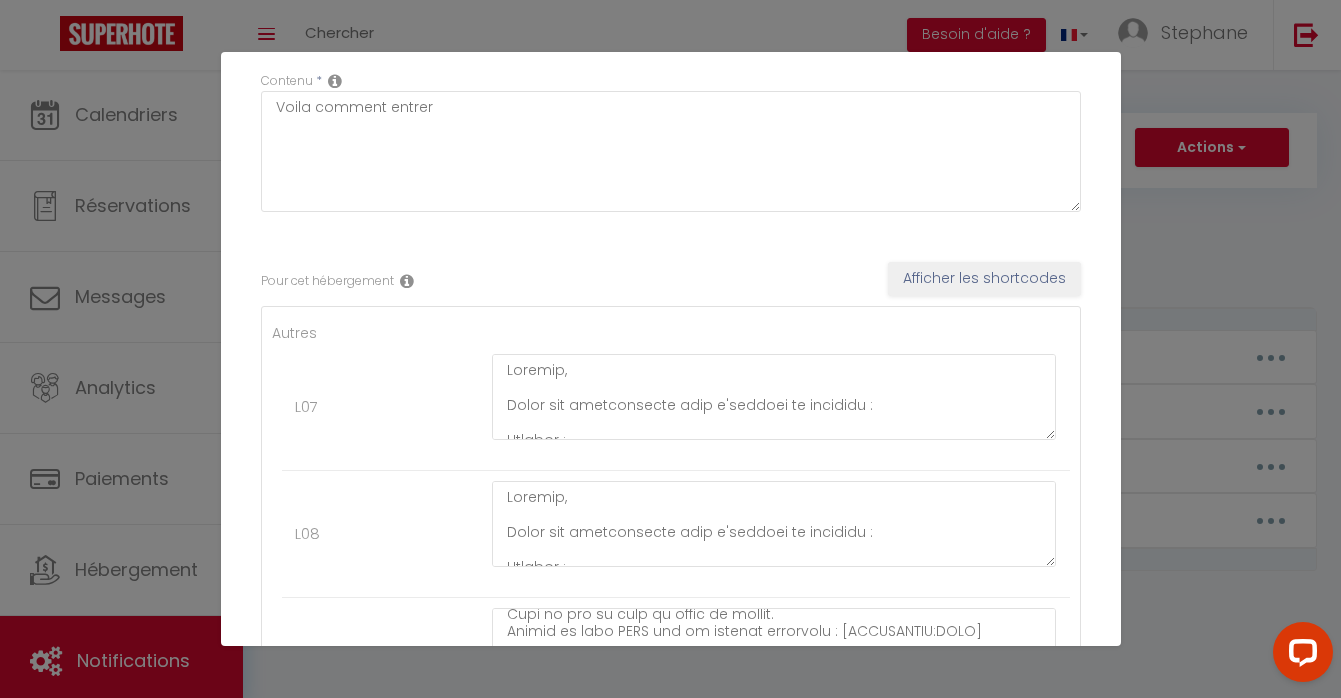 scroll, scrollTop: 381, scrollLeft: 0, axis: vertical 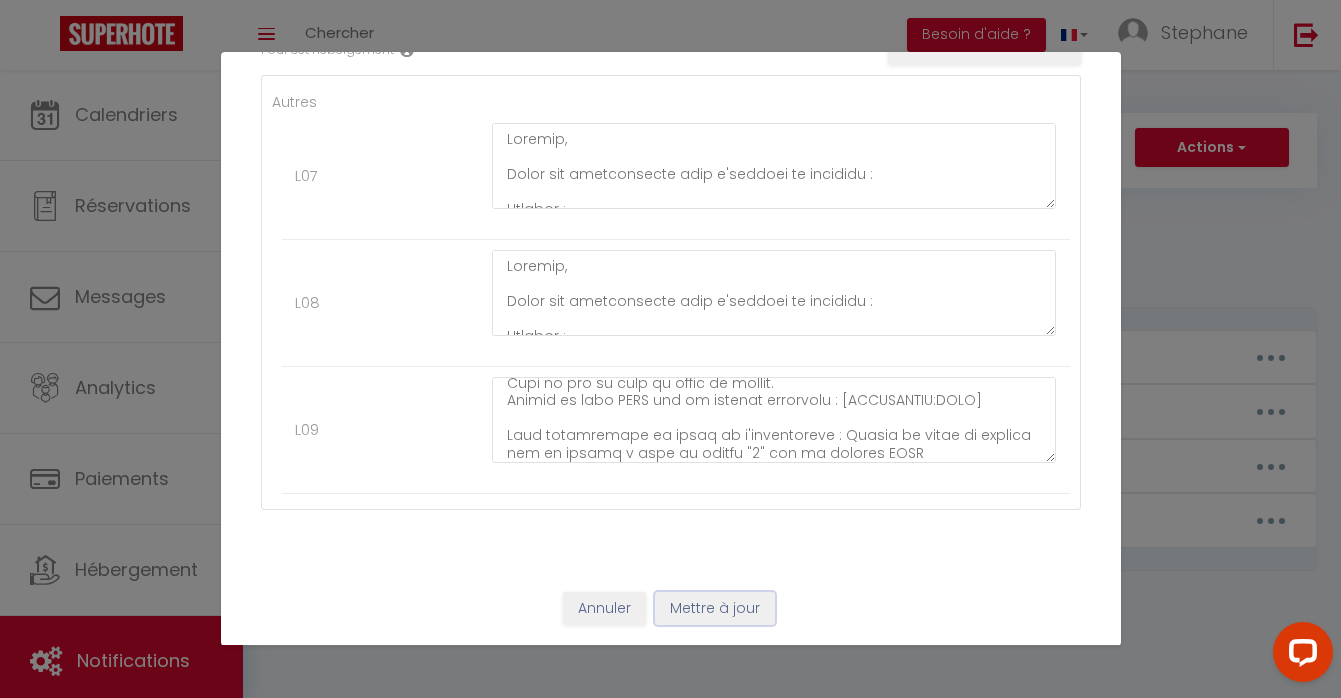 click on "Mettre à jour" at bounding box center [715, 609] 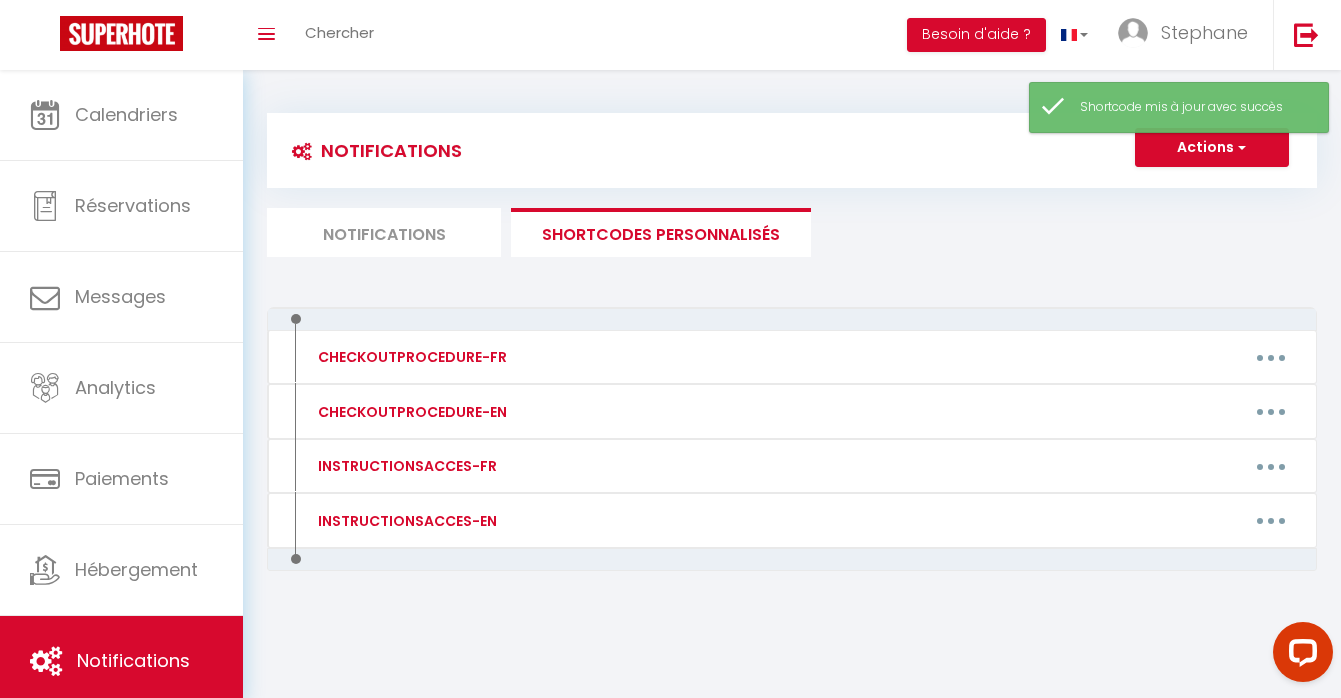 click on "Notifications" at bounding box center [384, 232] 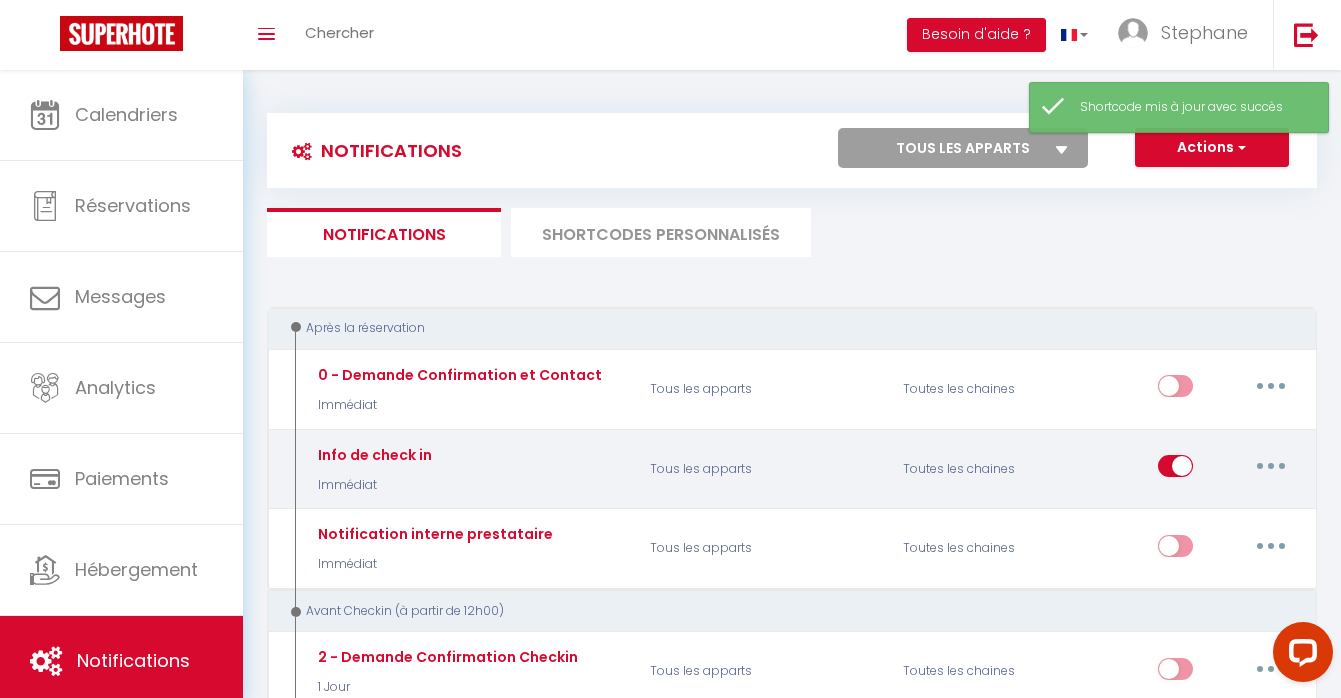 click at bounding box center [1271, 466] 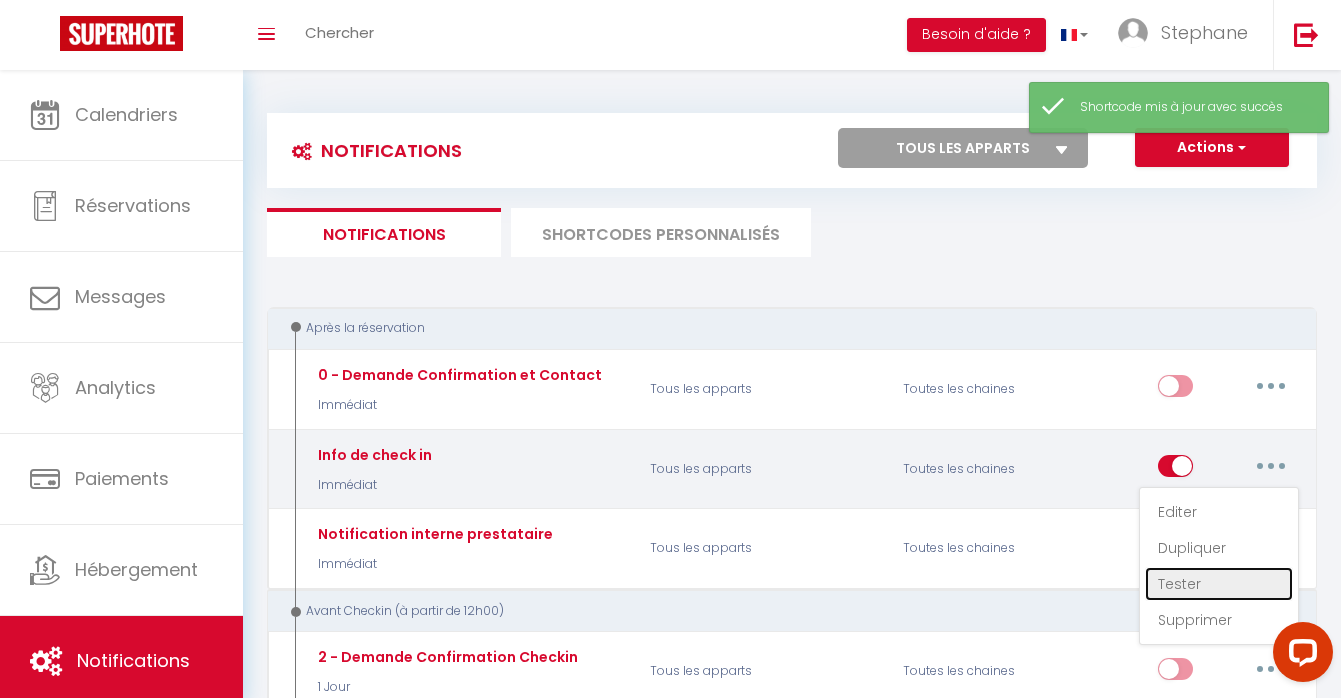 click on "Tester" at bounding box center [1219, 584] 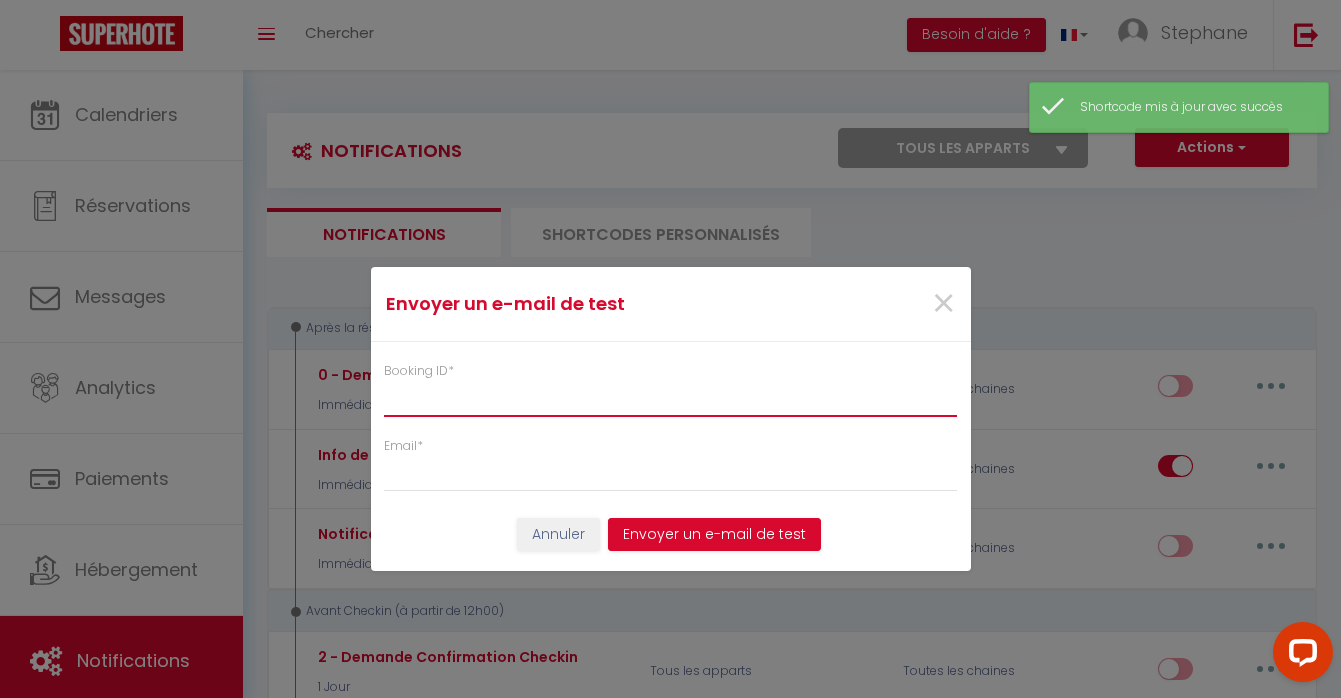 click on "Booking ID
*" at bounding box center [671, 399] 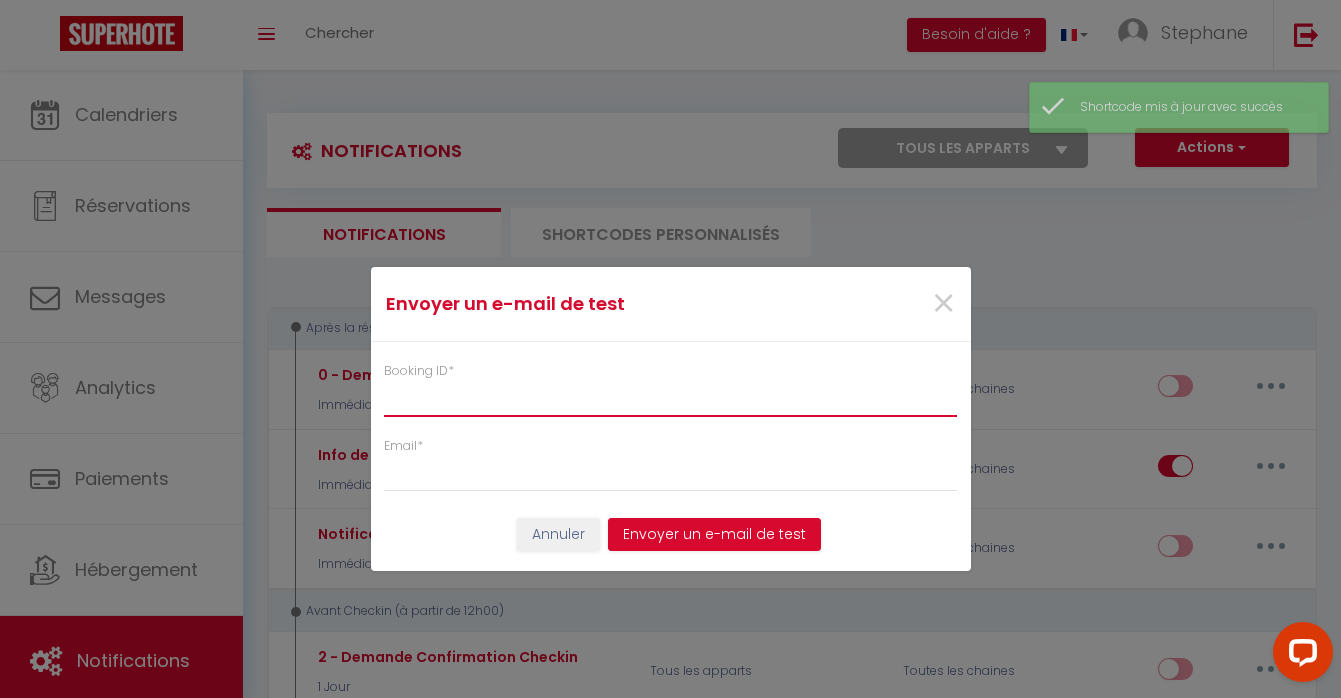 paste on "6197411" 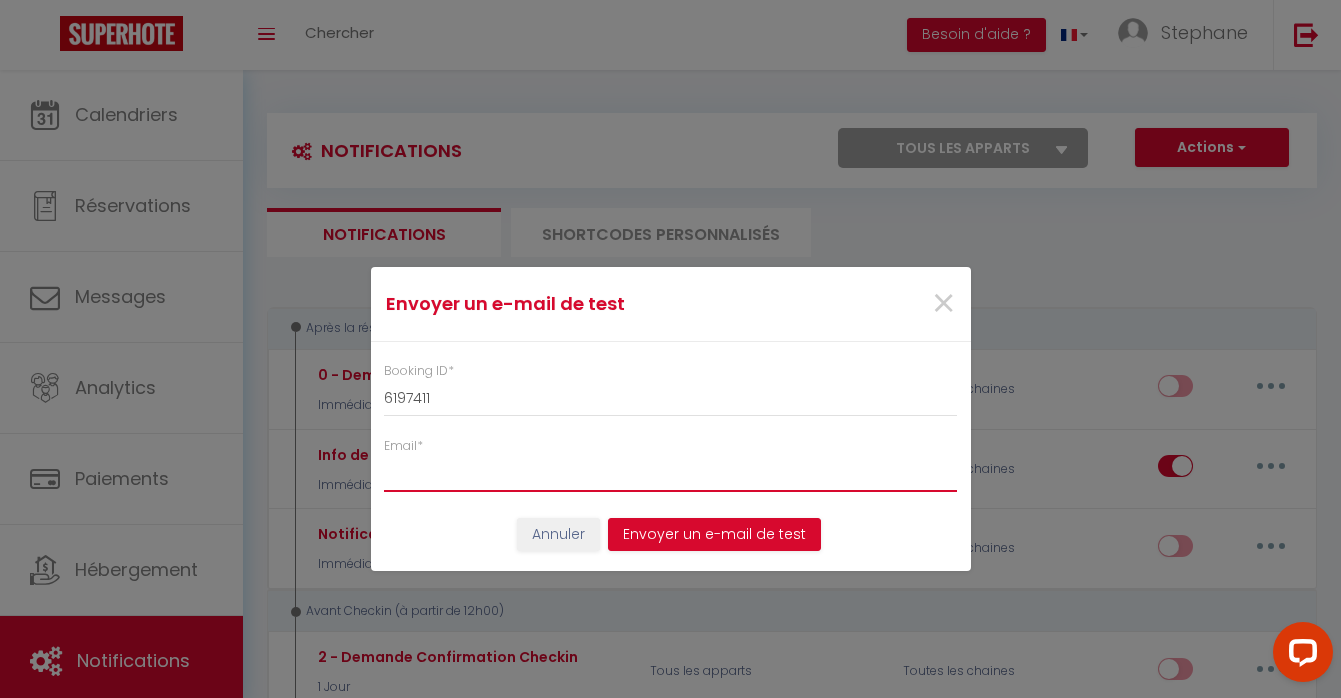click on "Email
*" at bounding box center [671, 474] 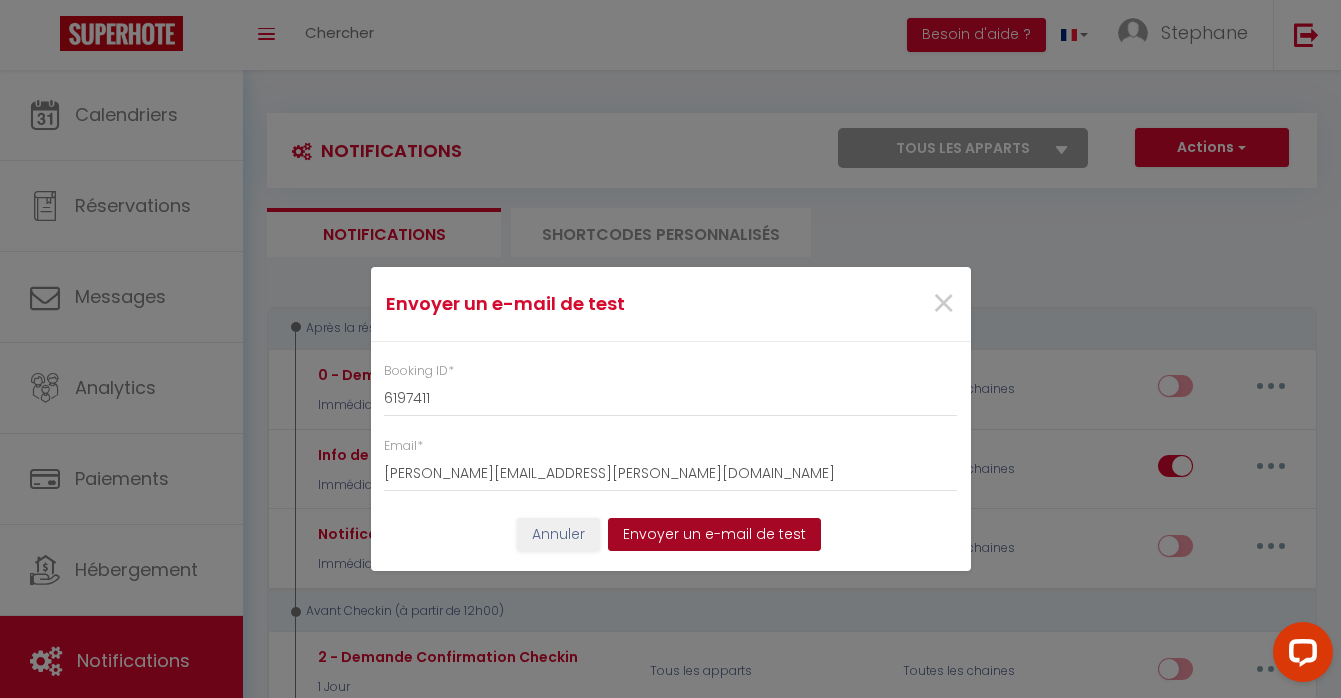 click on "Envoyer un e-mail de test" at bounding box center (714, 535) 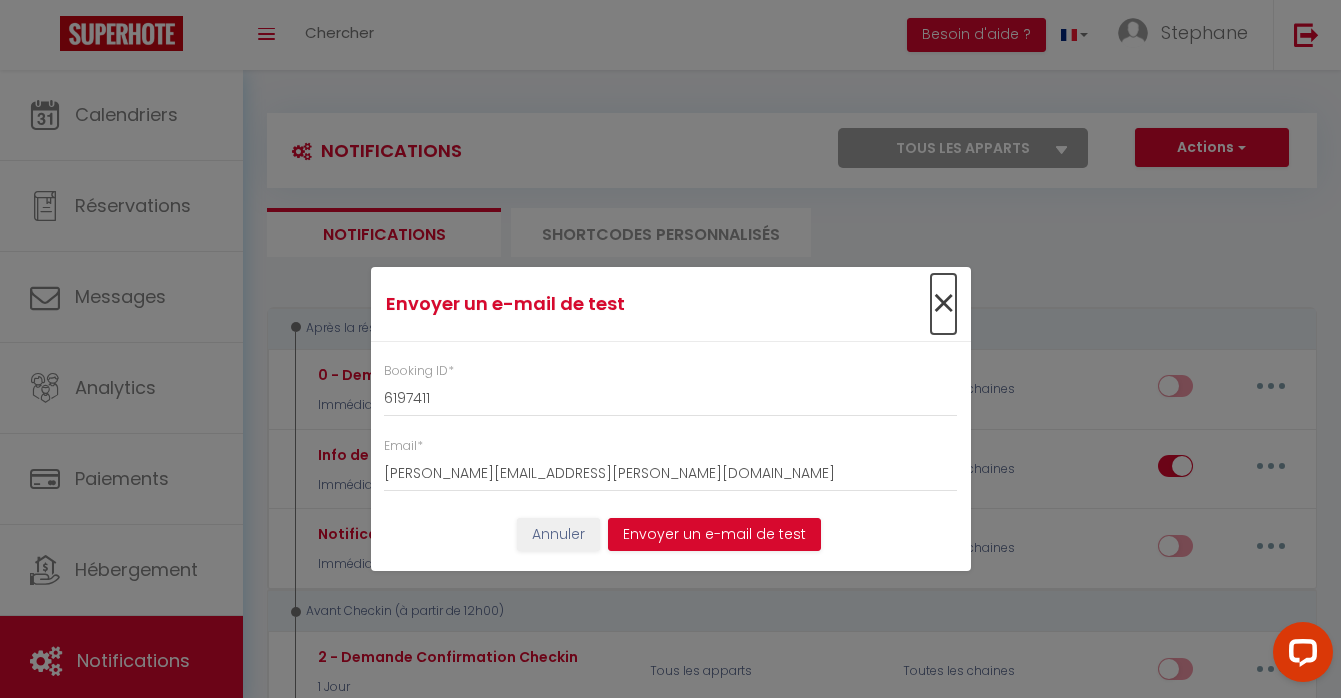 click on "×" at bounding box center (943, 304) 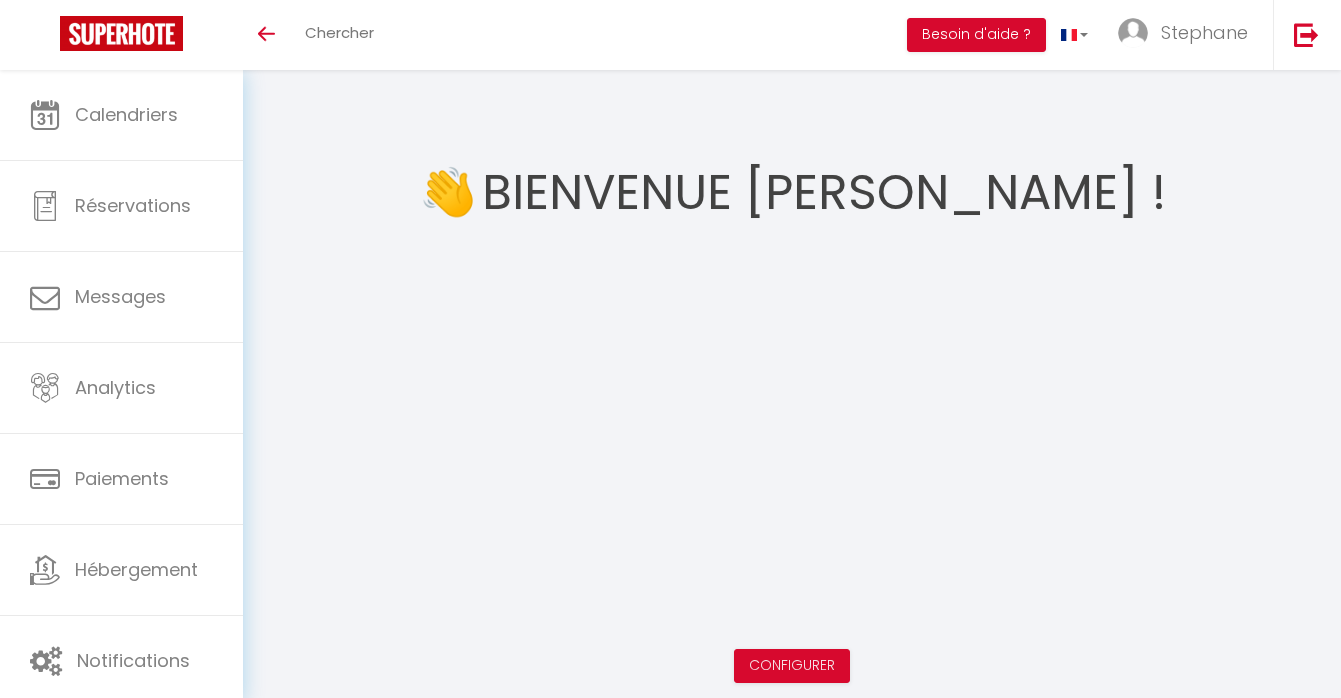 scroll, scrollTop: 0, scrollLeft: 0, axis: both 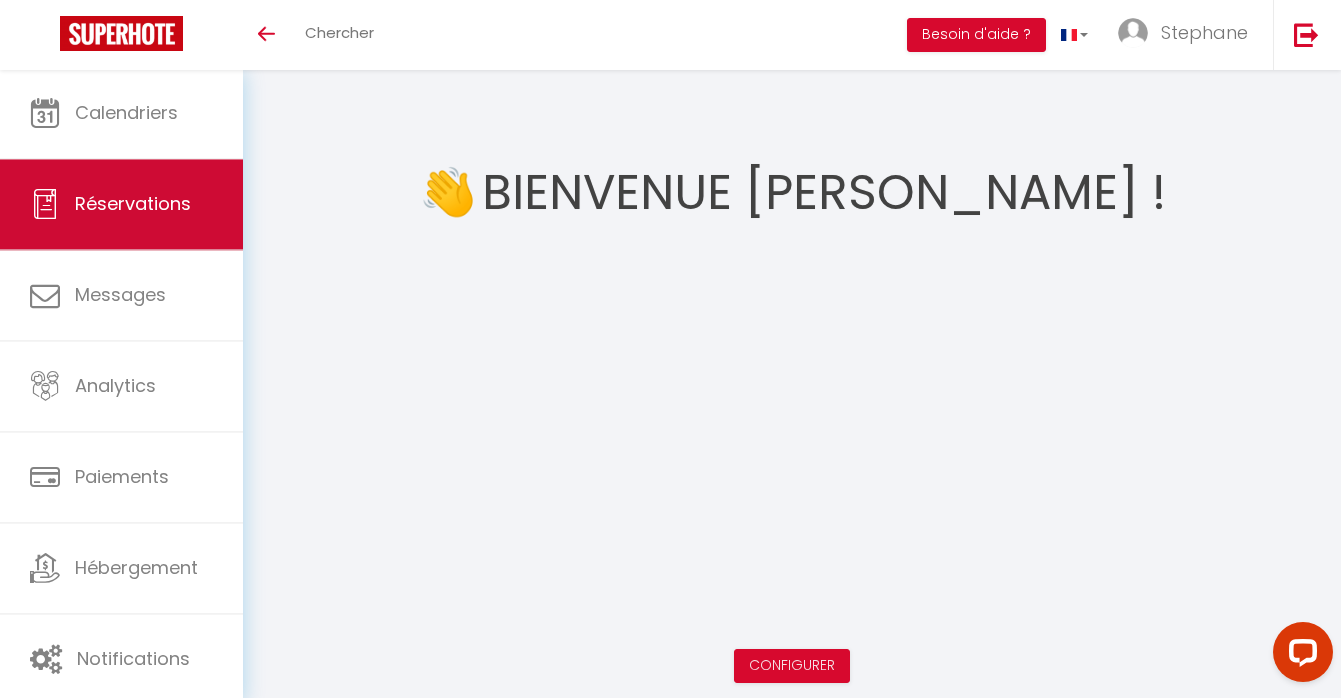 click on "Réservations" at bounding box center [133, 203] 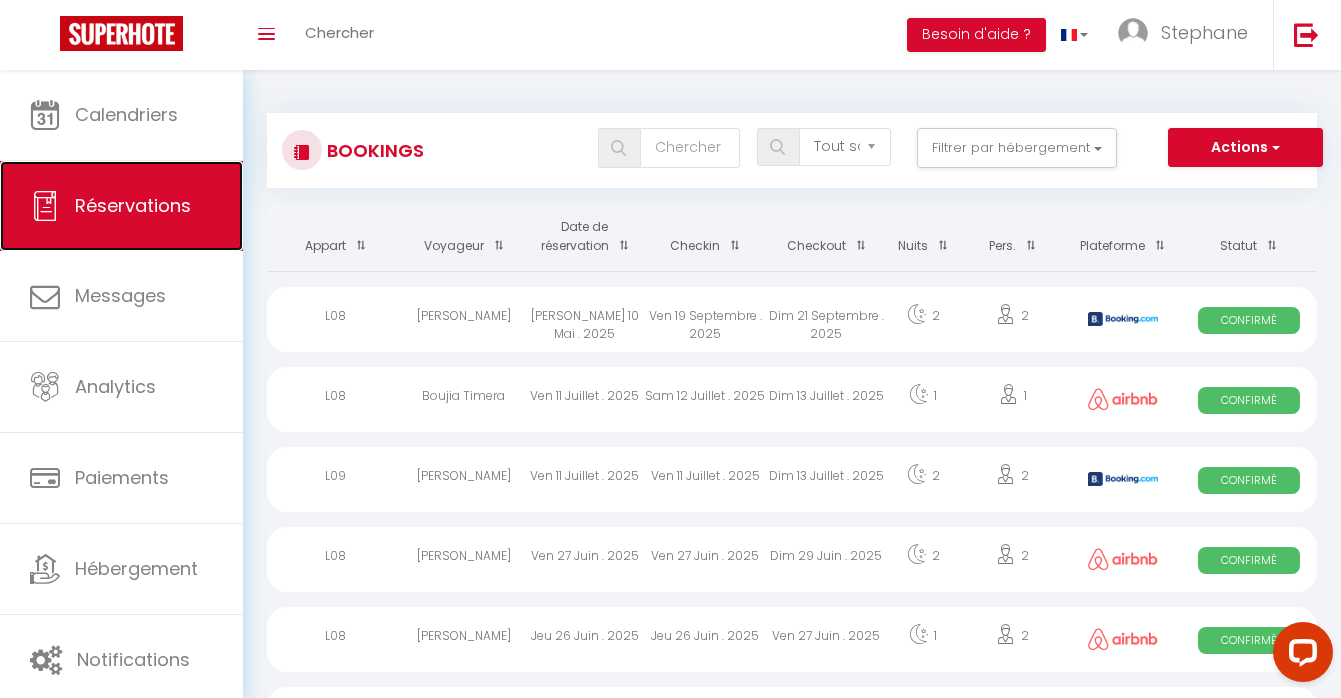 click on "Réservations" at bounding box center [121, 206] 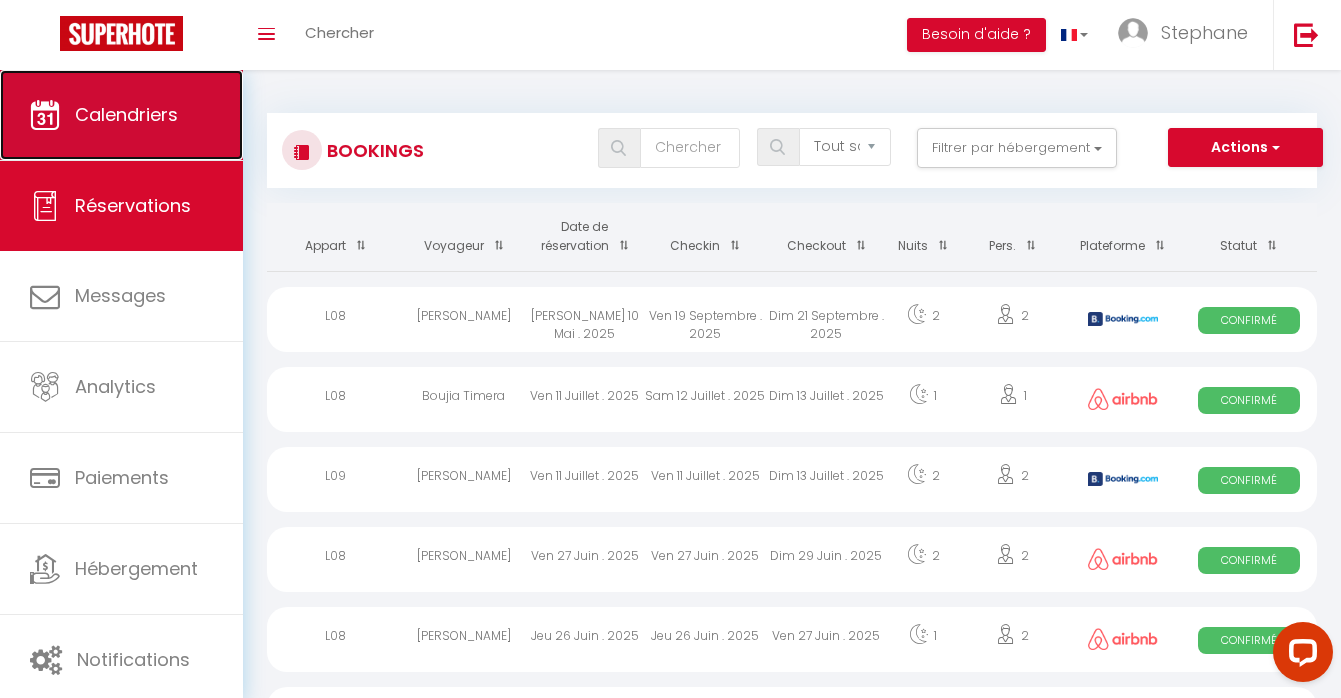 click on "Calendriers" at bounding box center [121, 115] 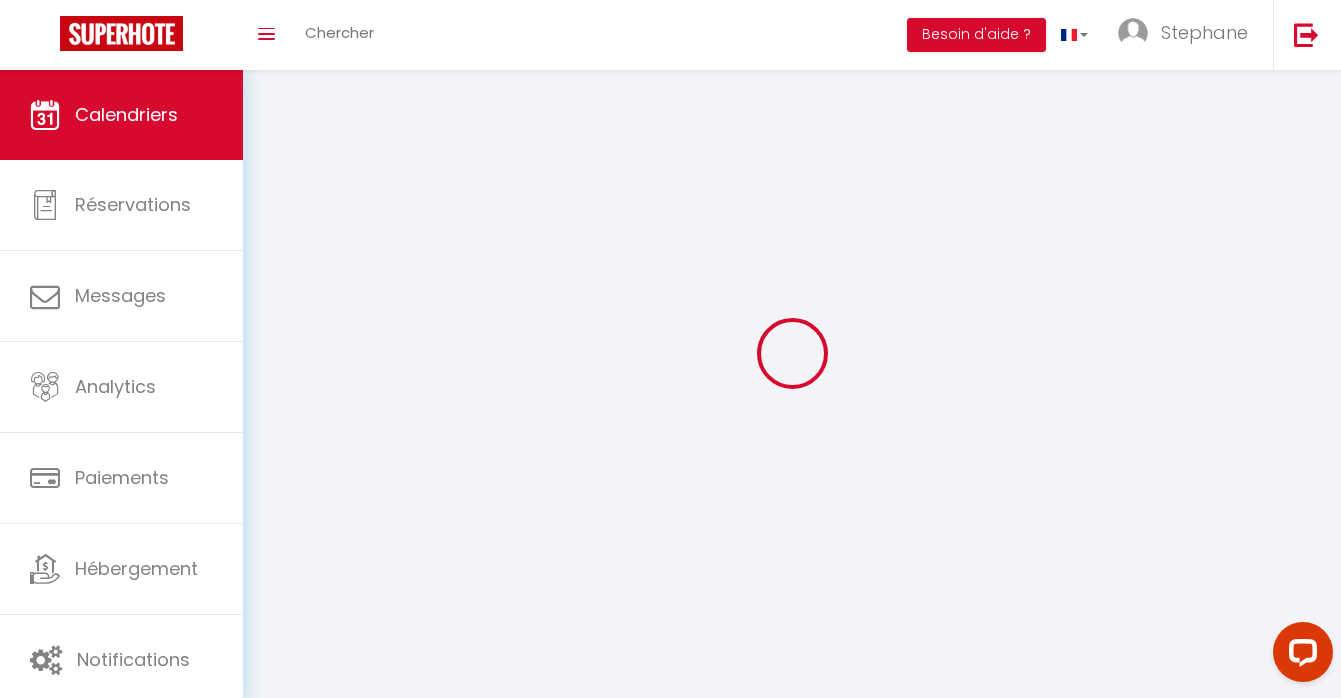 select 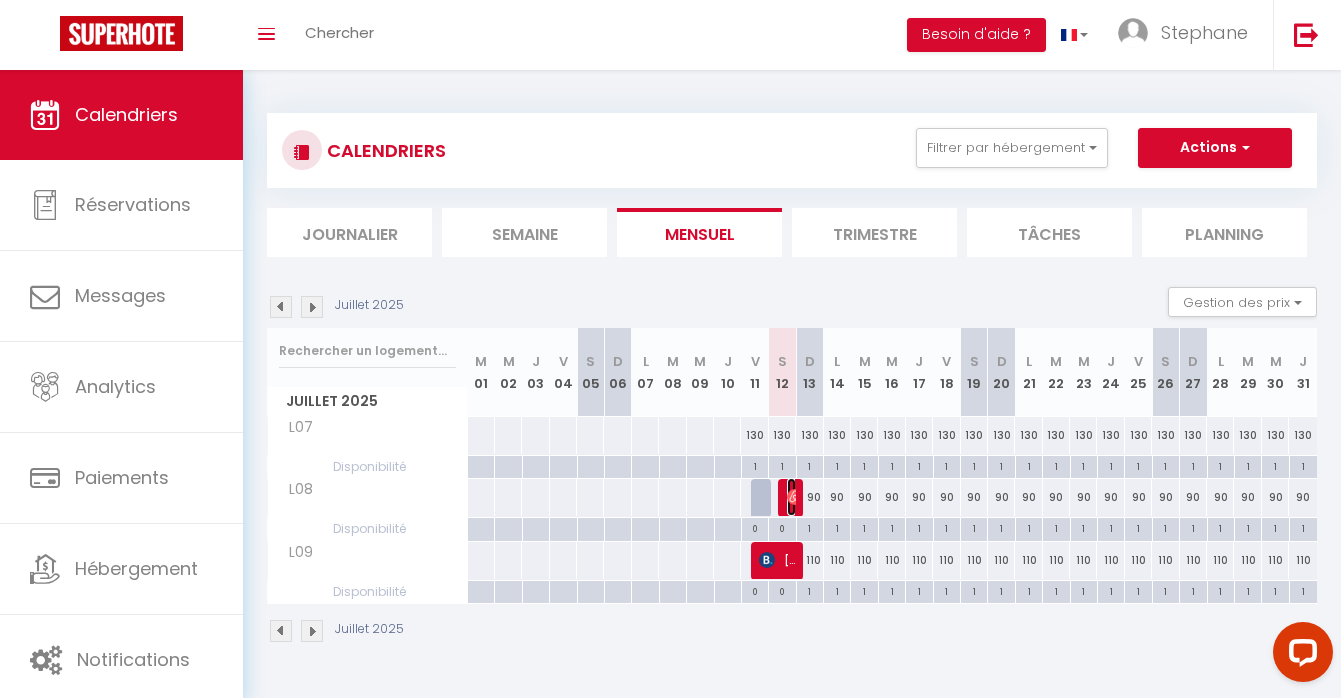 click at bounding box center [795, 497] 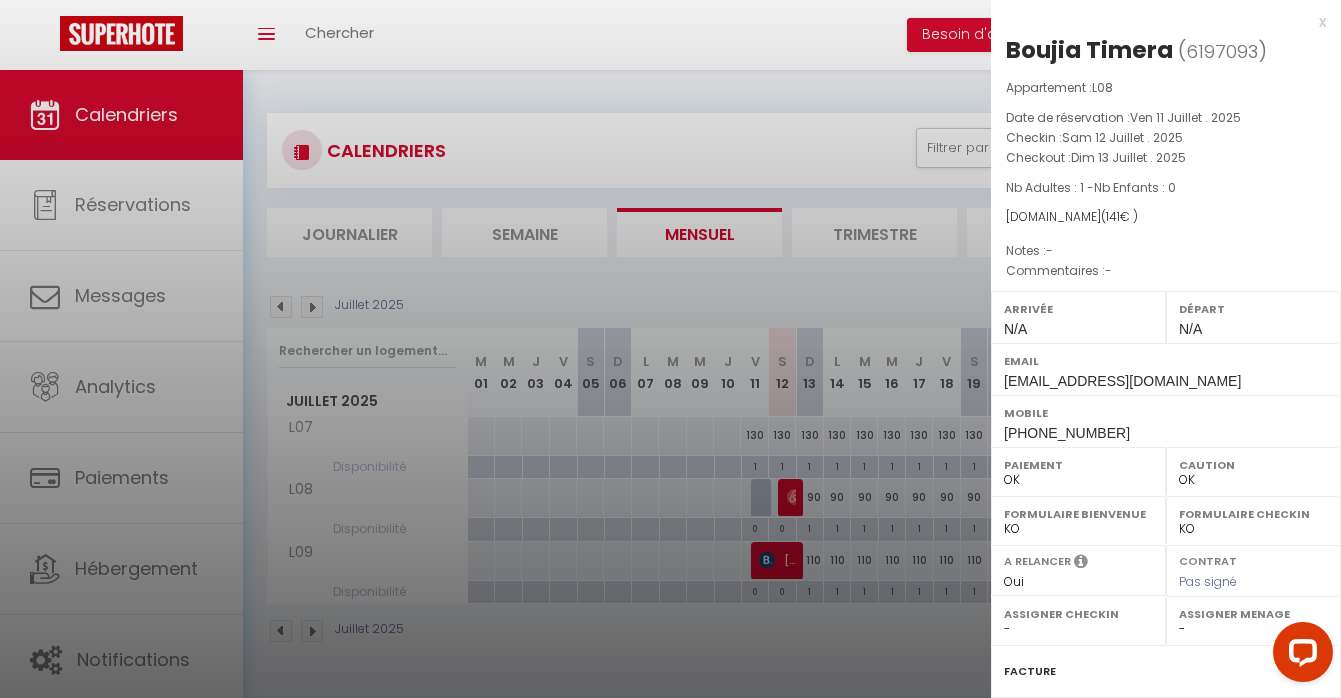 click on "6197093" at bounding box center [1222, 51] 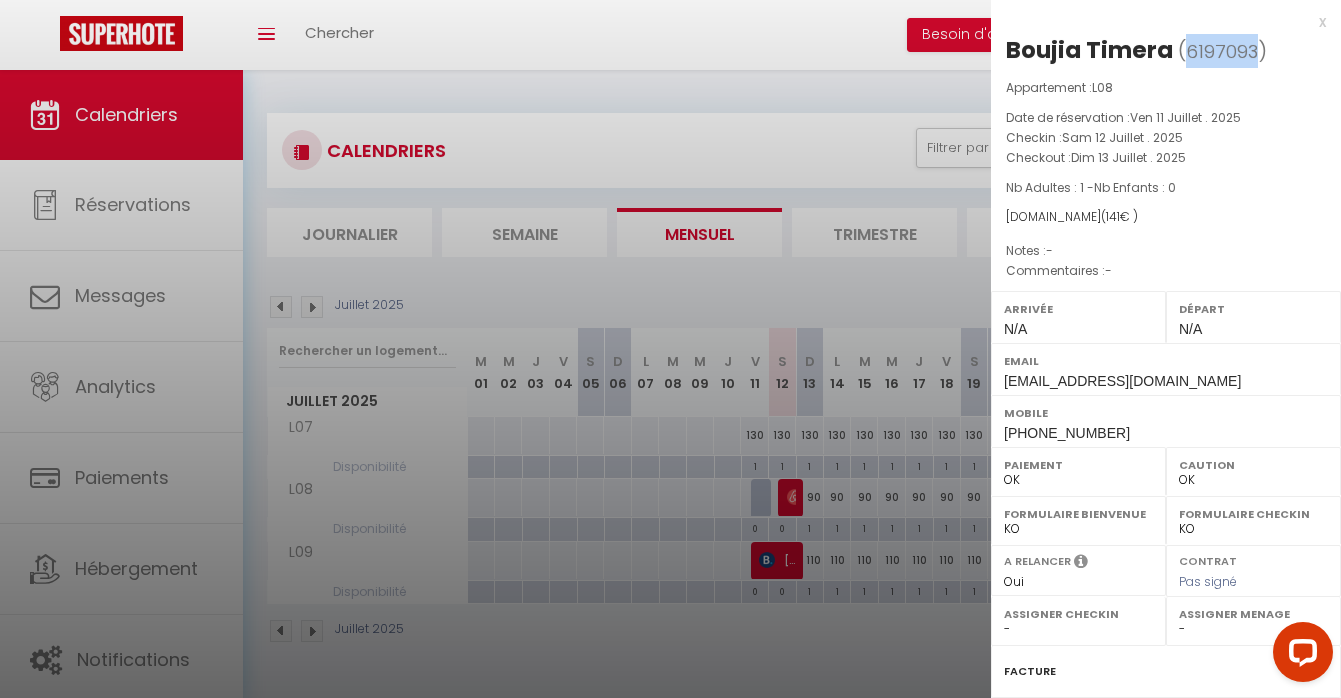 click on "6197093" at bounding box center [1222, 51] 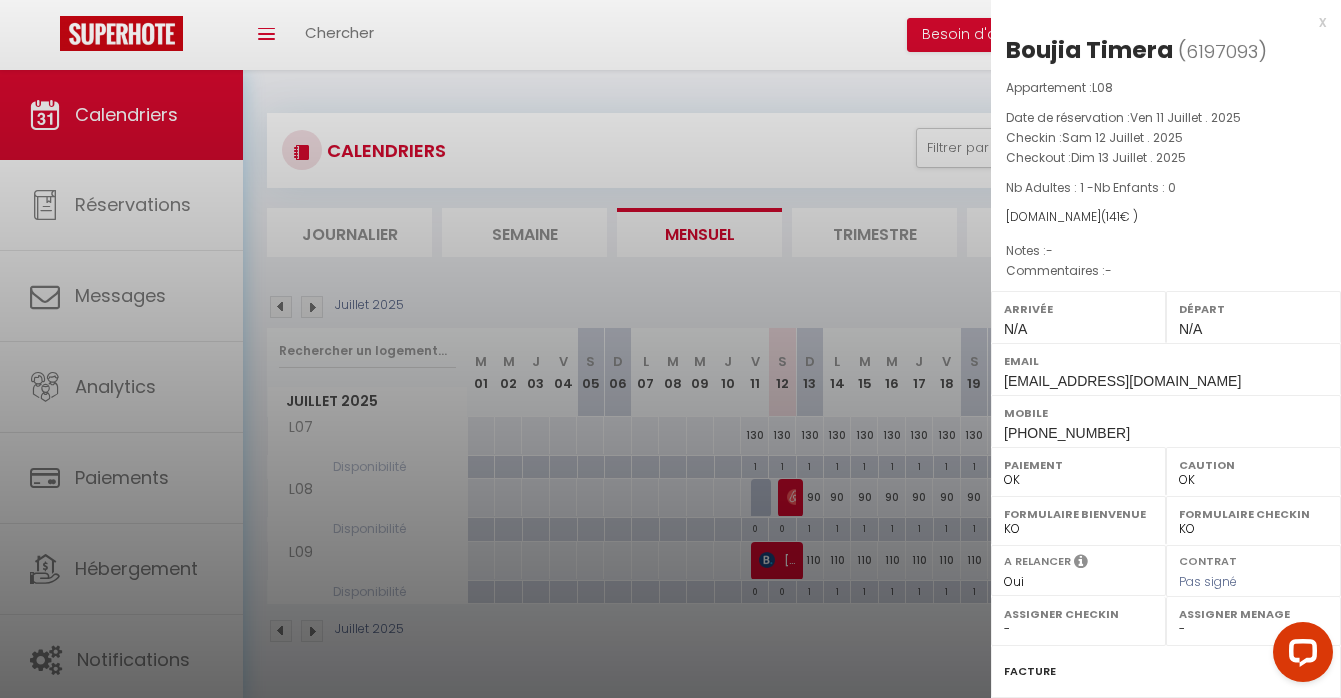 click at bounding box center [670, 349] 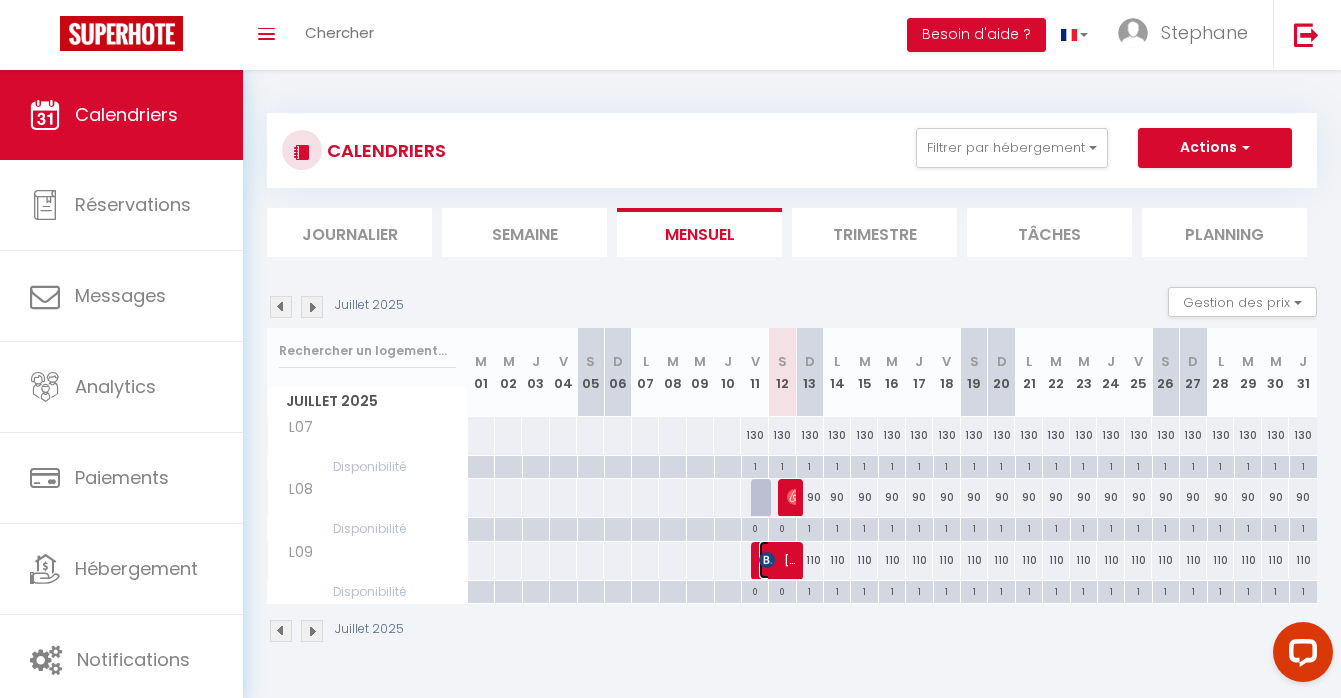 click on "[PERSON_NAME]" at bounding box center [777, 560] 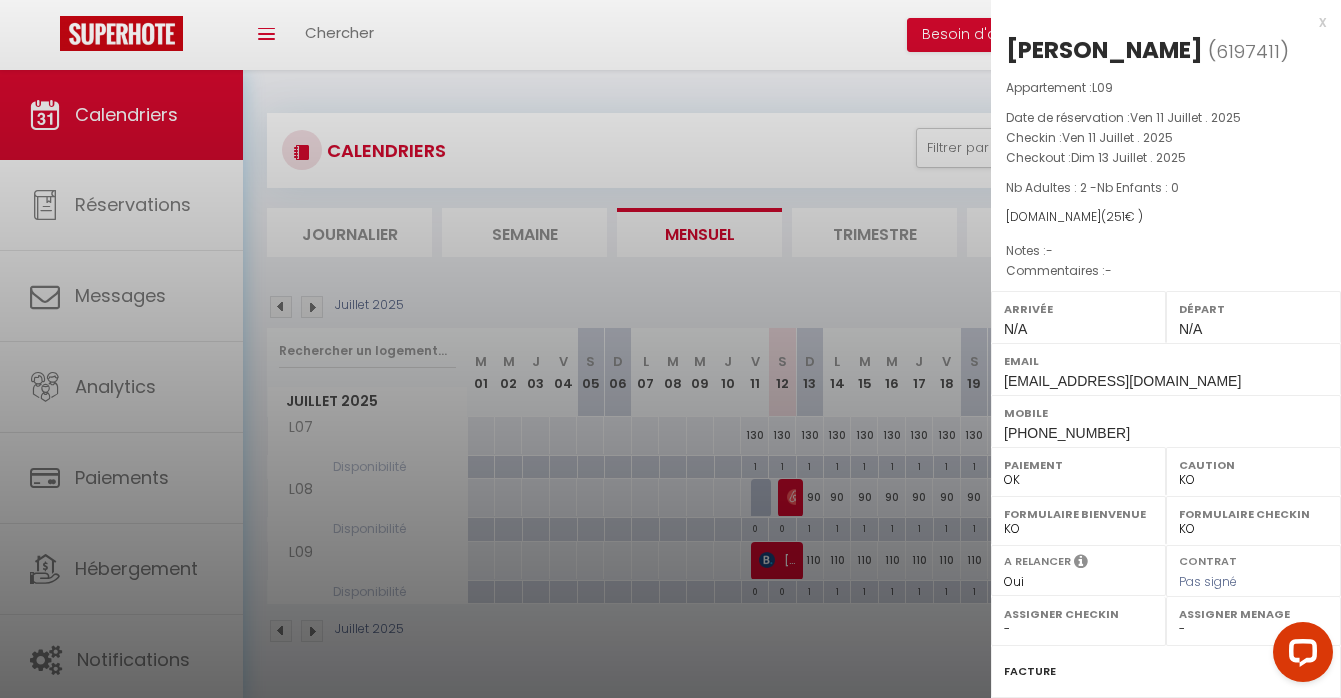 click on "6197411" at bounding box center (1248, 51) 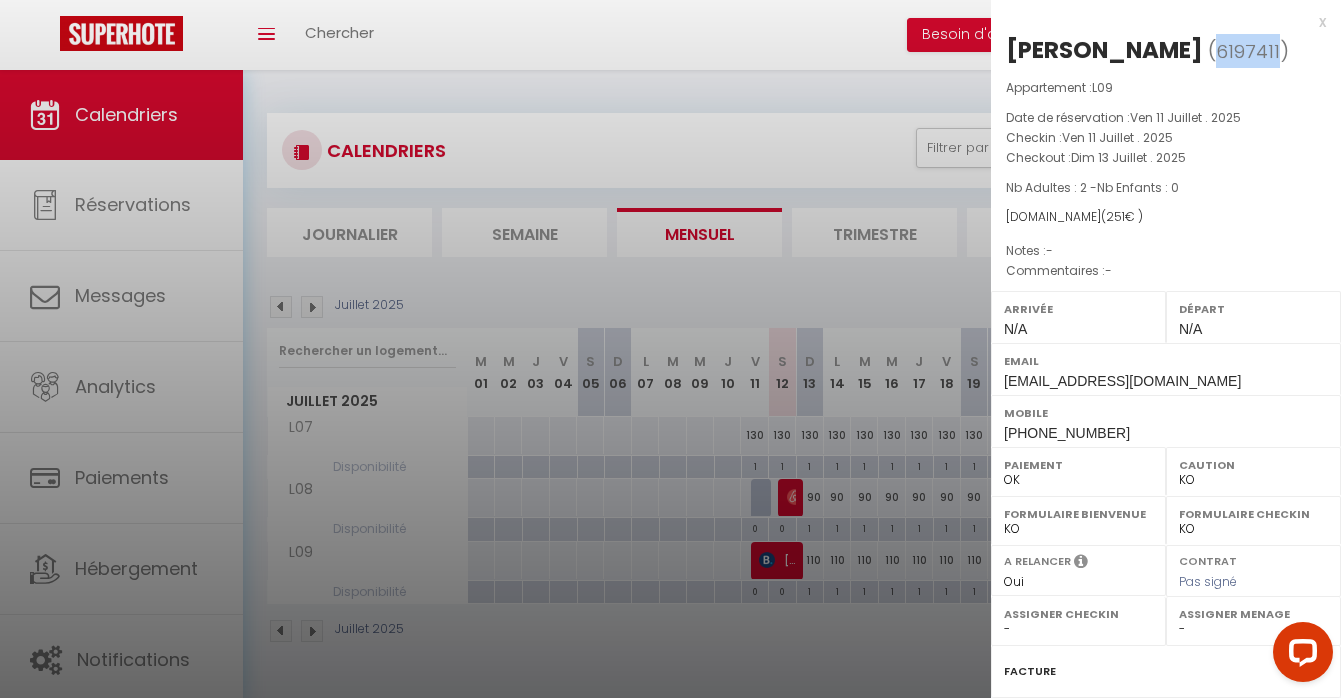 click on "6197411" at bounding box center (1248, 51) 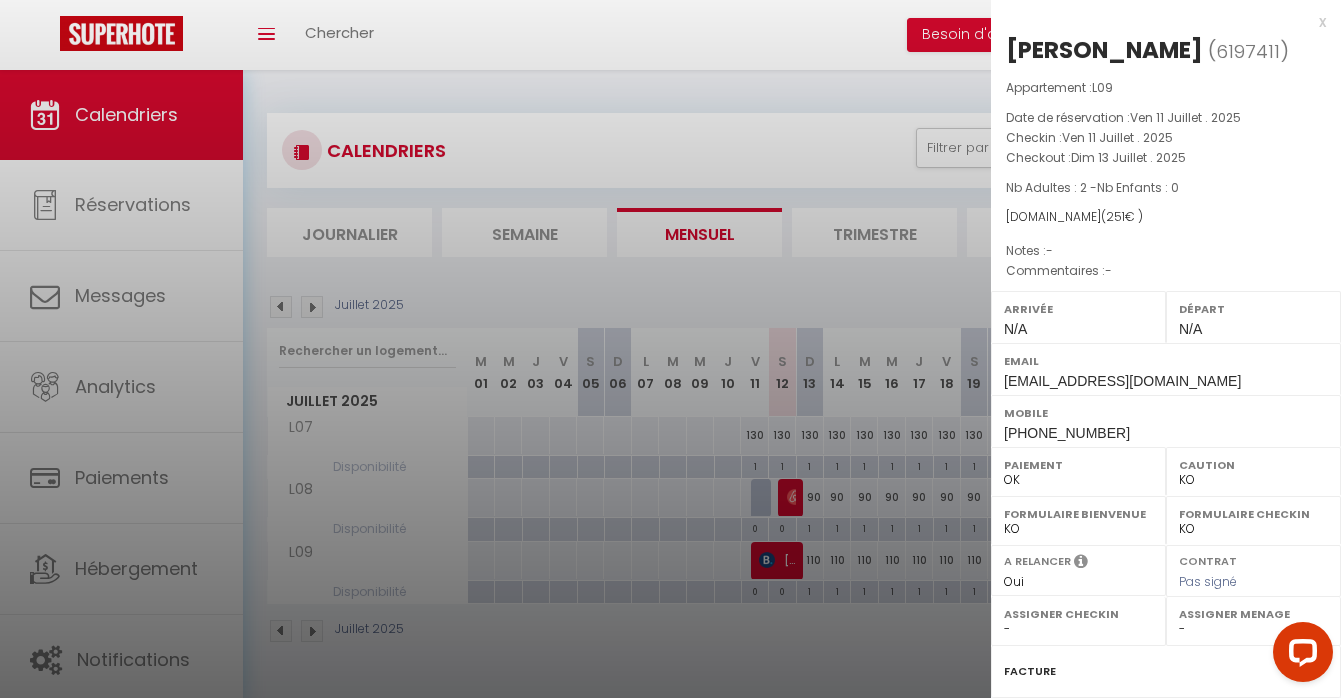 click at bounding box center [670, 349] 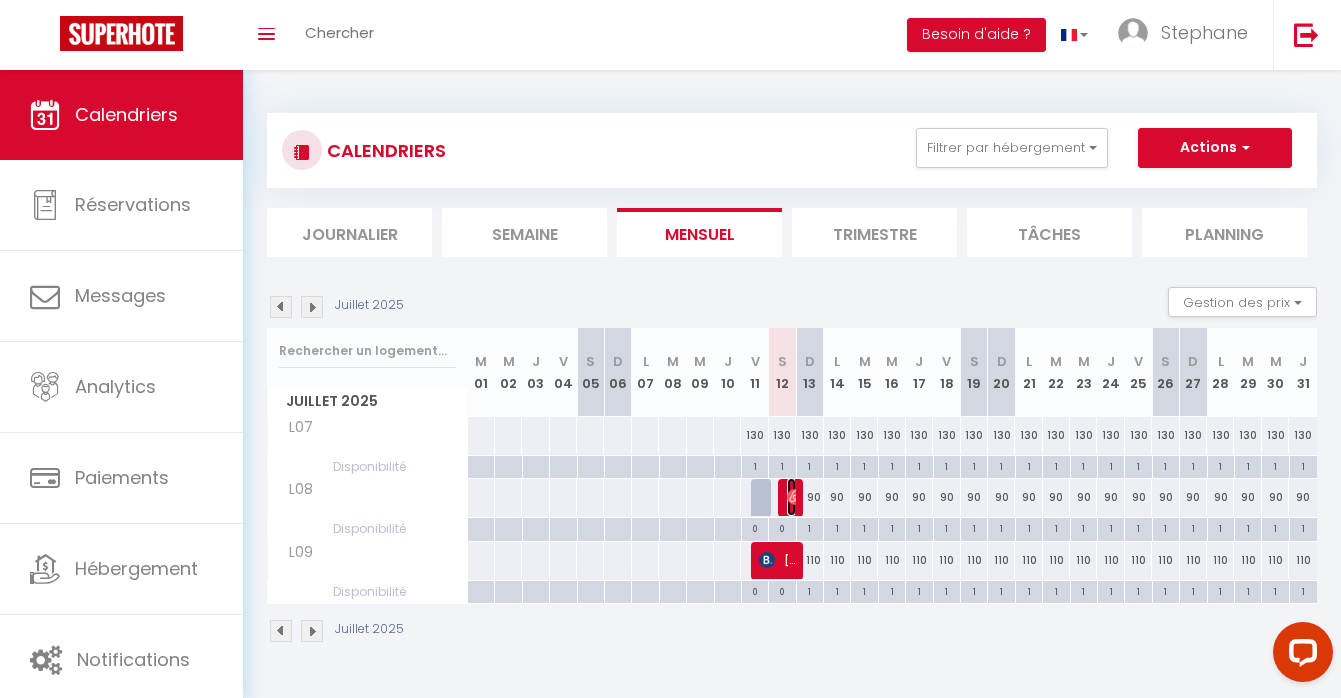 click at bounding box center (795, 497) 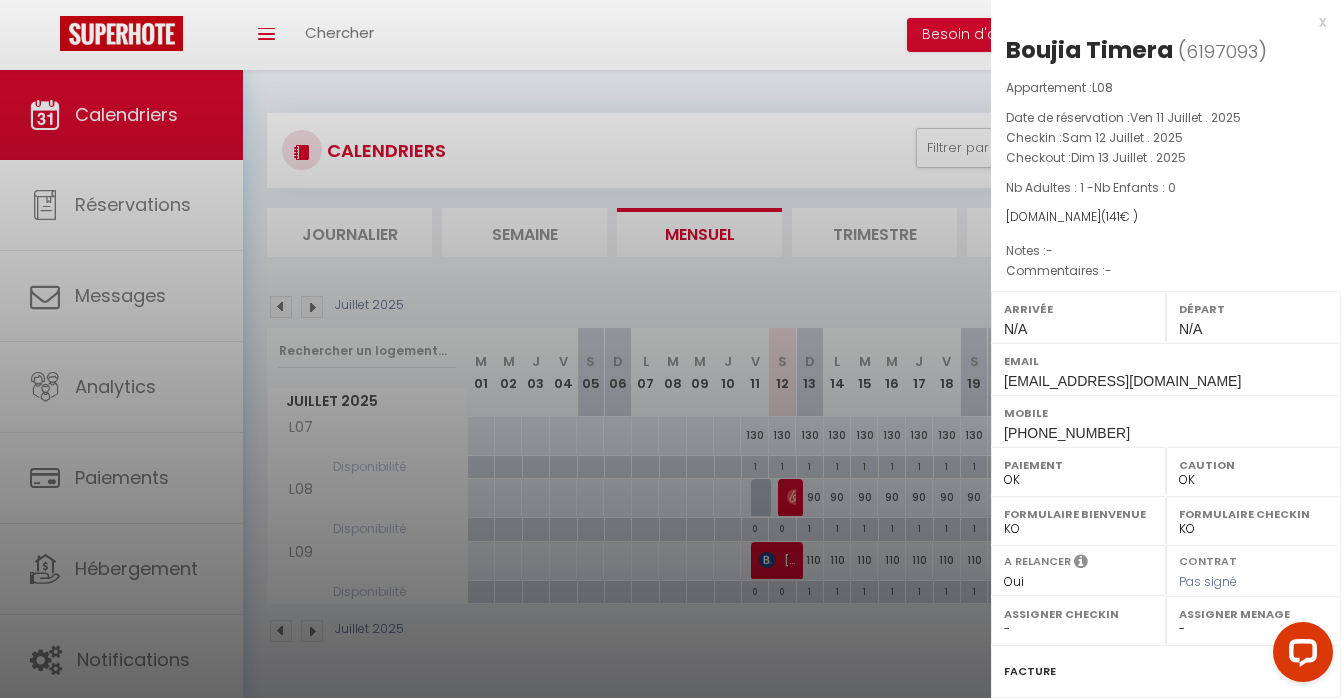 click on "6197093" at bounding box center (1222, 51) 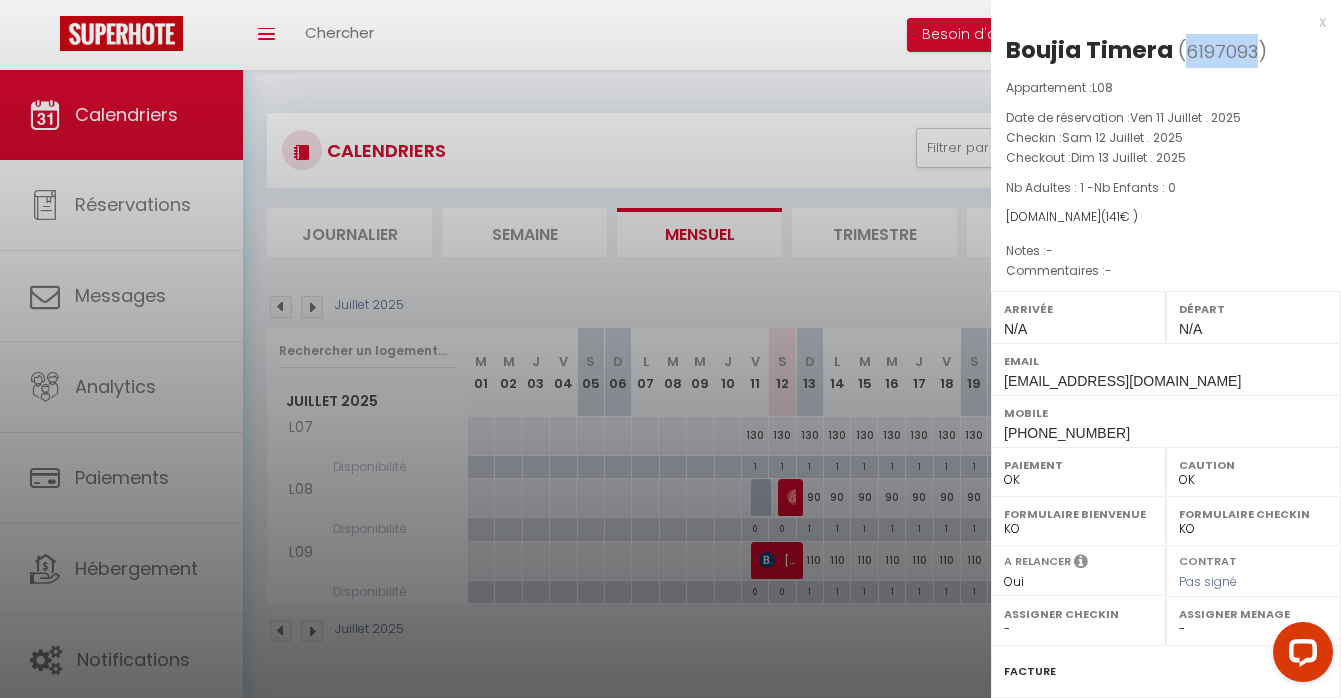 click on "6197093" at bounding box center [1222, 51] 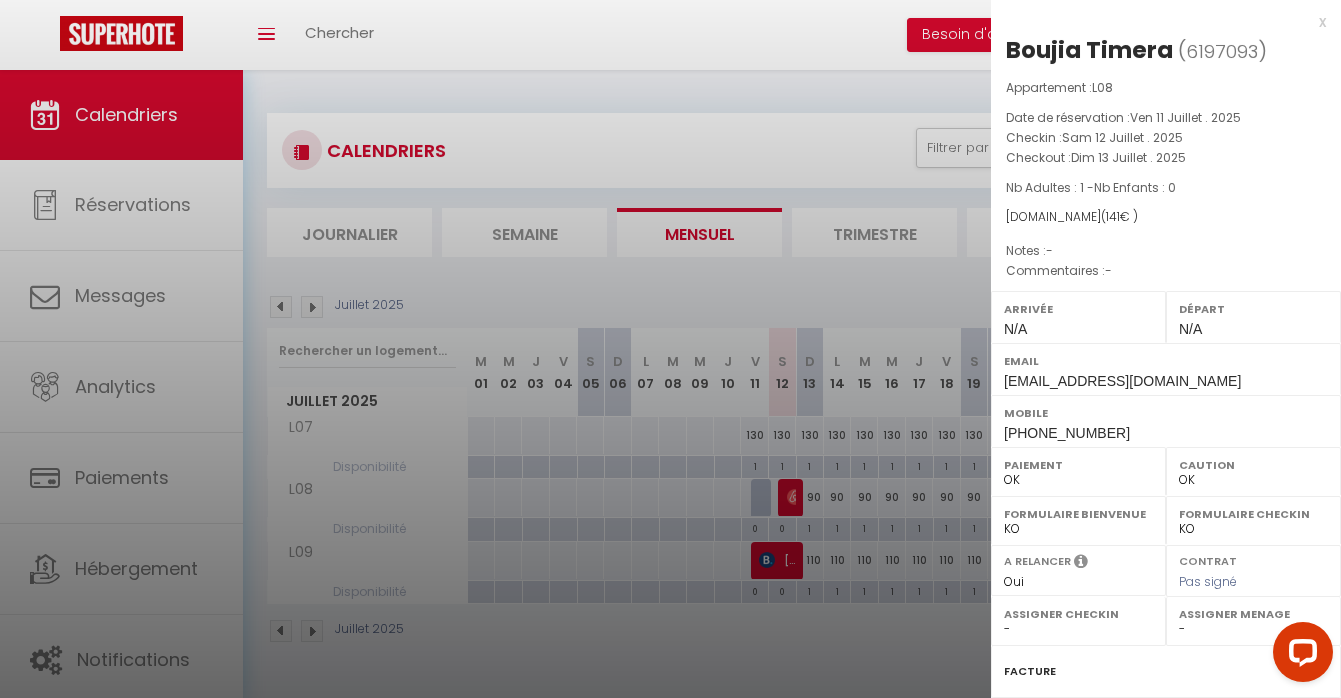 click on "6197093" at bounding box center [1222, 51] 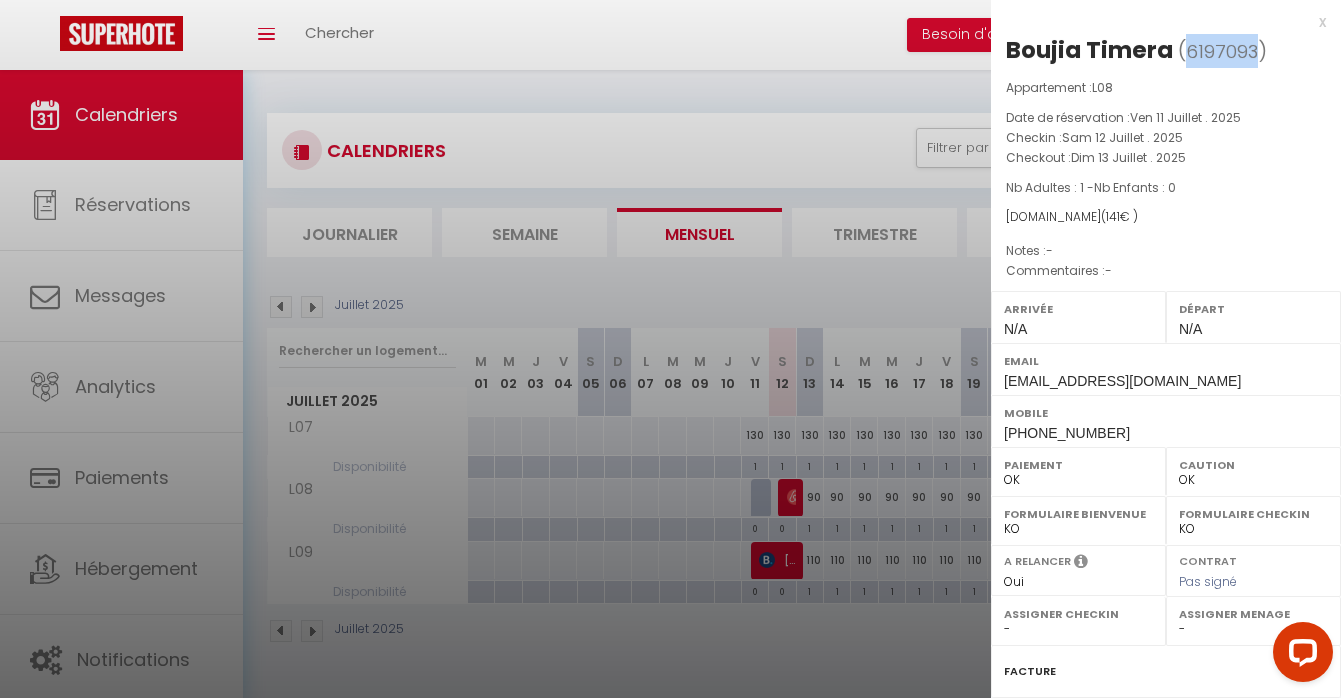 click on "6197093" at bounding box center (1222, 51) 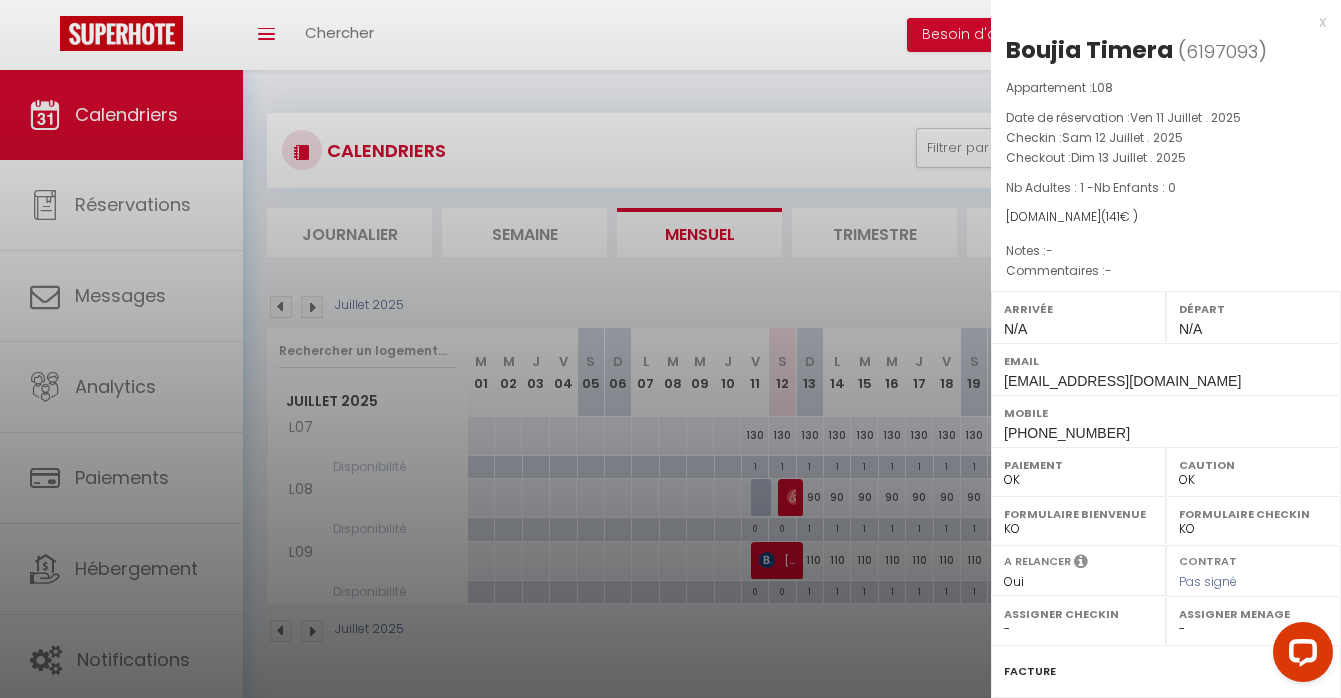 click at bounding box center (670, 349) 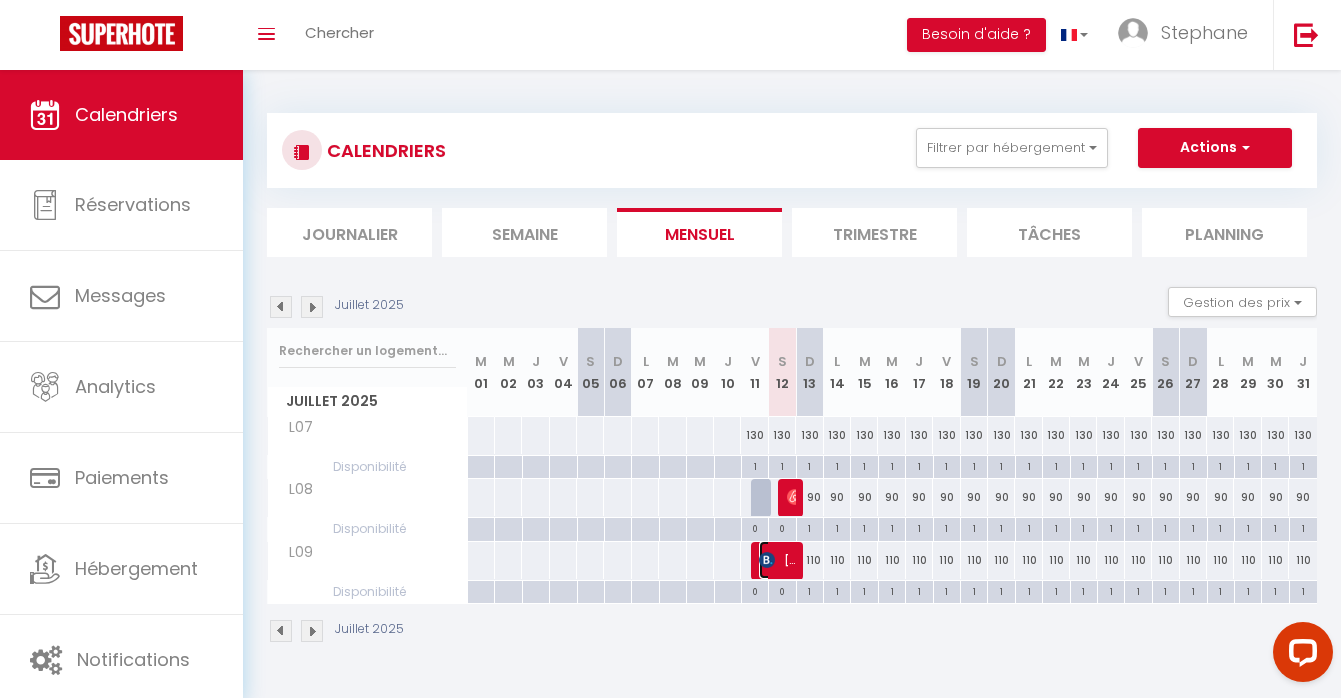 click at bounding box center (767, 560) 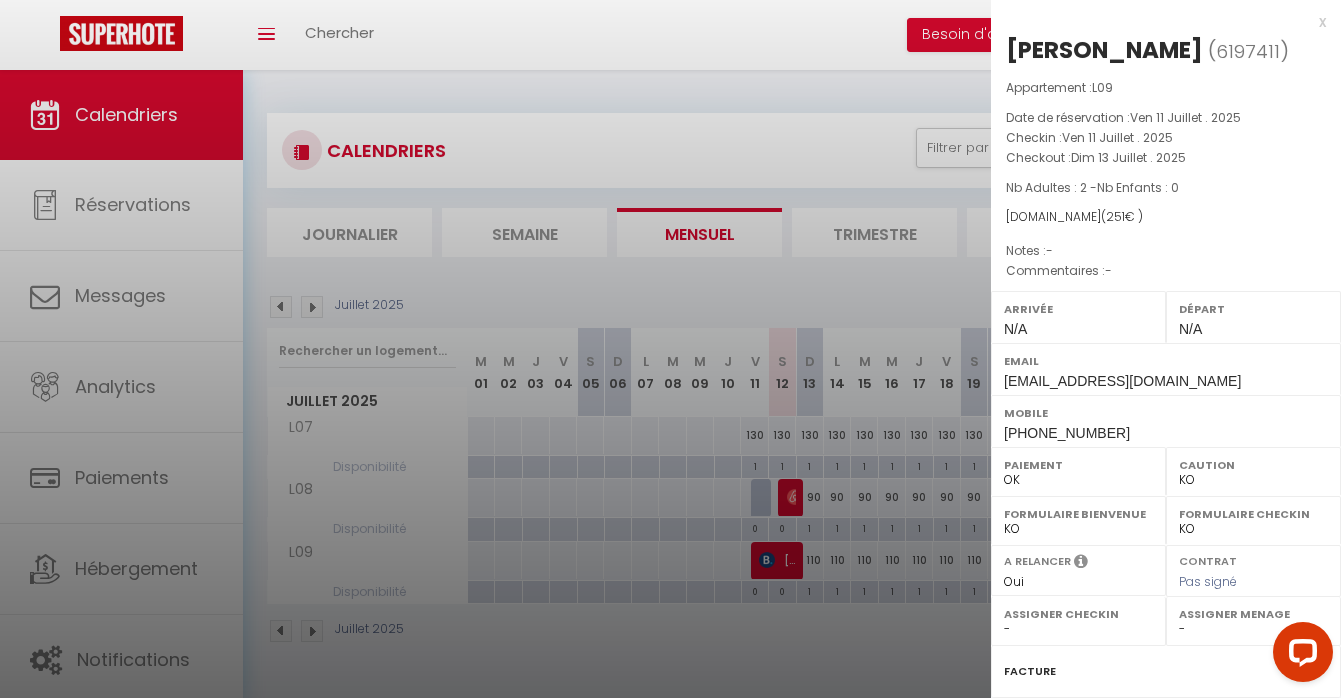 click on "6197411" at bounding box center [1248, 51] 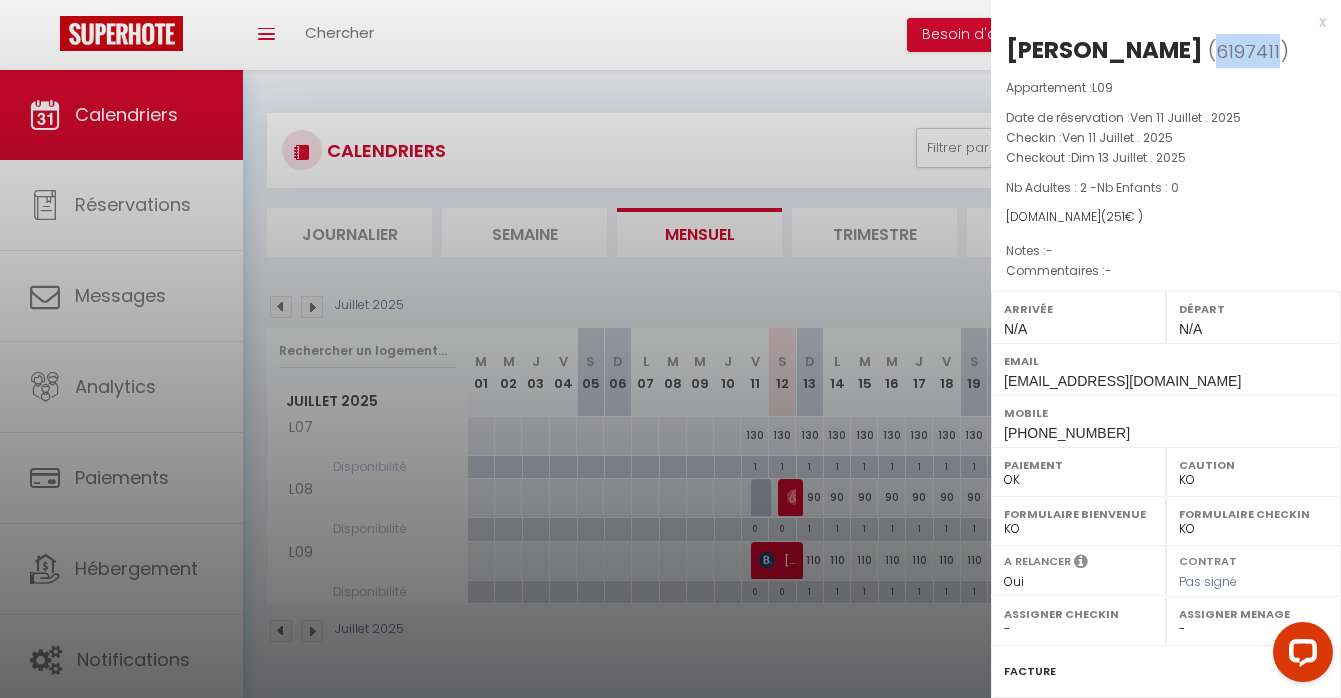 click on "6197411" at bounding box center (1248, 51) 